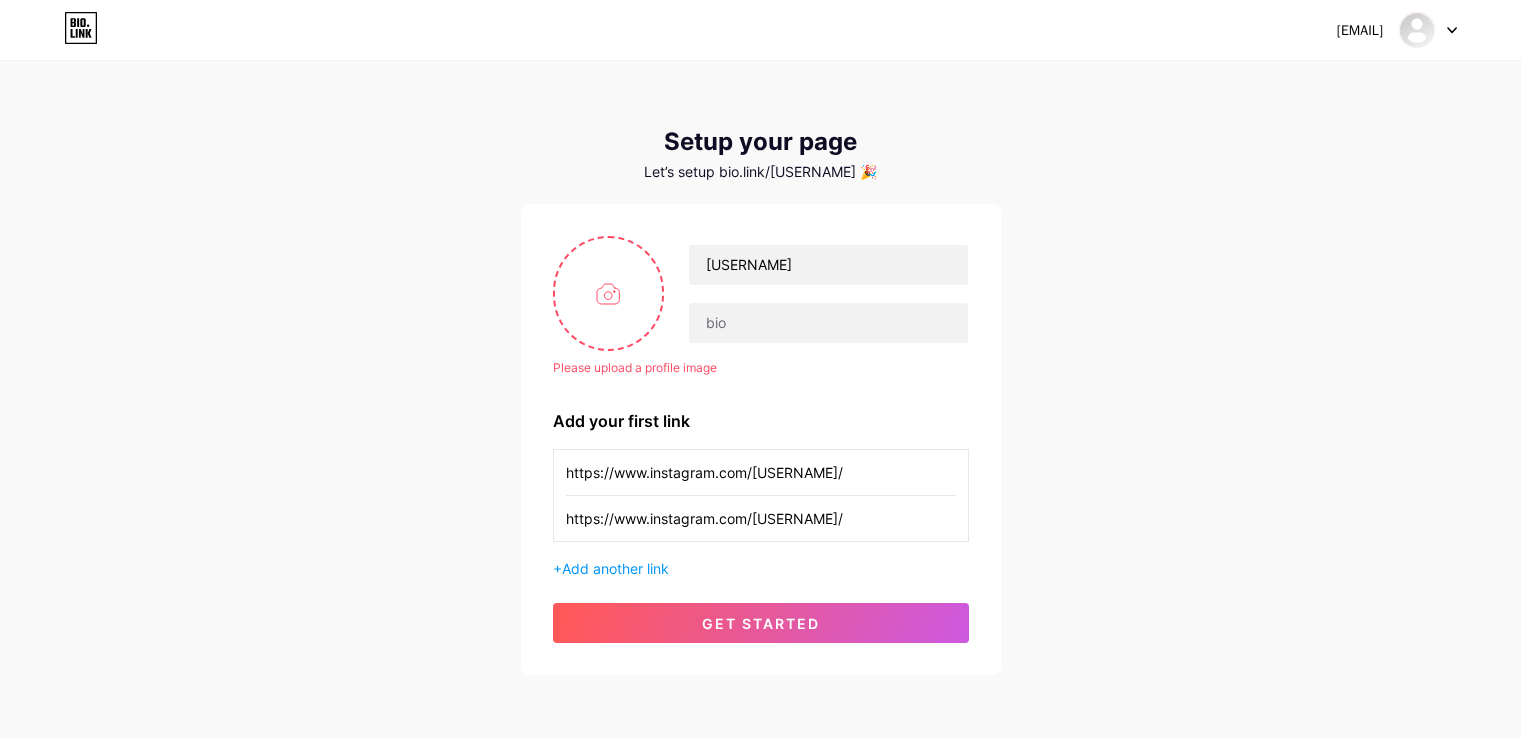 scroll, scrollTop: 0, scrollLeft: 0, axis: both 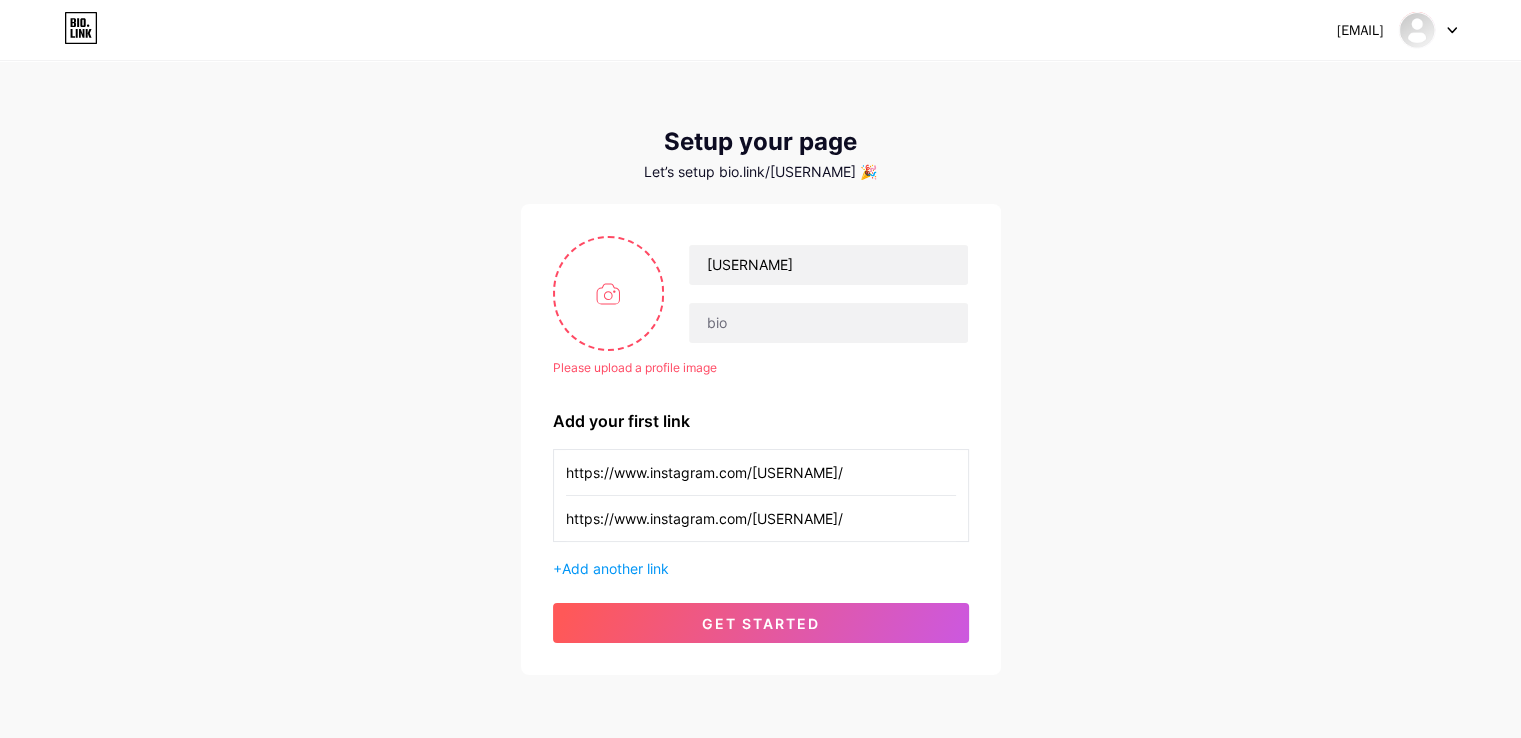 click at bounding box center [609, 293] 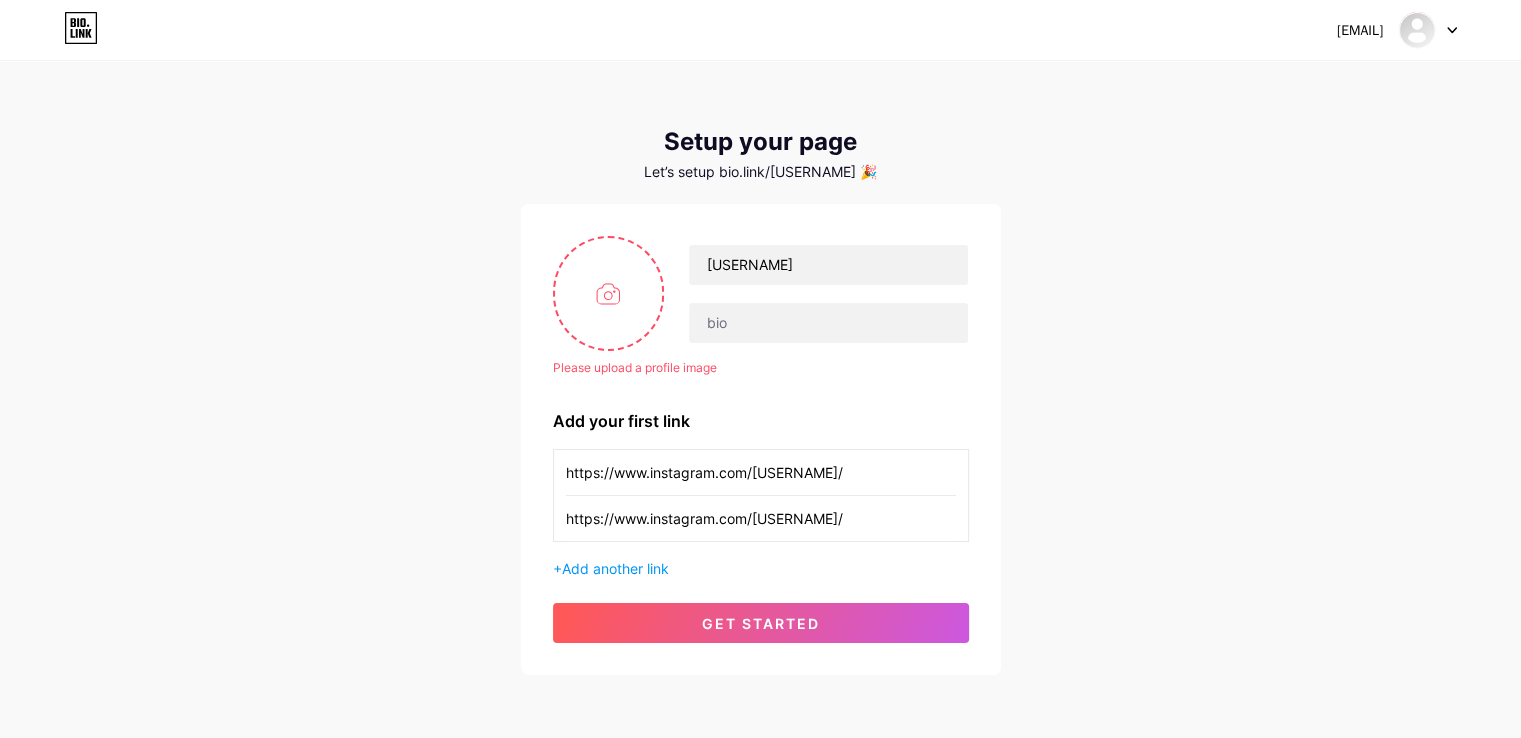 type on "C:\fakepath\flux-kontext-apicore_1754371405813_e72ai1w89.png" 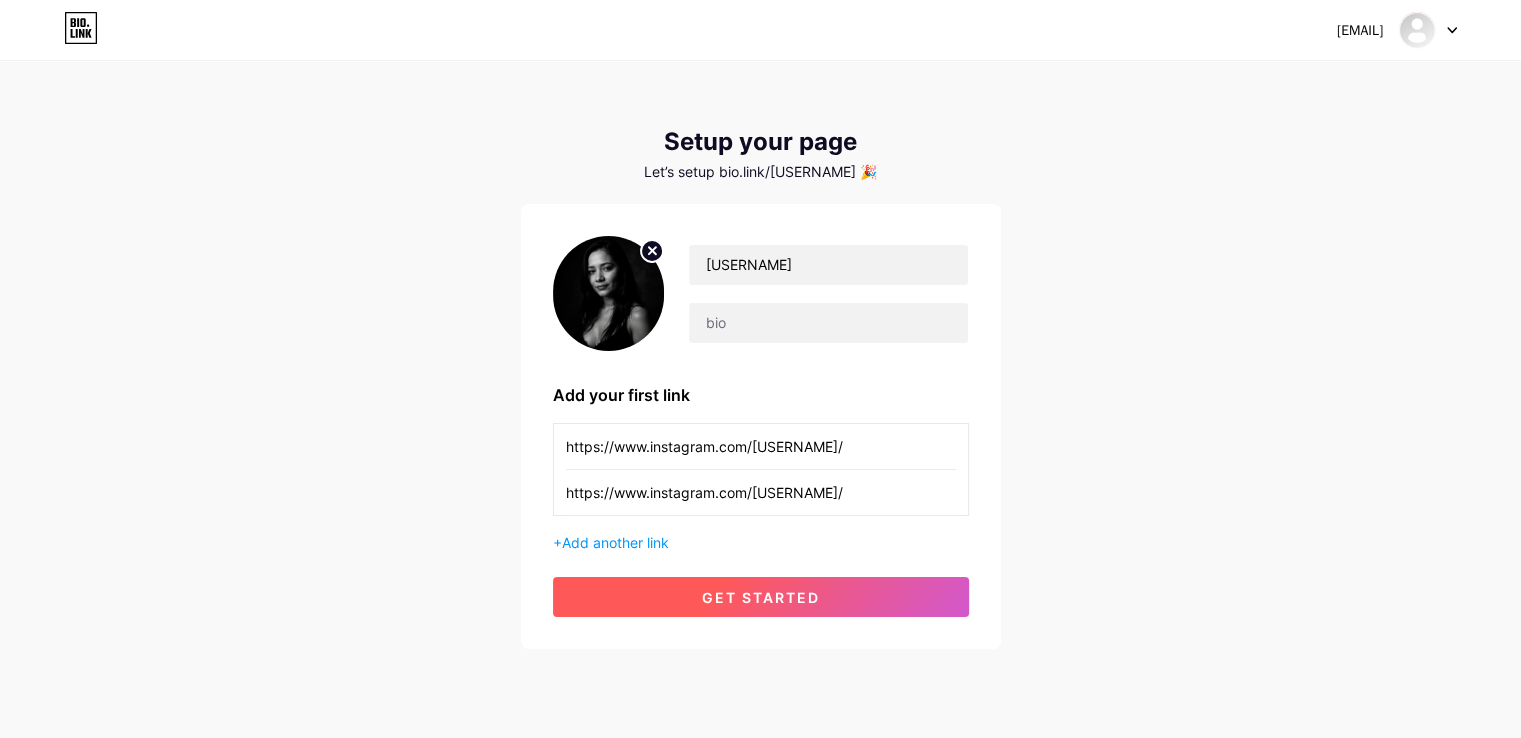 click on "get started" at bounding box center [761, 597] 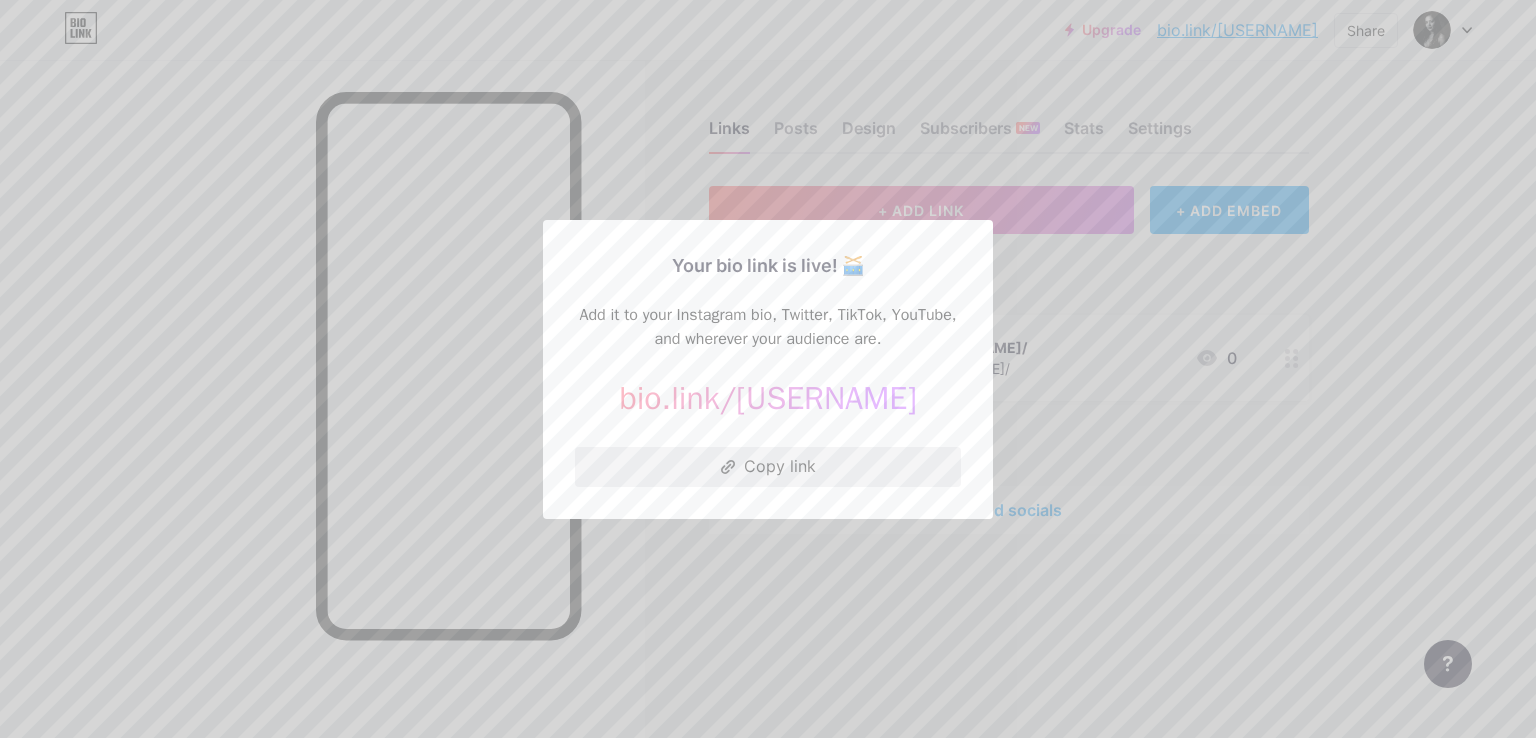click on "Copy link" at bounding box center [768, 467] 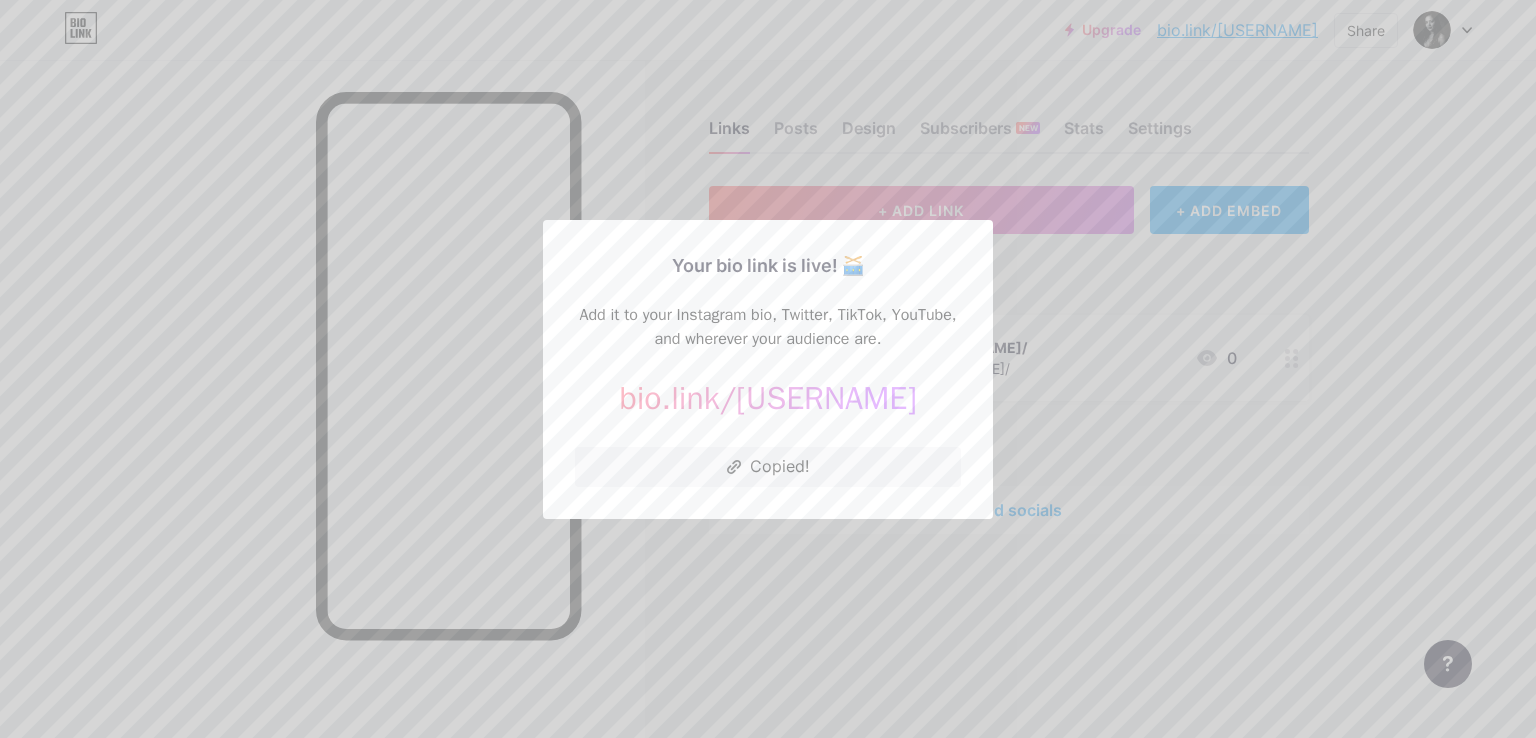 click at bounding box center [768, 369] 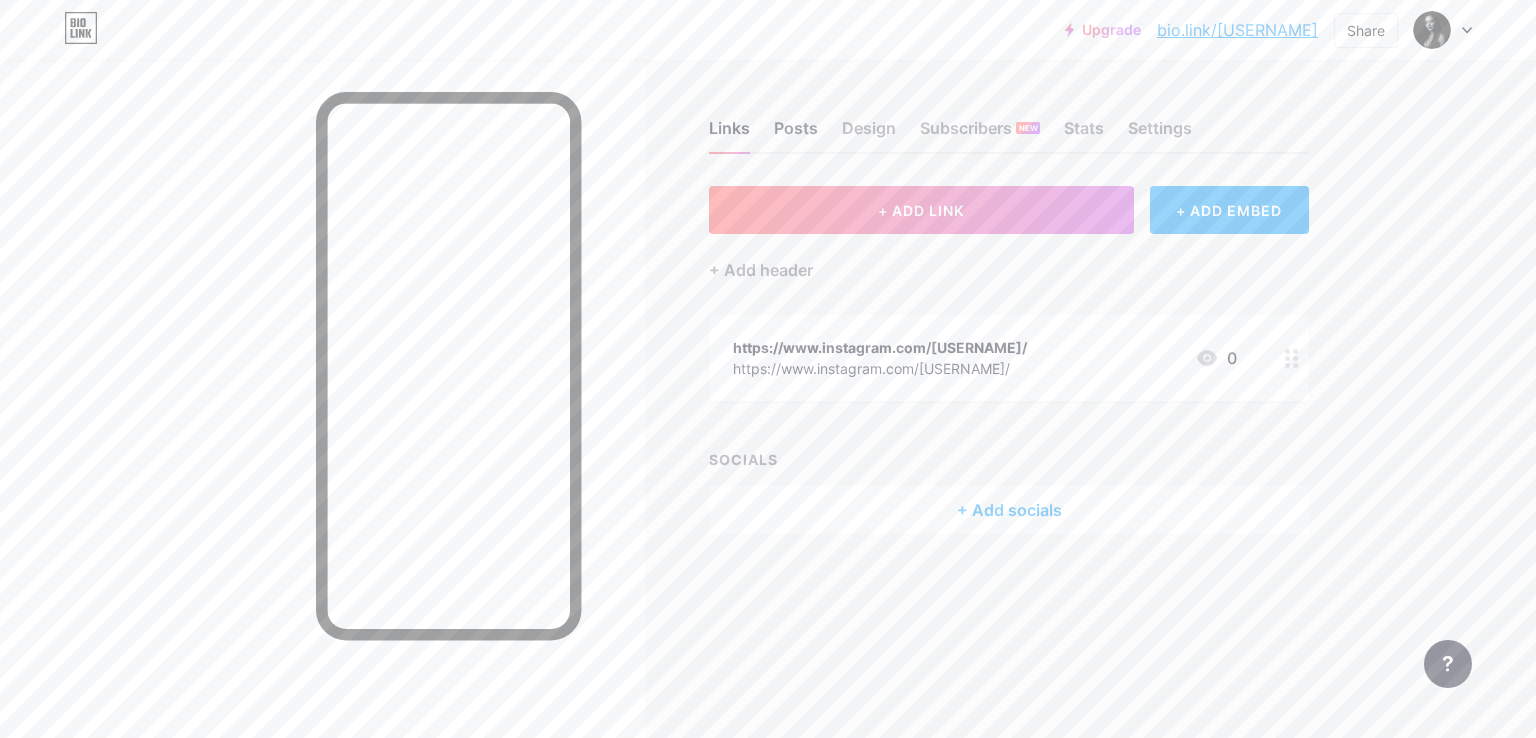 click on "Posts" at bounding box center (796, 134) 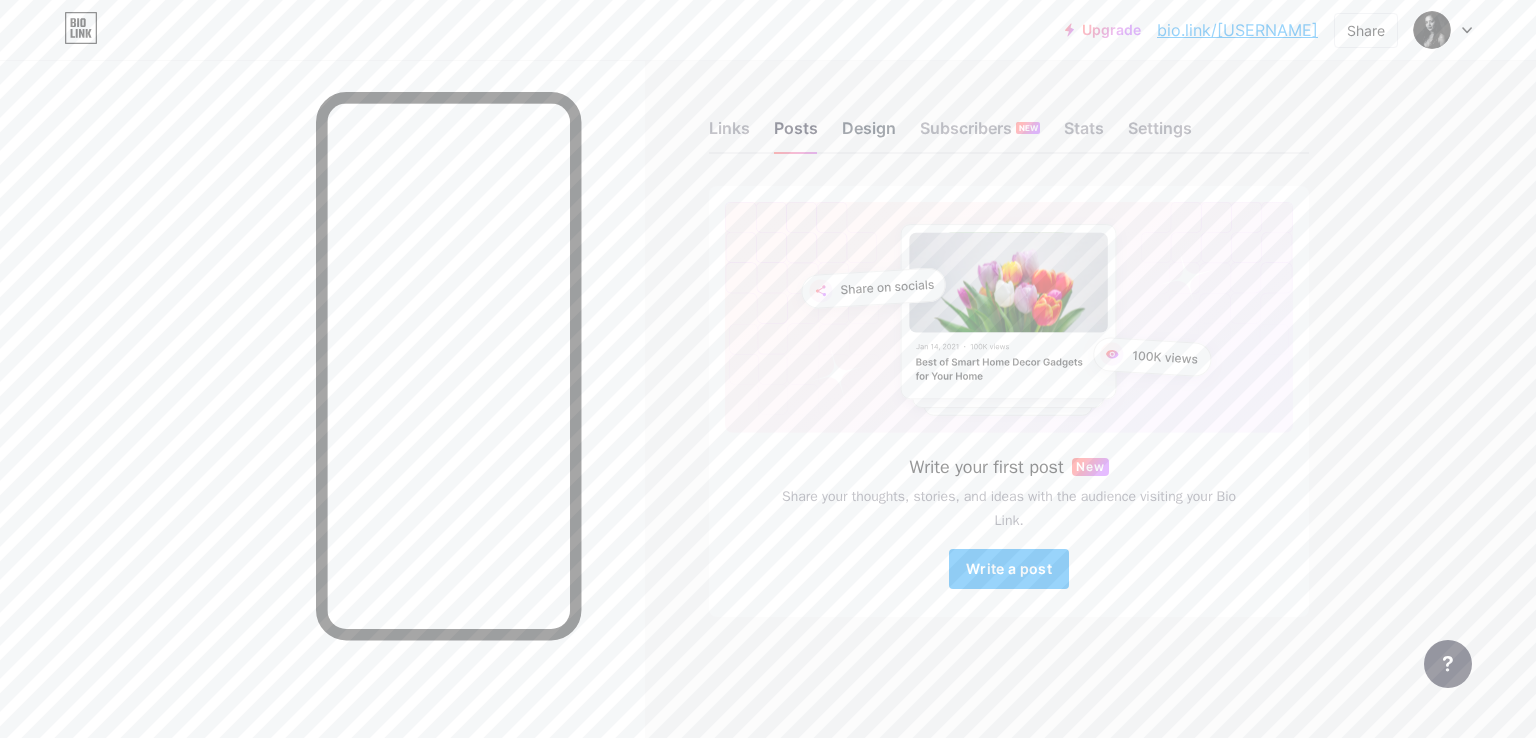 click on "Design" at bounding box center (869, 134) 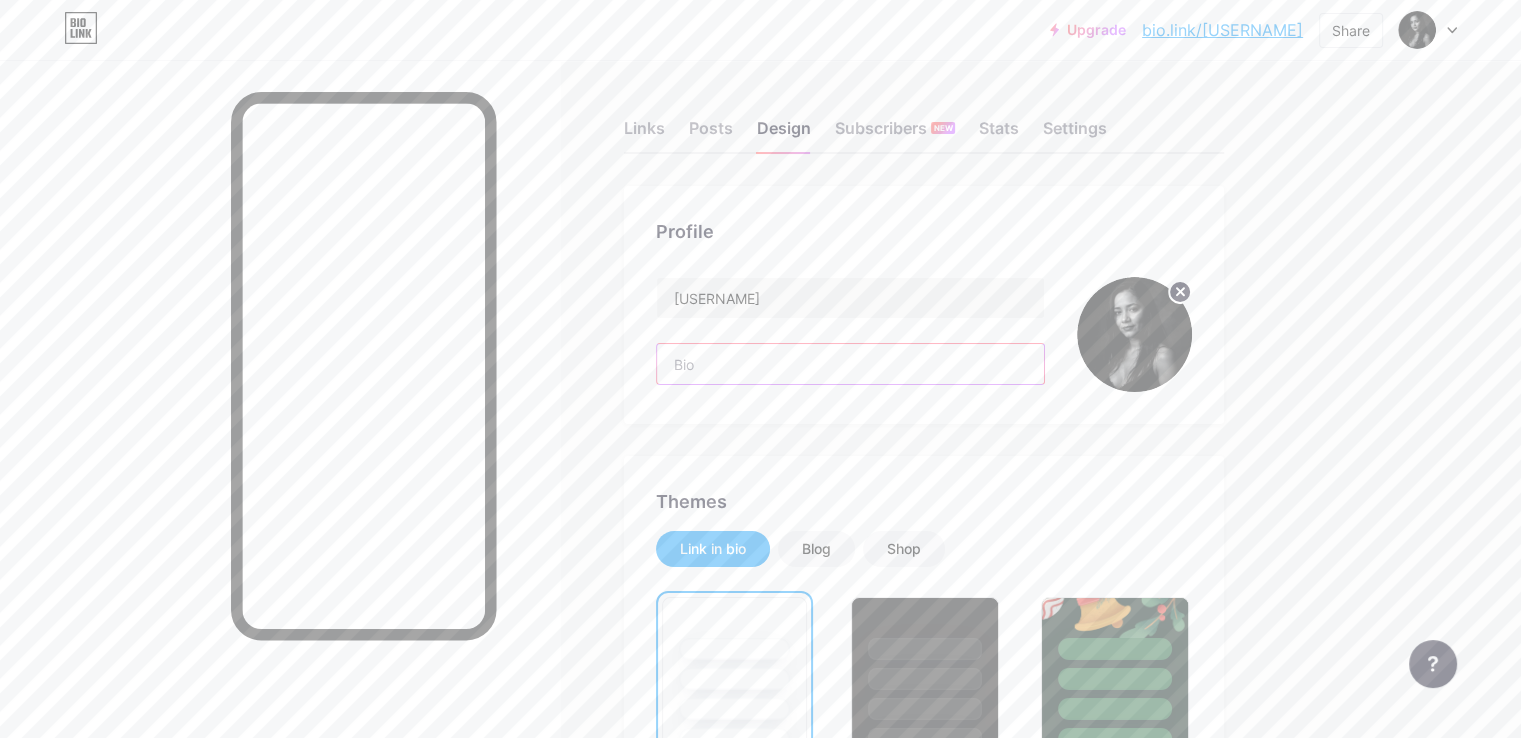 click at bounding box center (850, 364) 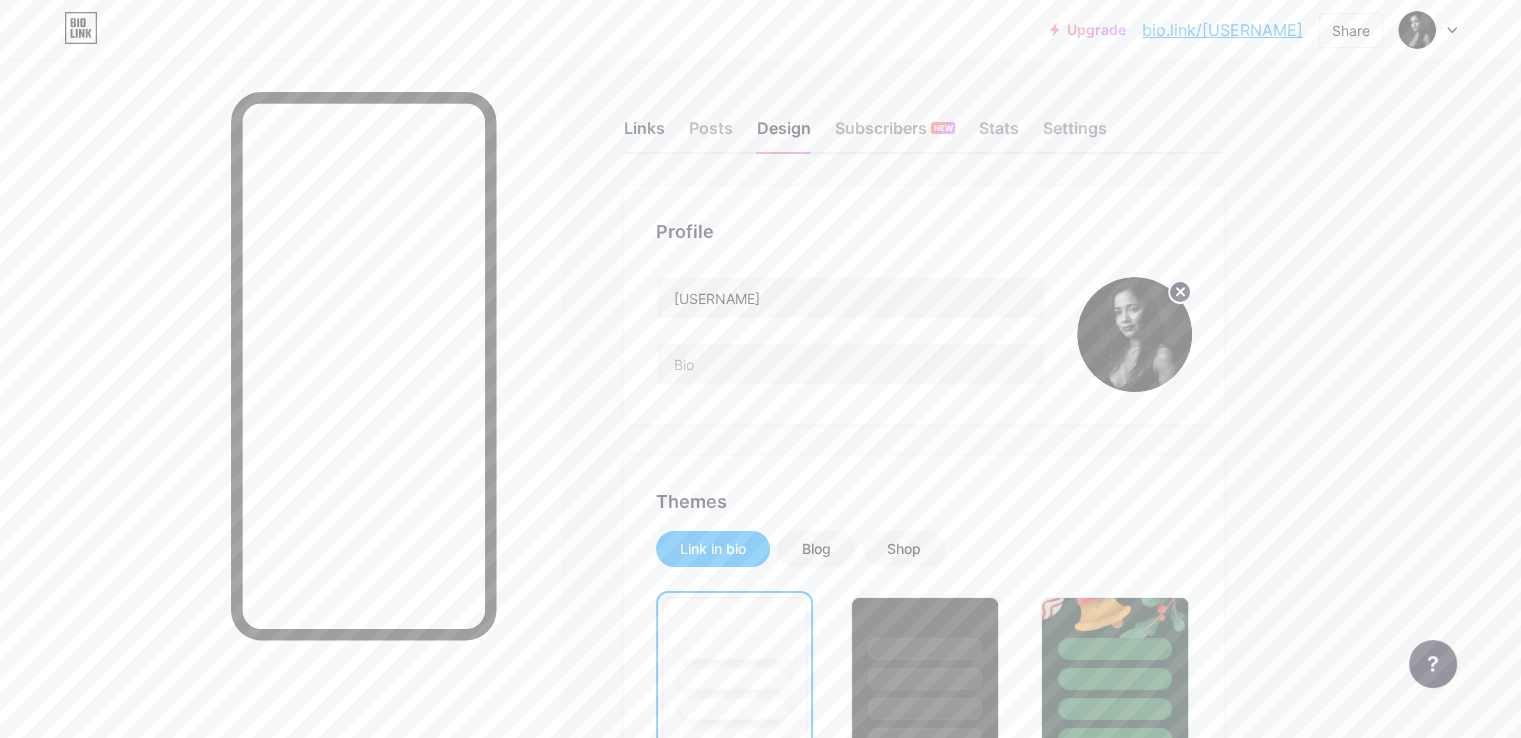 click on "Links" at bounding box center (644, 134) 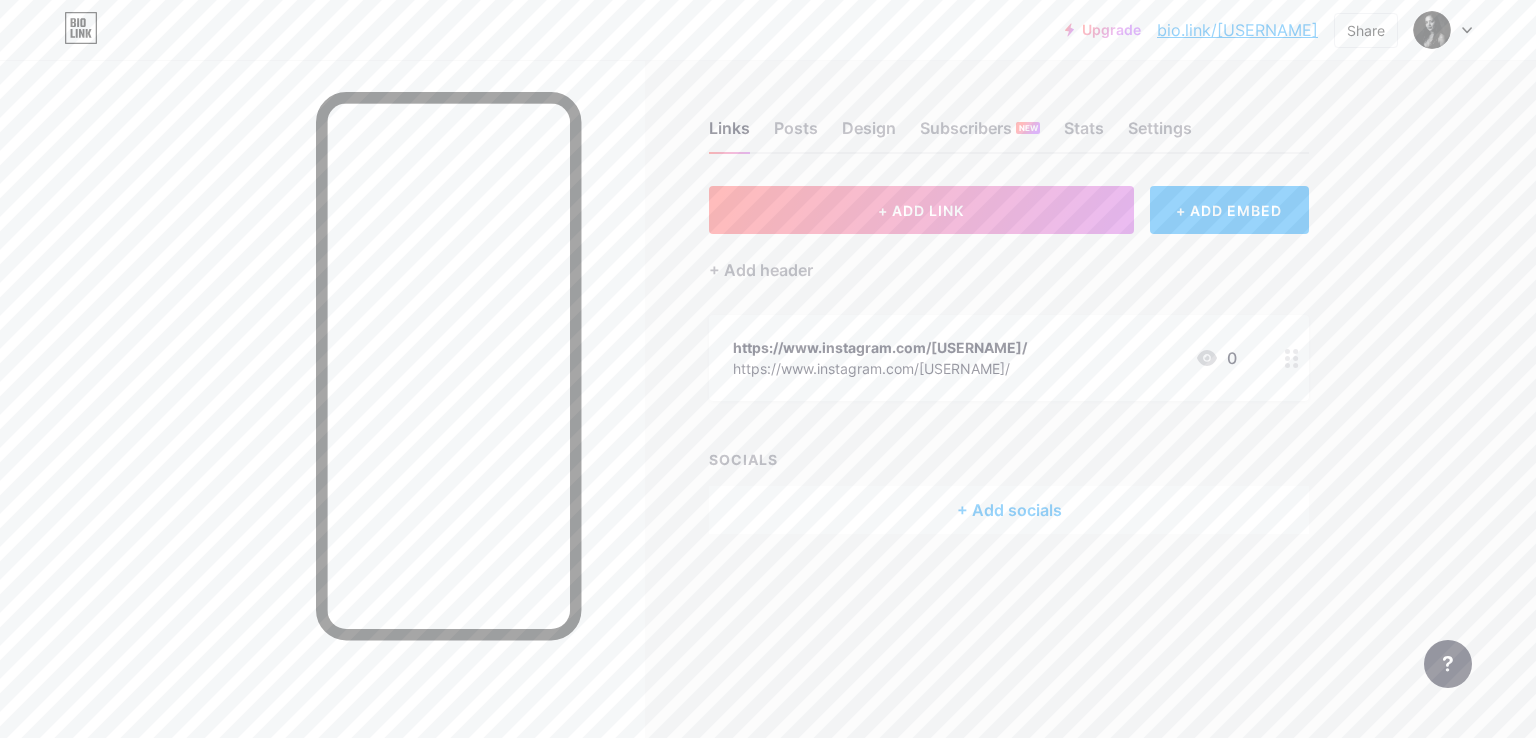 click 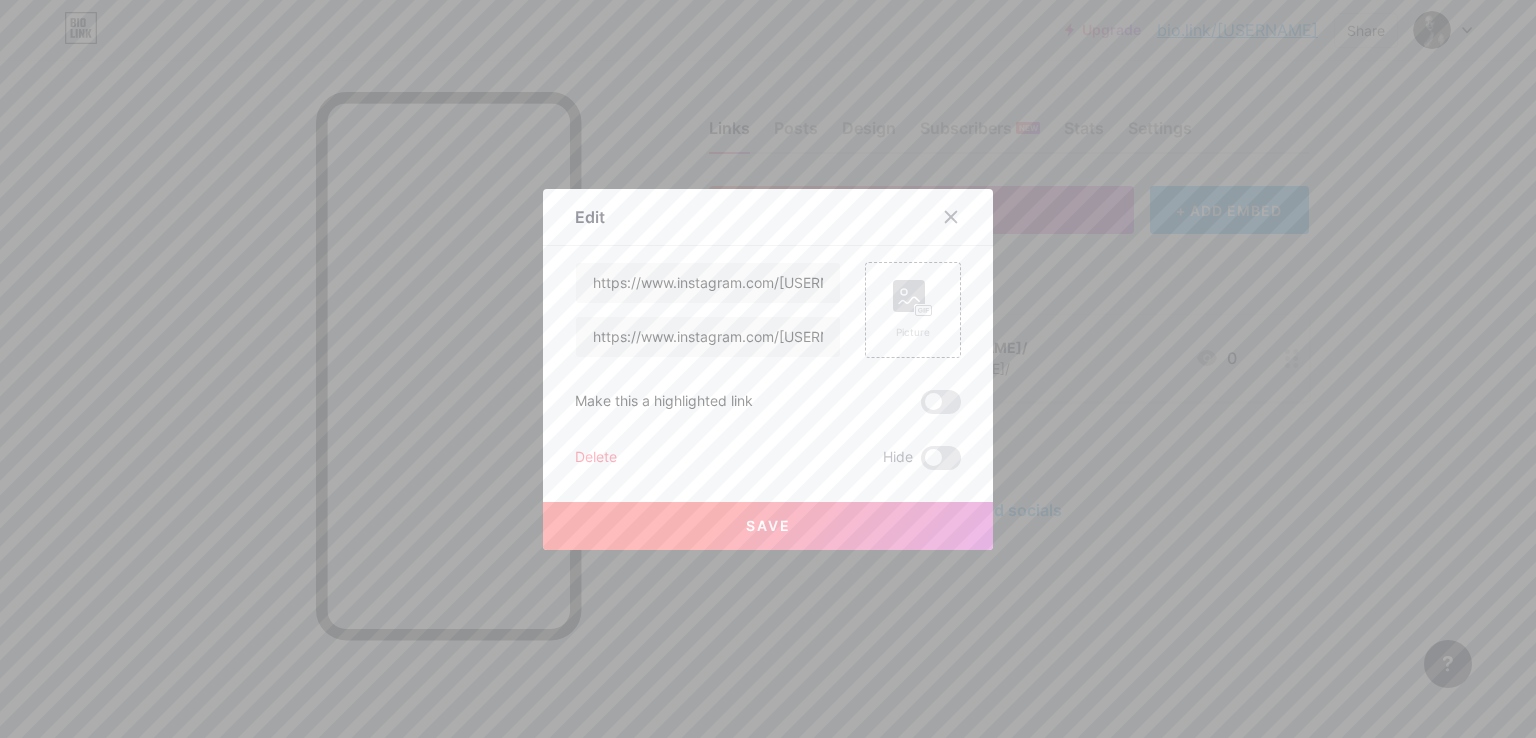 click on "Delete" at bounding box center [596, 458] 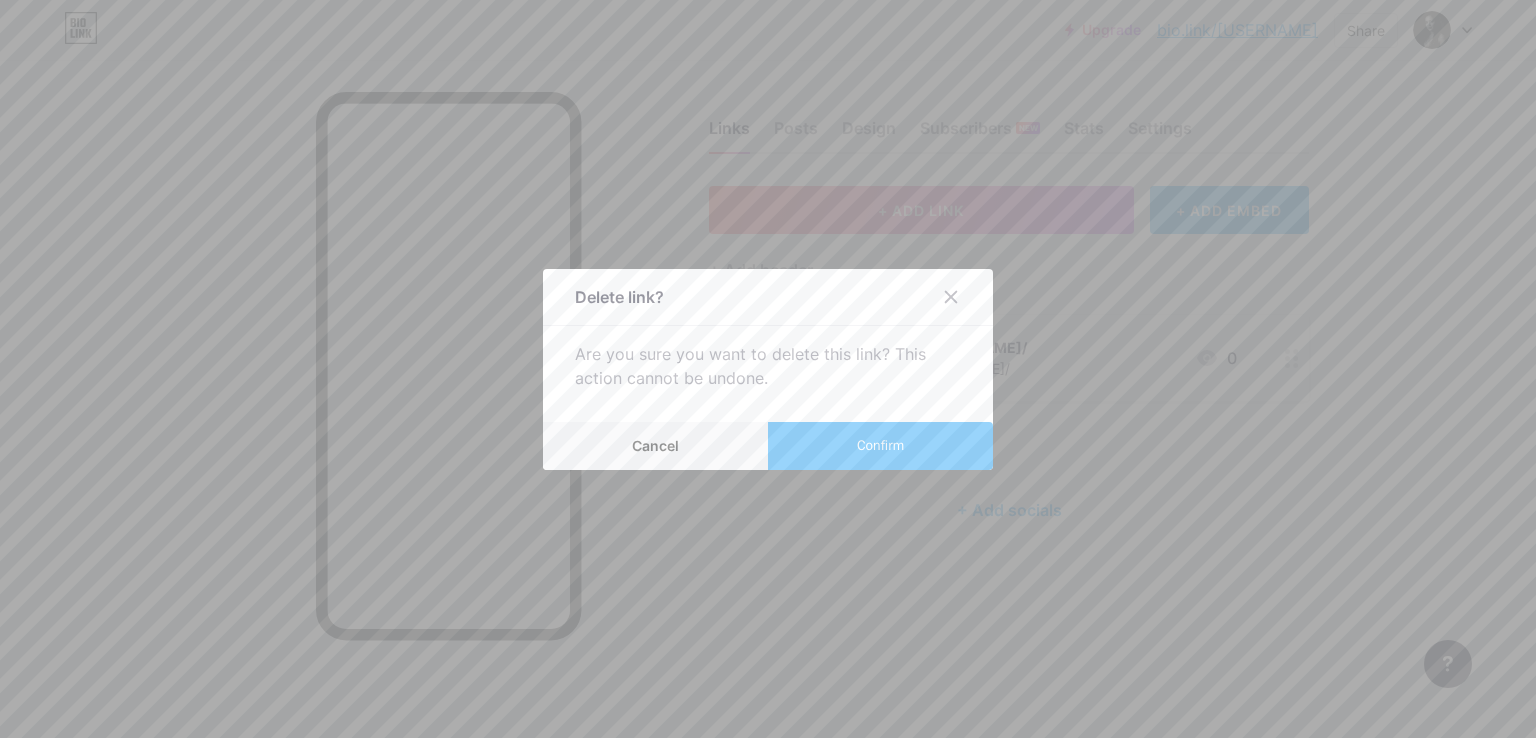 click on "Confirm" at bounding box center [880, 445] 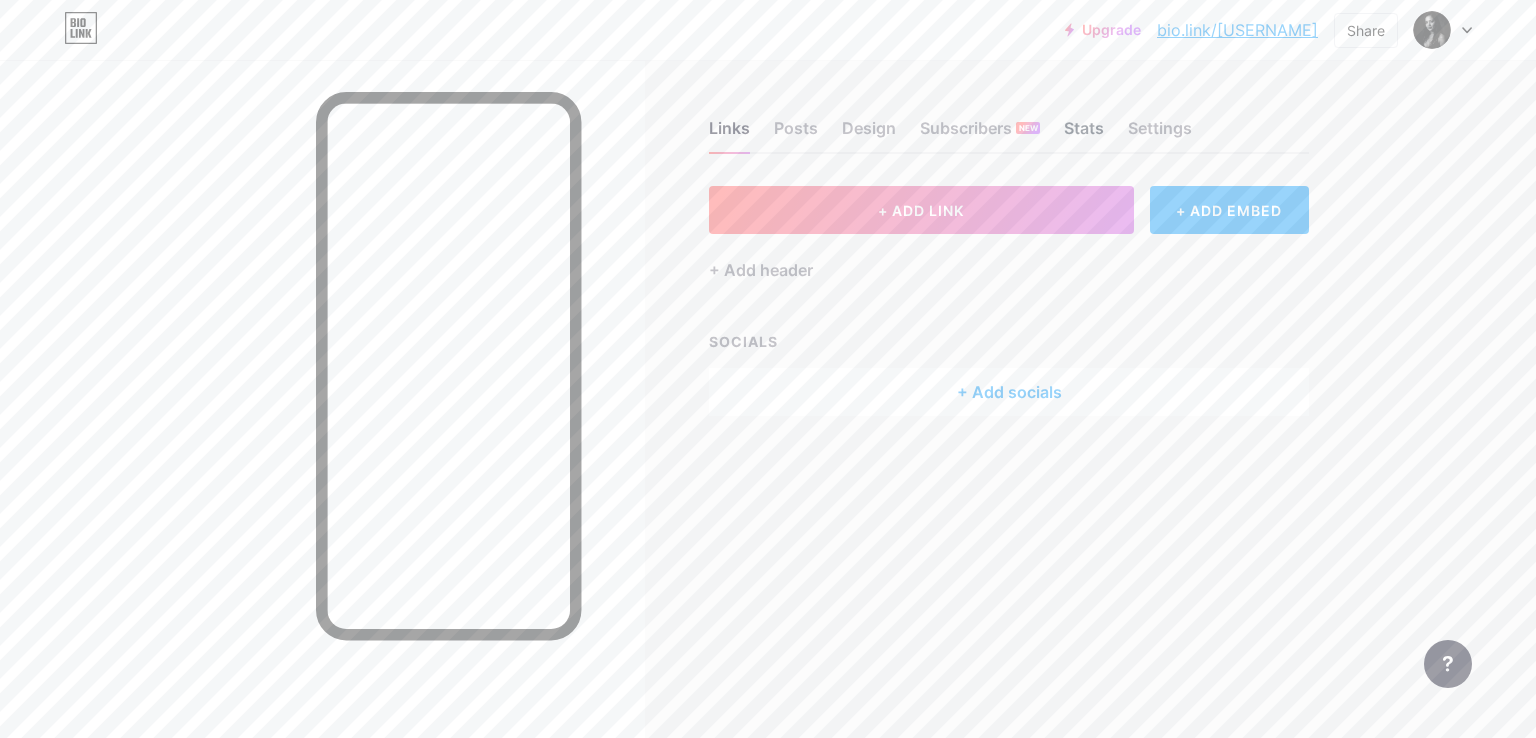 click on "Stats" at bounding box center (1084, 134) 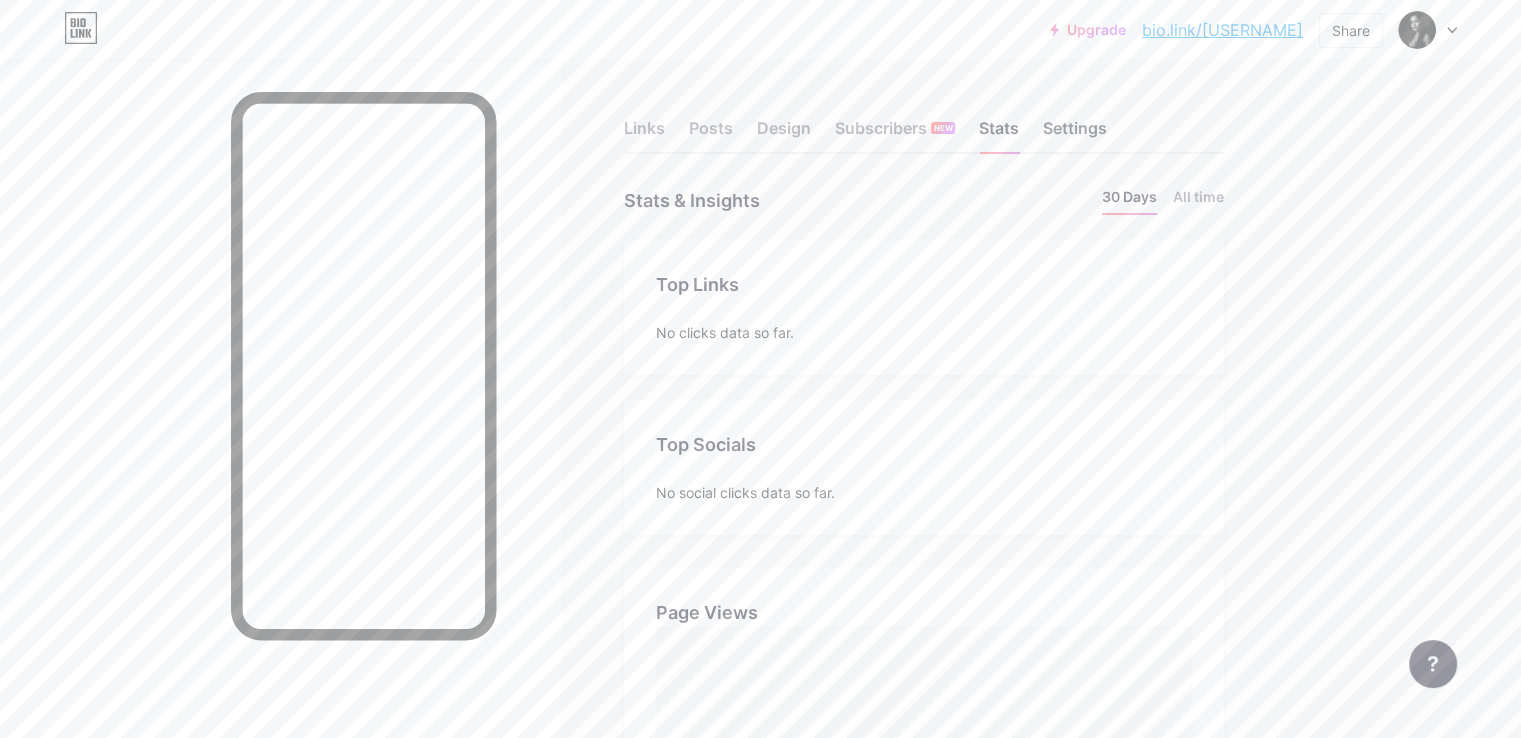 scroll, scrollTop: 999262, scrollLeft: 998479, axis: both 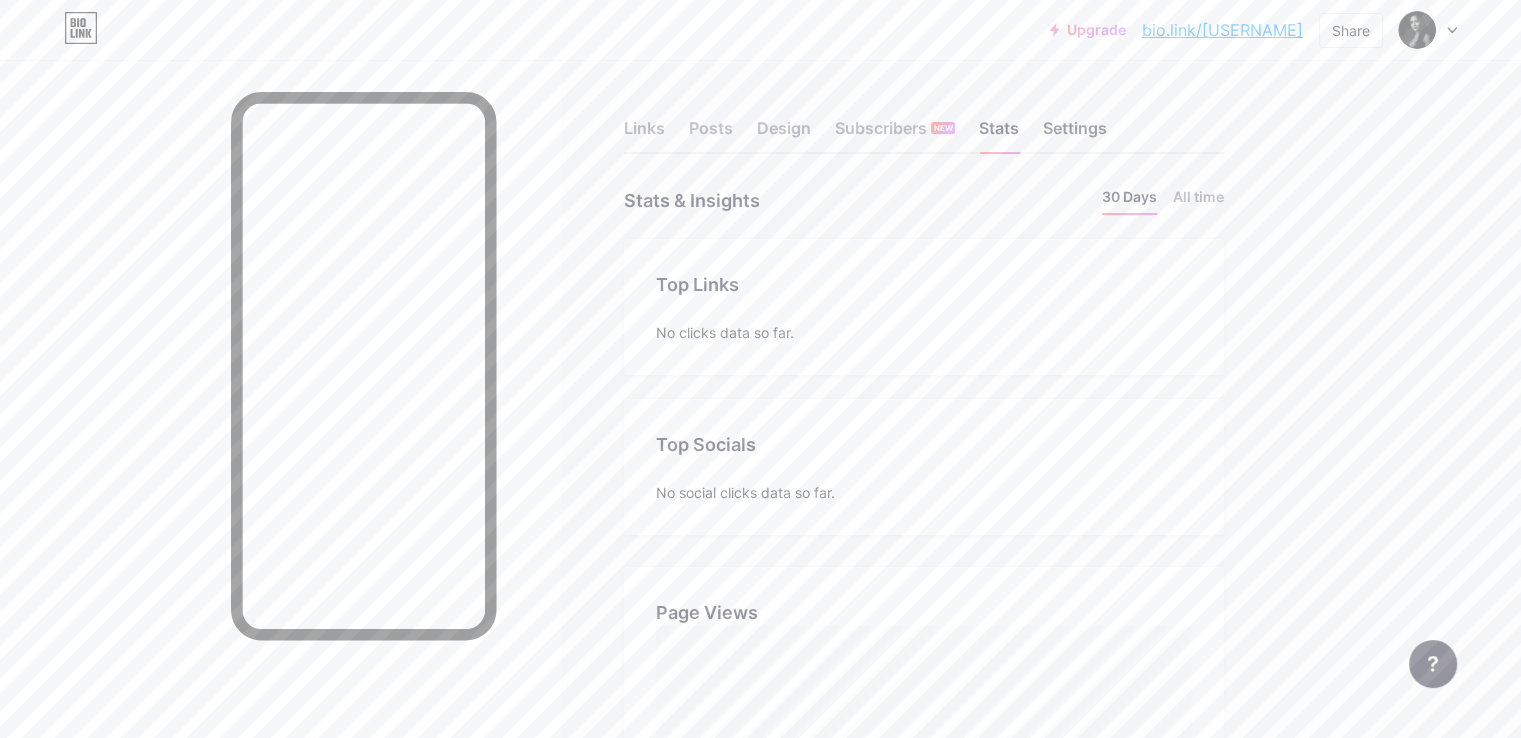click on "Settings" at bounding box center (1075, 134) 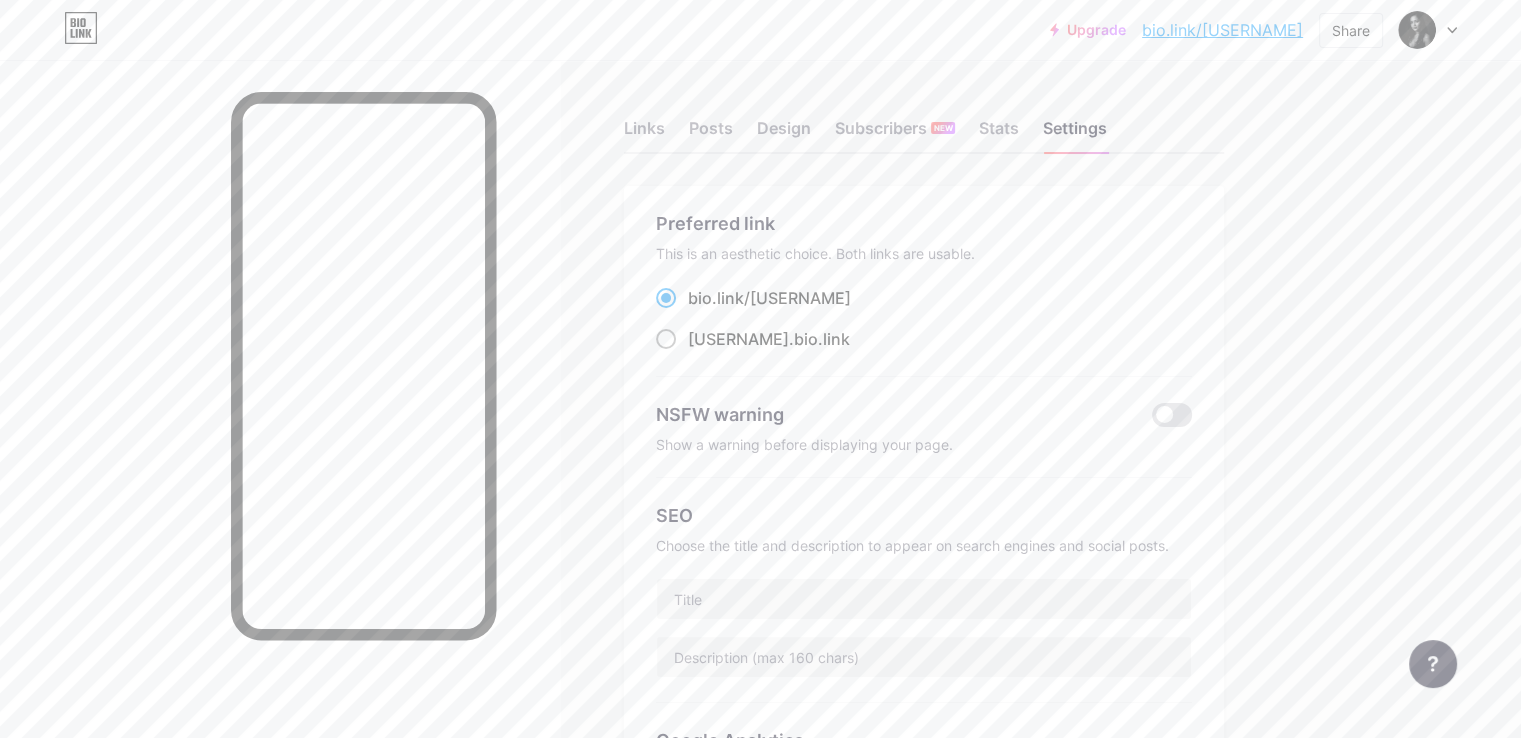 click at bounding box center [666, 339] 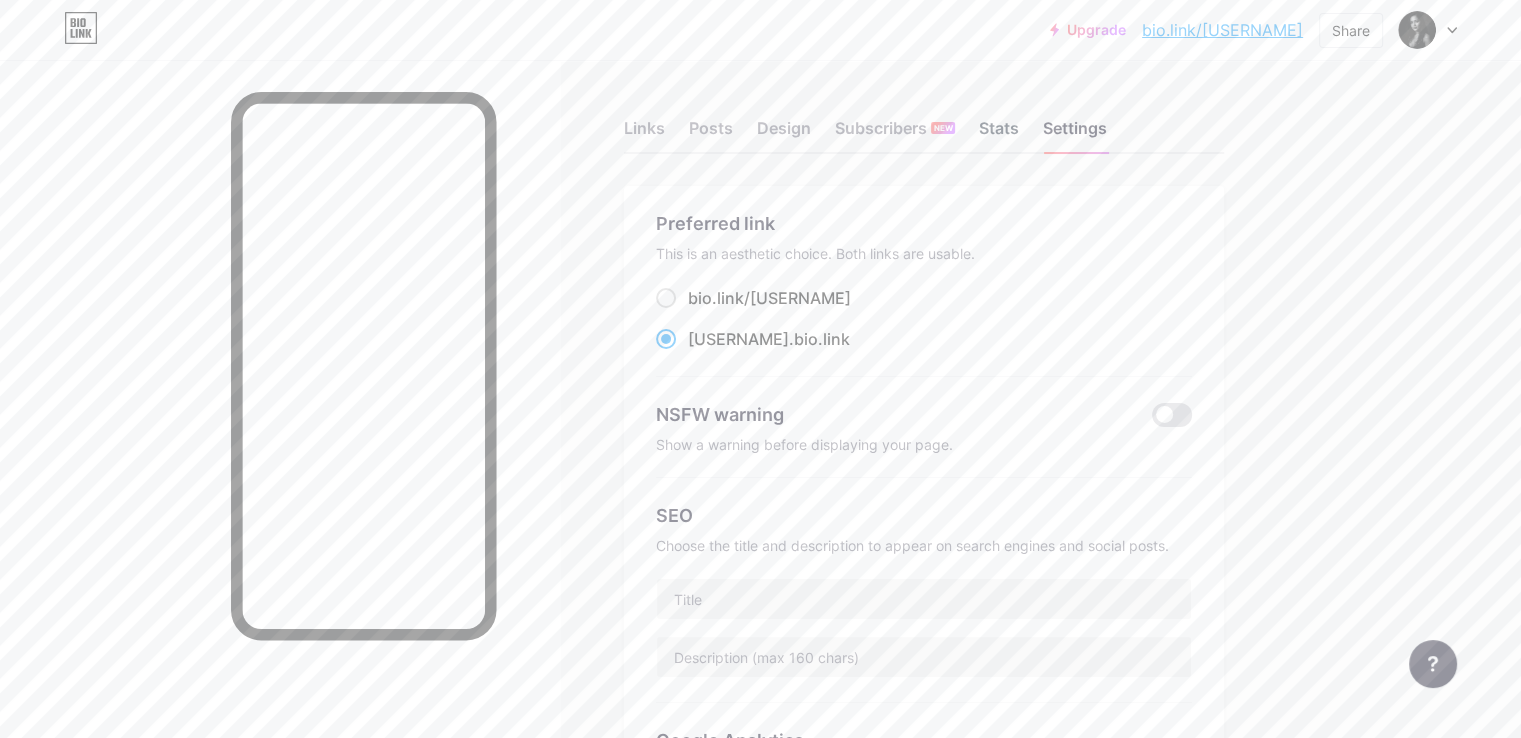 click on "Stats" at bounding box center (999, 134) 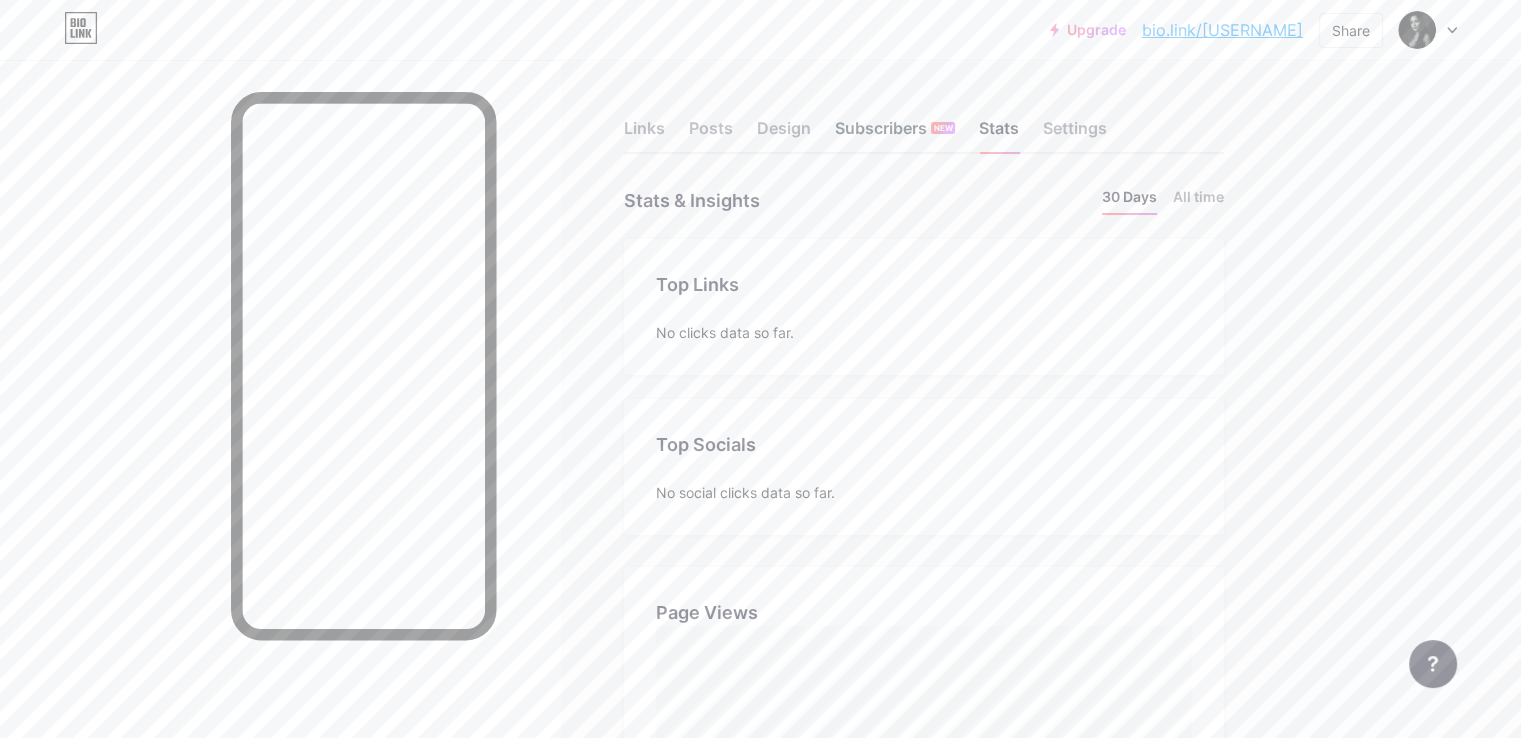 scroll, scrollTop: 999262, scrollLeft: 998479, axis: both 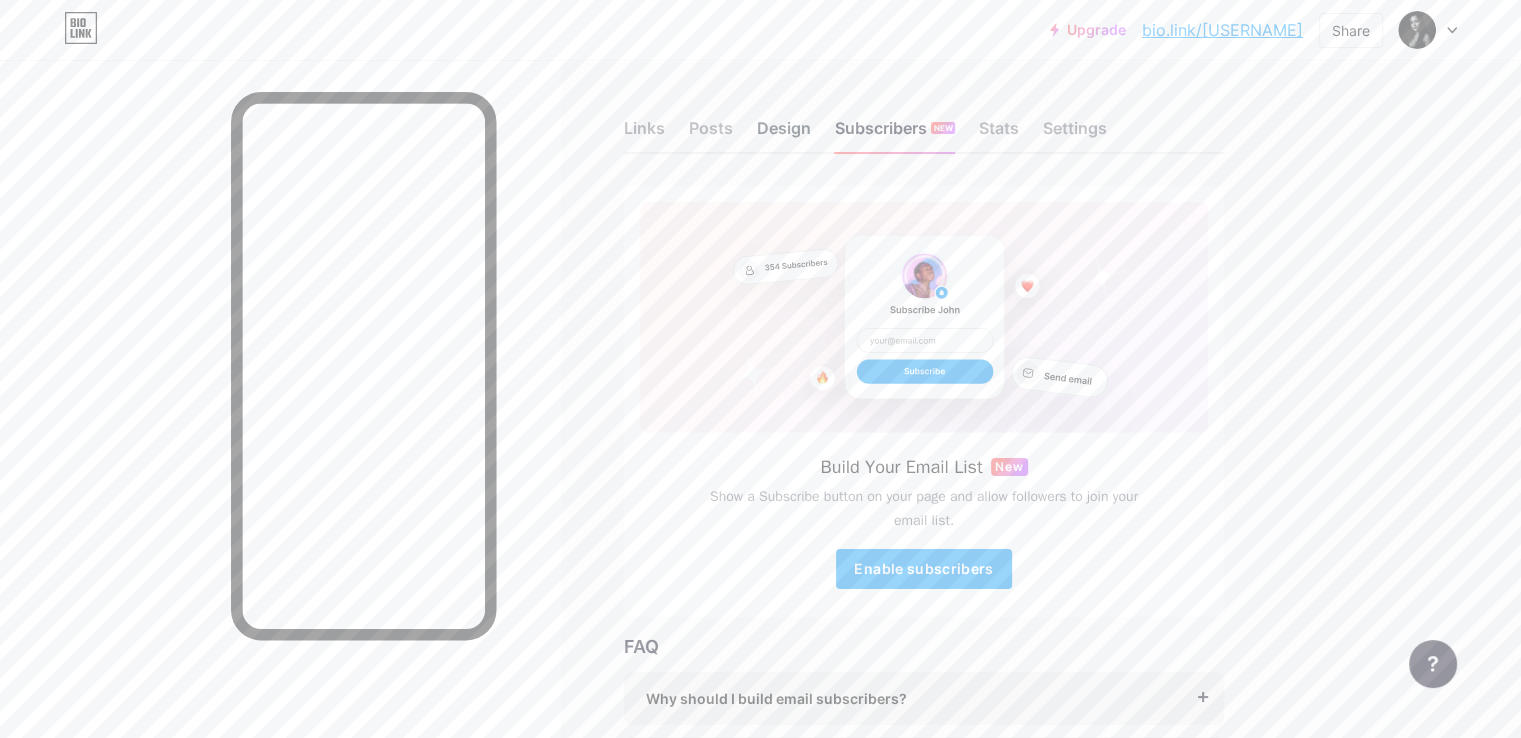 click on "Design" at bounding box center [784, 134] 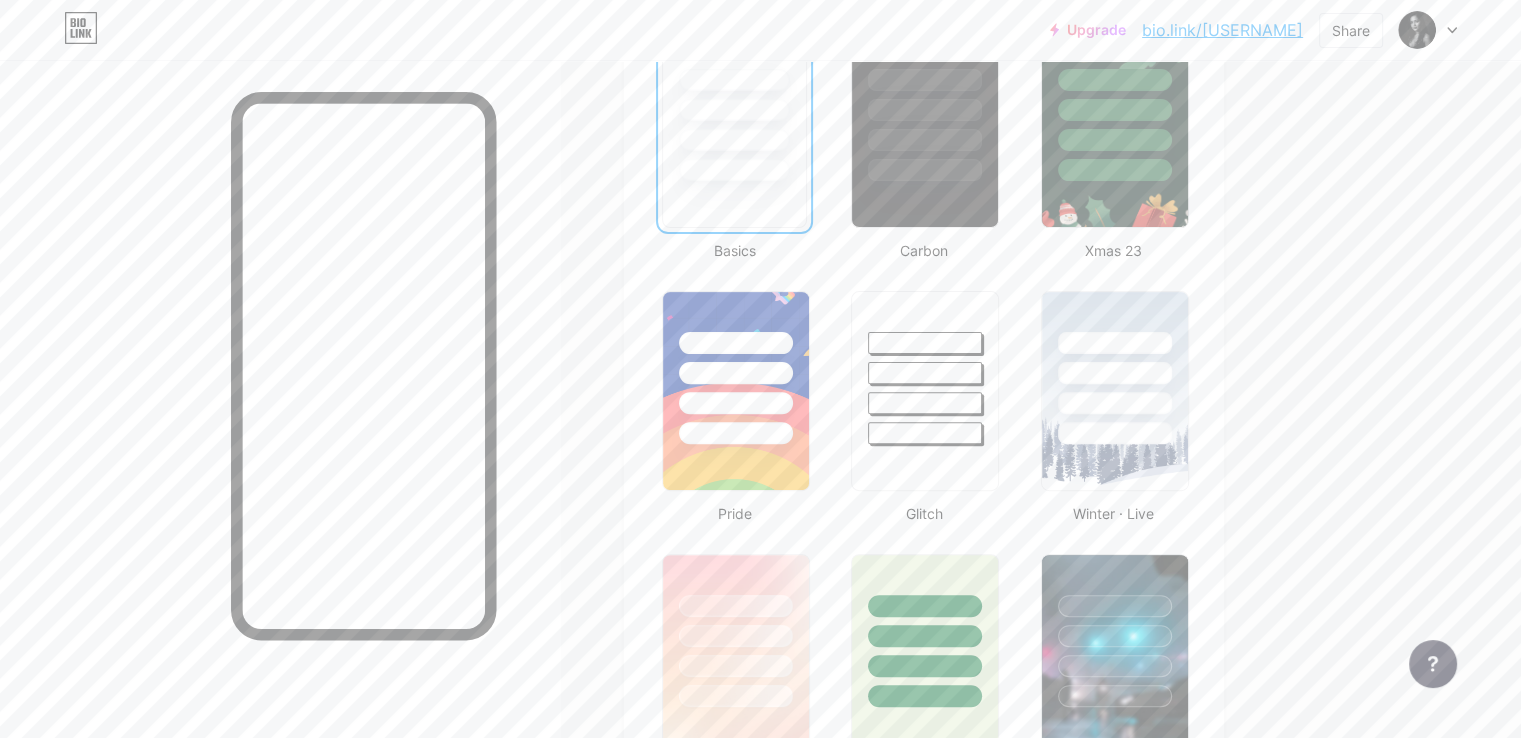 scroll, scrollTop: 600, scrollLeft: 0, axis: vertical 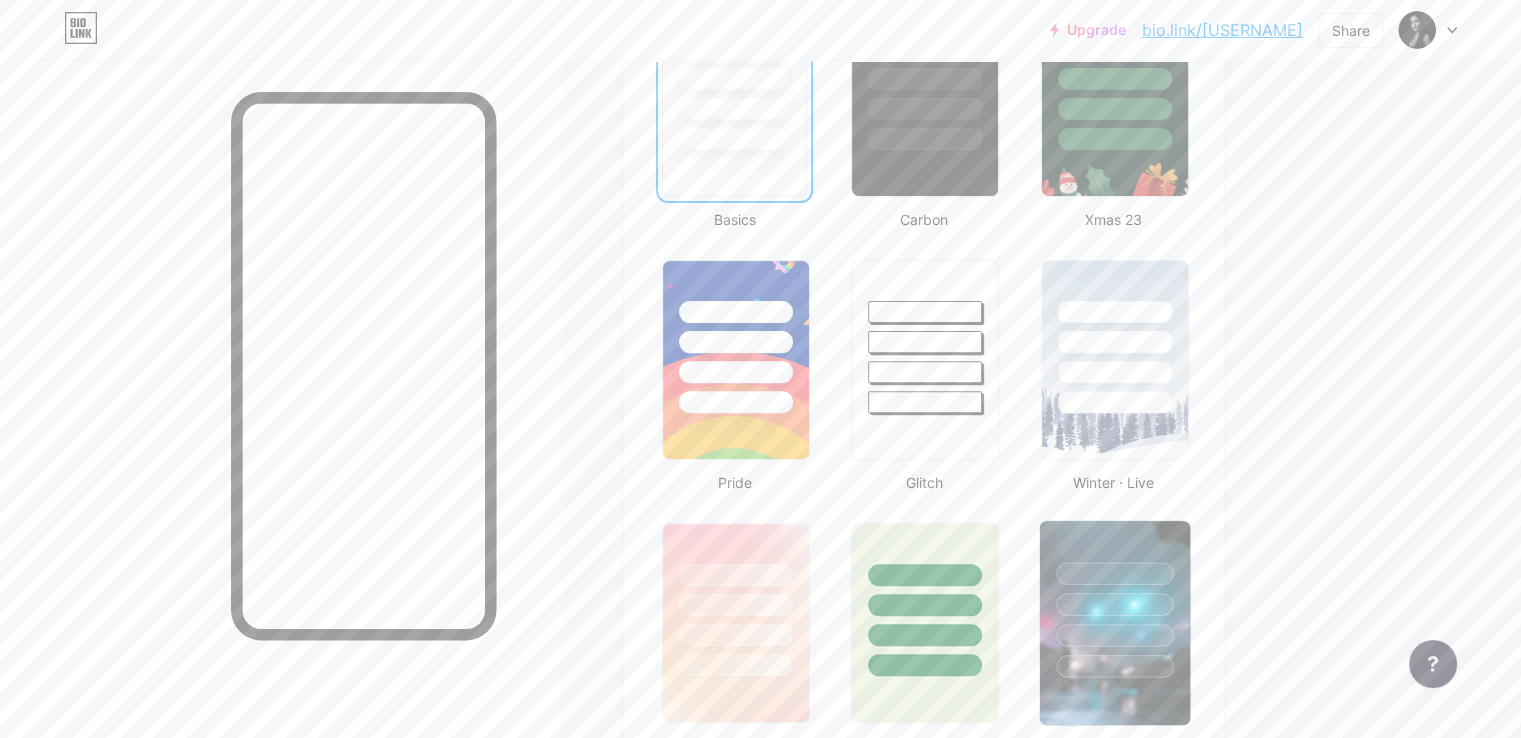 click at bounding box center (1114, 573) 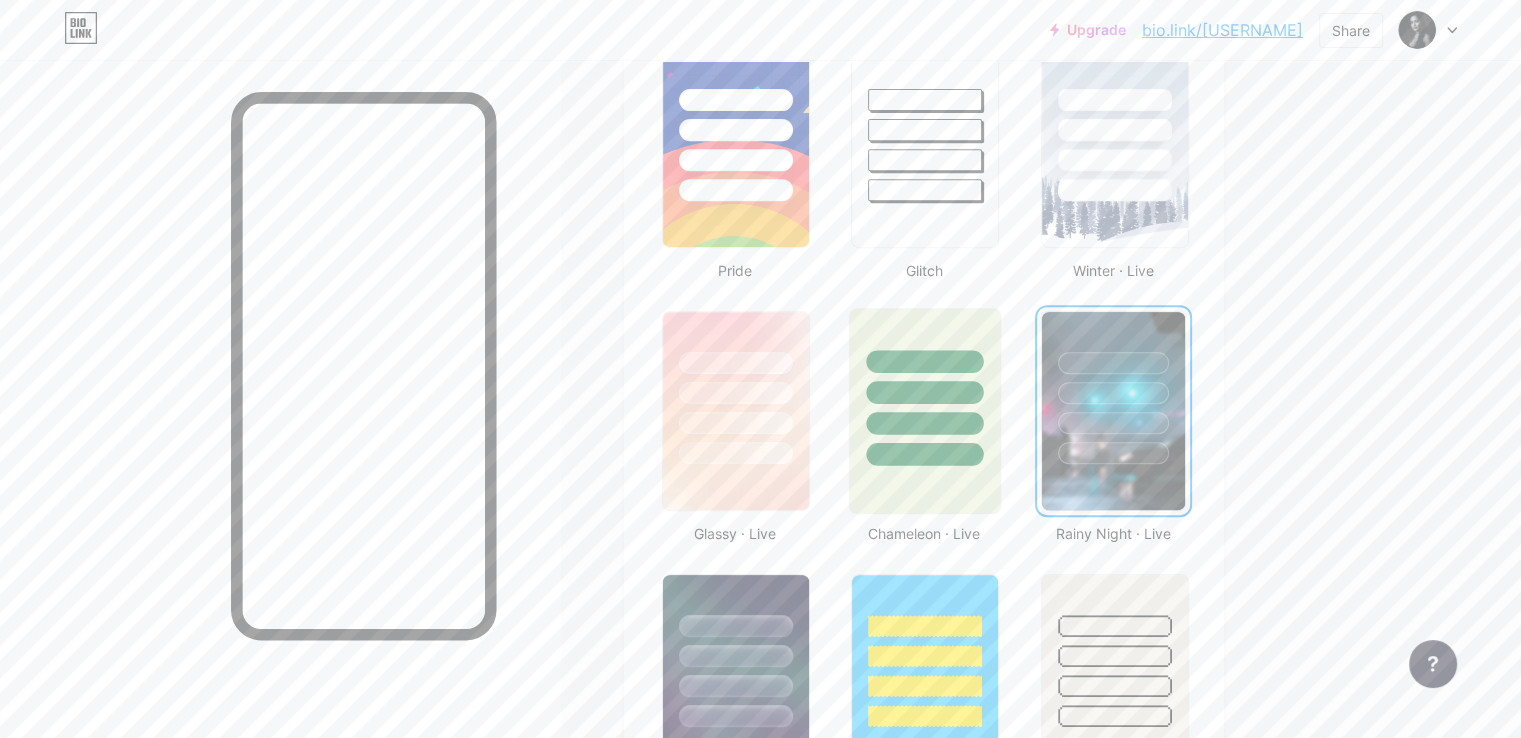 scroll, scrollTop: 900, scrollLeft: 0, axis: vertical 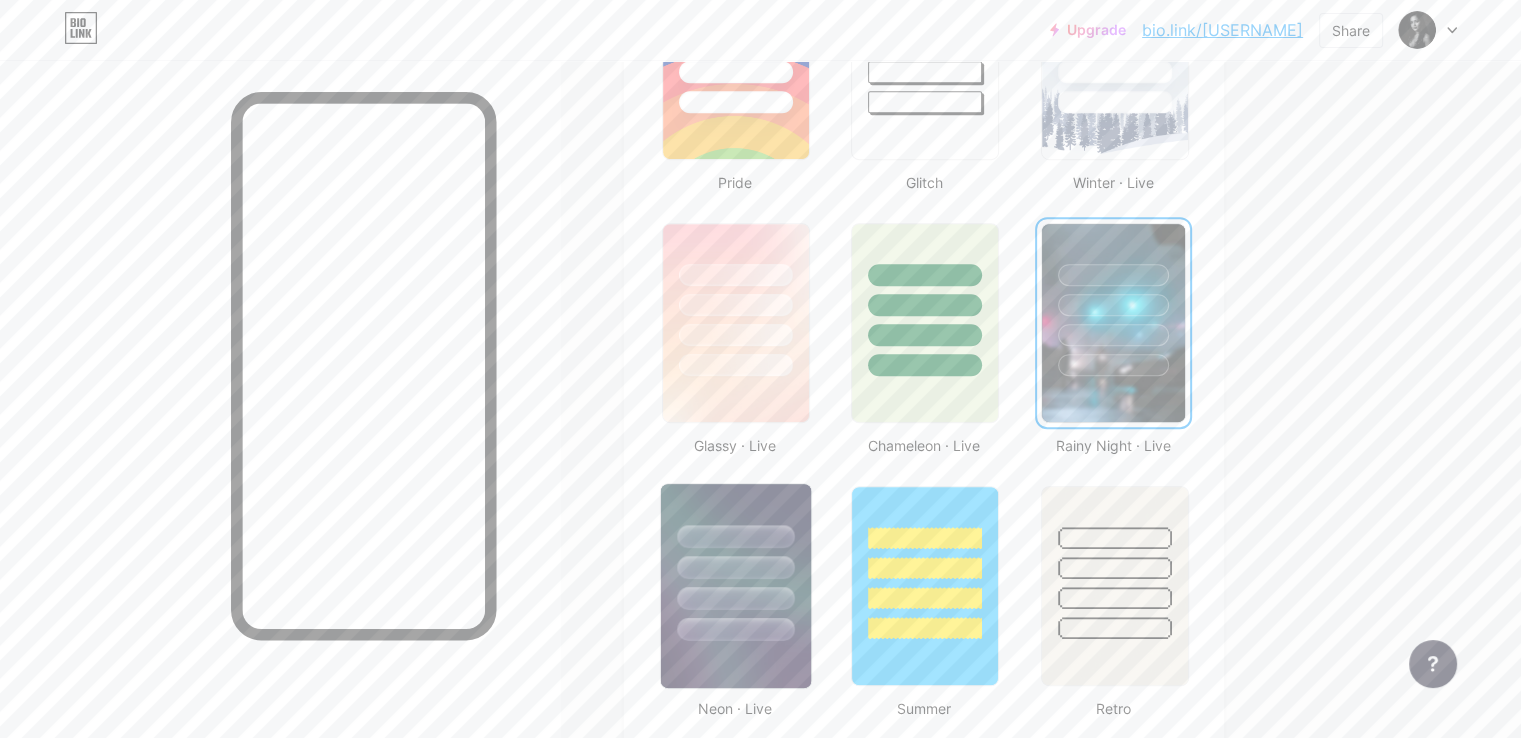 click at bounding box center [736, 562] 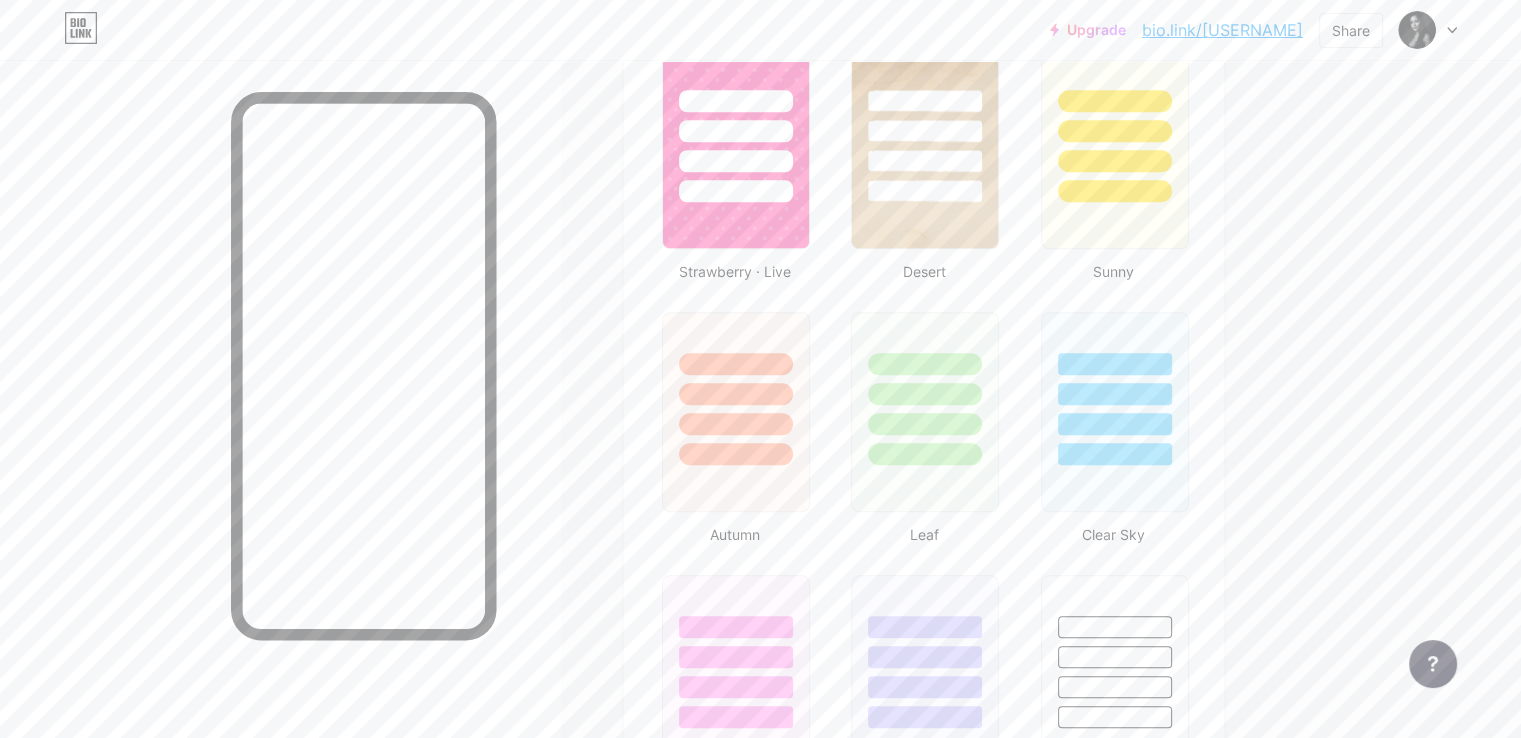 scroll, scrollTop: 1300, scrollLeft: 0, axis: vertical 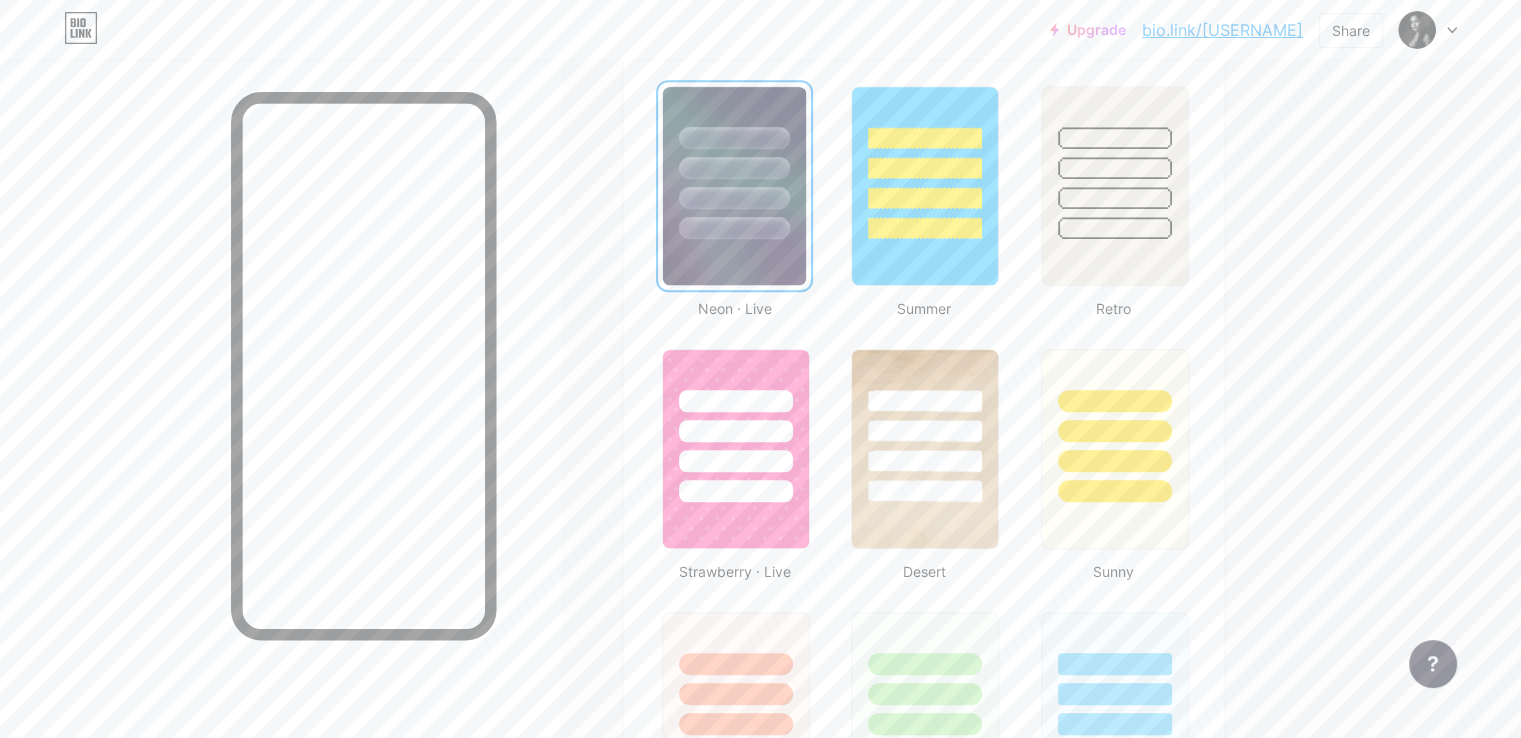 click at bounding box center [734, 186] 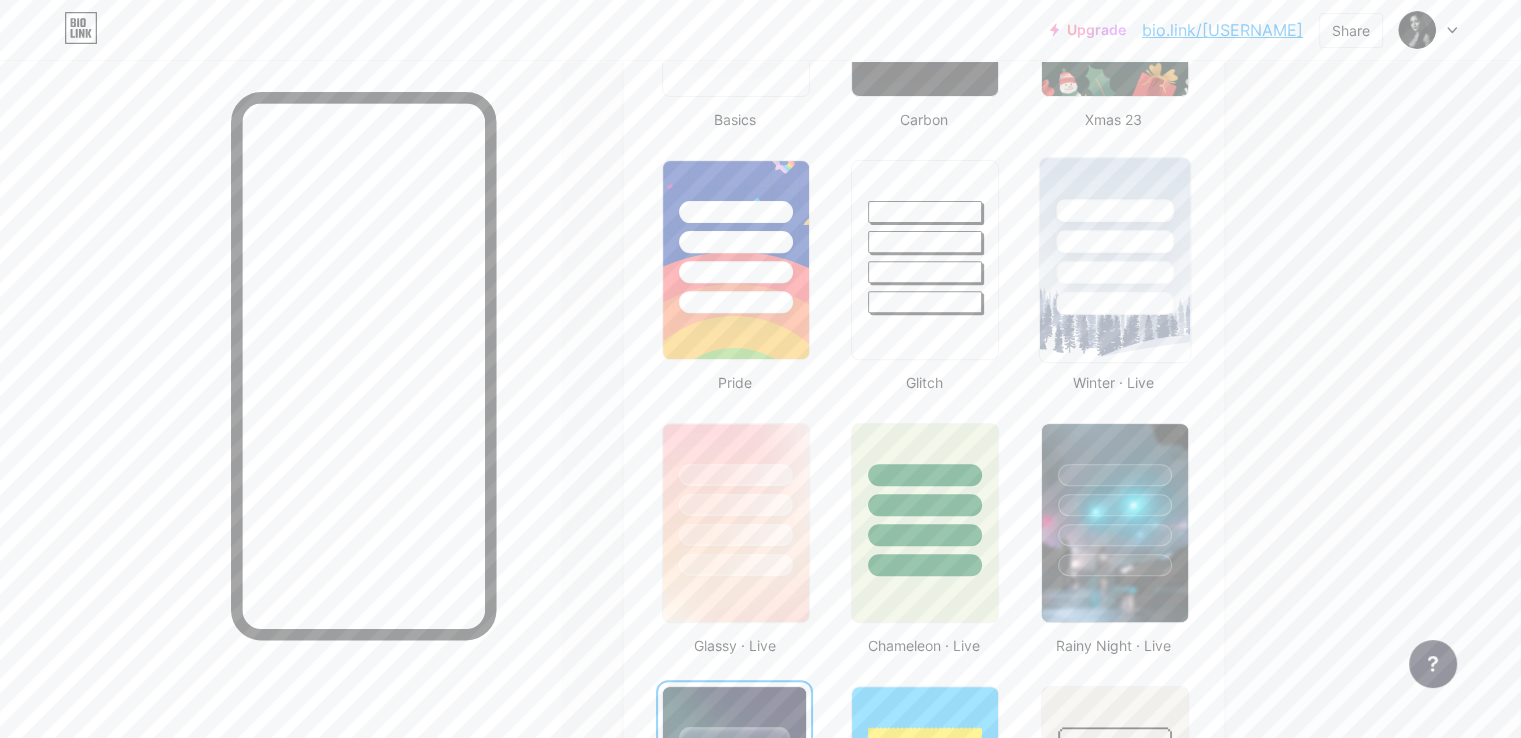 scroll, scrollTop: 500, scrollLeft: 0, axis: vertical 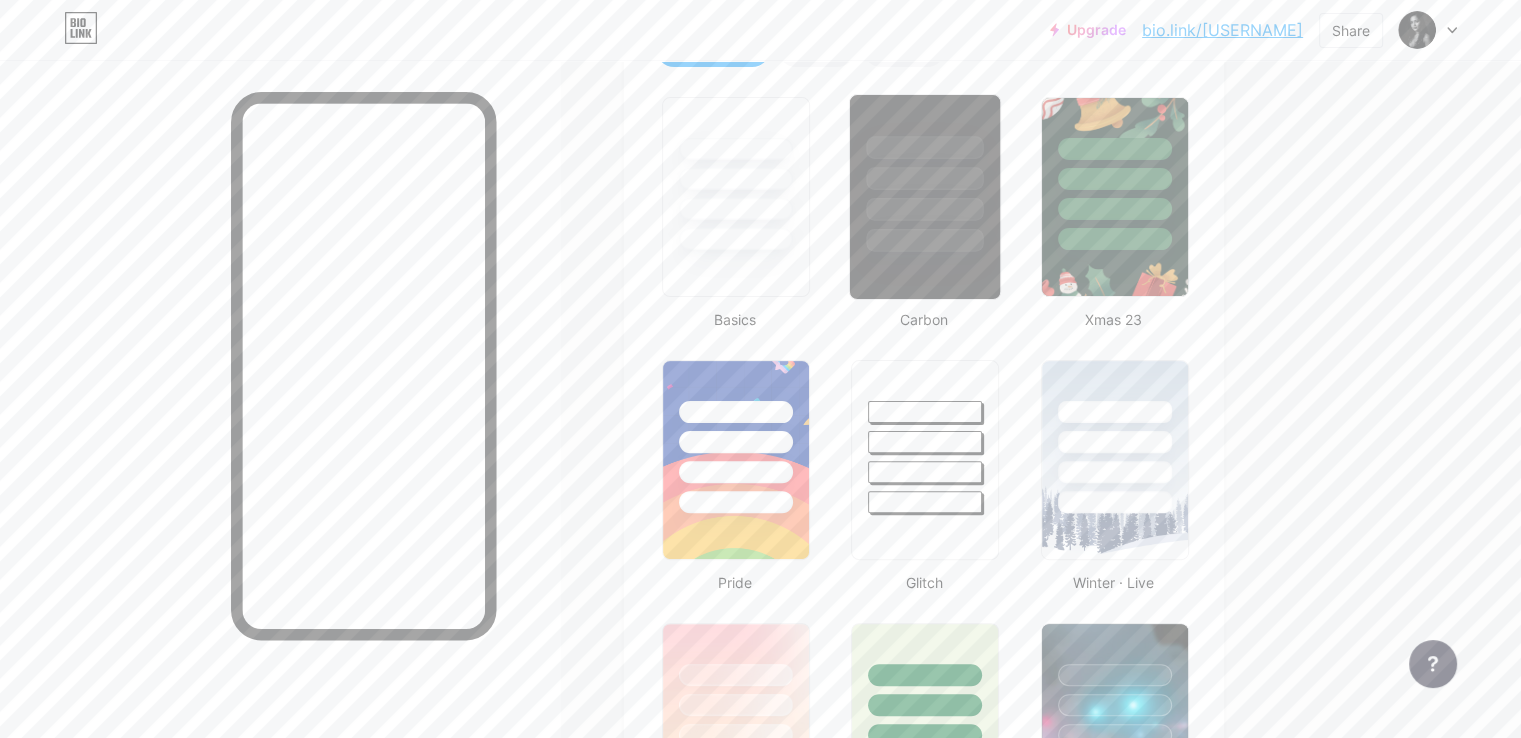 click at bounding box center (925, 197) 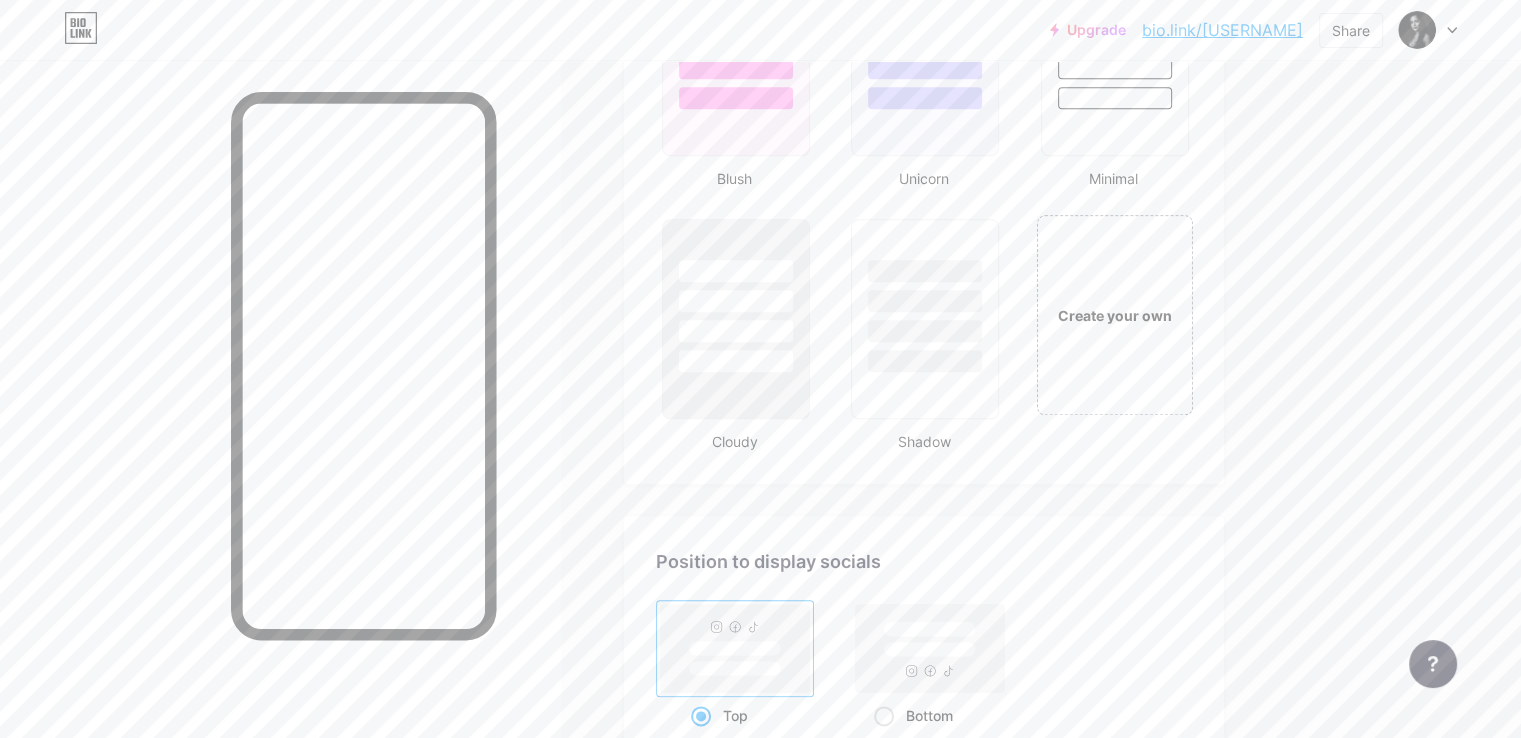 scroll, scrollTop: 2300, scrollLeft: 0, axis: vertical 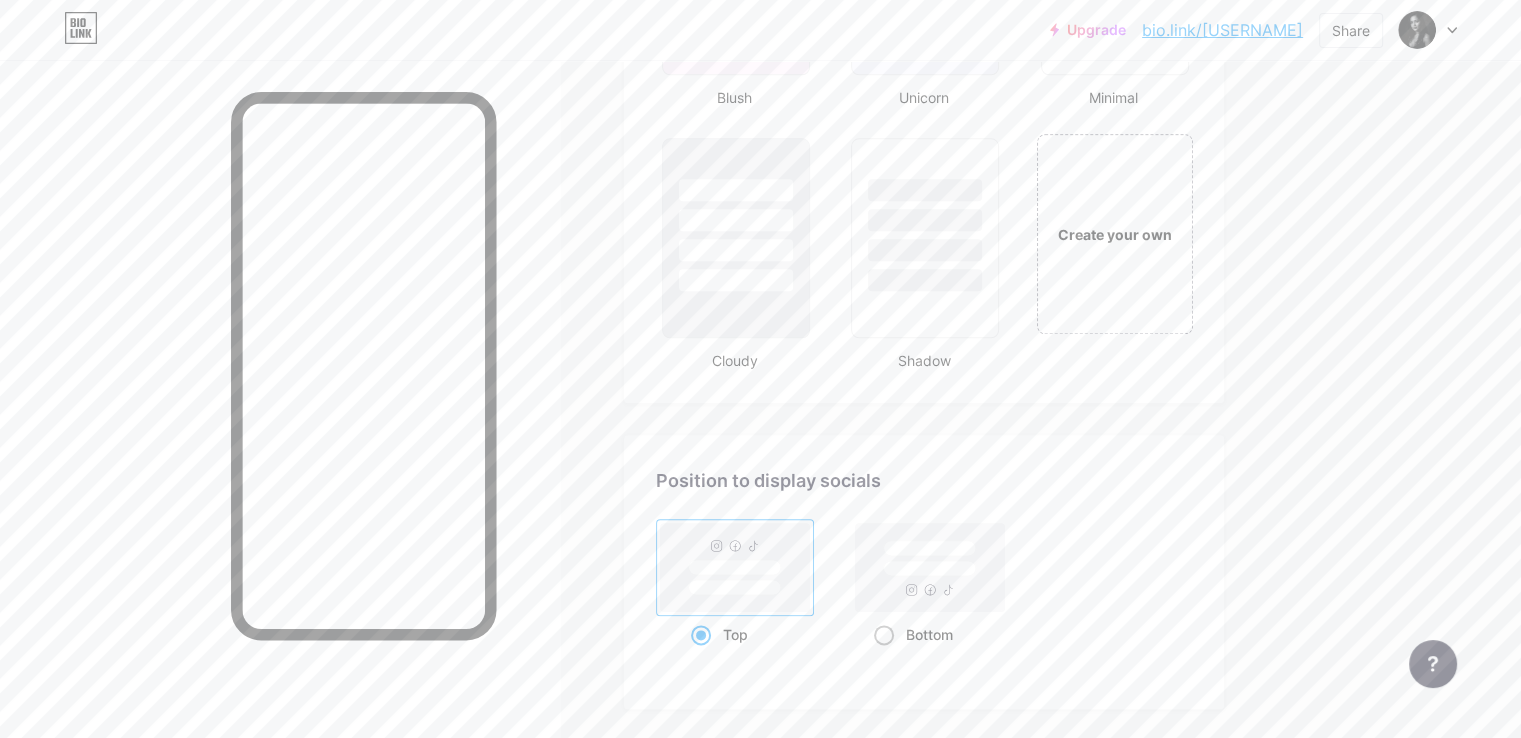 click at bounding box center (884, 635) 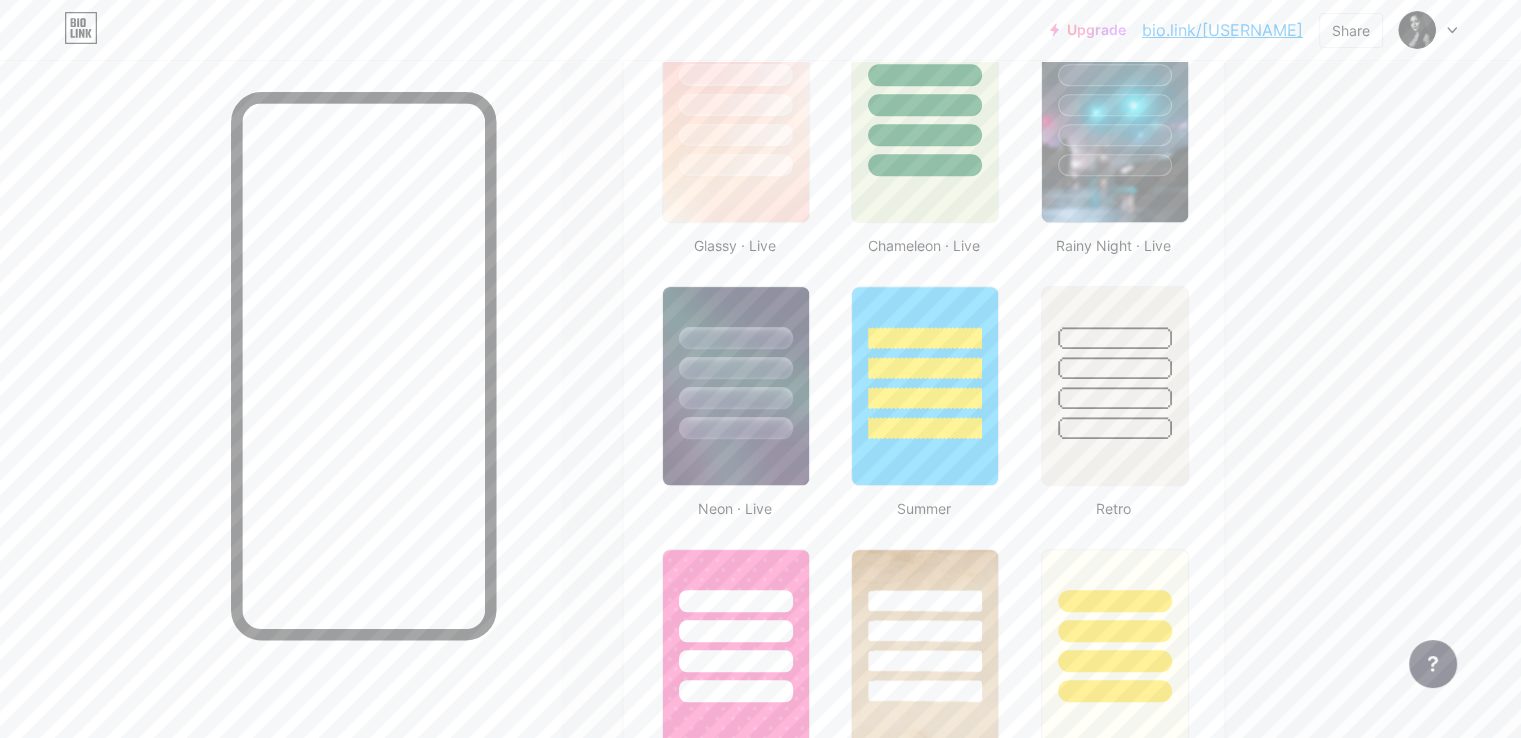 scroll, scrollTop: 800, scrollLeft: 0, axis: vertical 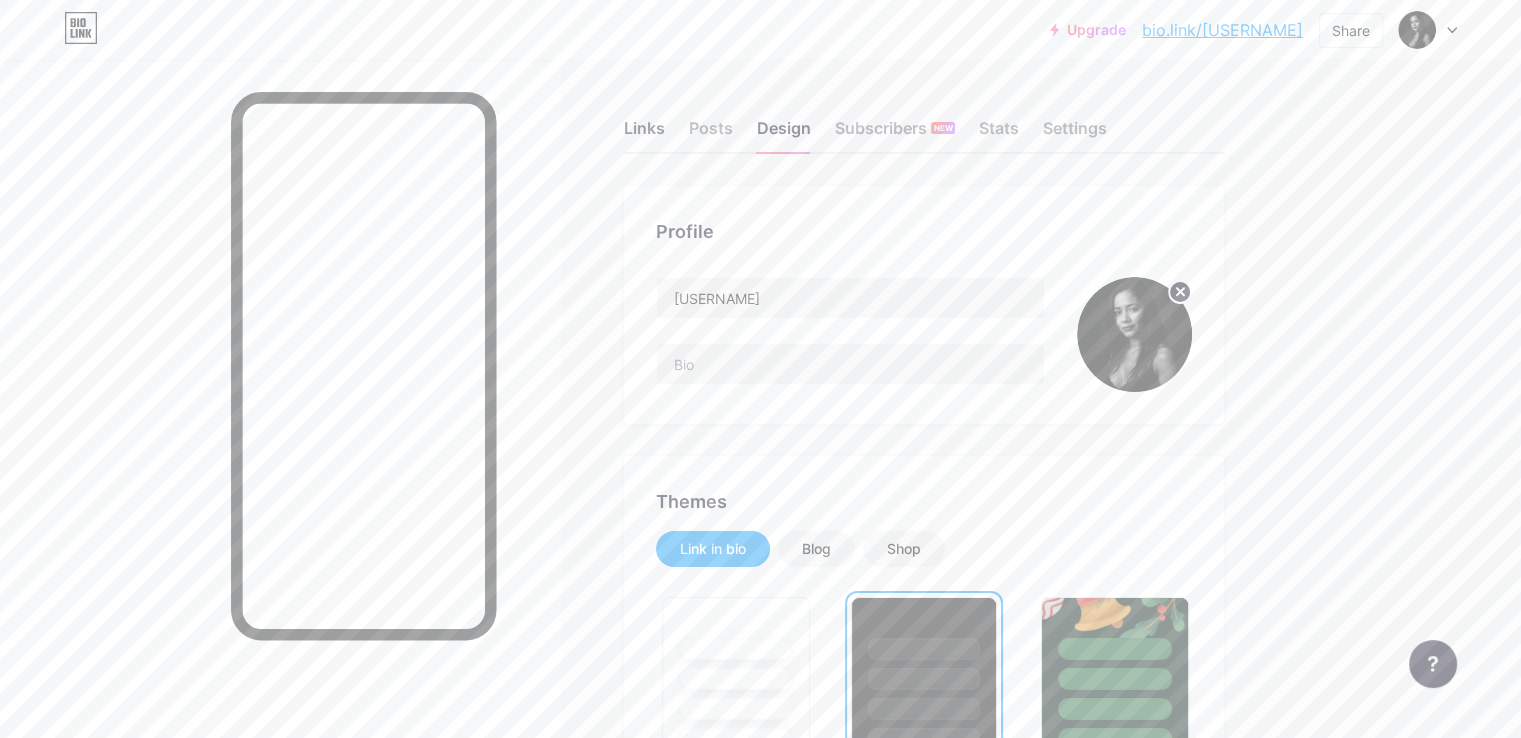 click on "Links" at bounding box center (644, 134) 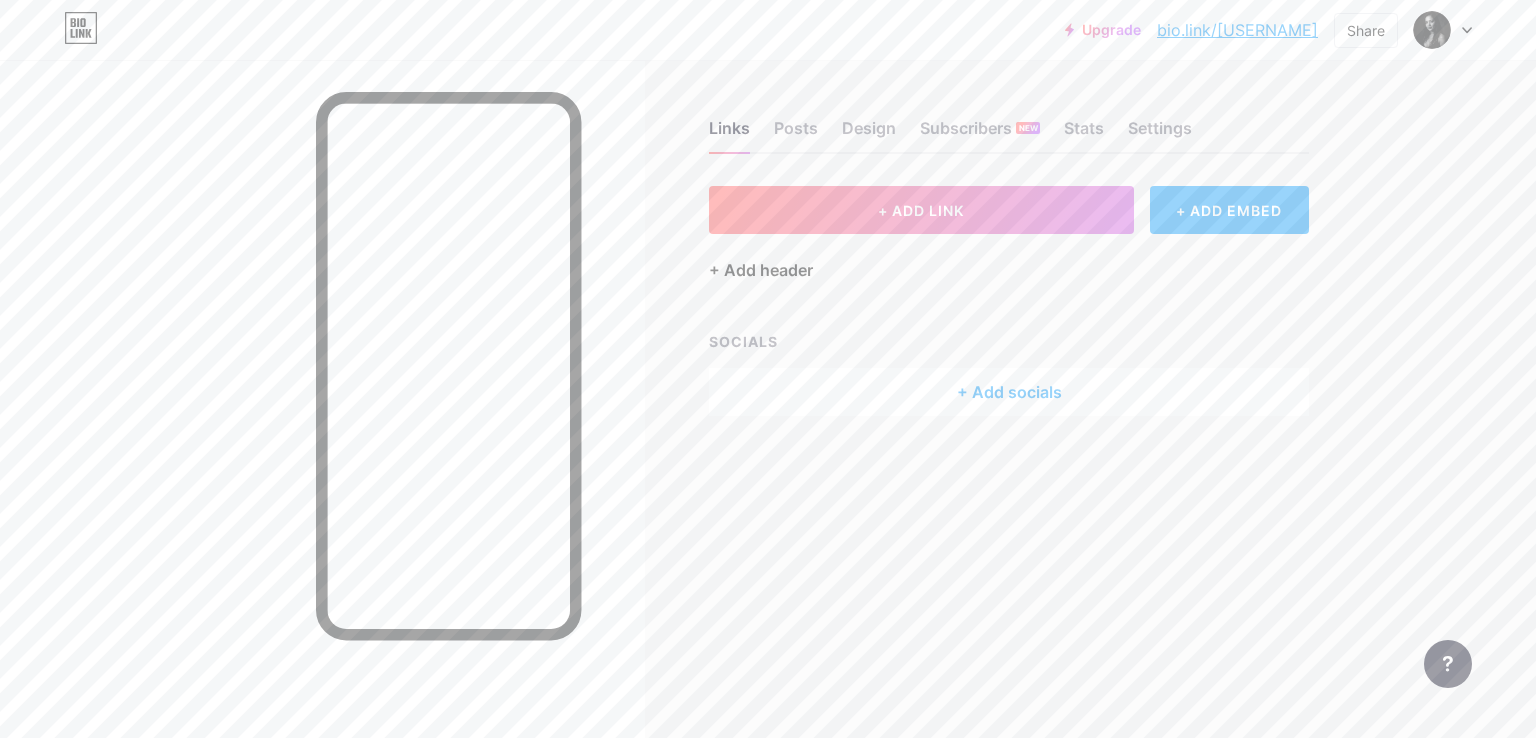 click on "+ Add header" at bounding box center [761, 270] 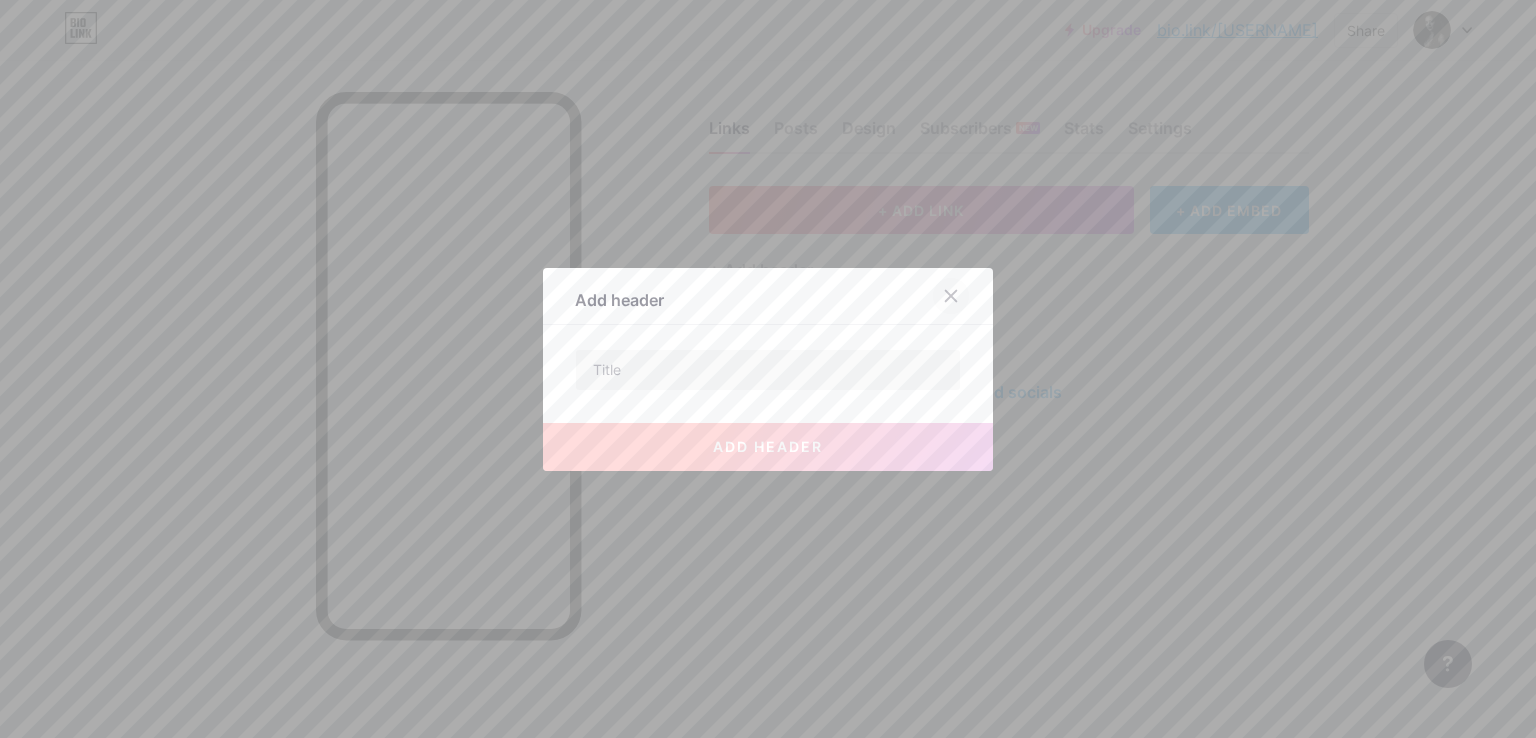 click at bounding box center (951, 296) 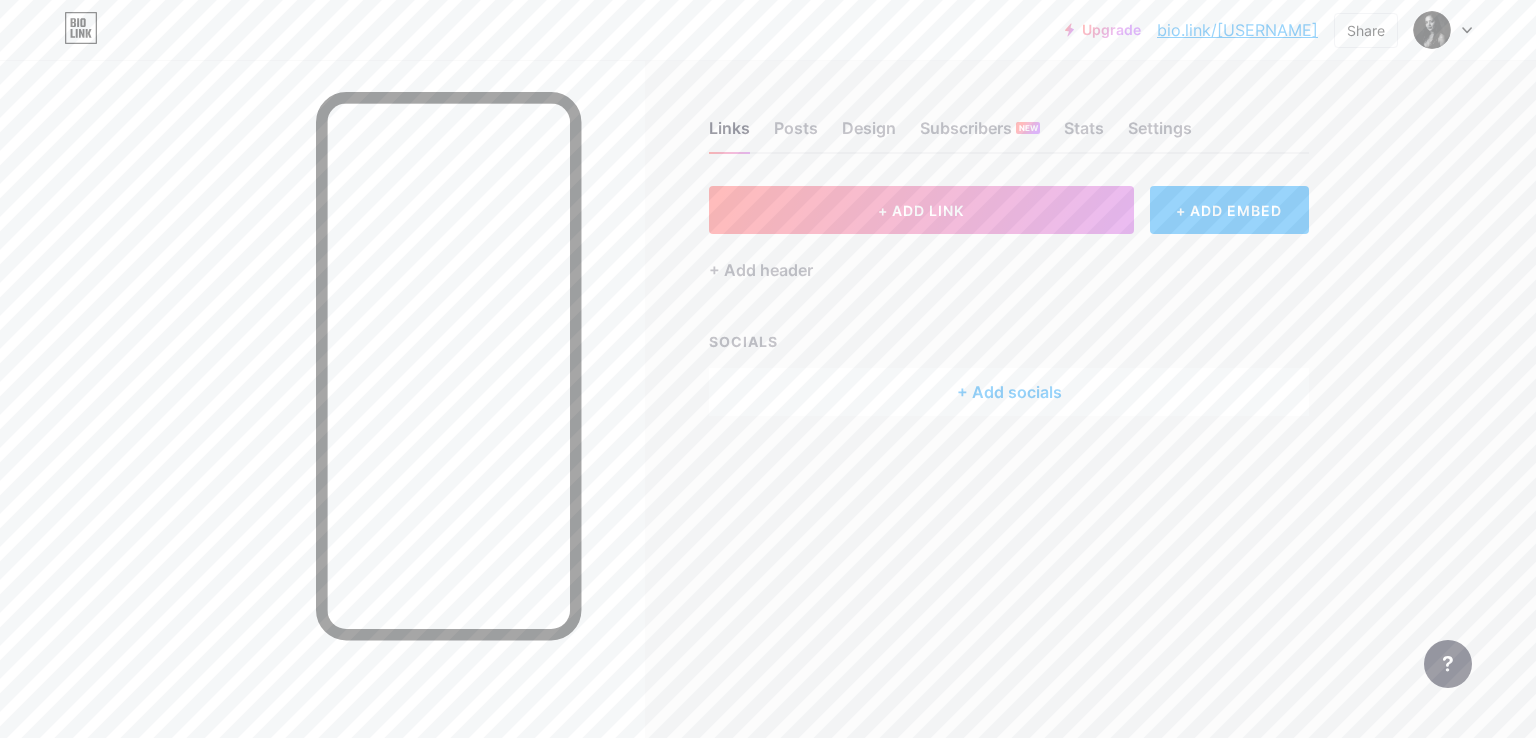 click on "+ Add socials" at bounding box center (1009, 392) 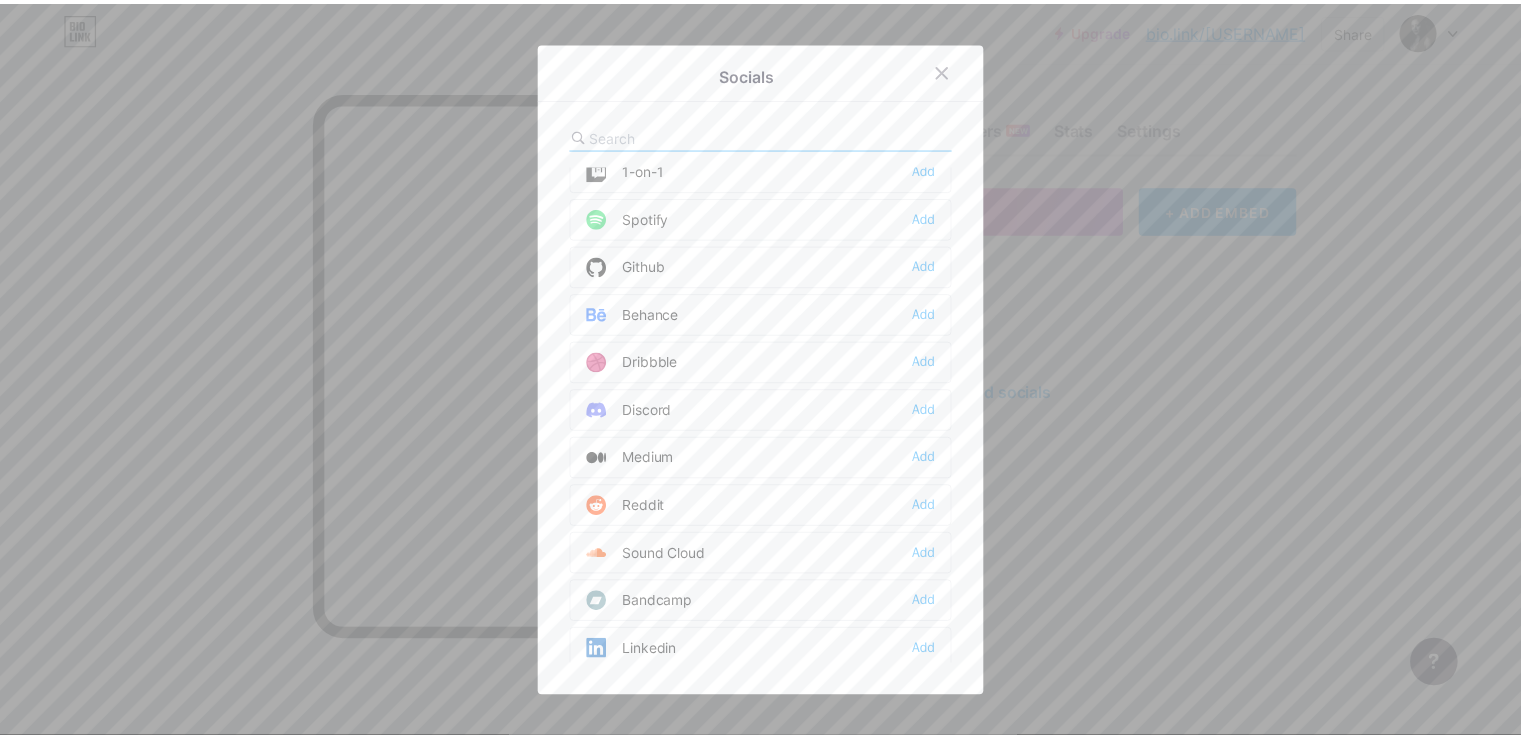 scroll, scrollTop: 200, scrollLeft: 0, axis: vertical 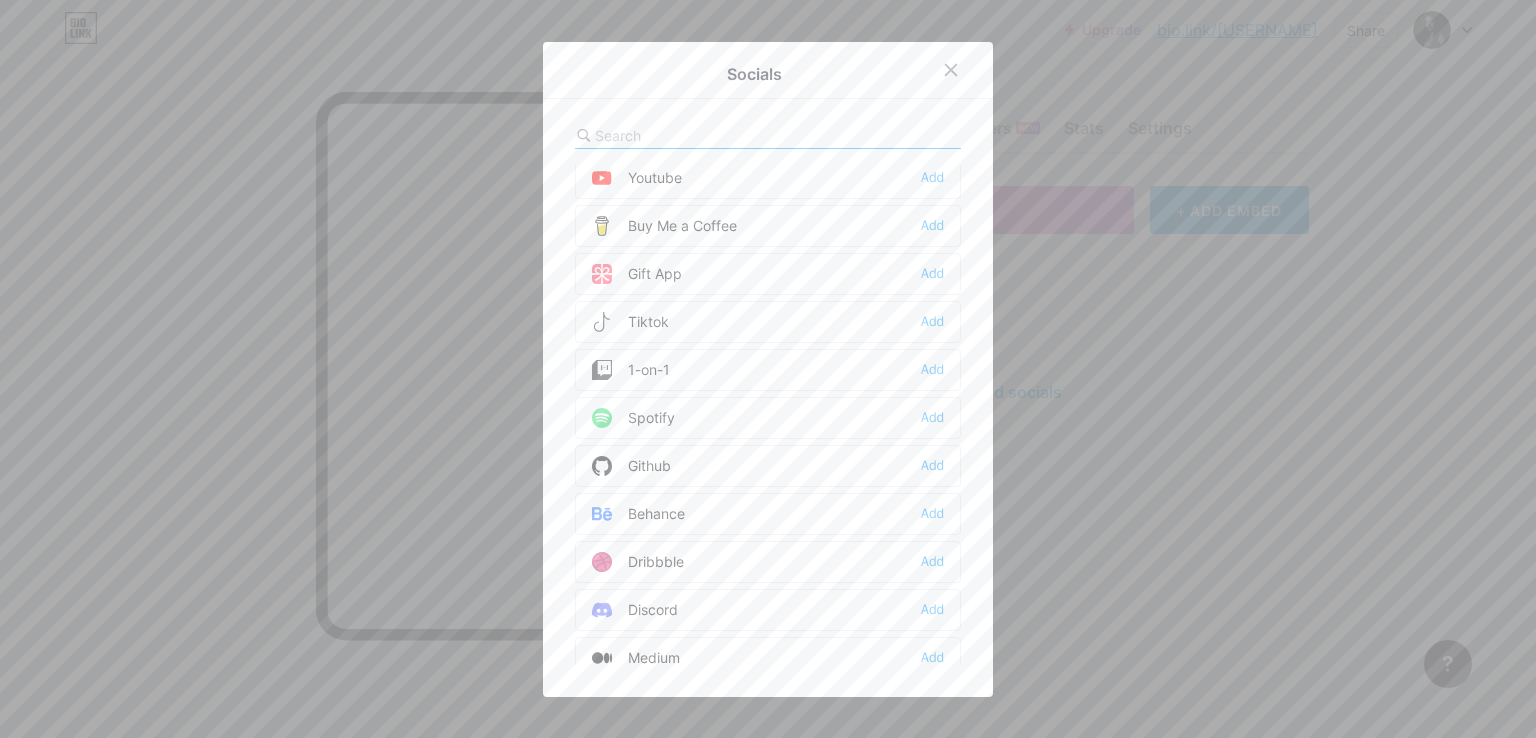 click on "Tiktok
Add" at bounding box center (768, 322) 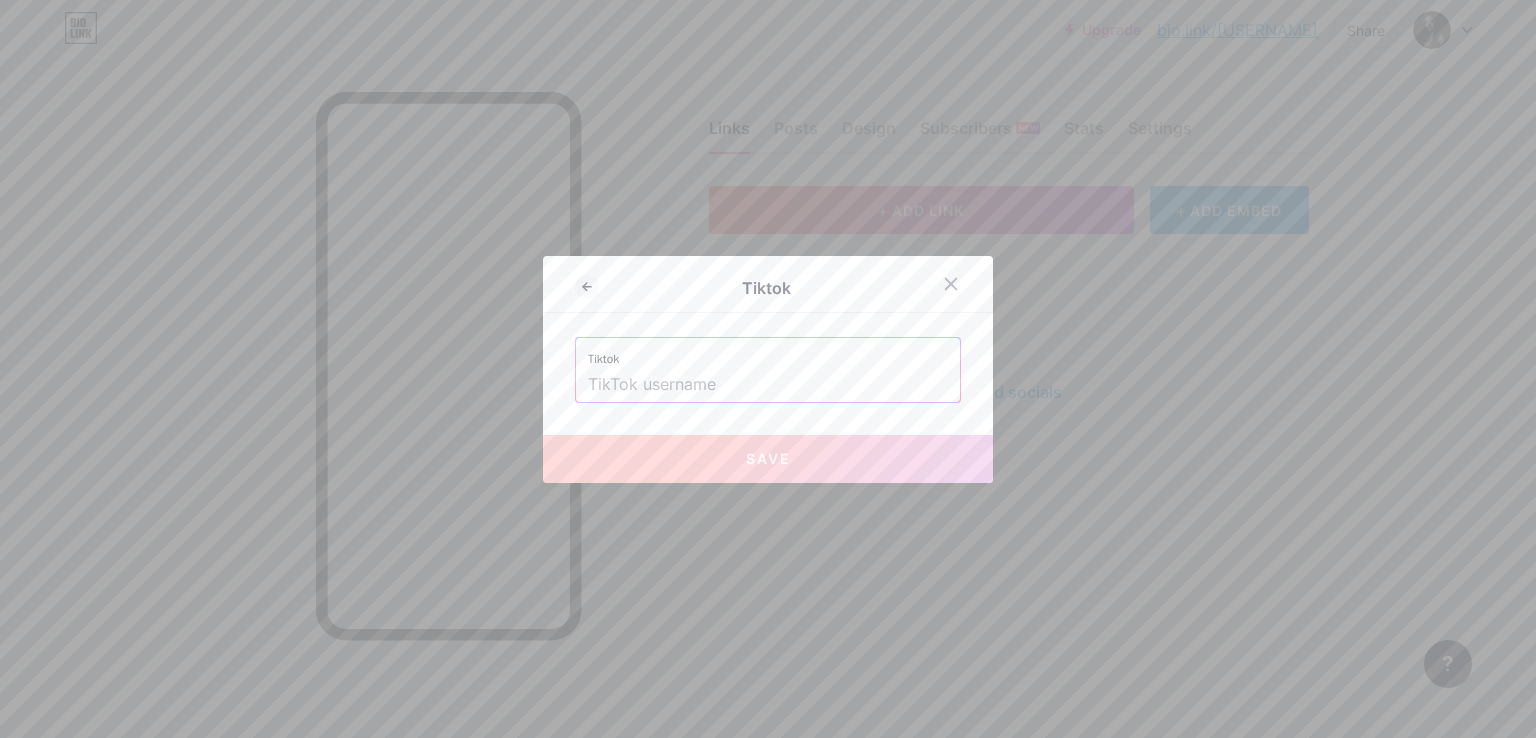 click at bounding box center [768, 385] 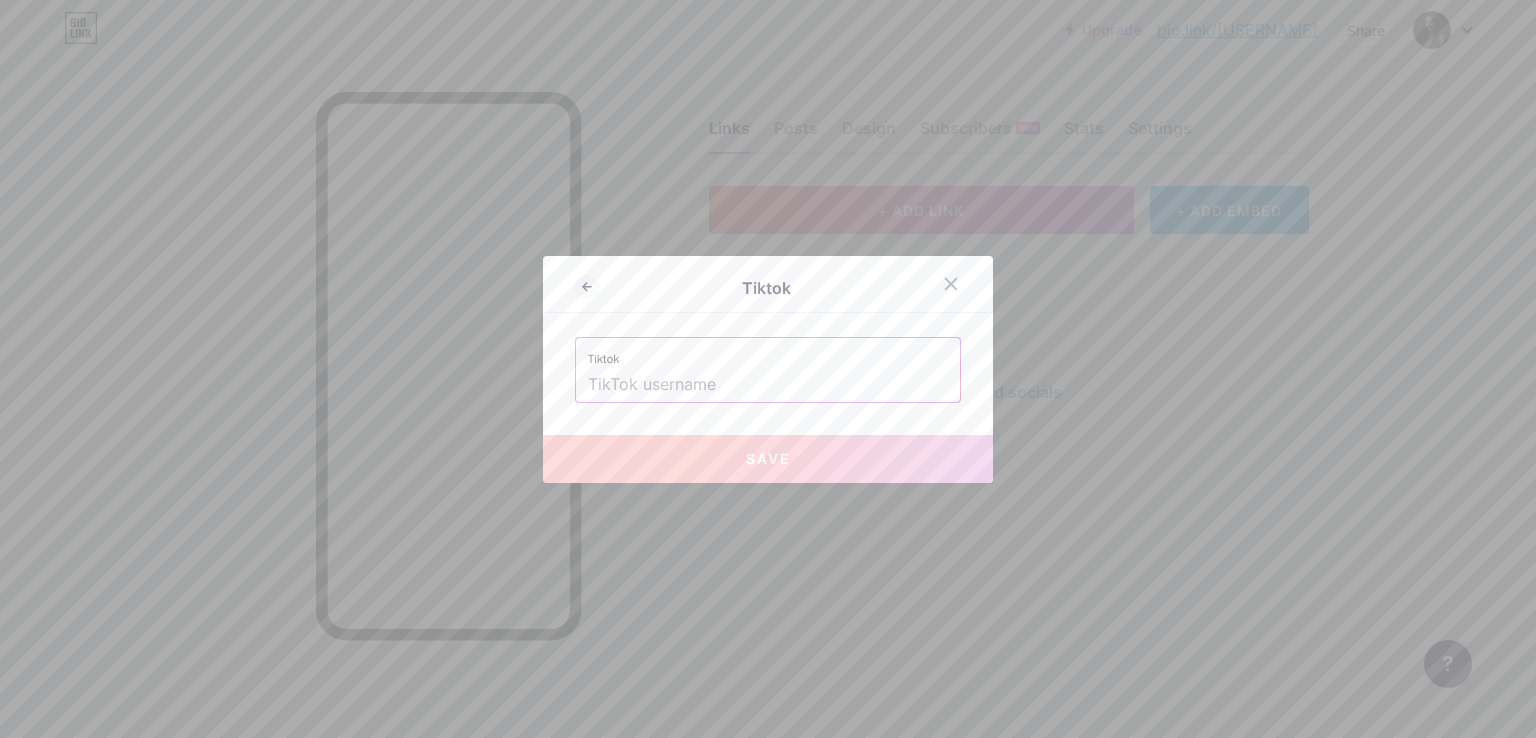 paste on "https://www.tiktok.com/[USERNAME]" 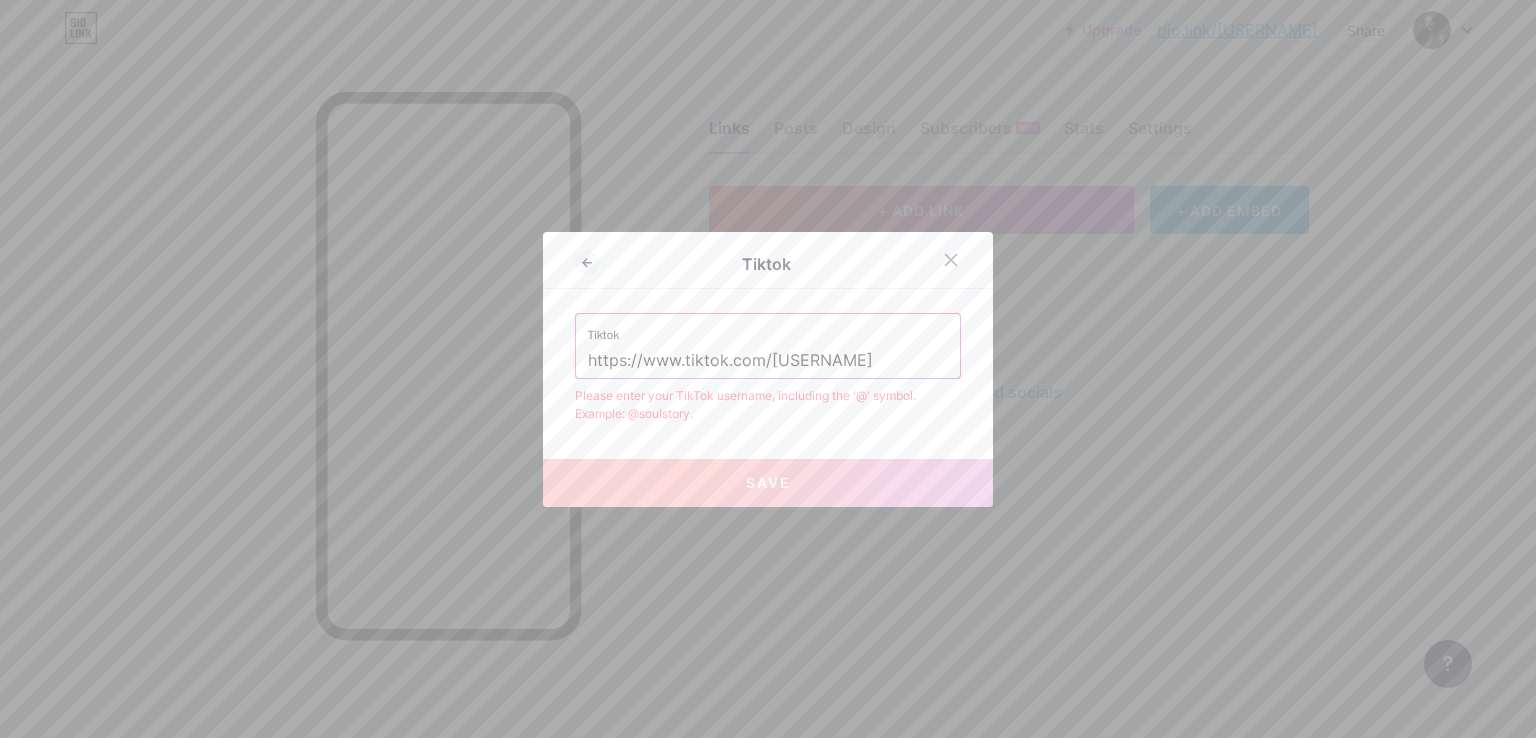drag, startPoint x: 758, startPoint y: 357, endPoint x: 420, endPoint y: 353, distance: 338.02368 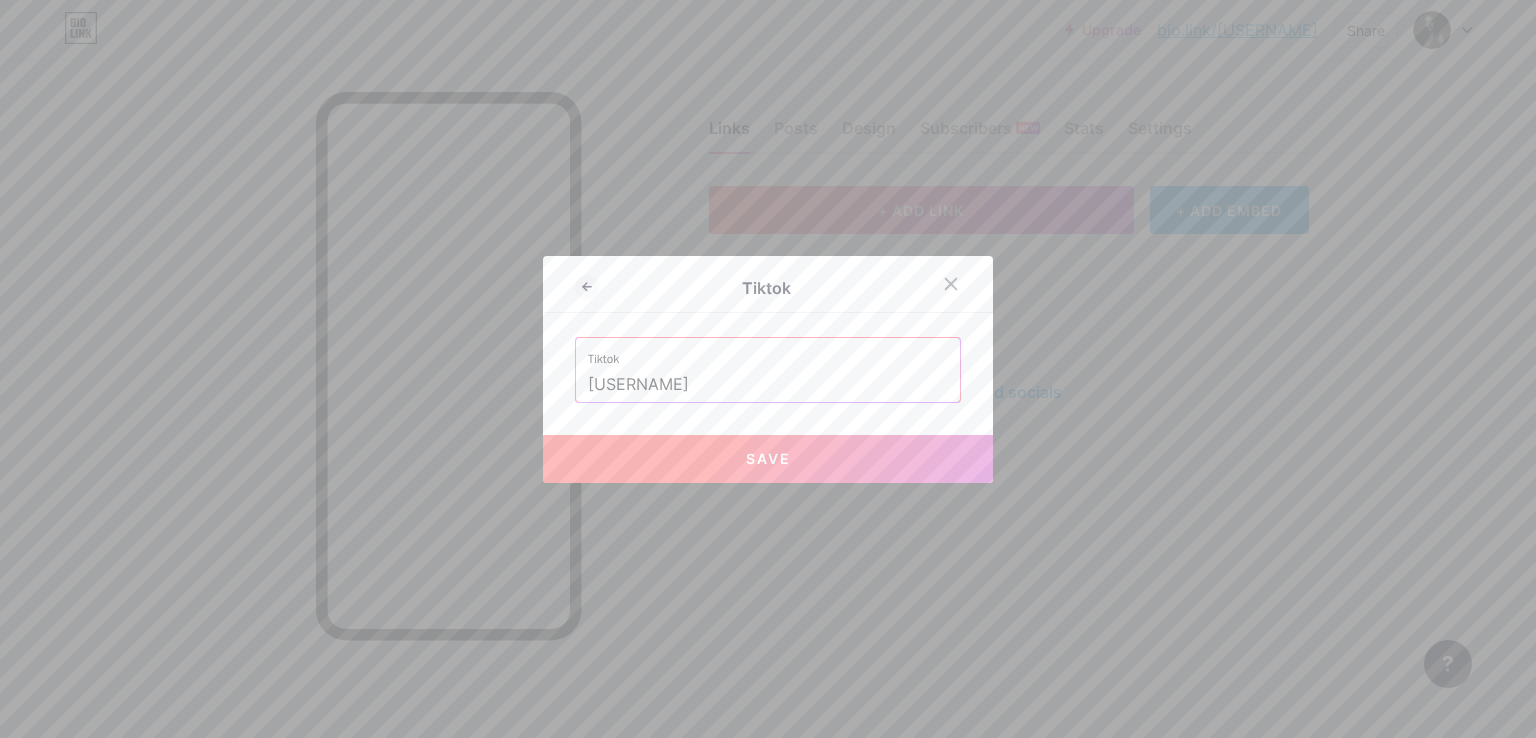 click on "Save" at bounding box center (768, 459) 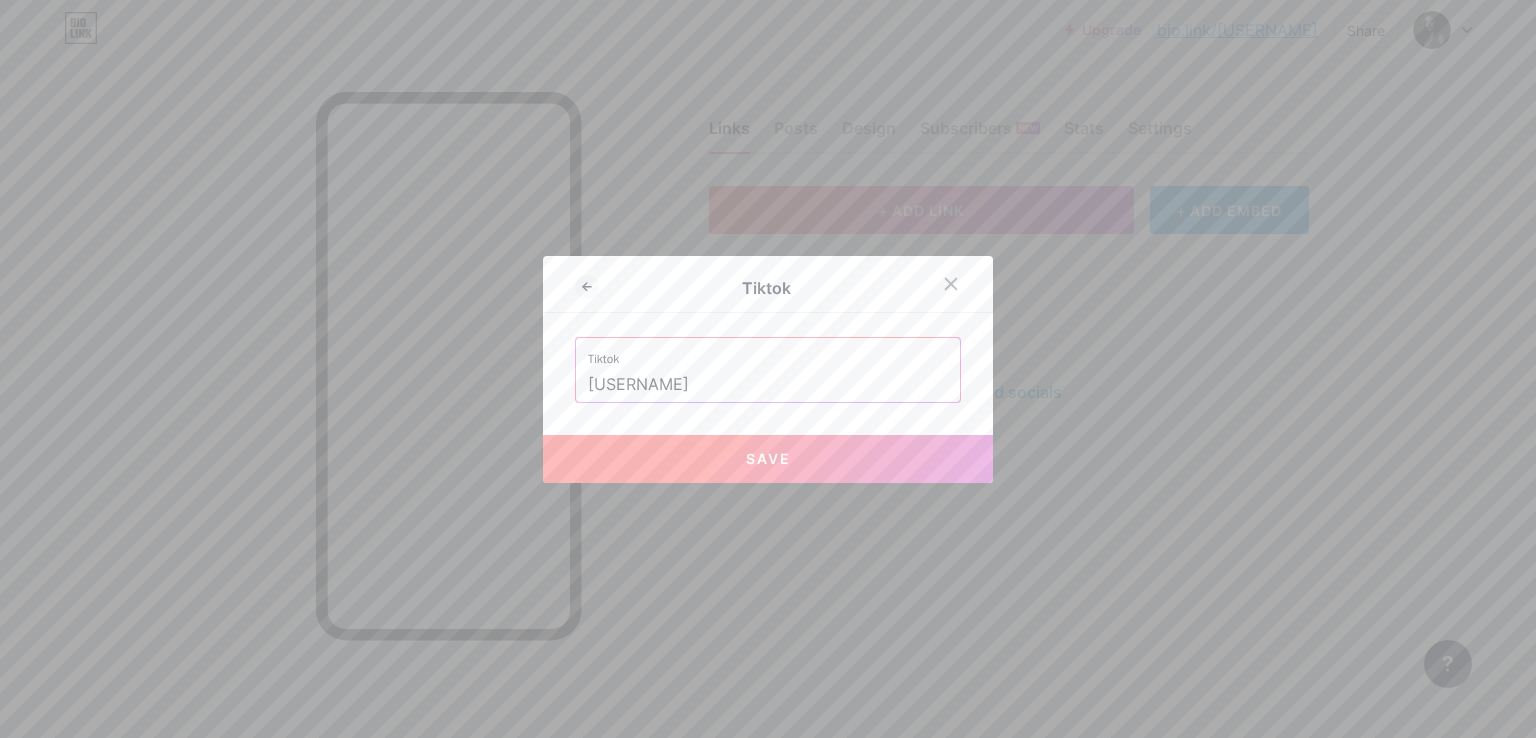 type on "https://tiktok.com/[USERNAME]" 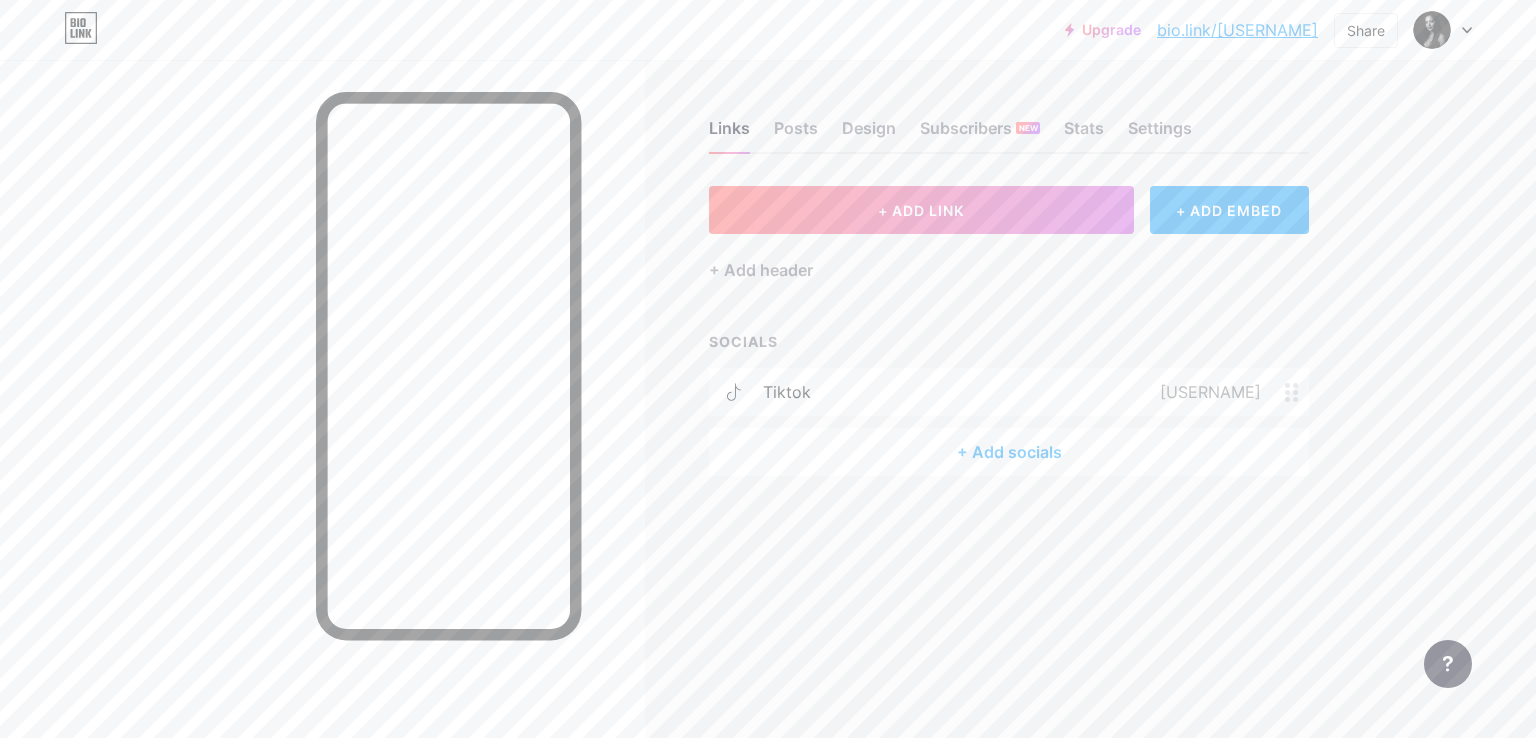 click on "+ Add socials" at bounding box center [1009, 452] 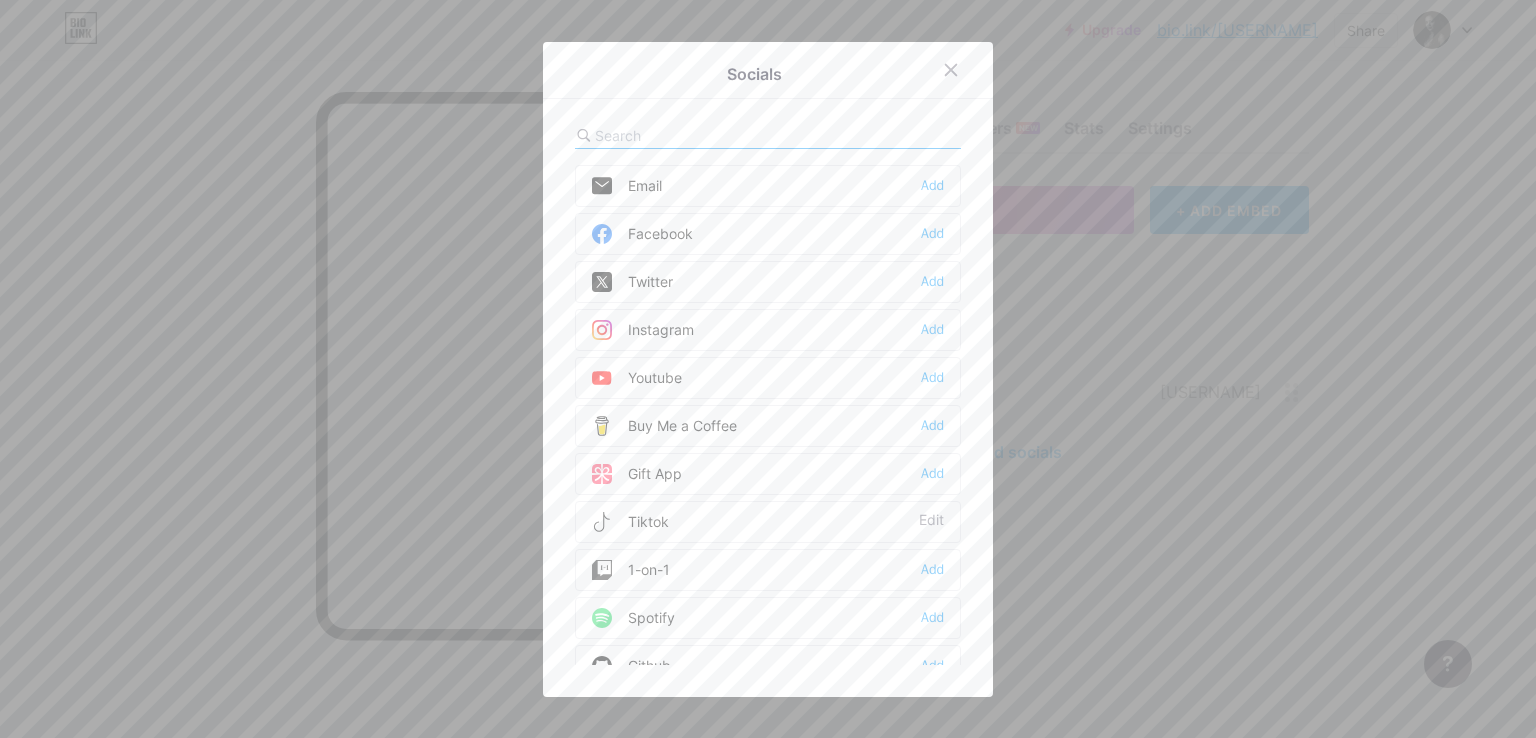 click on "Instagram" at bounding box center [643, 330] 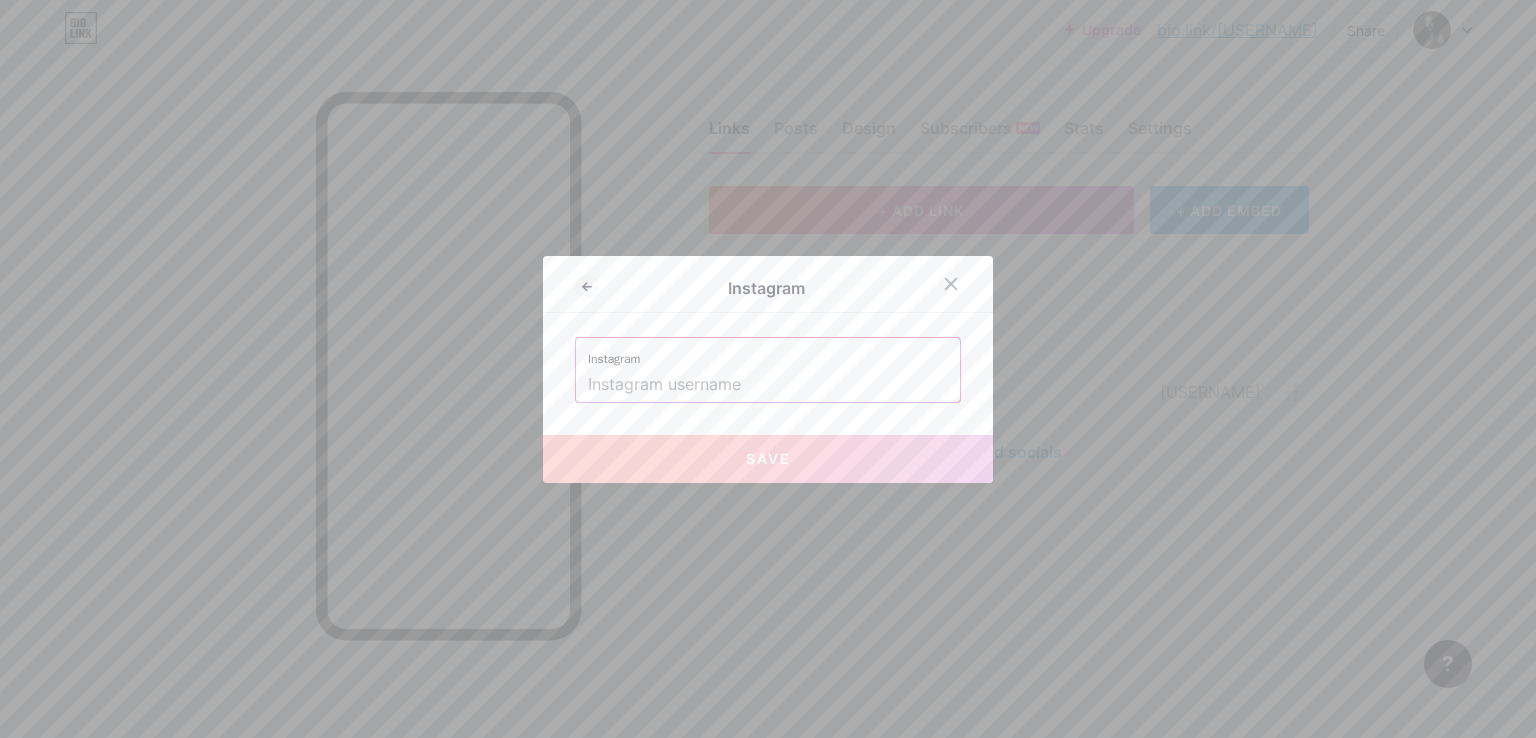 click at bounding box center (768, 385) 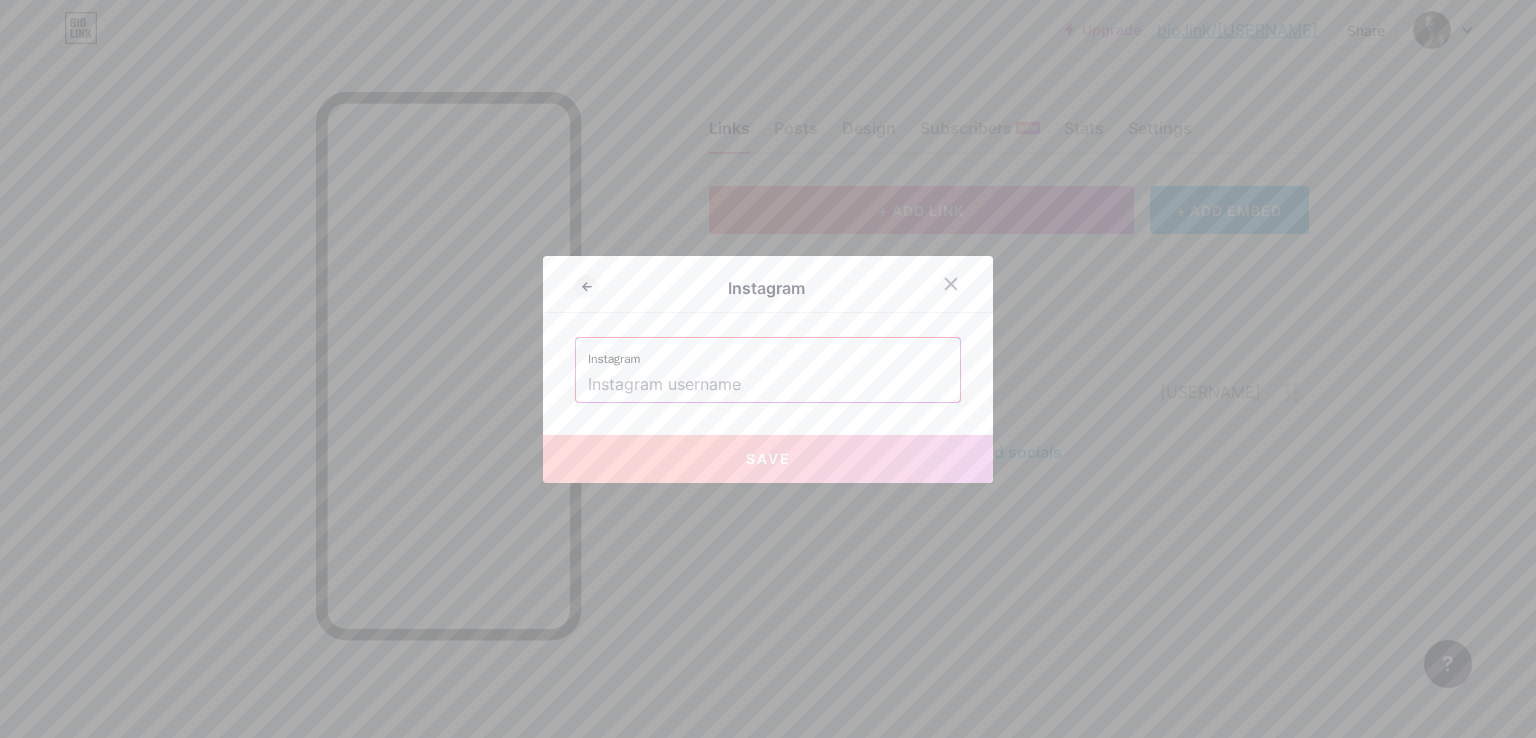 paste on "https://www.instagram.com/[USERNAME]/" 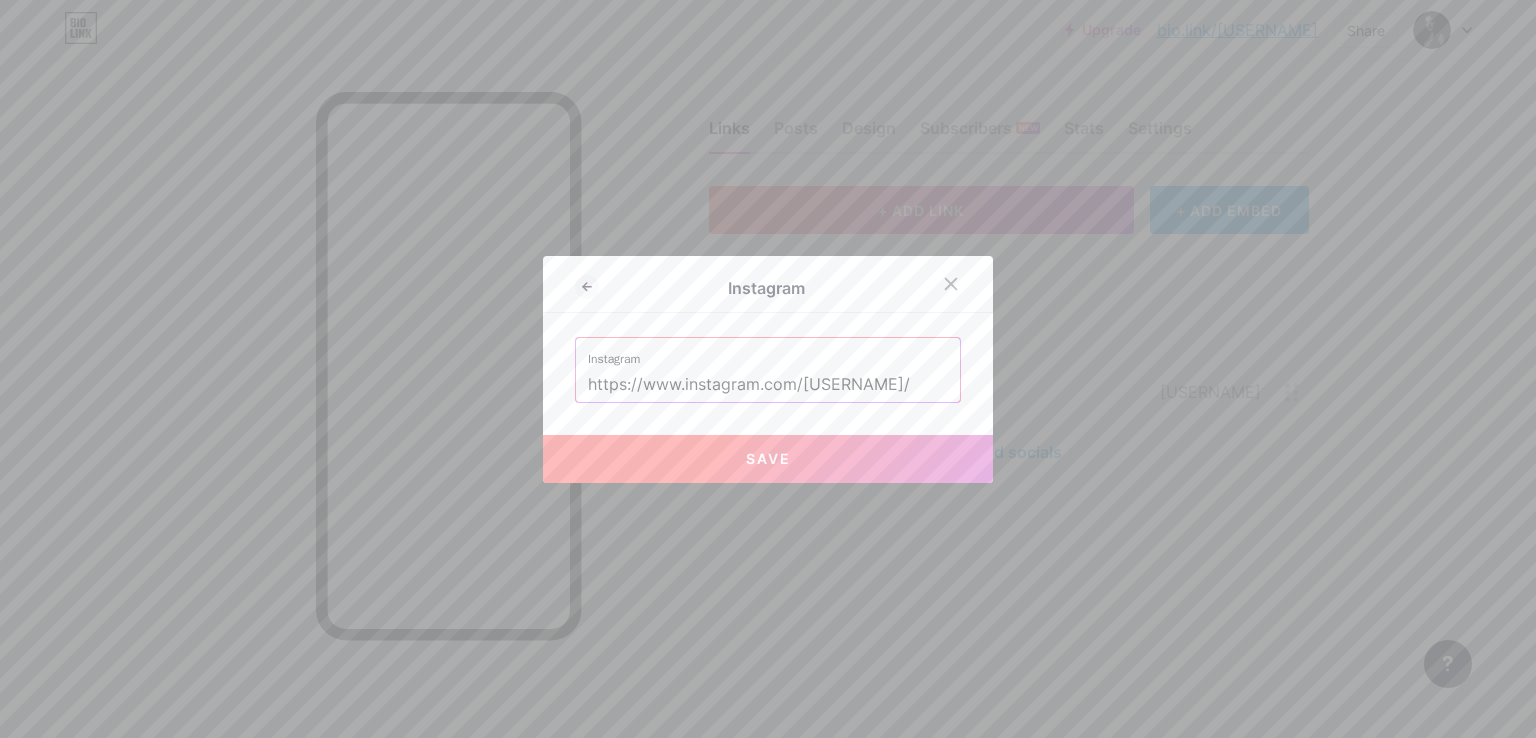 click on "Save" at bounding box center (768, 458) 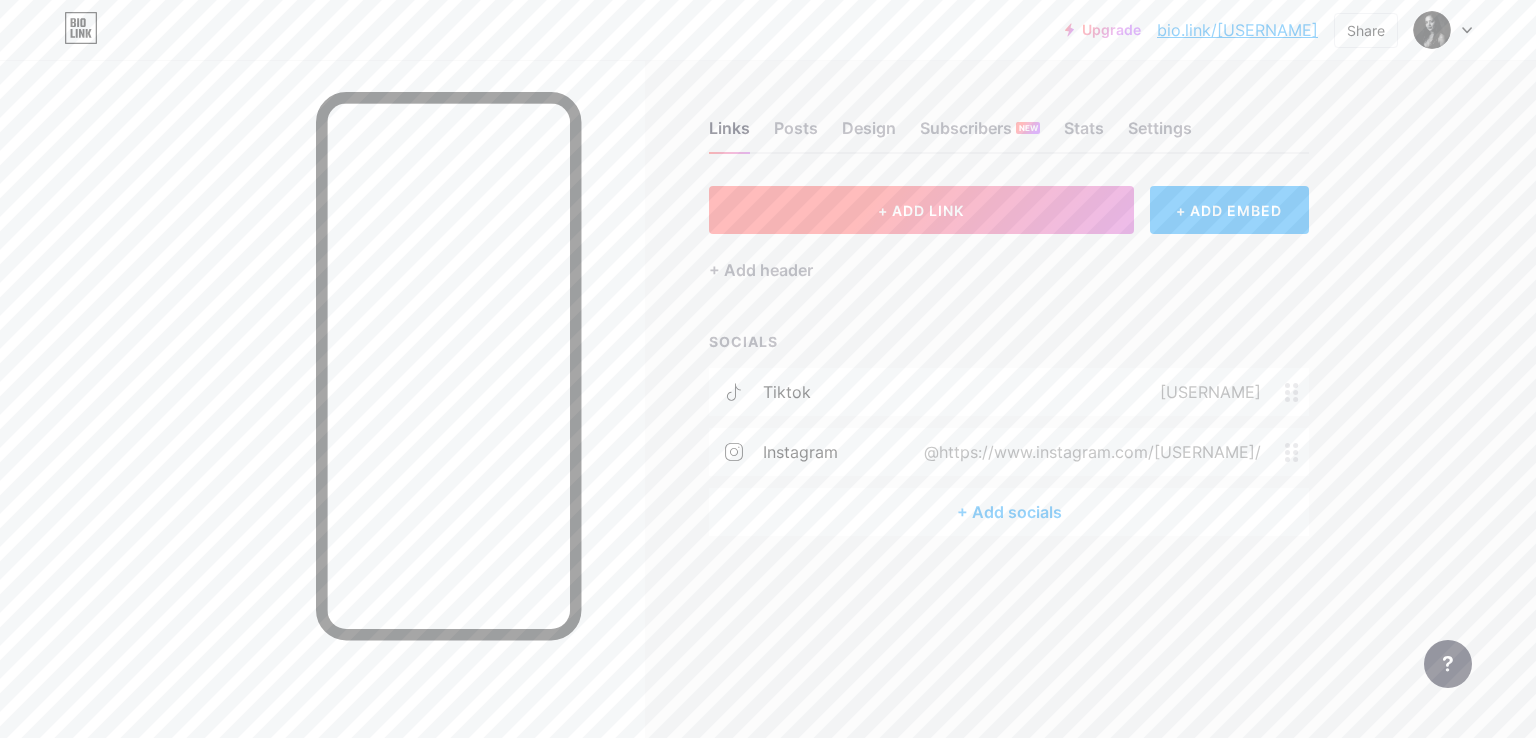 click on "+ ADD LINK" at bounding box center [921, 210] 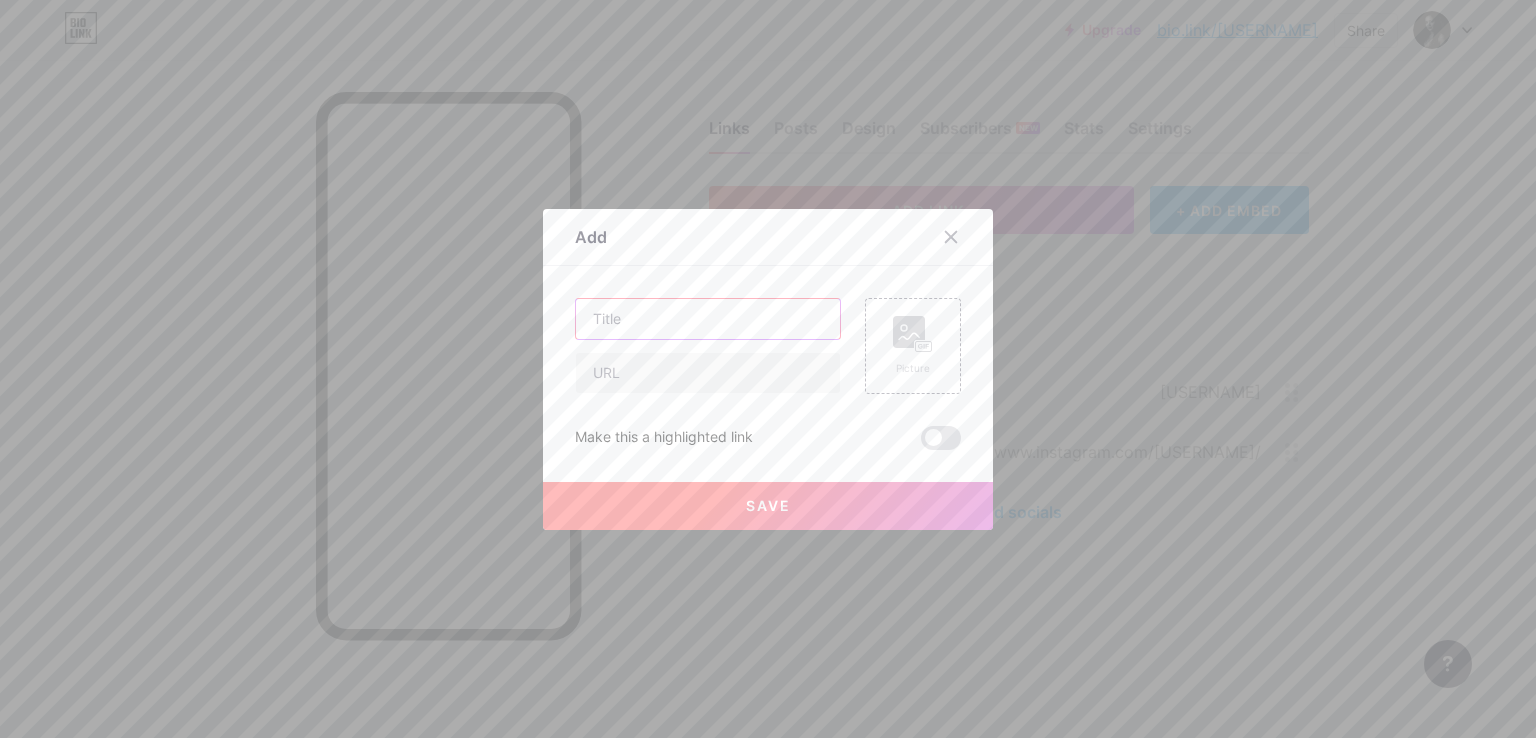 click at bounding box center [708, 319] 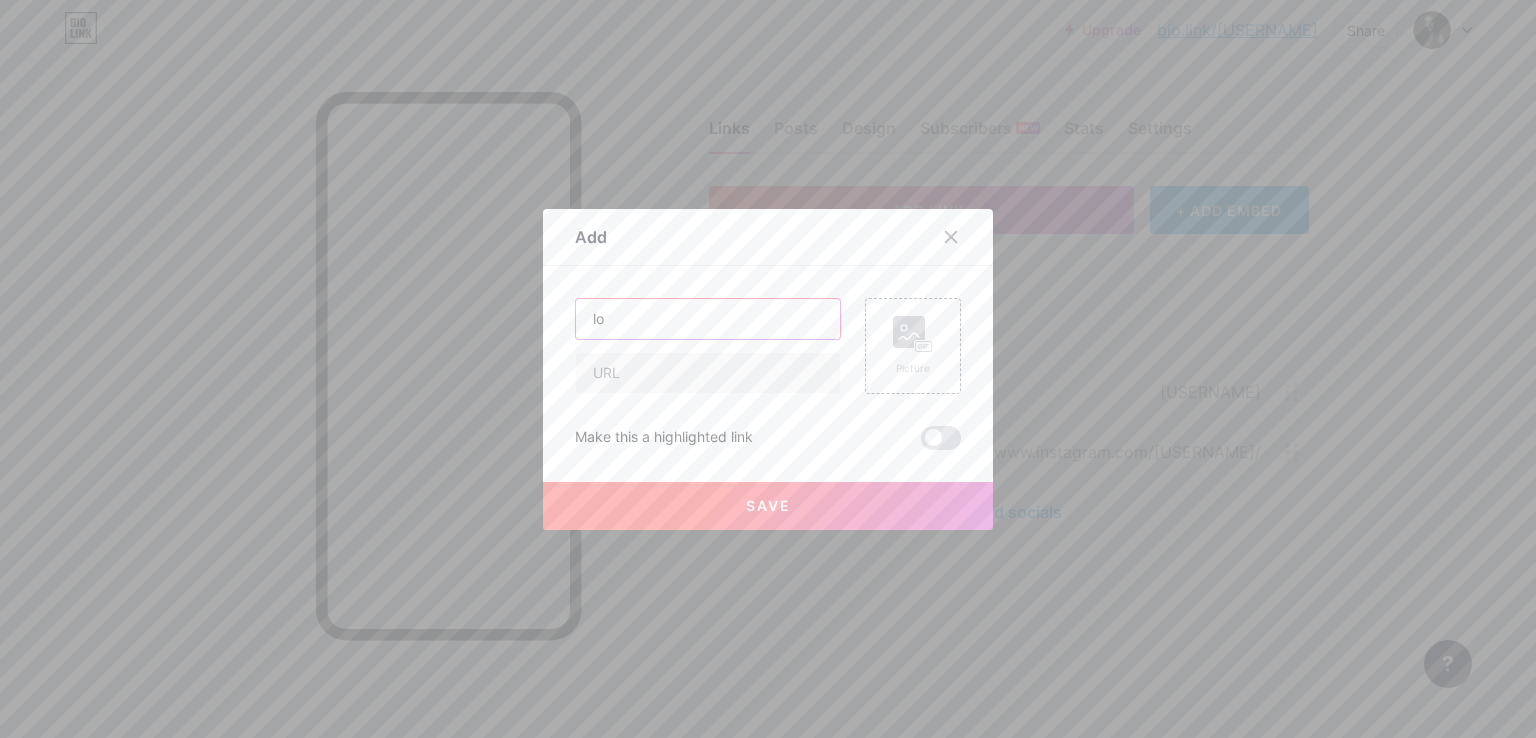type on "l" 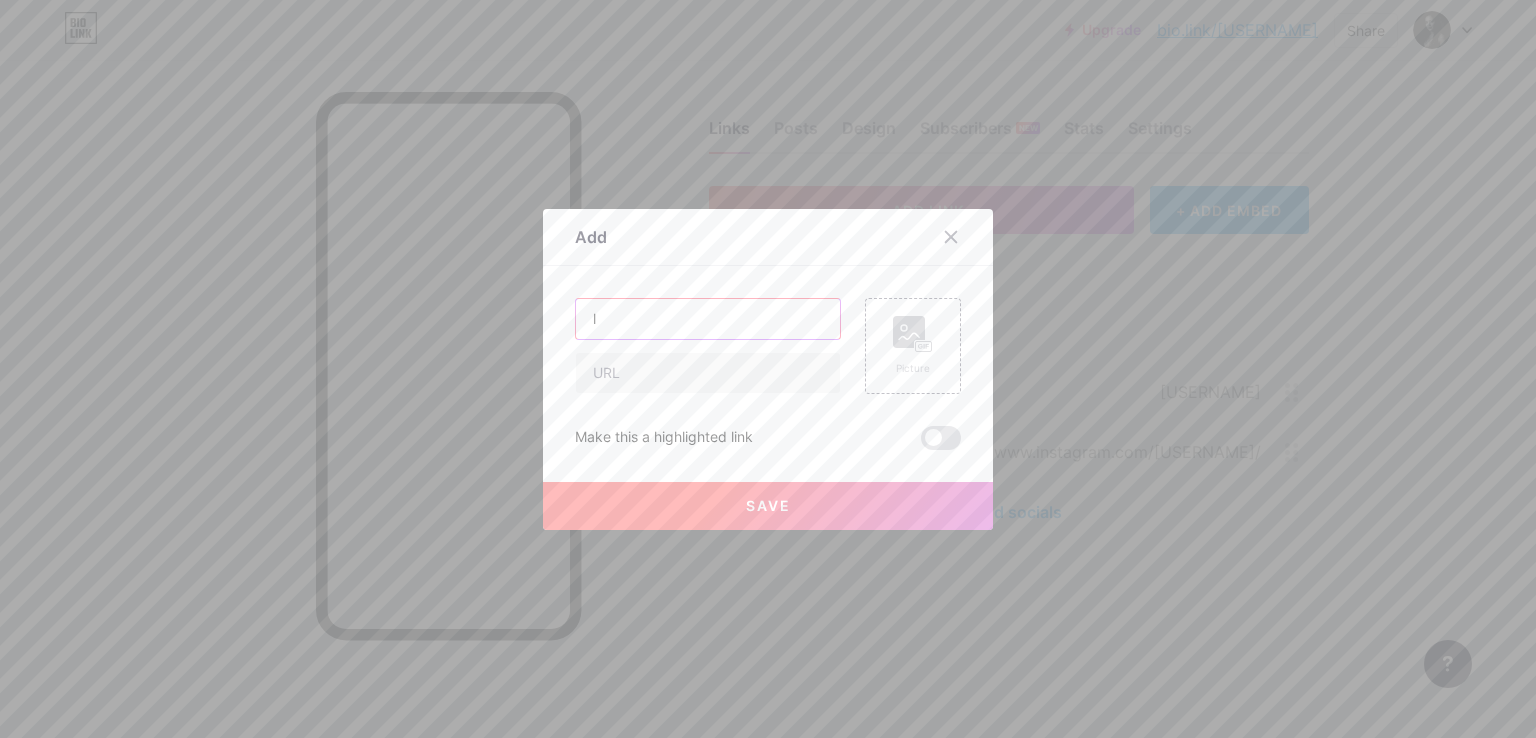 type 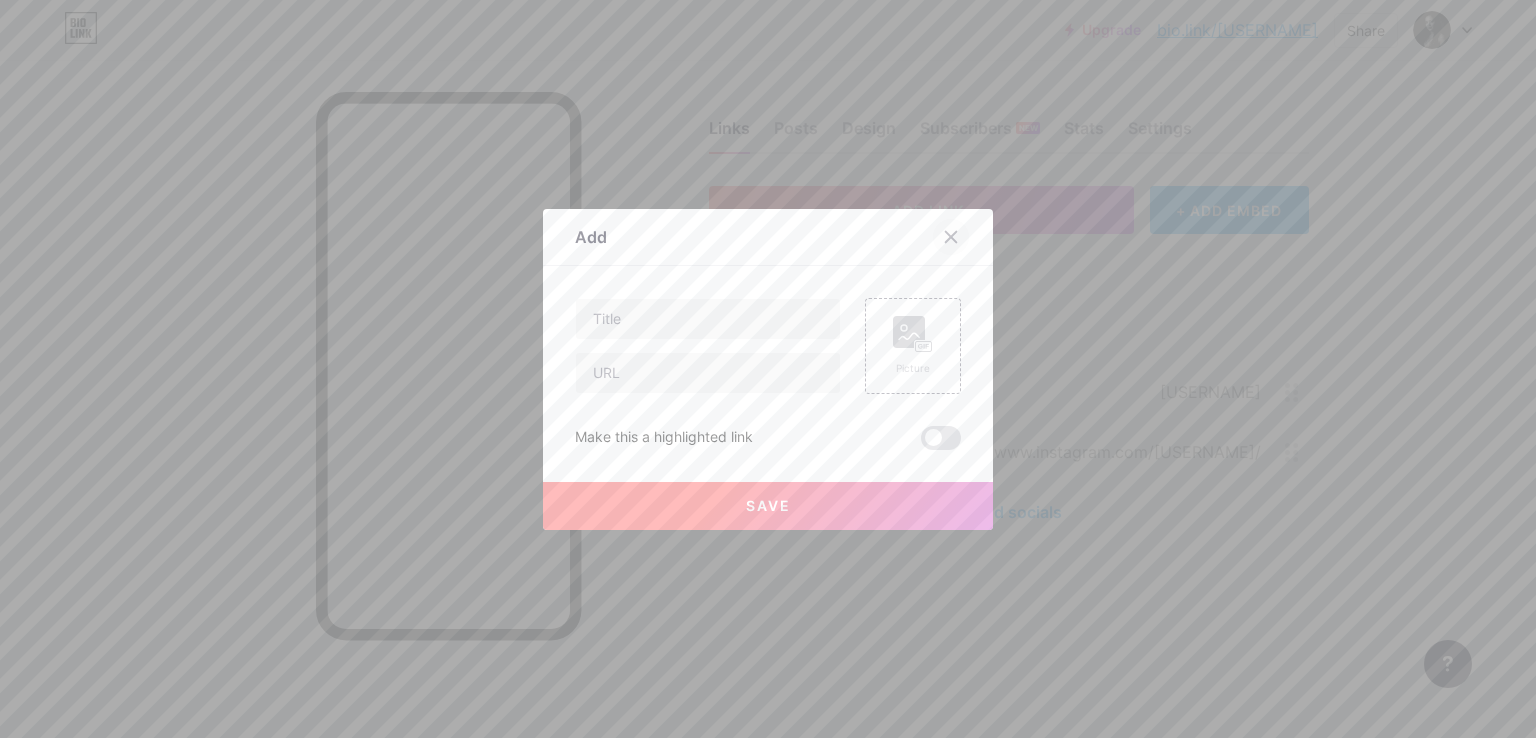 click at bounding box center (951, 237) 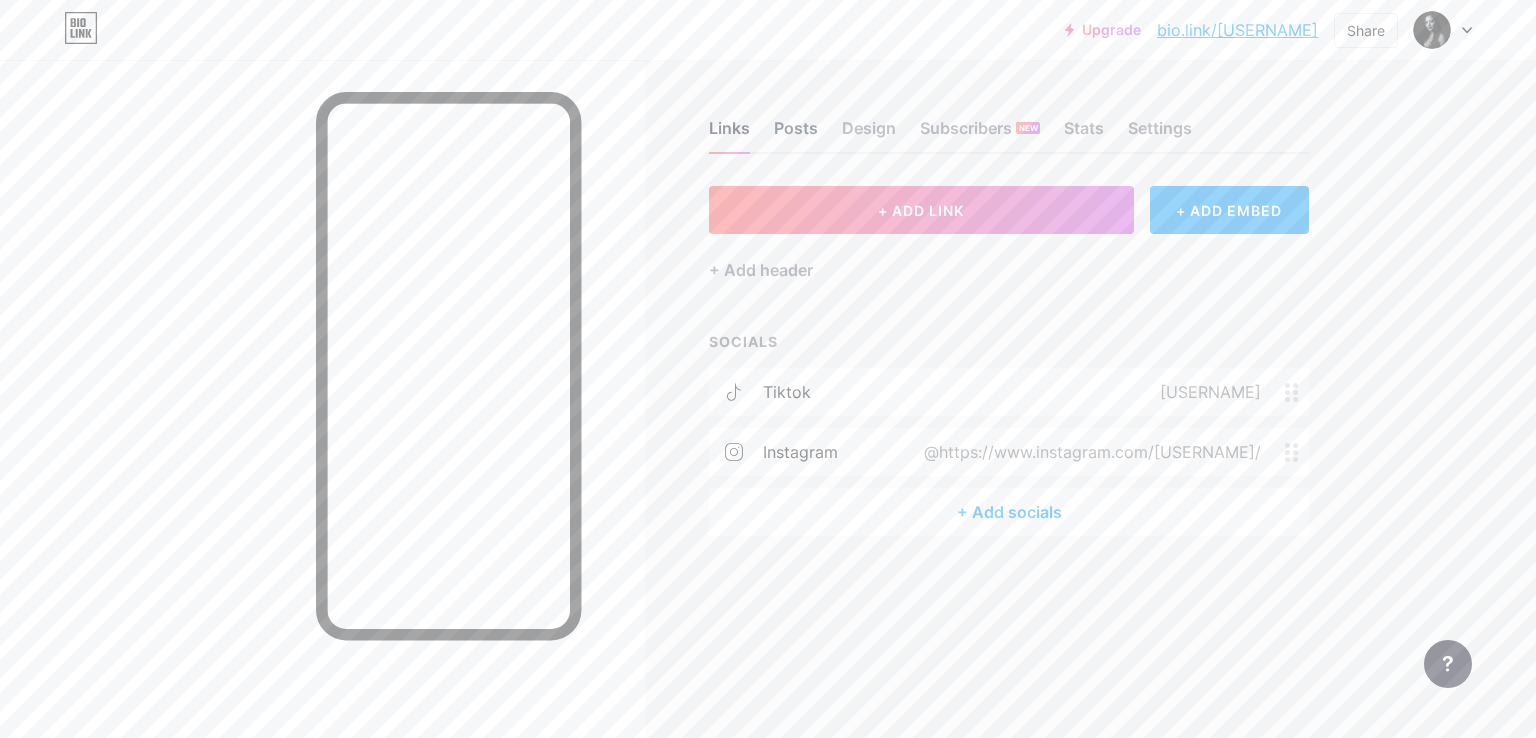 click on "Posts" at bounding box center (796, 134) 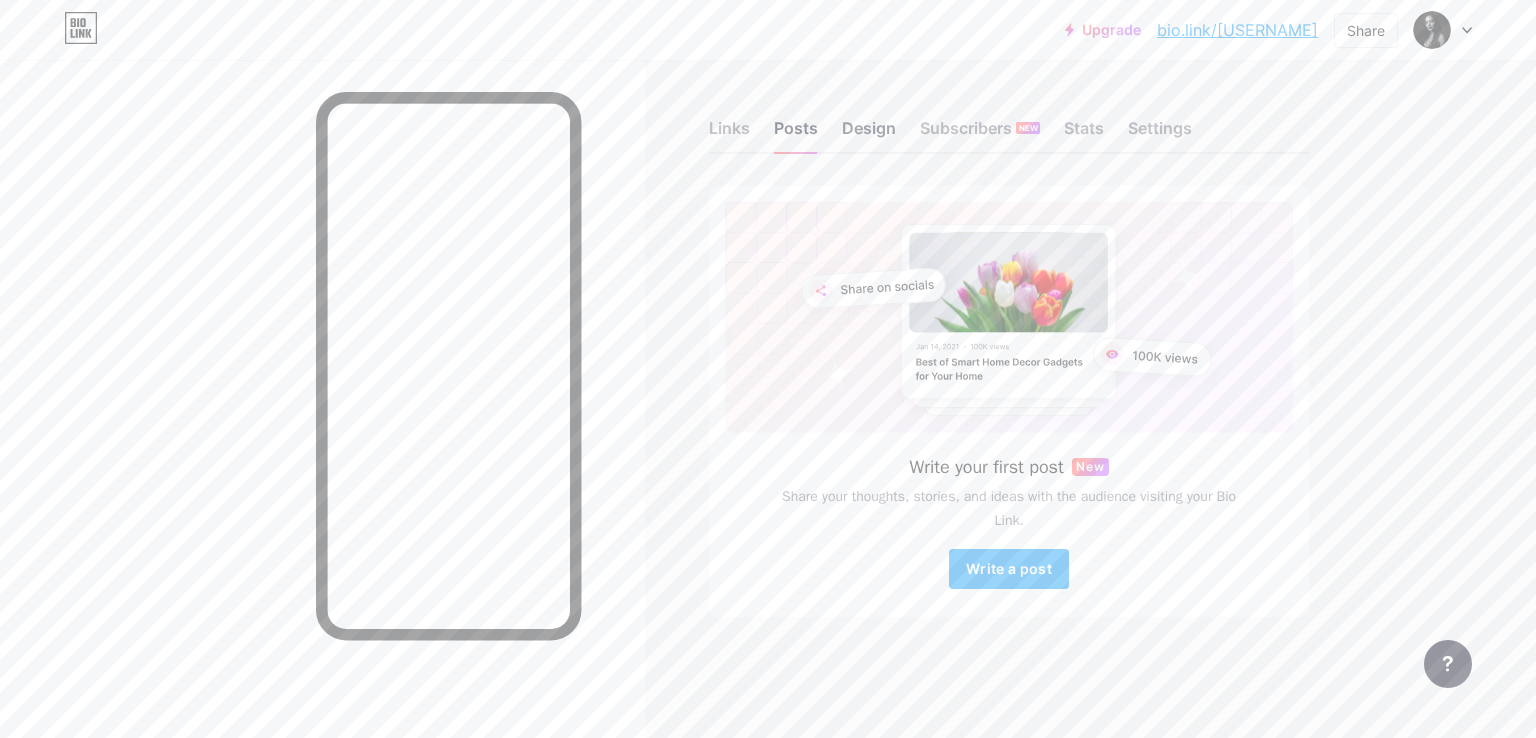 click on "Design" at bounding box center [869, 134] 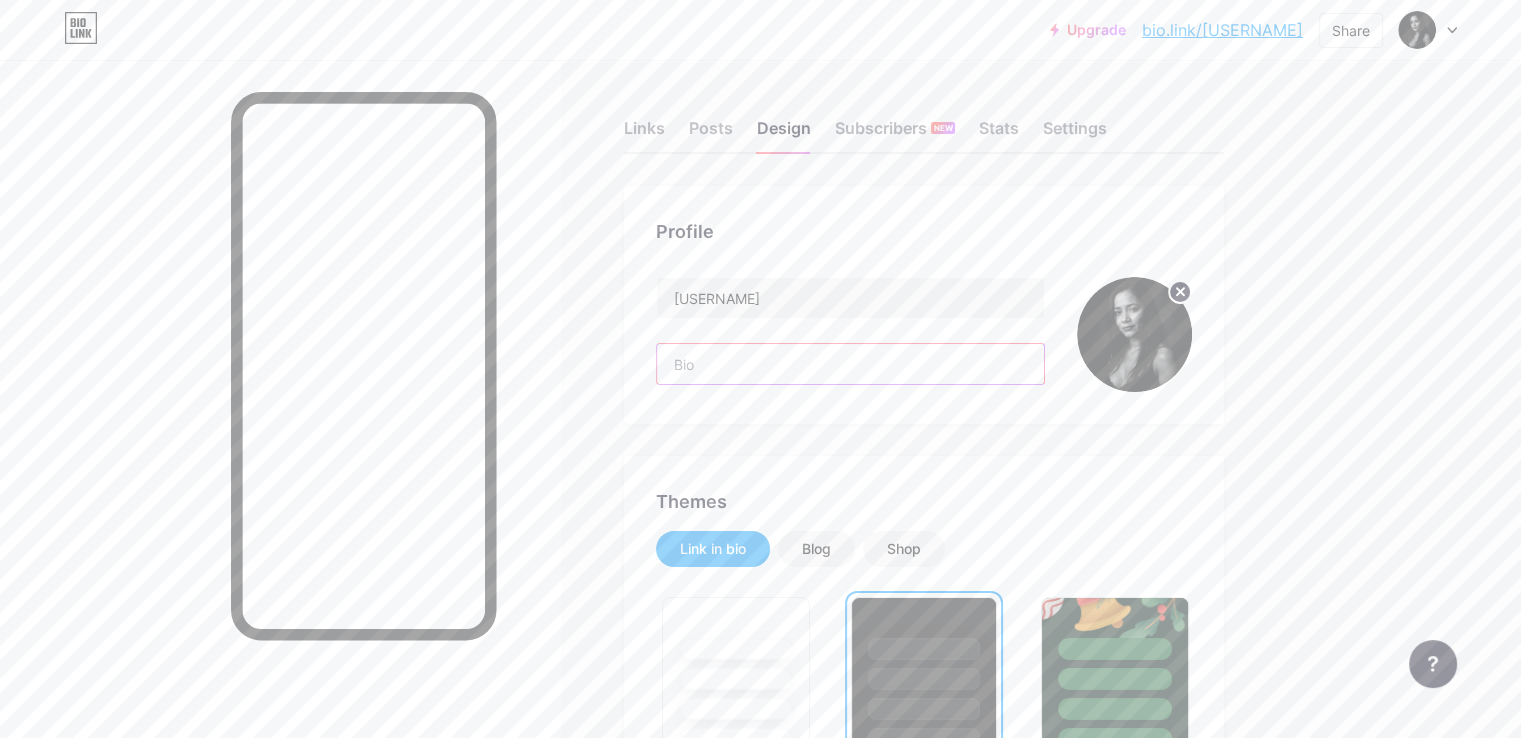 click at bounding box center [850, 364] 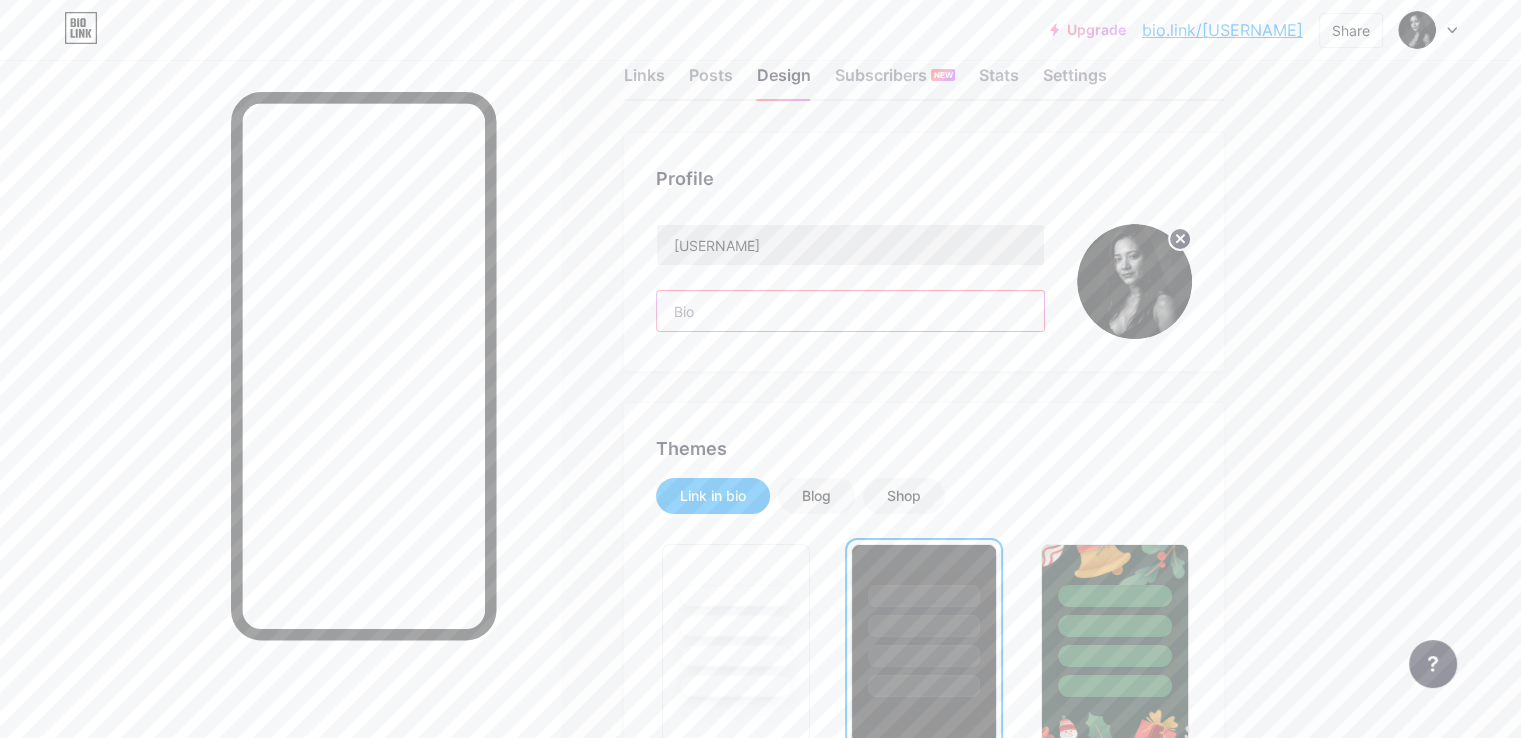scroll, scrollTop: 0, scrollLeft: 0, axis: both 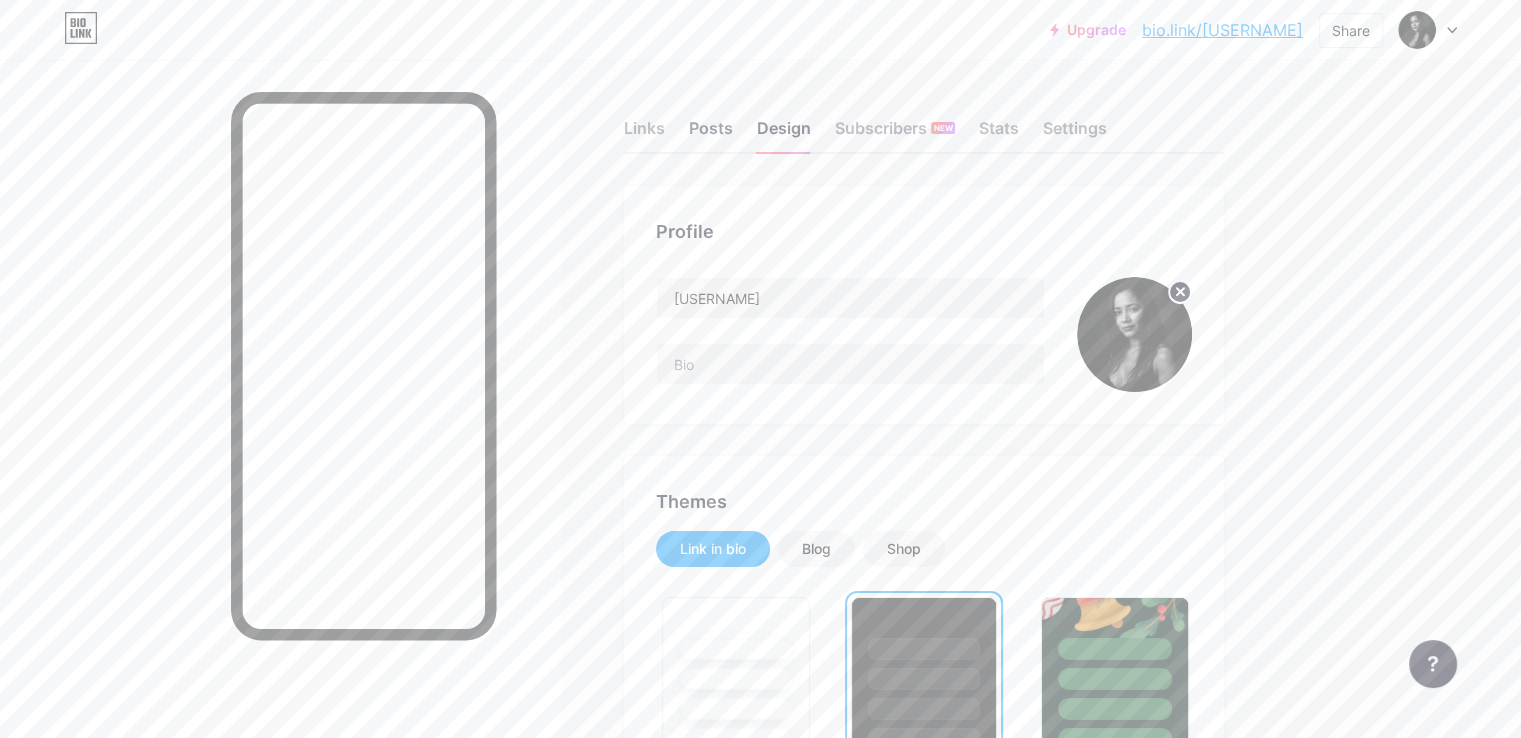click on "Posts" at bounding box center [711, 134] 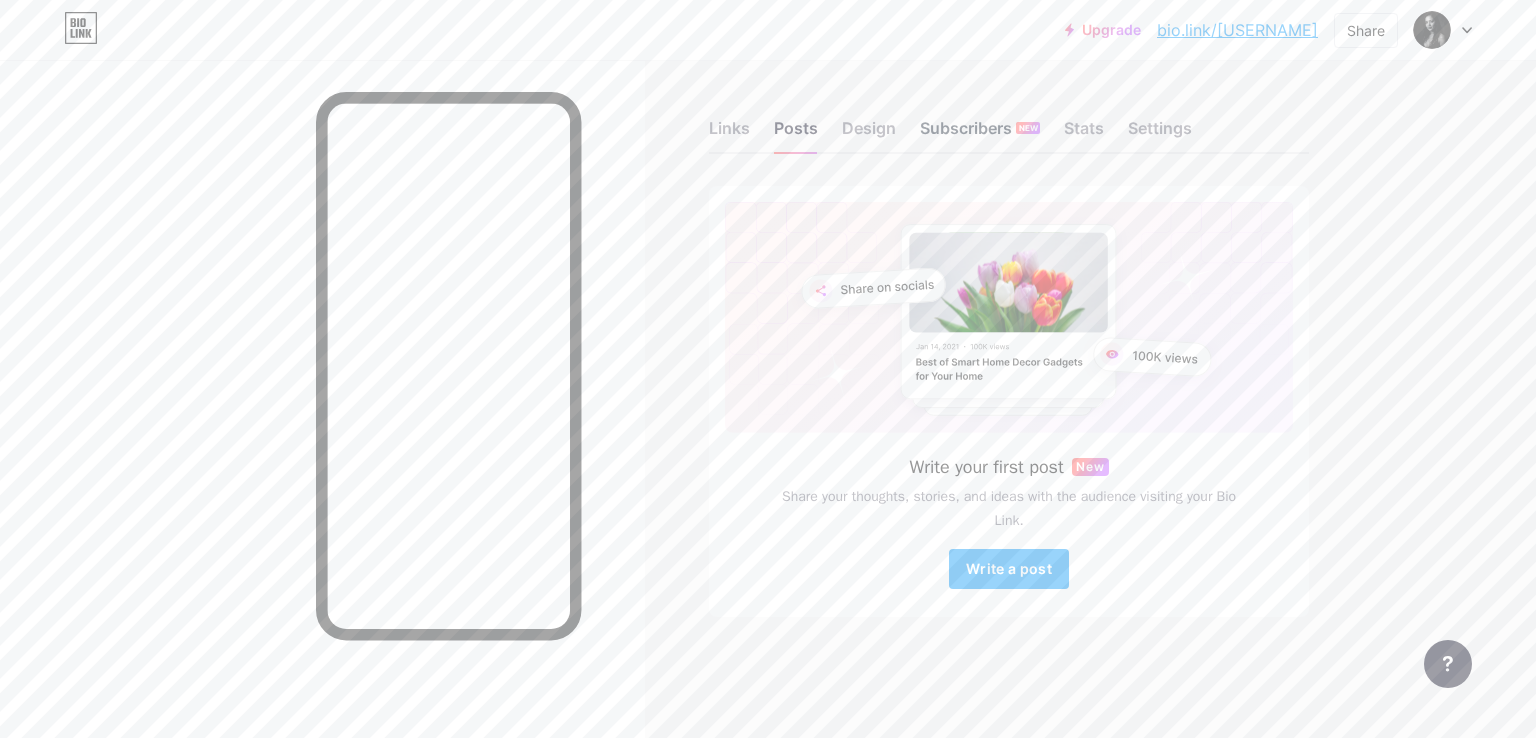 click on "Subscribers
NEW" at bounding box center [980, 134] 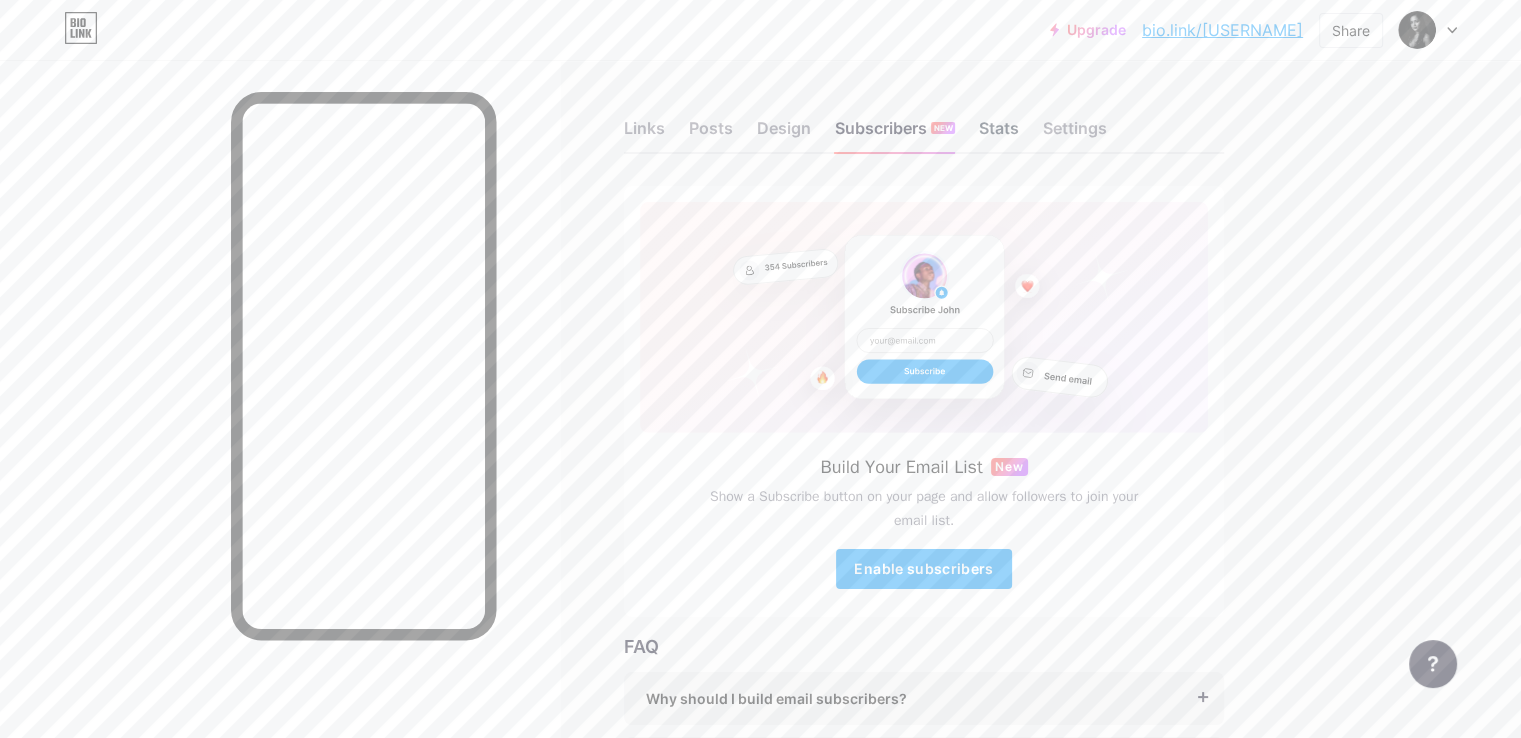 click on "Stats" at bounding box center (999, 134) 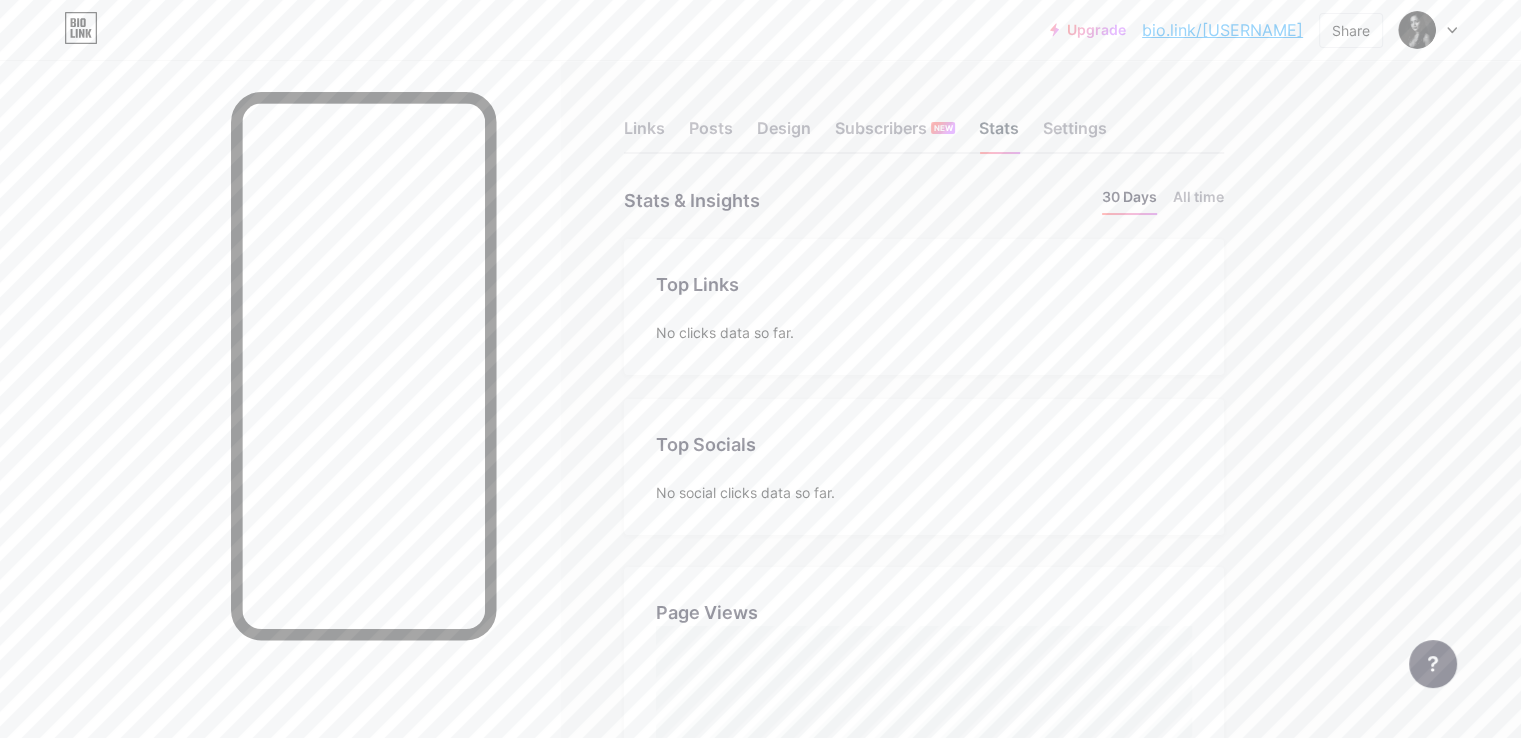 scroll, scrollTop: 999262, scrollLeft: 998479, axis: both 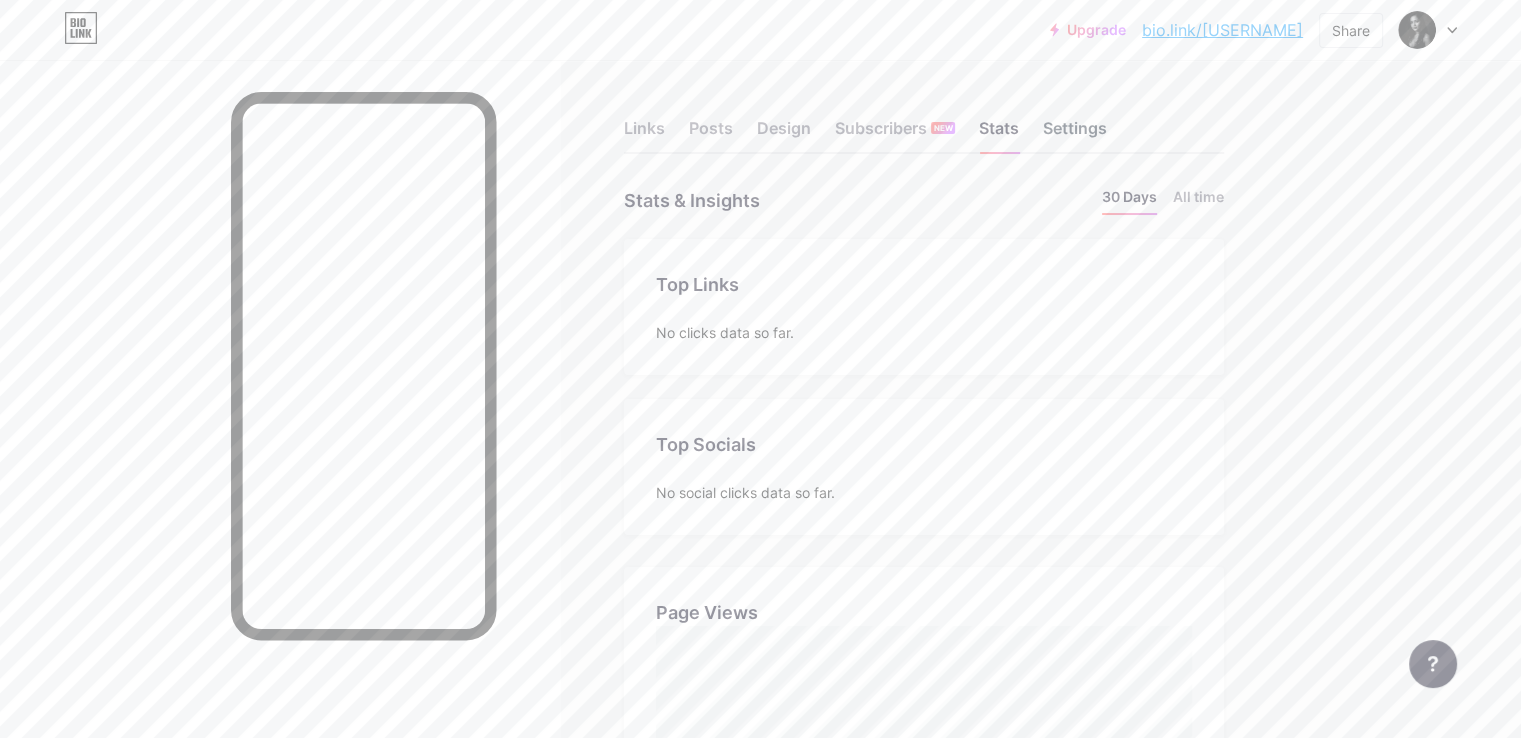 click on "Settings" at bounding box center (1075, 134) 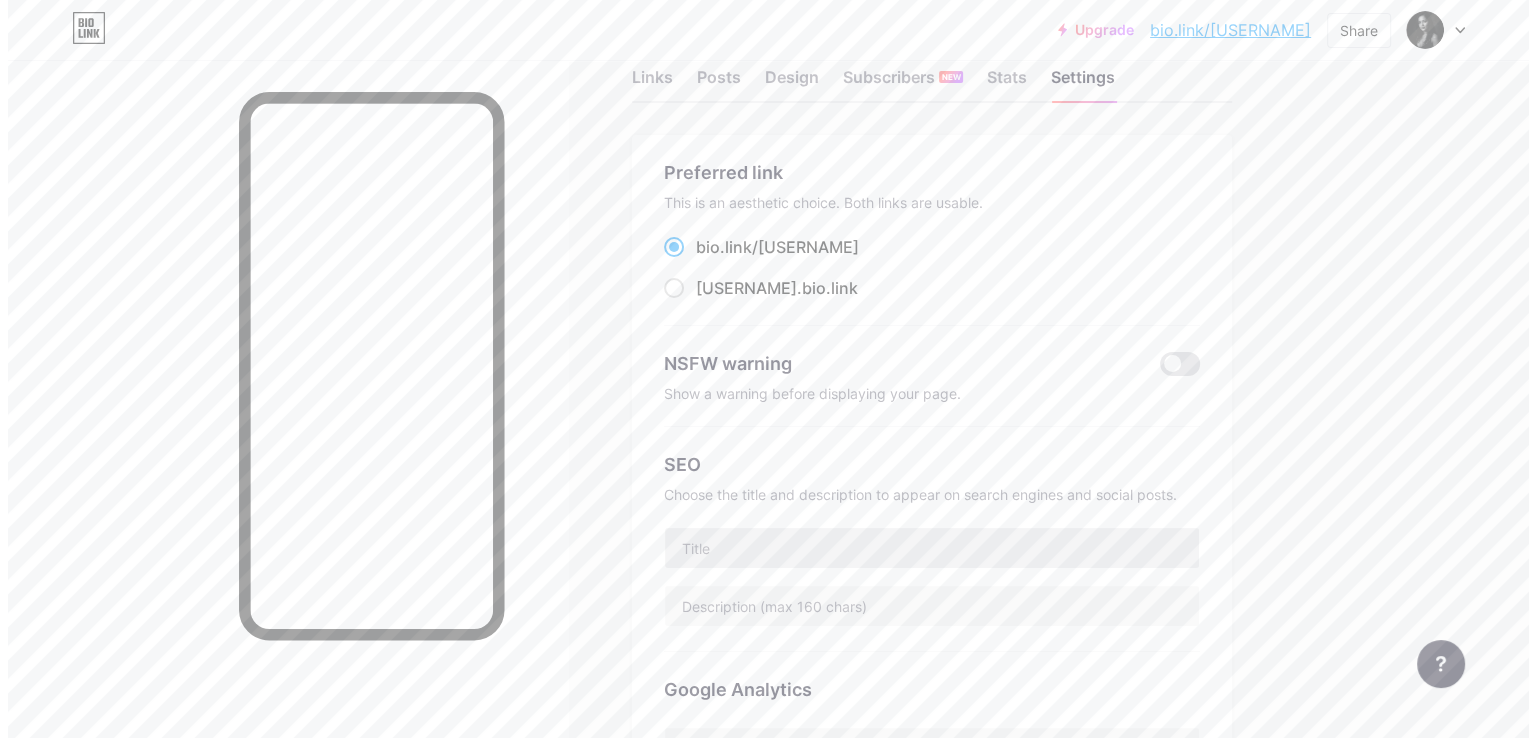 scroll, scrollTop: 0, scrollLeft: 0, axis: both 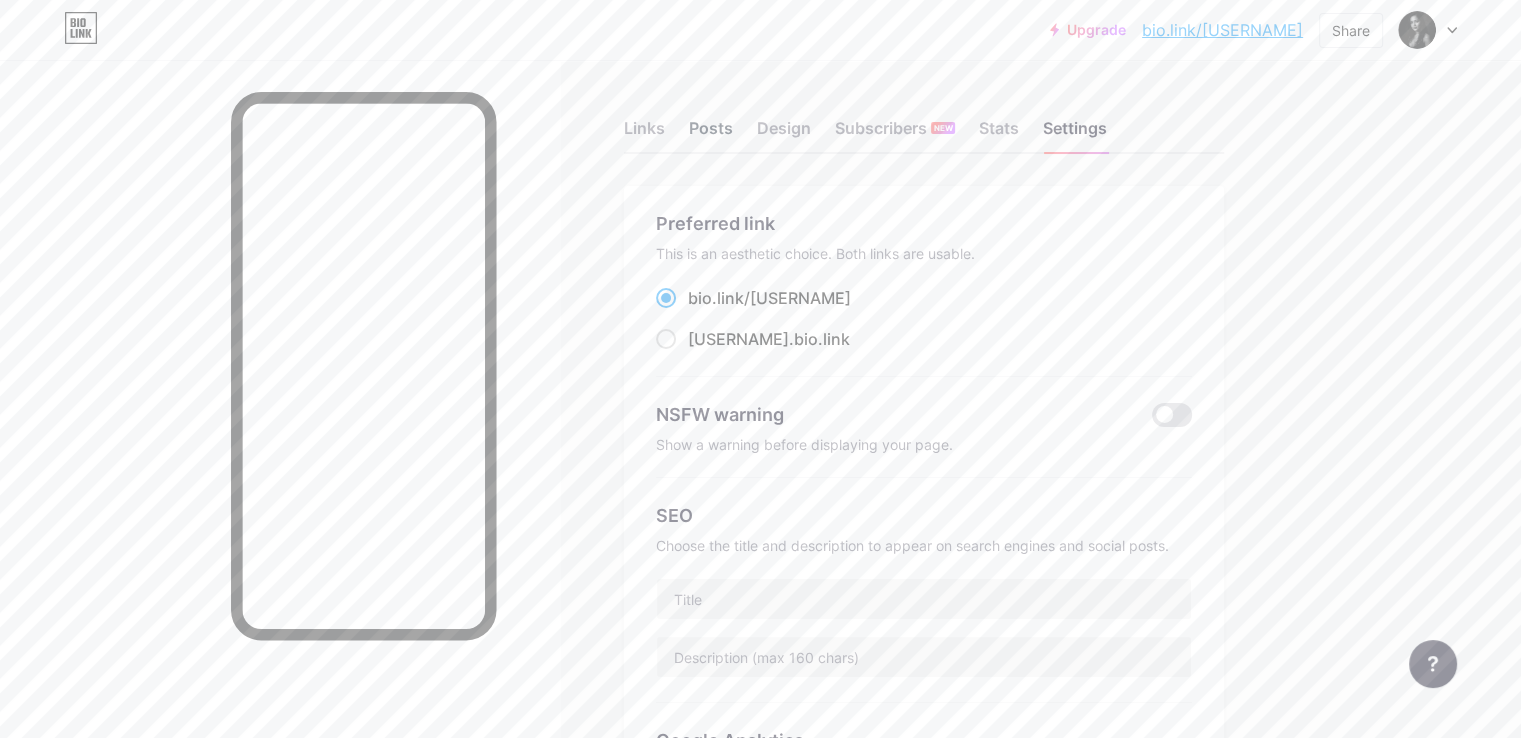 click on "Posts" at bounding box center [711, 134] 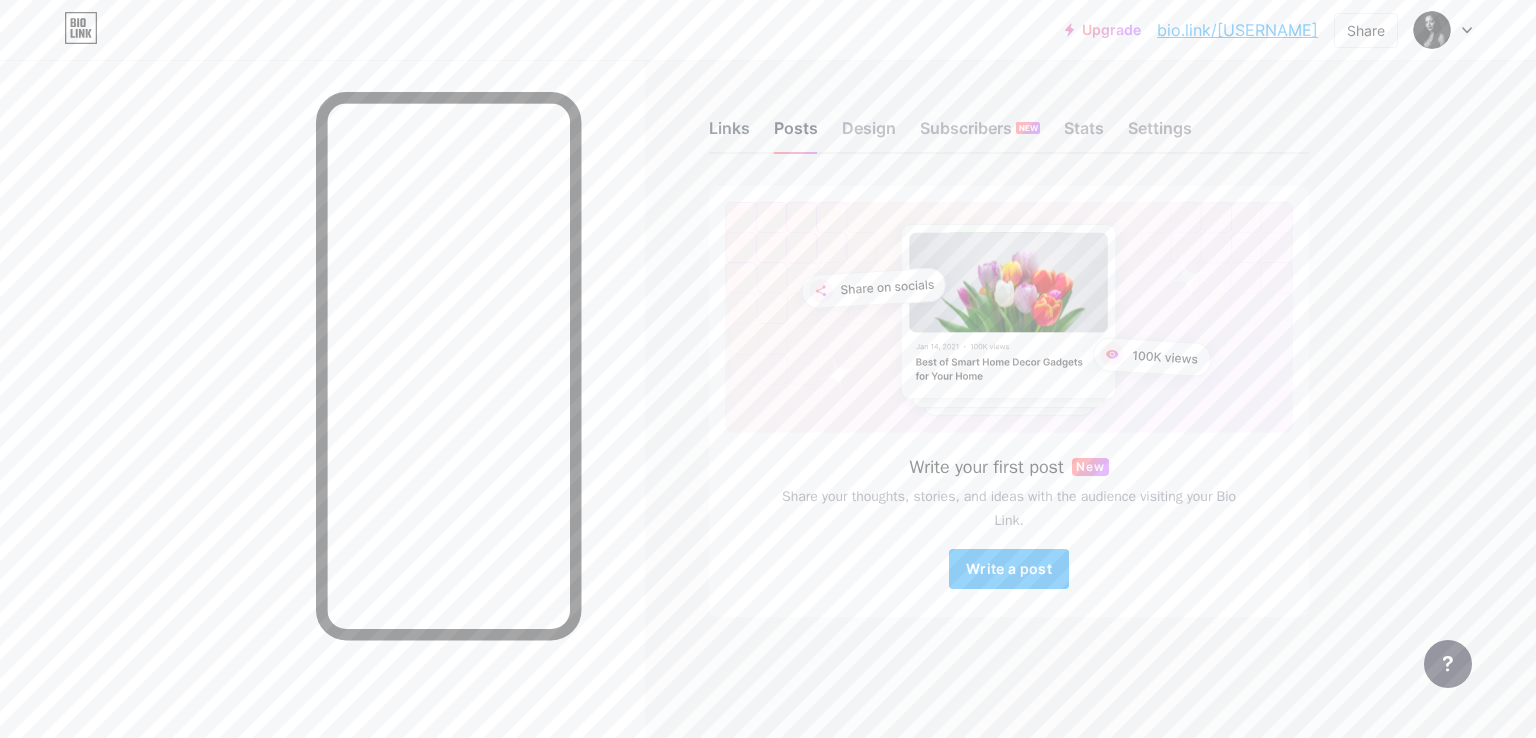 click on "Links" at bounding box center [729, 134] 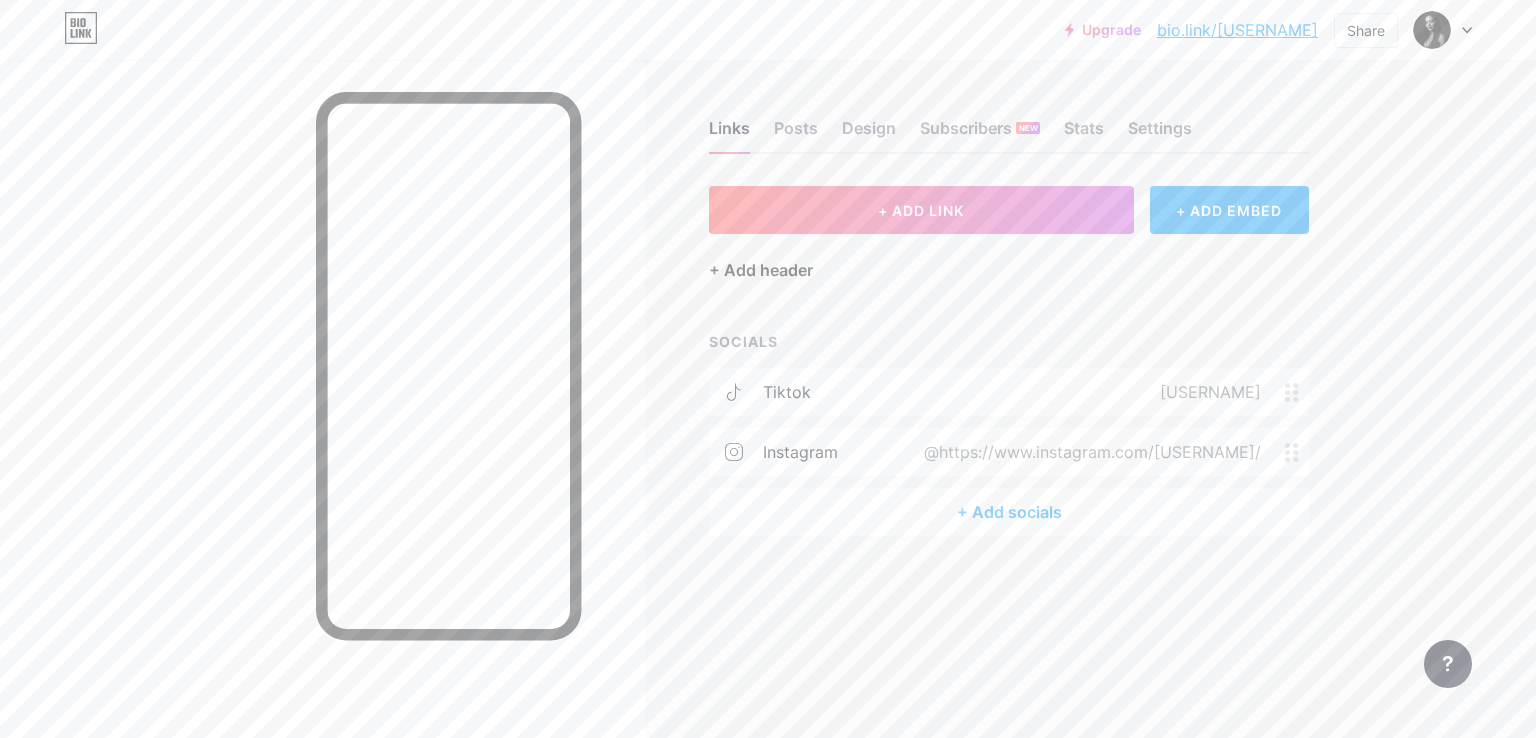 click on "+ Add header" at bounding box center [761, 270] 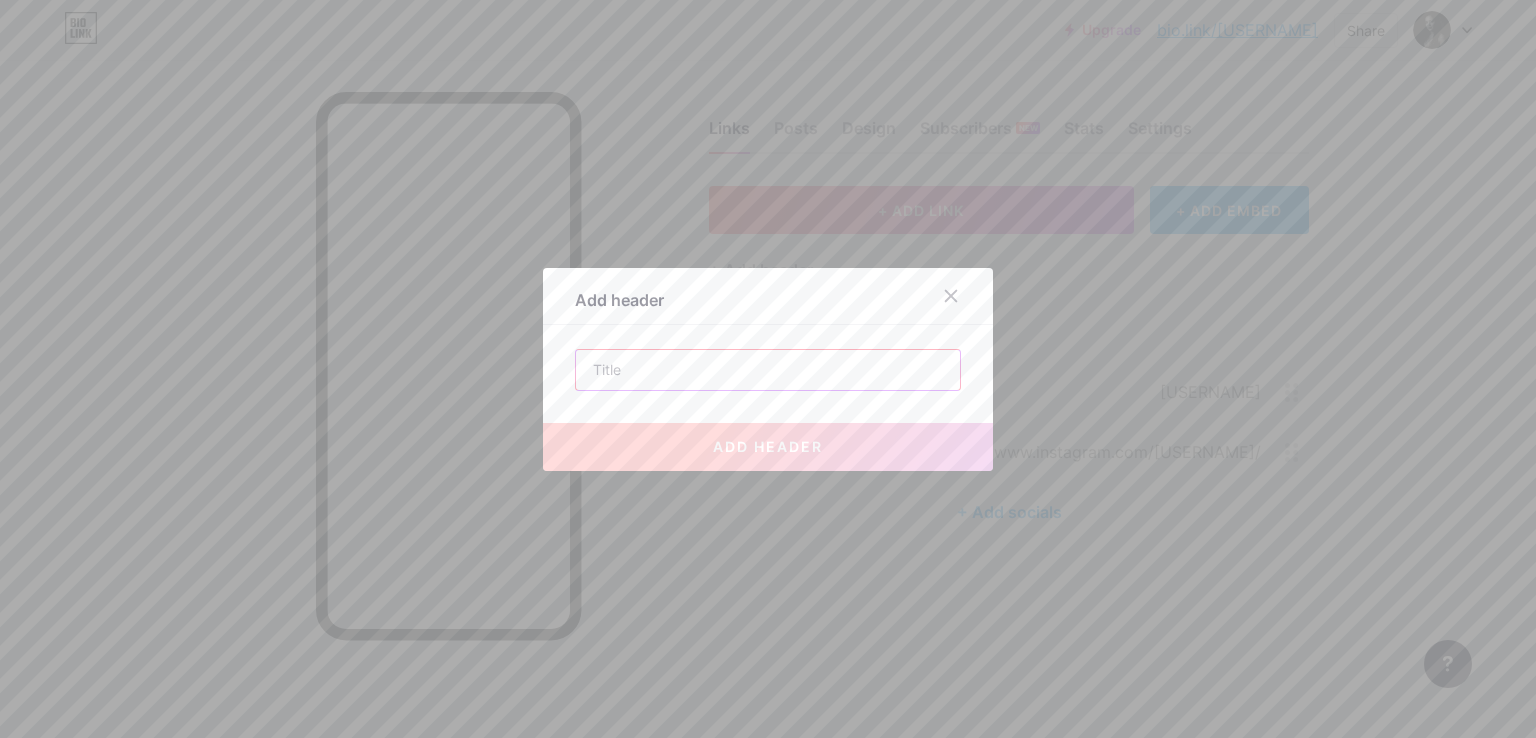 click at bounding box center [768, 370] 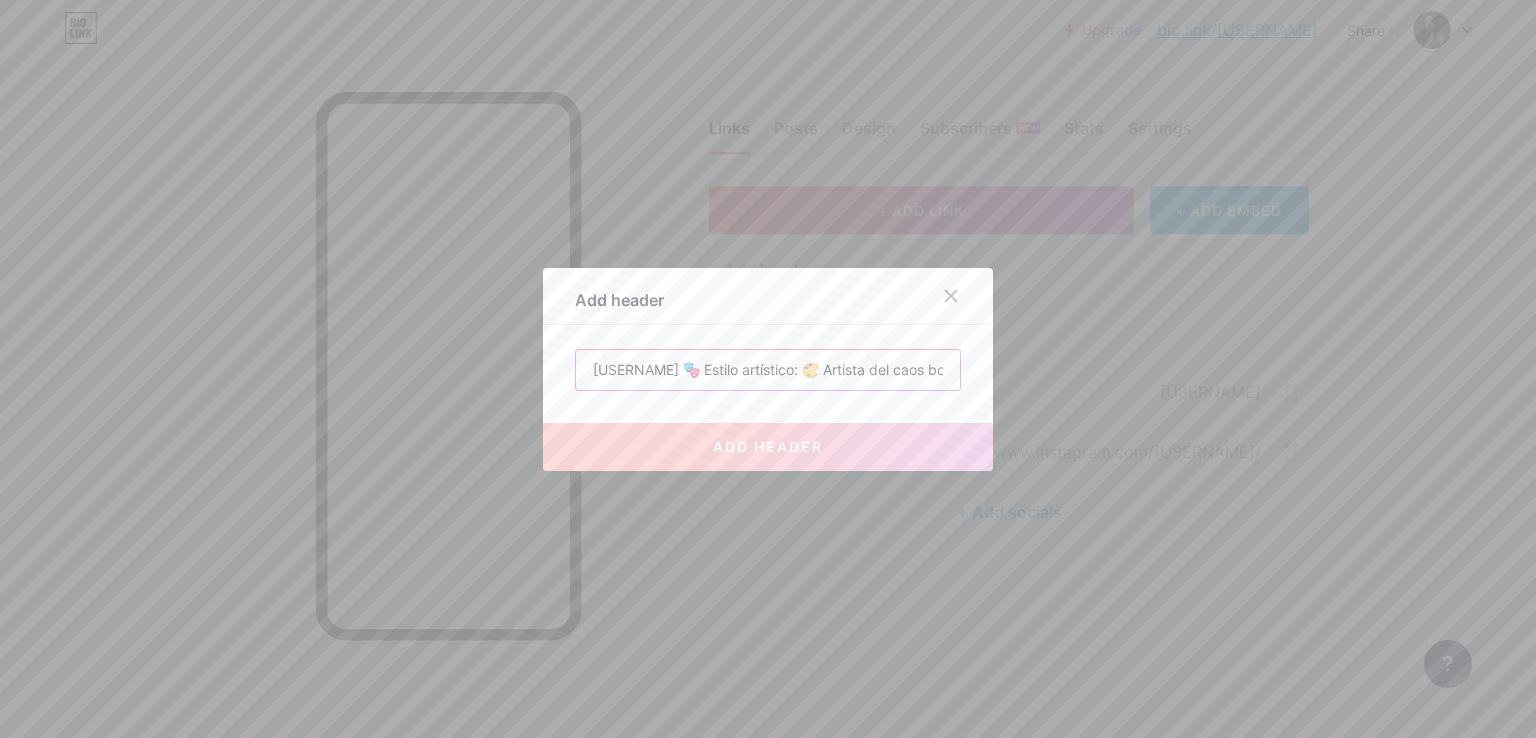 scroll, scrollTop: 0, scrollLeft: 161, axis: horizontal 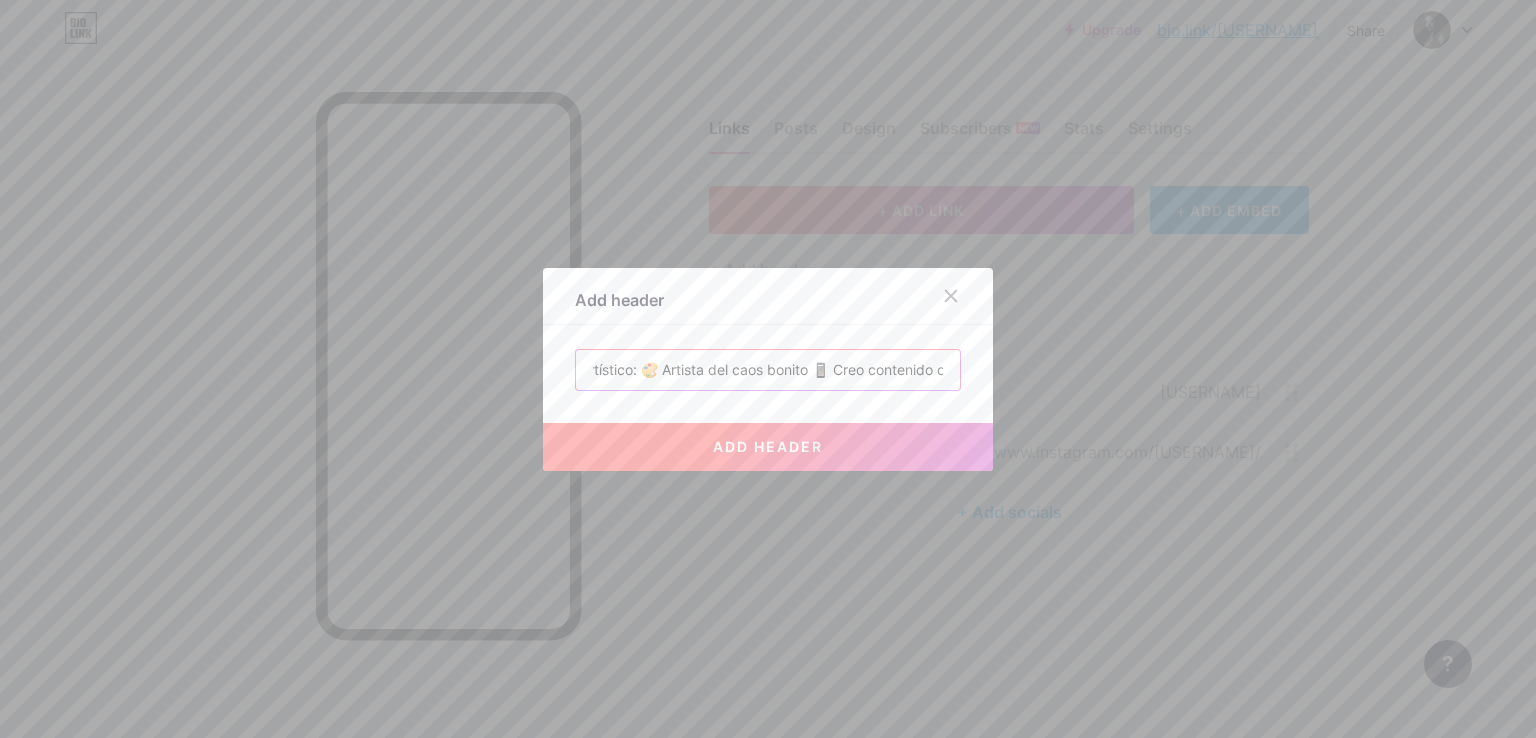 type on "[USERNAME] 🎭 Estilo artístico: 🎨 Artista del caos bonito 📱 Creo contenido q" 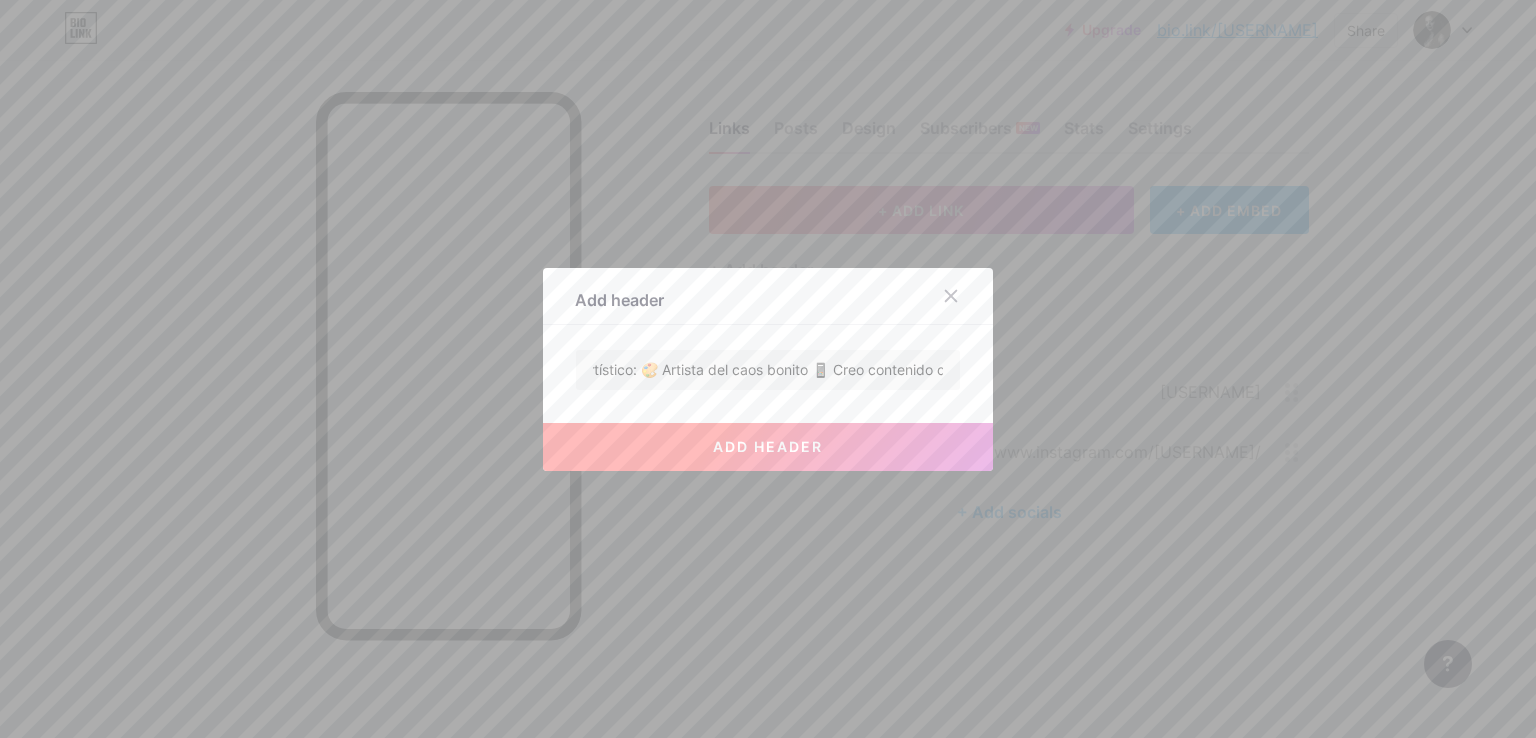 scroll, scrollTop: 0, scrollLeft: 0, axis: both 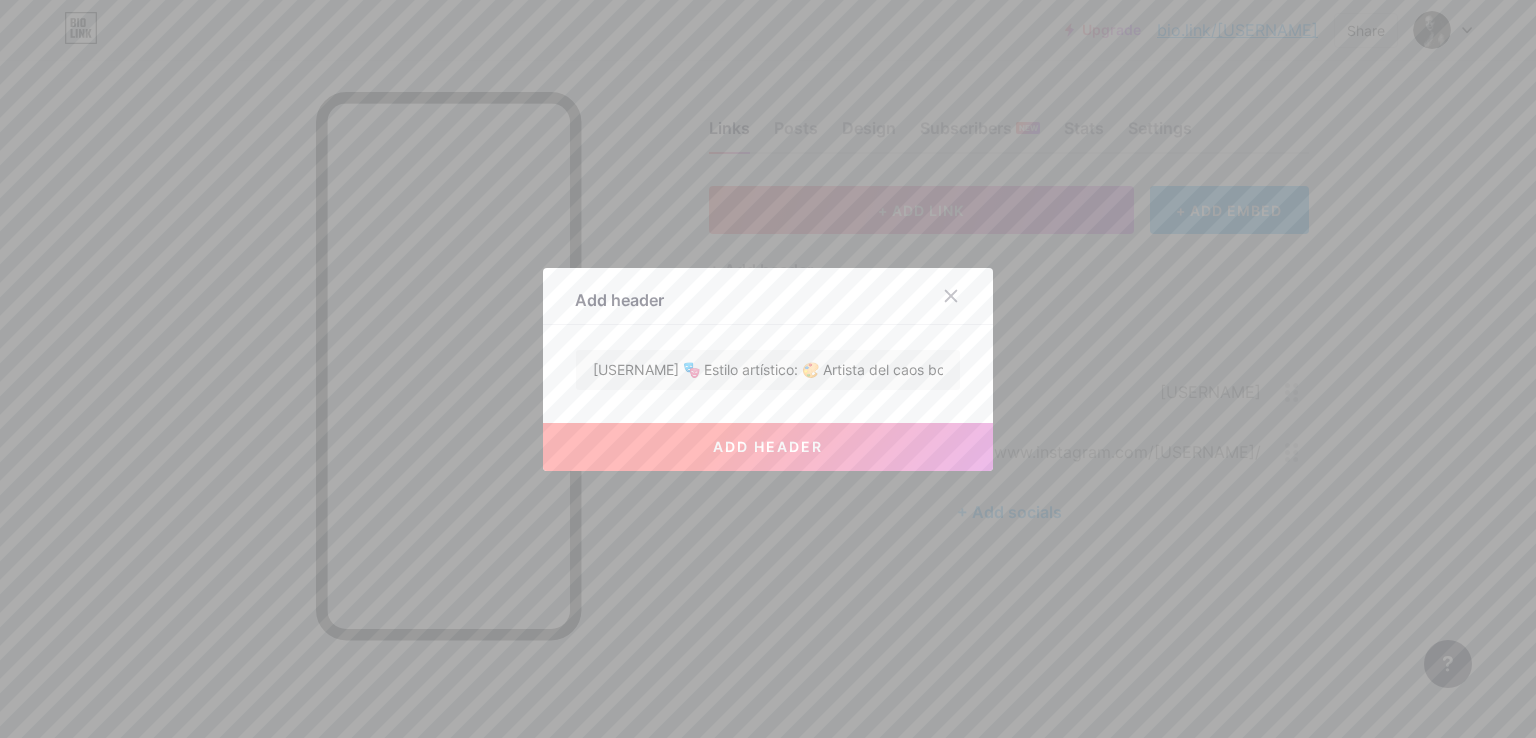 click on "add header" at bounding box center (768, 447) 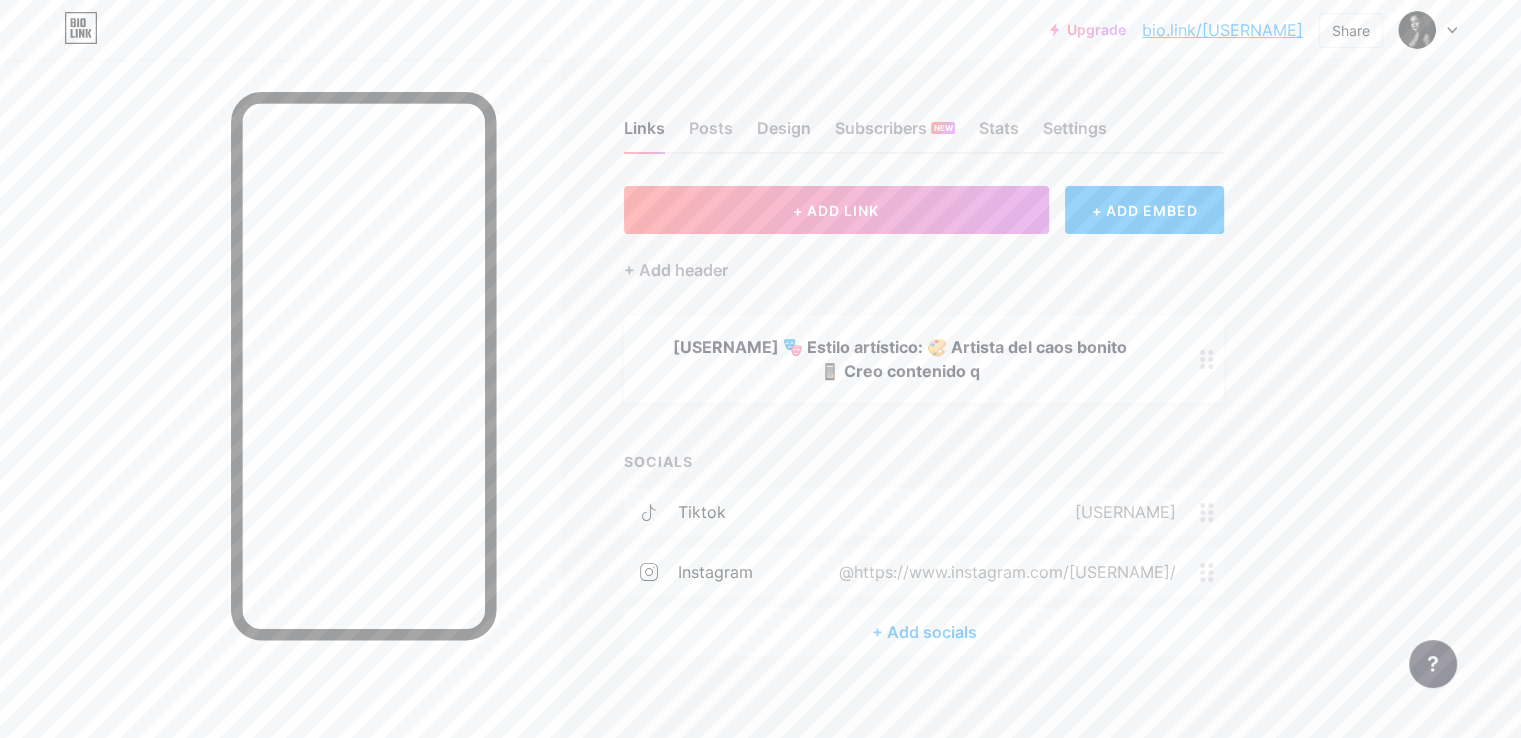 click on "[USERNAME] 🎭 Estilo artístico: 🎨 Artista del caos bonito 📱 Creo contenido q" at bounding box center [900, 359] 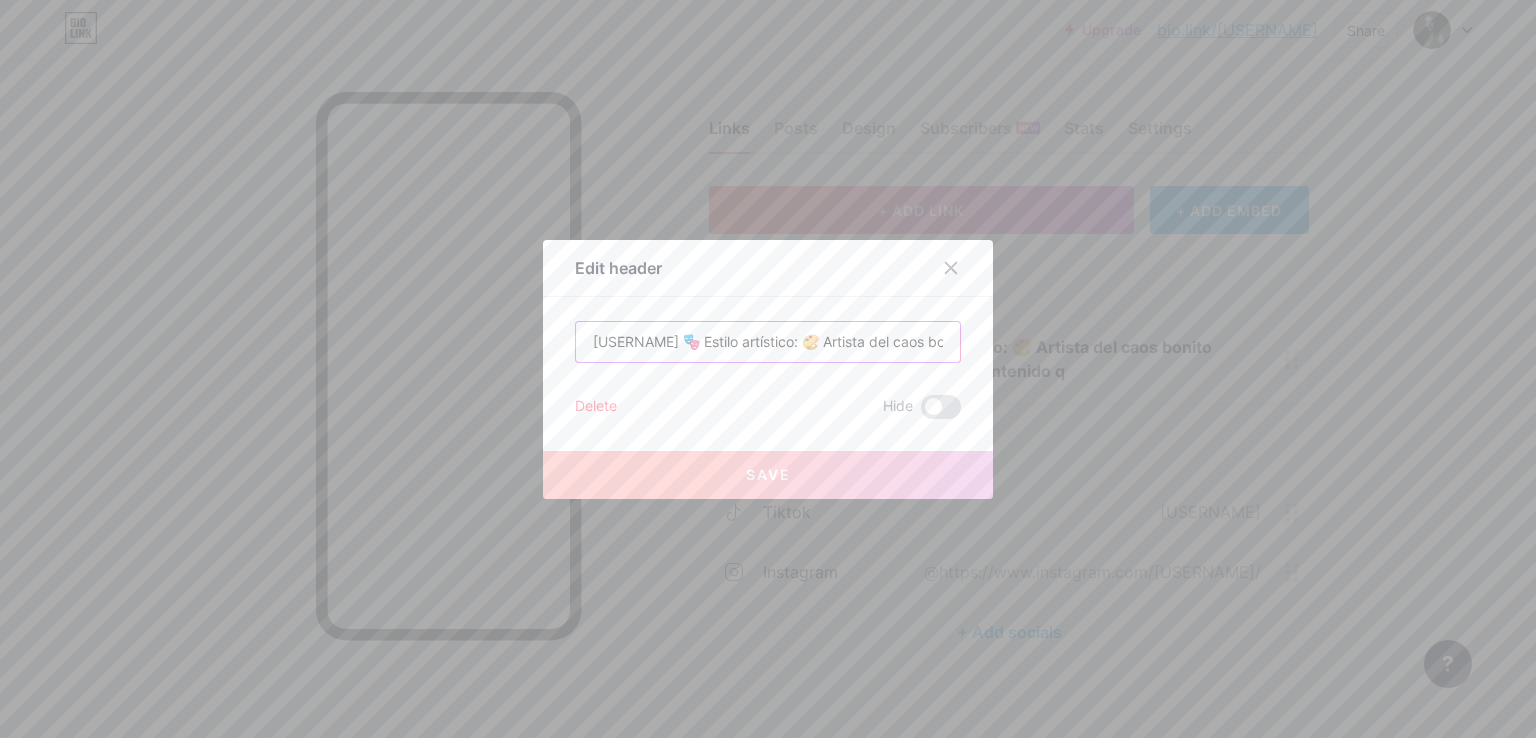 drag, startPoint x: 665, startPoint y: 341, endPoint x: 428, endPoint y: 341, distance: 237 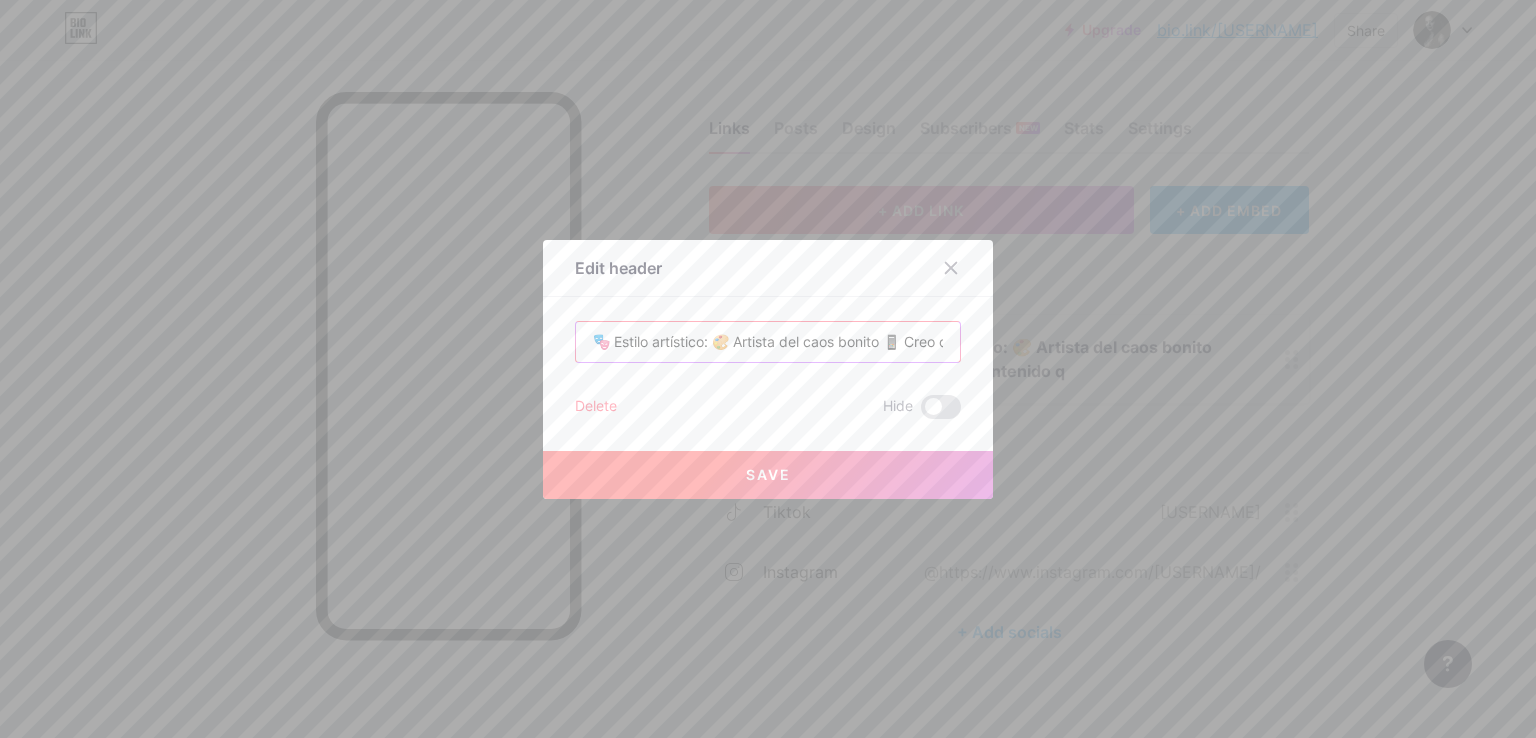 click on "🎭 Estilo artístico: 🎨 Artista del caos bonito 📱 Creo contenido q" at bounding box center (768, 342) 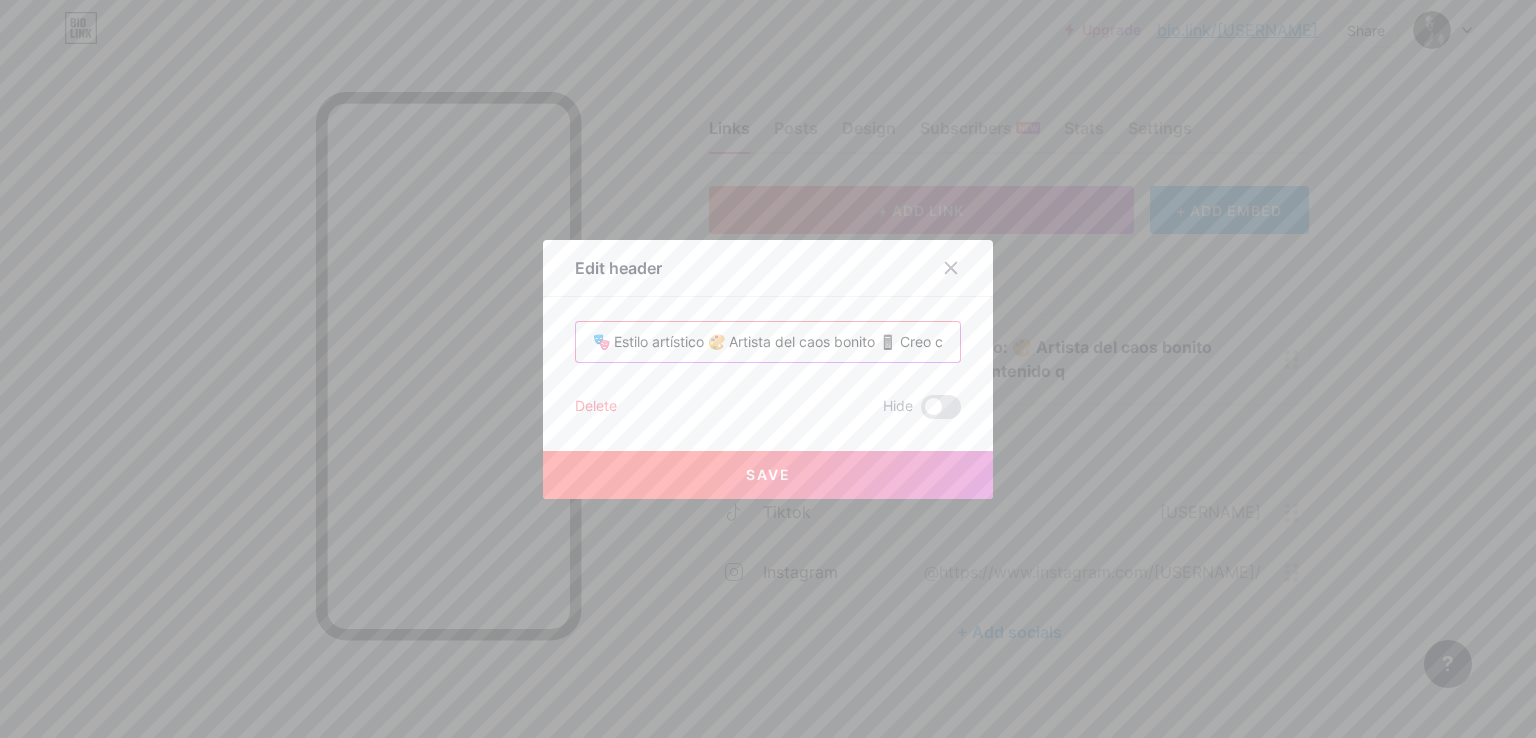 type on "🎭 Estilo artístico 🎨 Artista del caos bonito 📱 Creo contenido q" 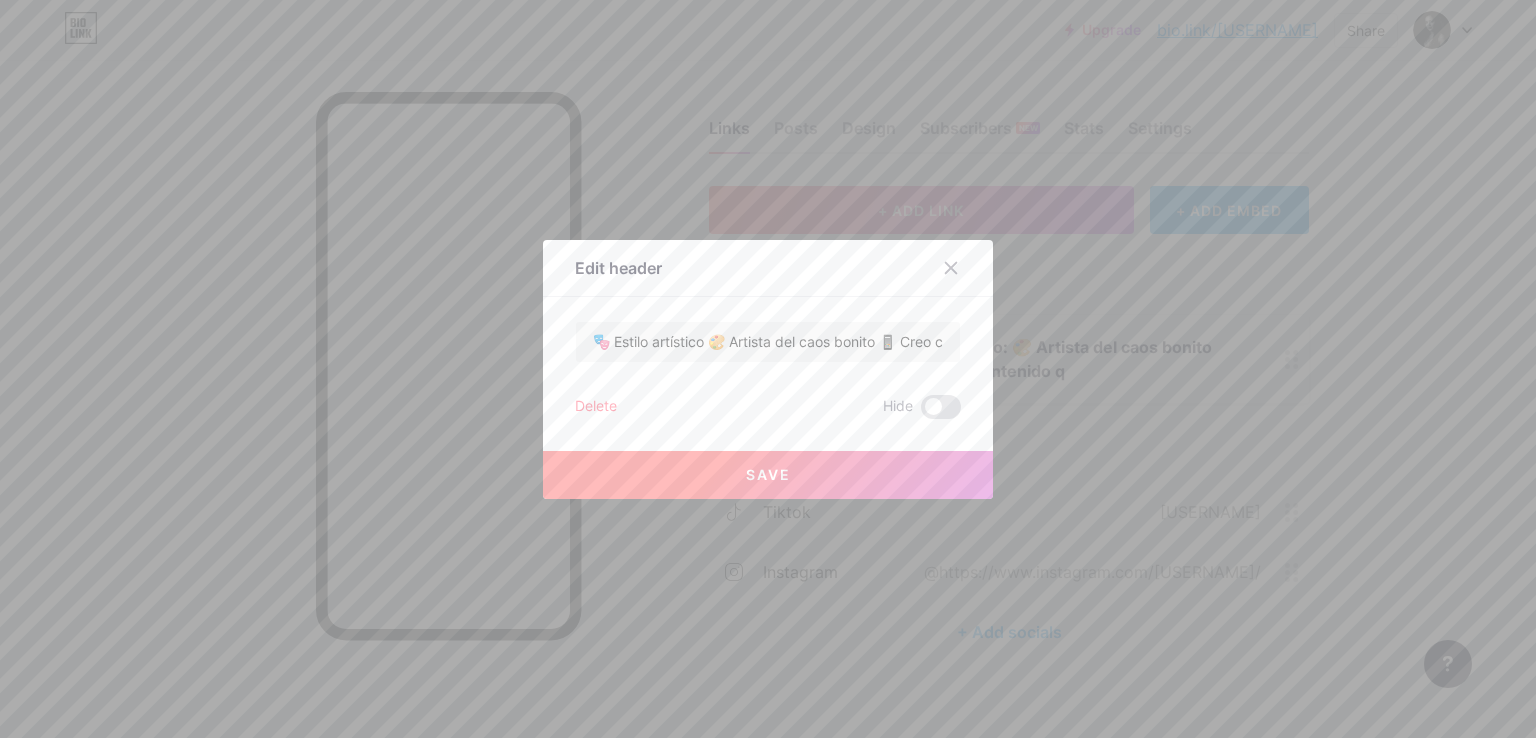 click on "Save" at bounding box center [768, 475] 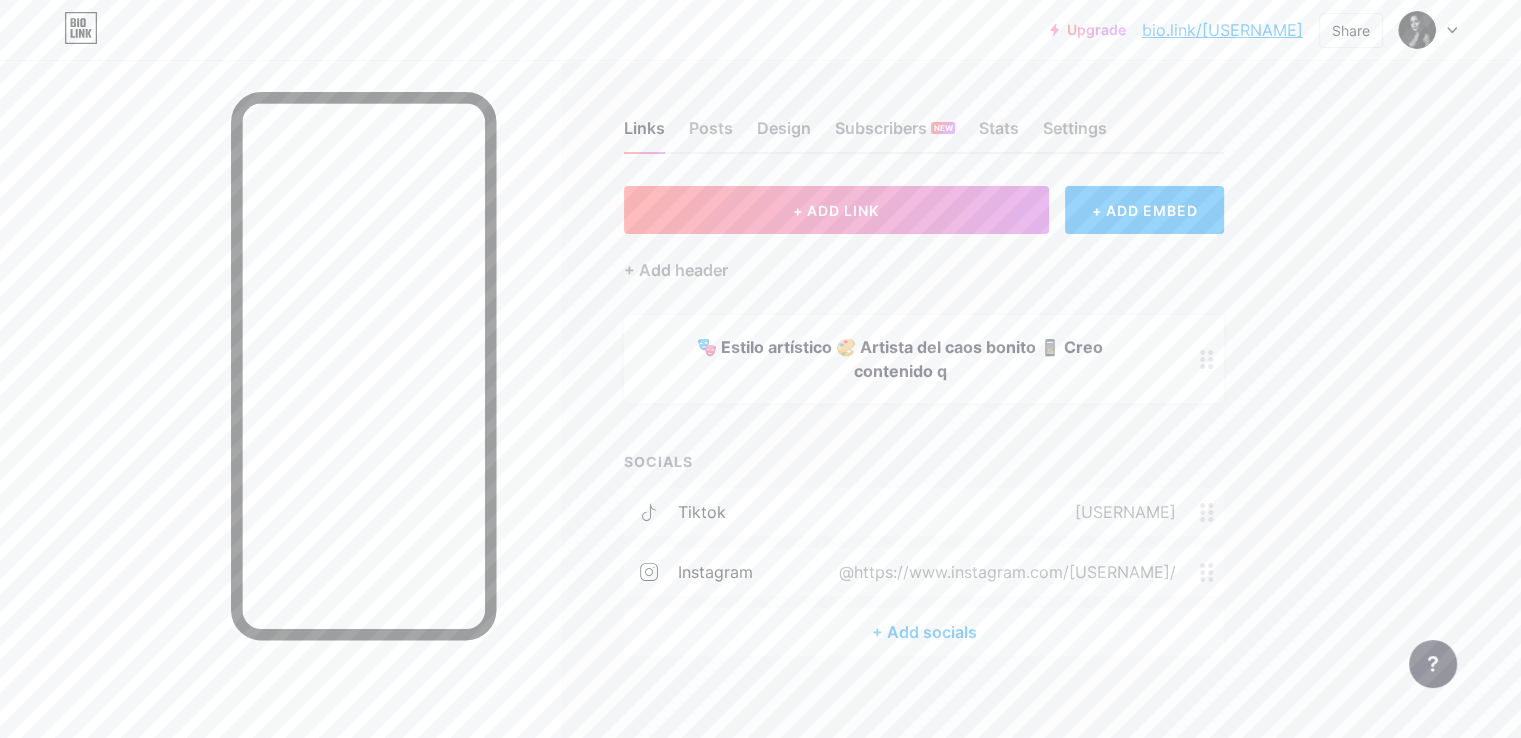 click on "🎭 Estilo artístico 🎨 Artista del caos bonito 📱 Creo contenido q" at bounding box center (900, 359) 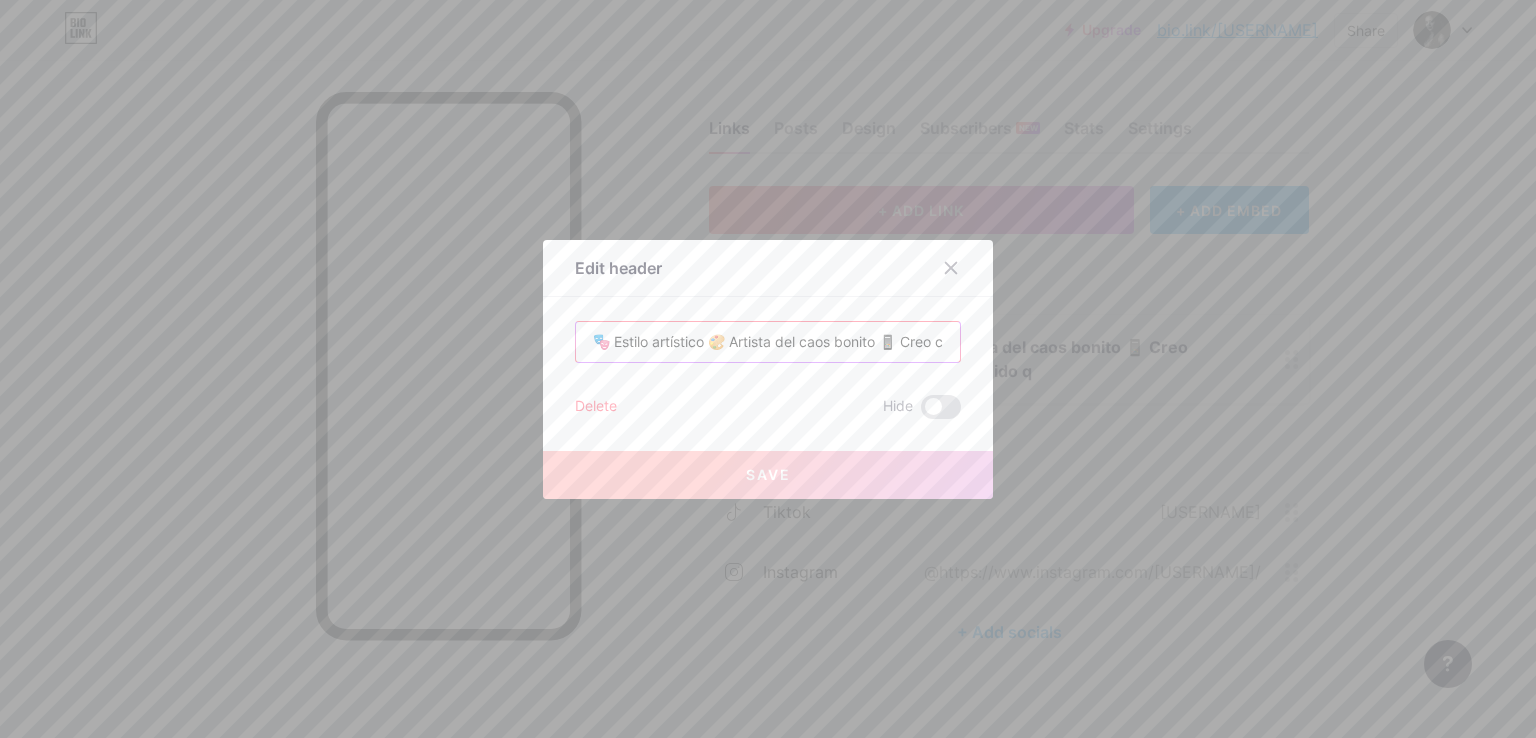 click on "🎭 Estilo artístico 🎨 Artista del caos bonito 📱 Creo contenido q" at bounding box center (768, 342) 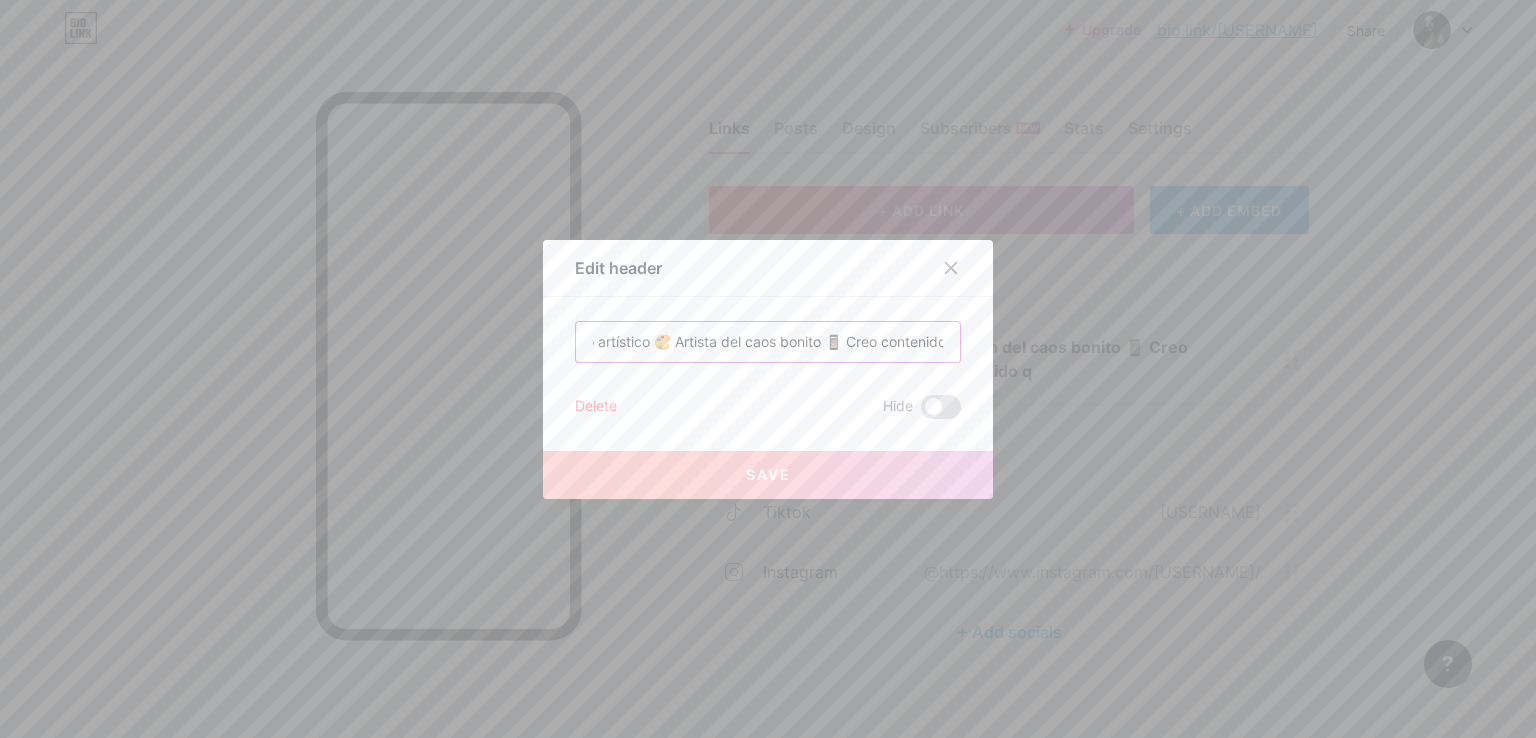 scroll, scrollTop: 0, scrollLeft: 76, axis: horizontal 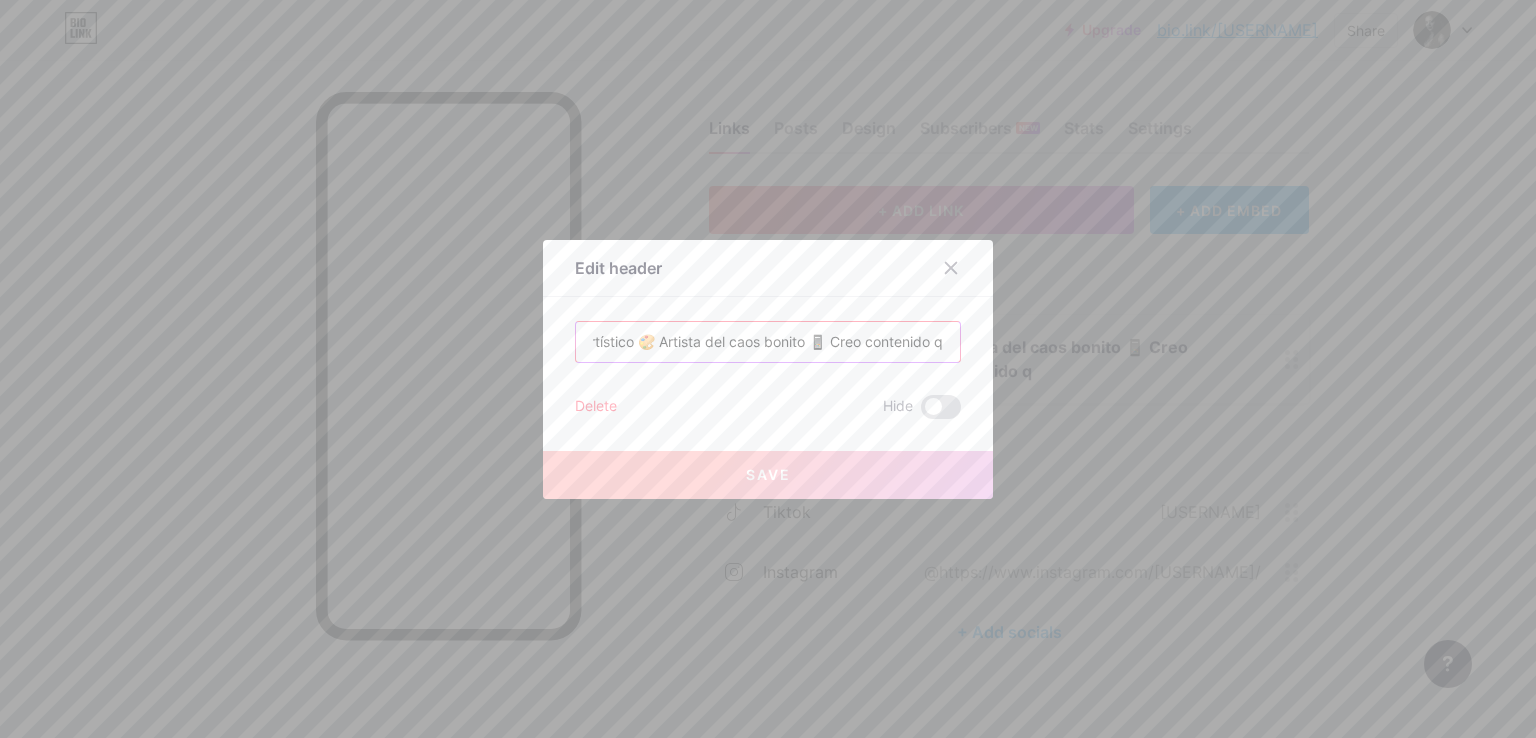 drag, startPoint x: 838, startPoint y: 339, endPoint x: 1004, endPoint y: 344, distance: 166.07529 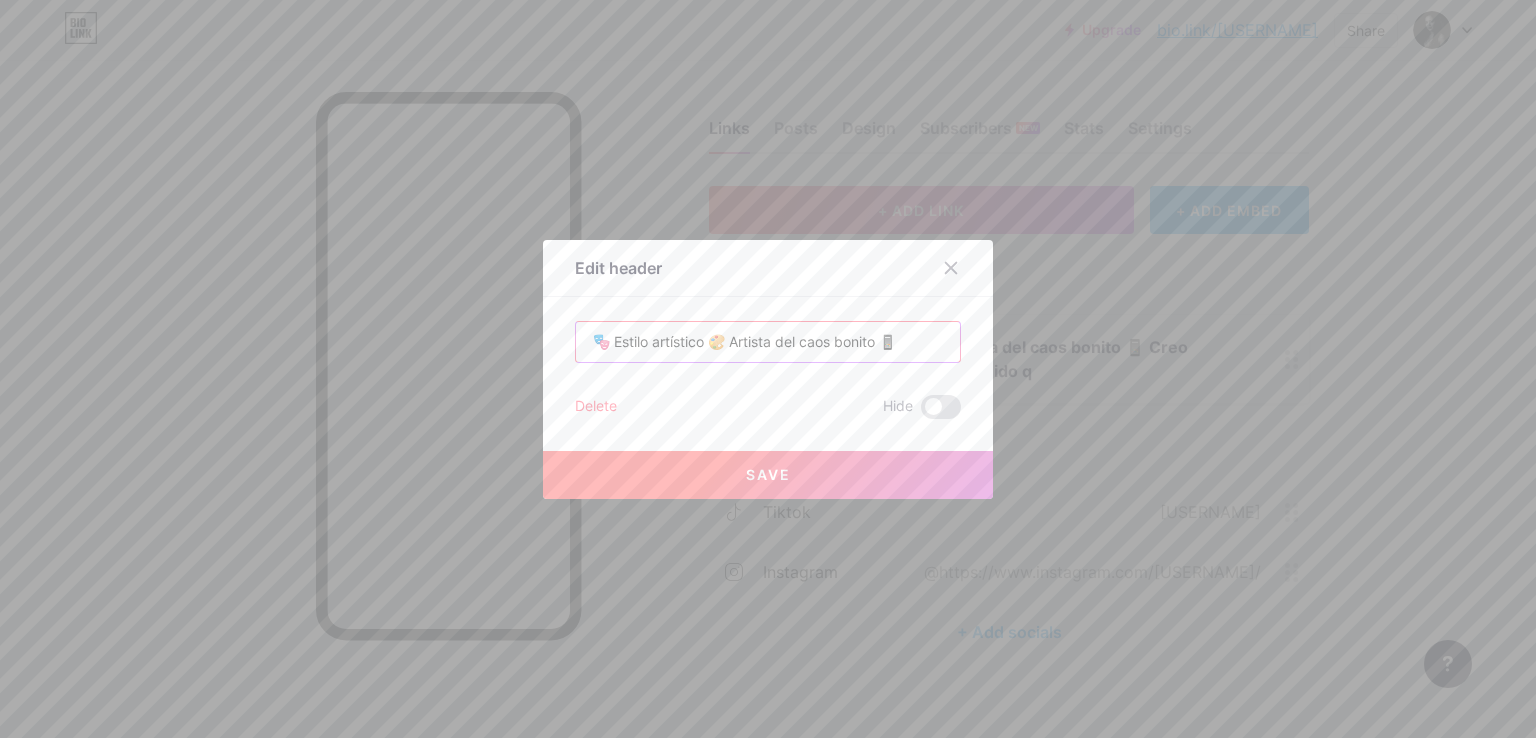 scroll, scrollTop: 0, scrollLeft: 0, axis: both 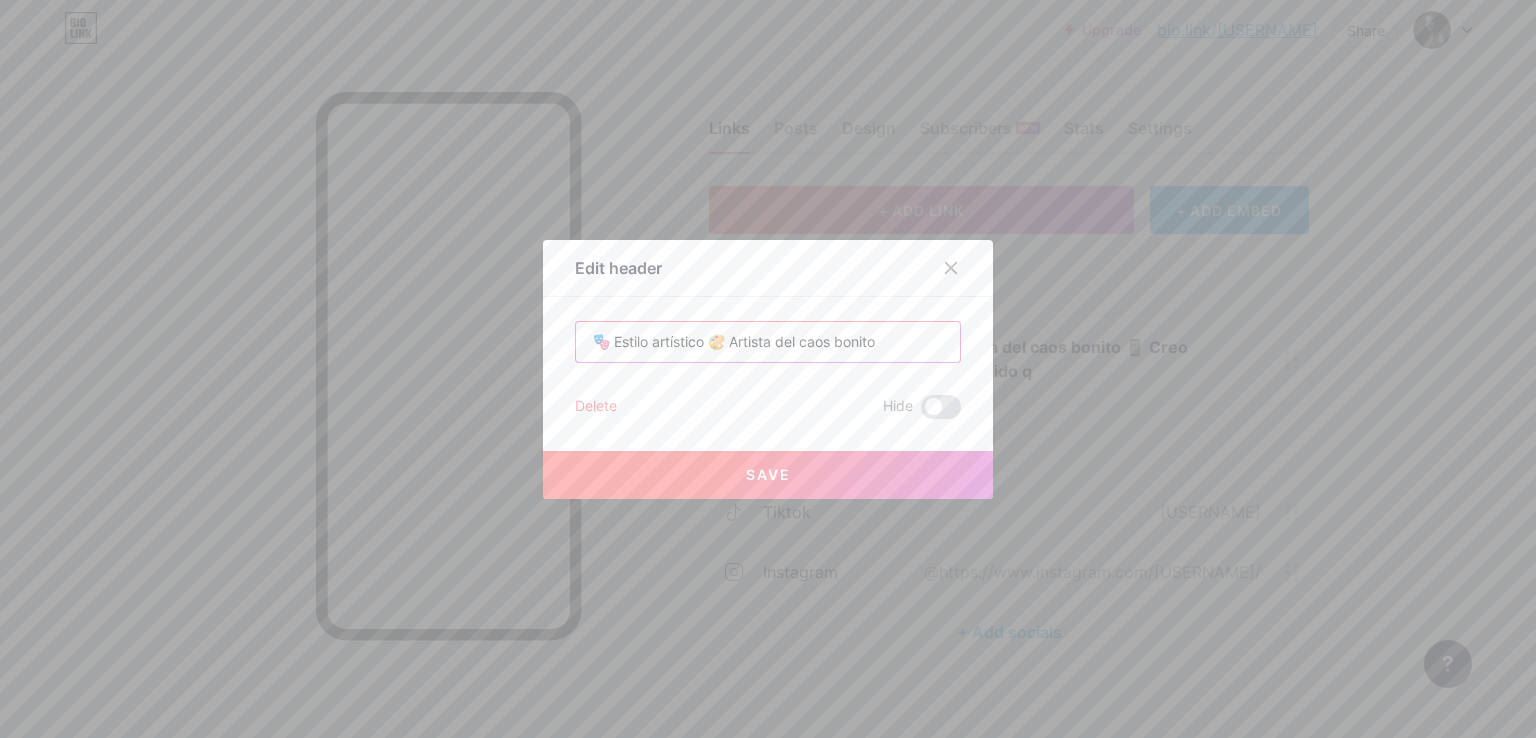type on "🎭 Estilo artístico 🎨 Artista del caos bonito" 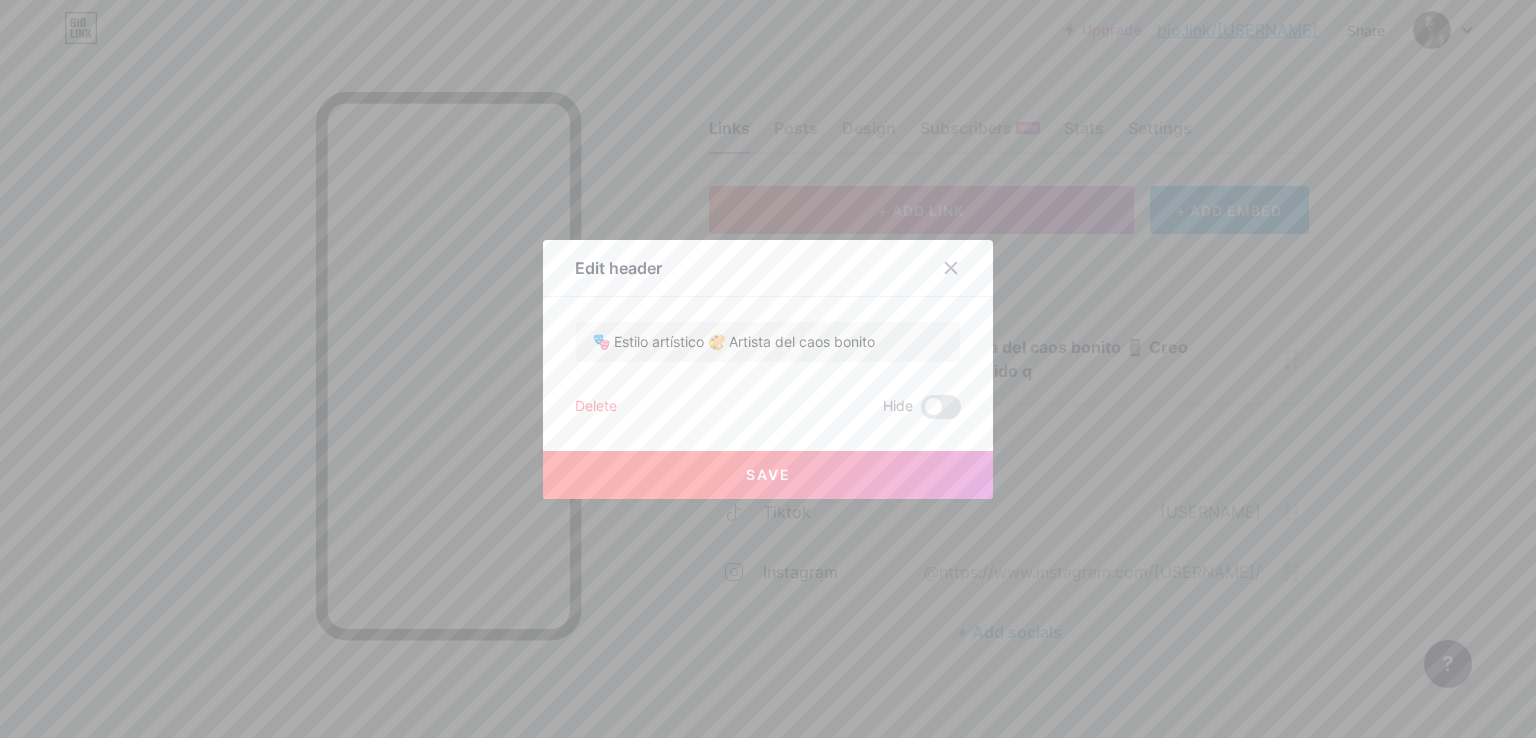 click on "Save" at bounding box center [768, 474] 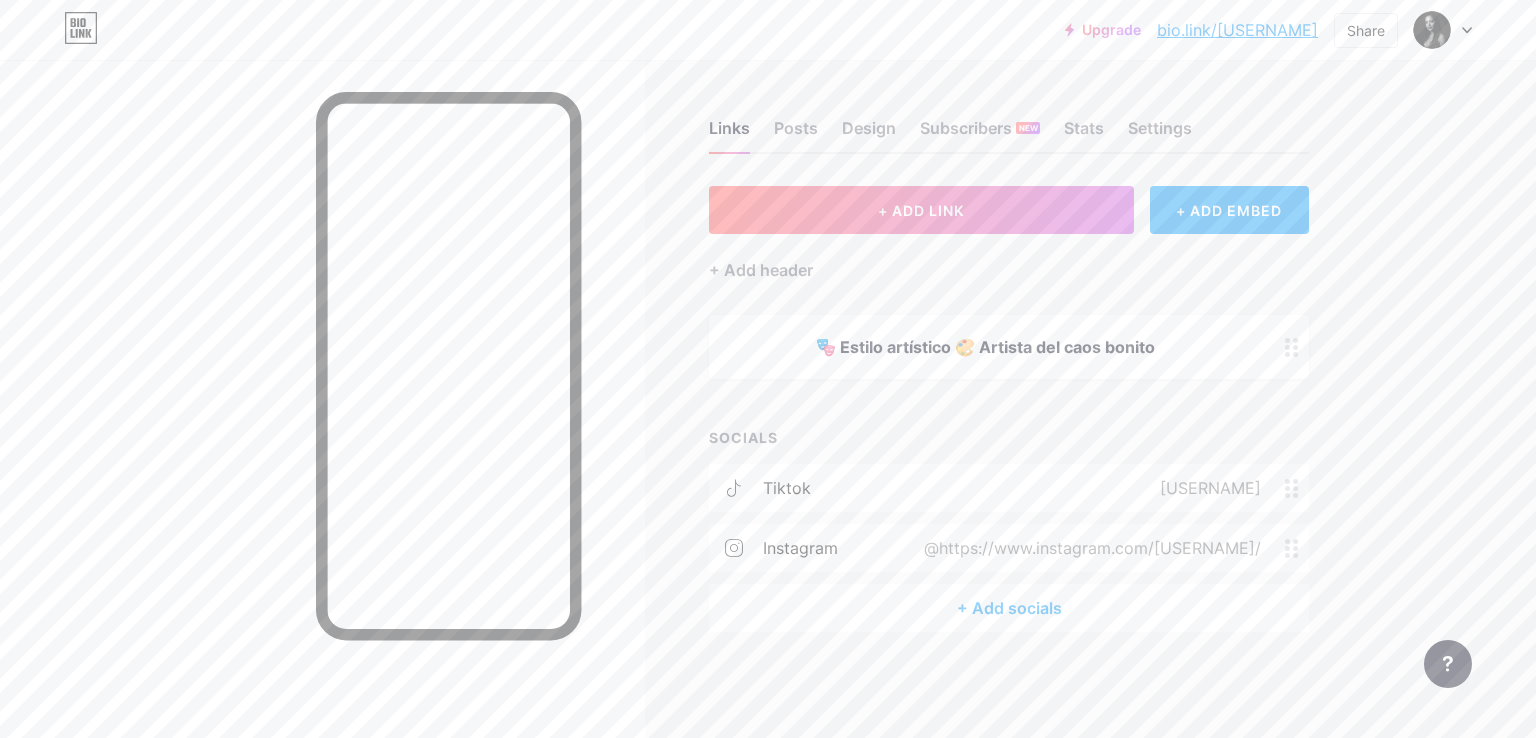 click on "🎭 Estilo artístico 🎨 Artista del caos bonito" at bounding box center (985, 347) 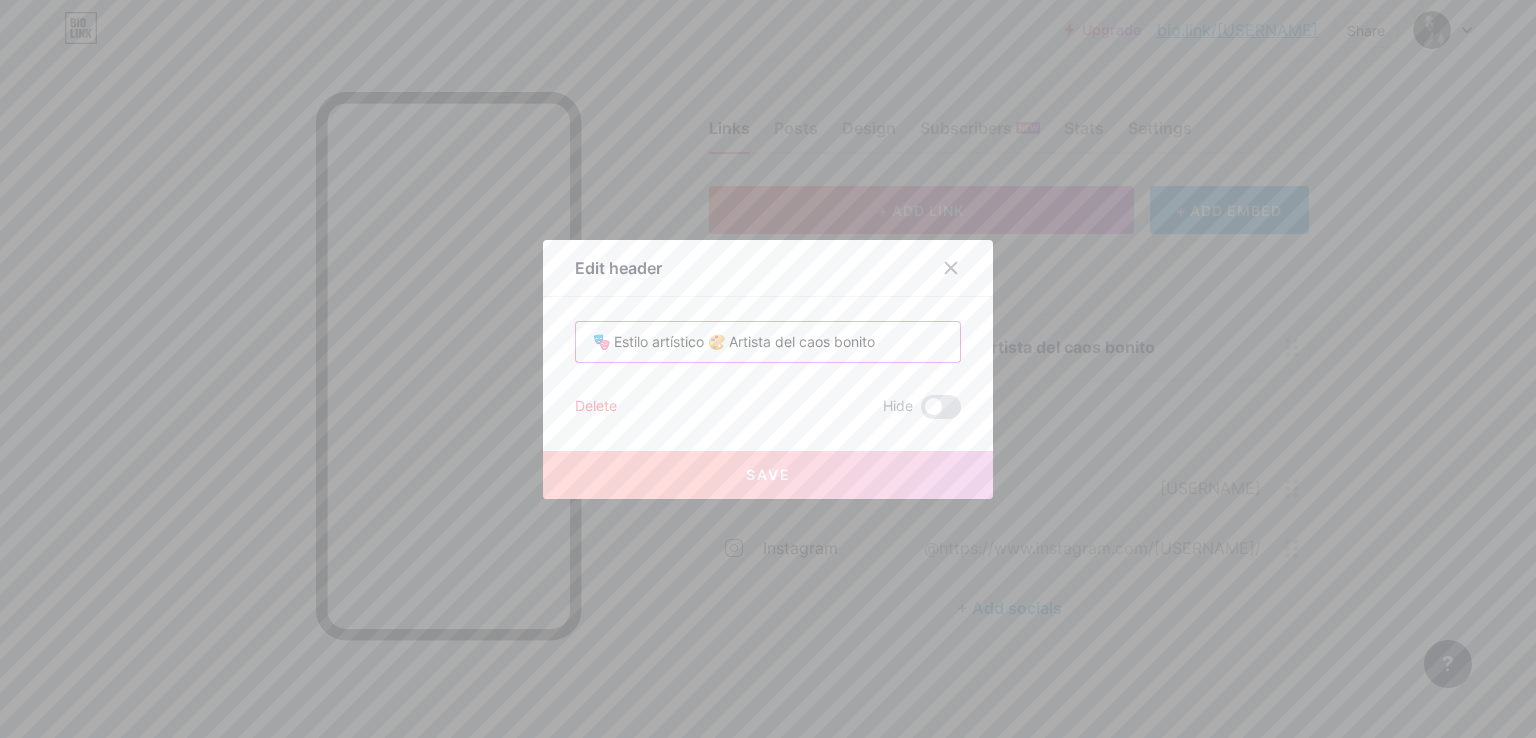click on "🎭 Estilo artístico 🎨 Artista del caos bonito" at bounding box center (768, 342) 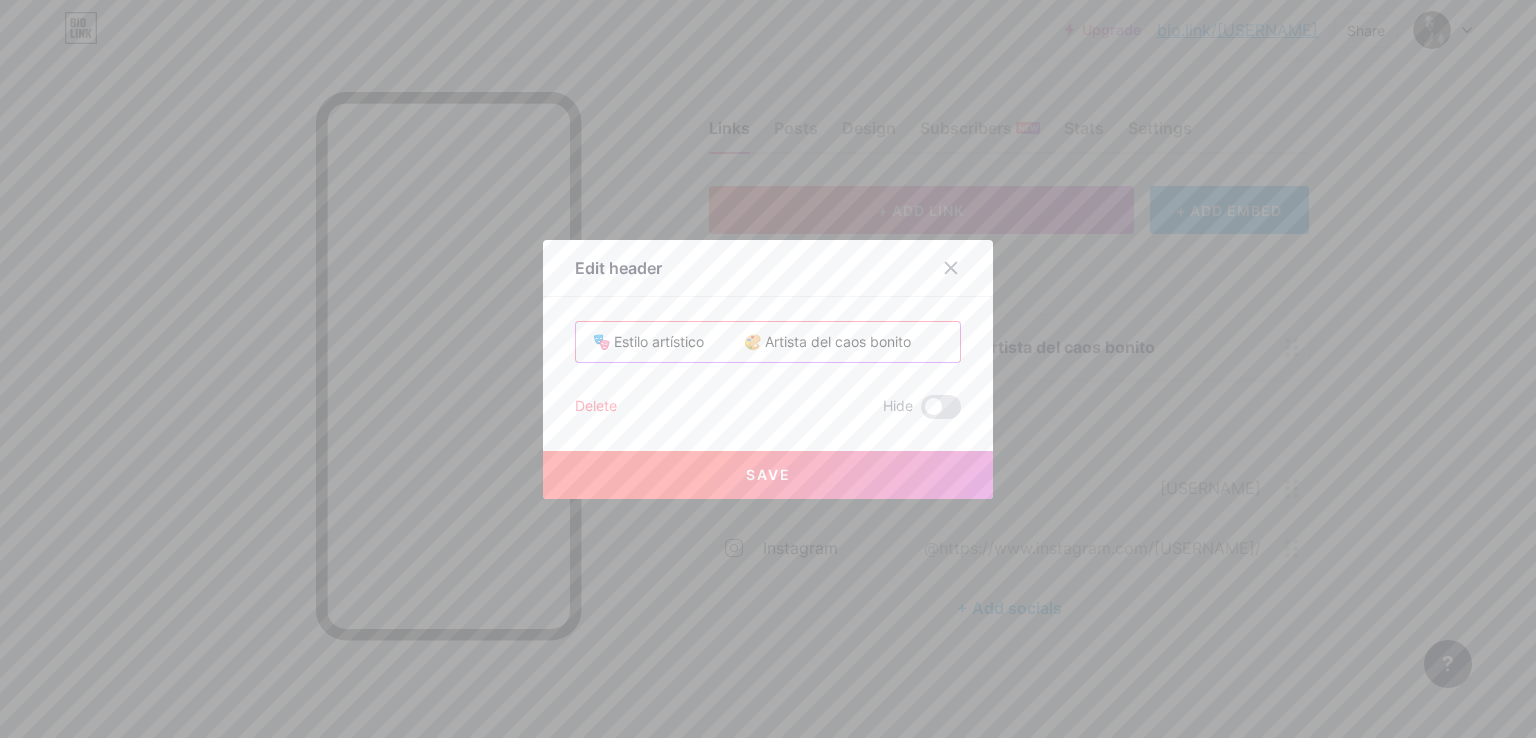 type on "🎭 Estilo artístico          🎨 Artista del caos bonito" 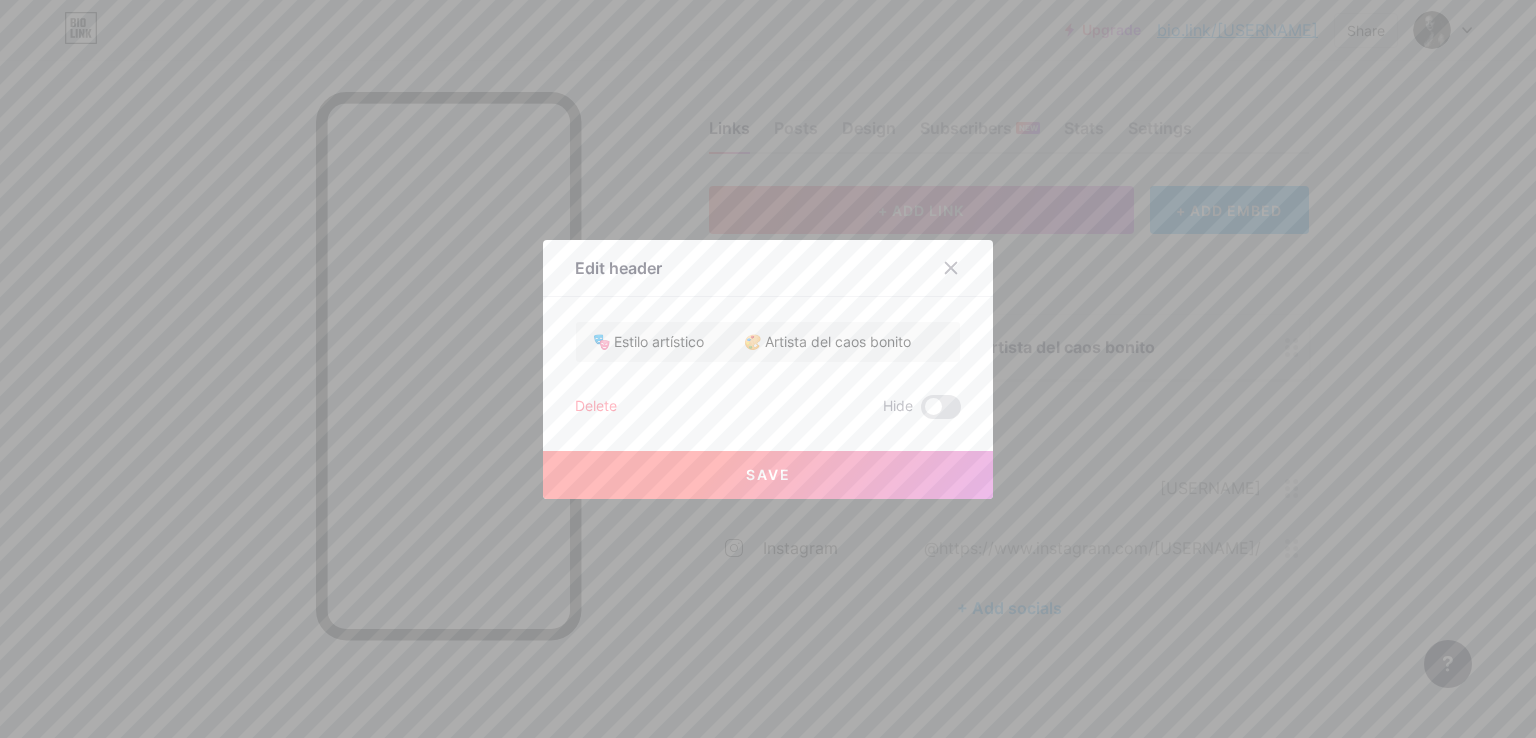 click on "Save" at bounding box center [768, 475] 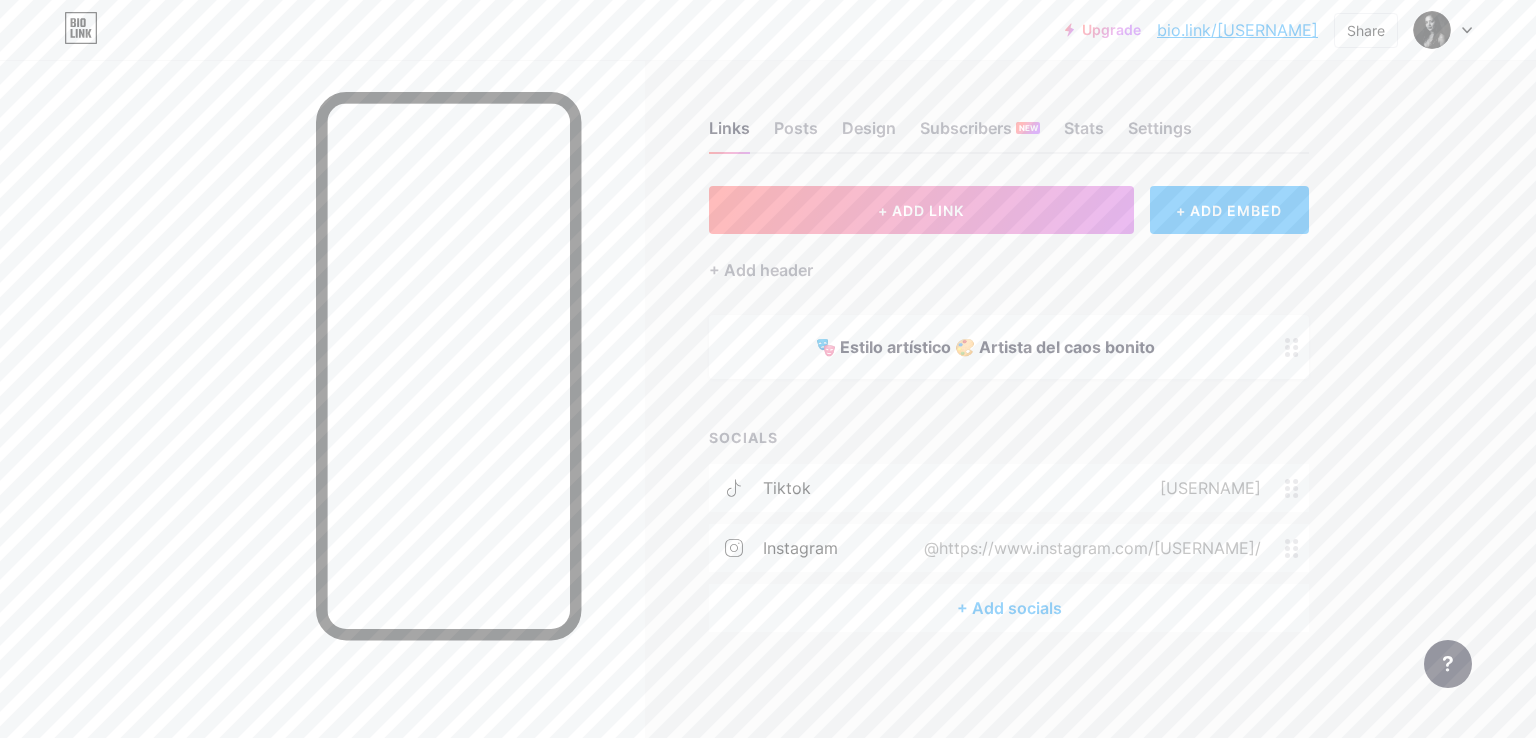 click on "+ ADD EMBED" at bounding box center [1229, 210] 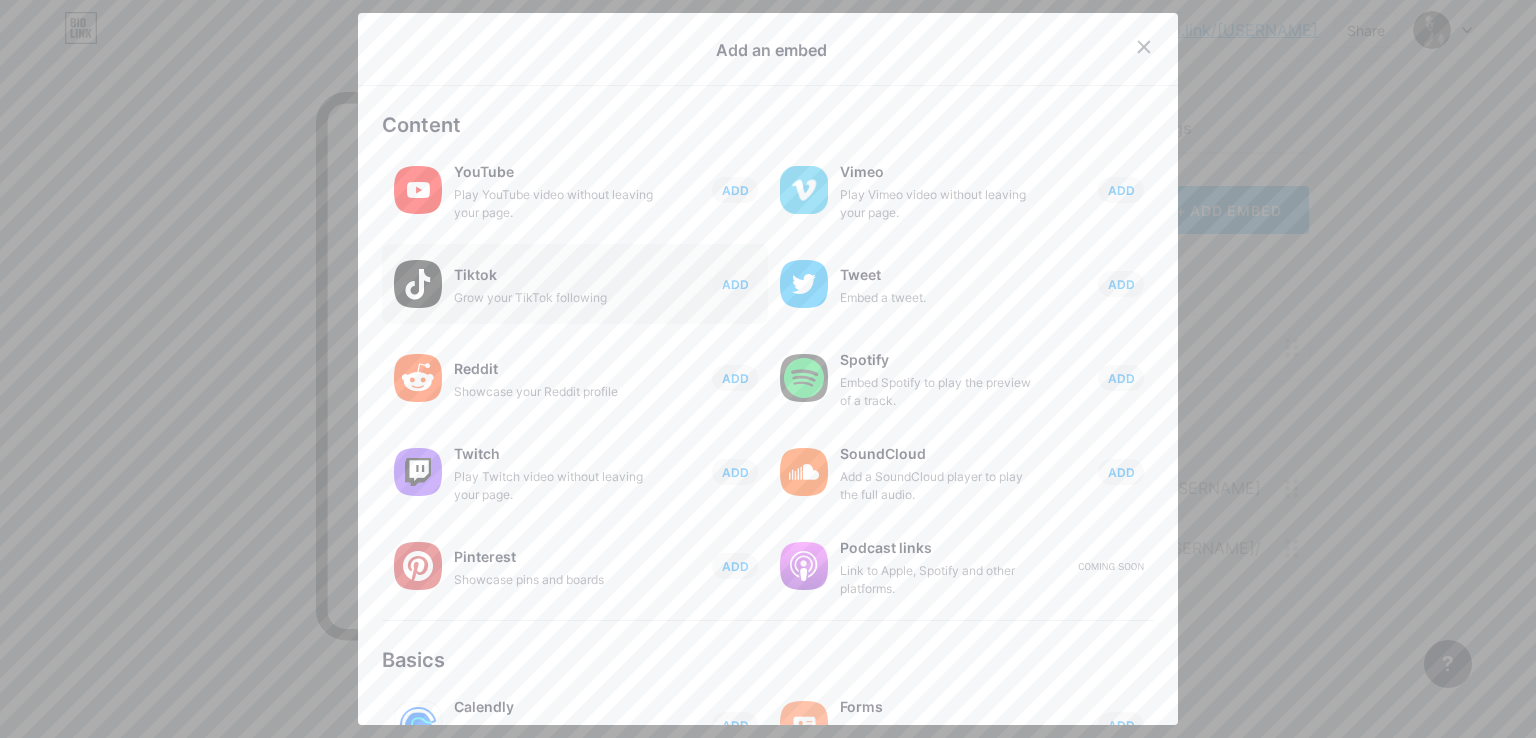 click on "Grow your TikTok following" at bounding box center (554, 298) 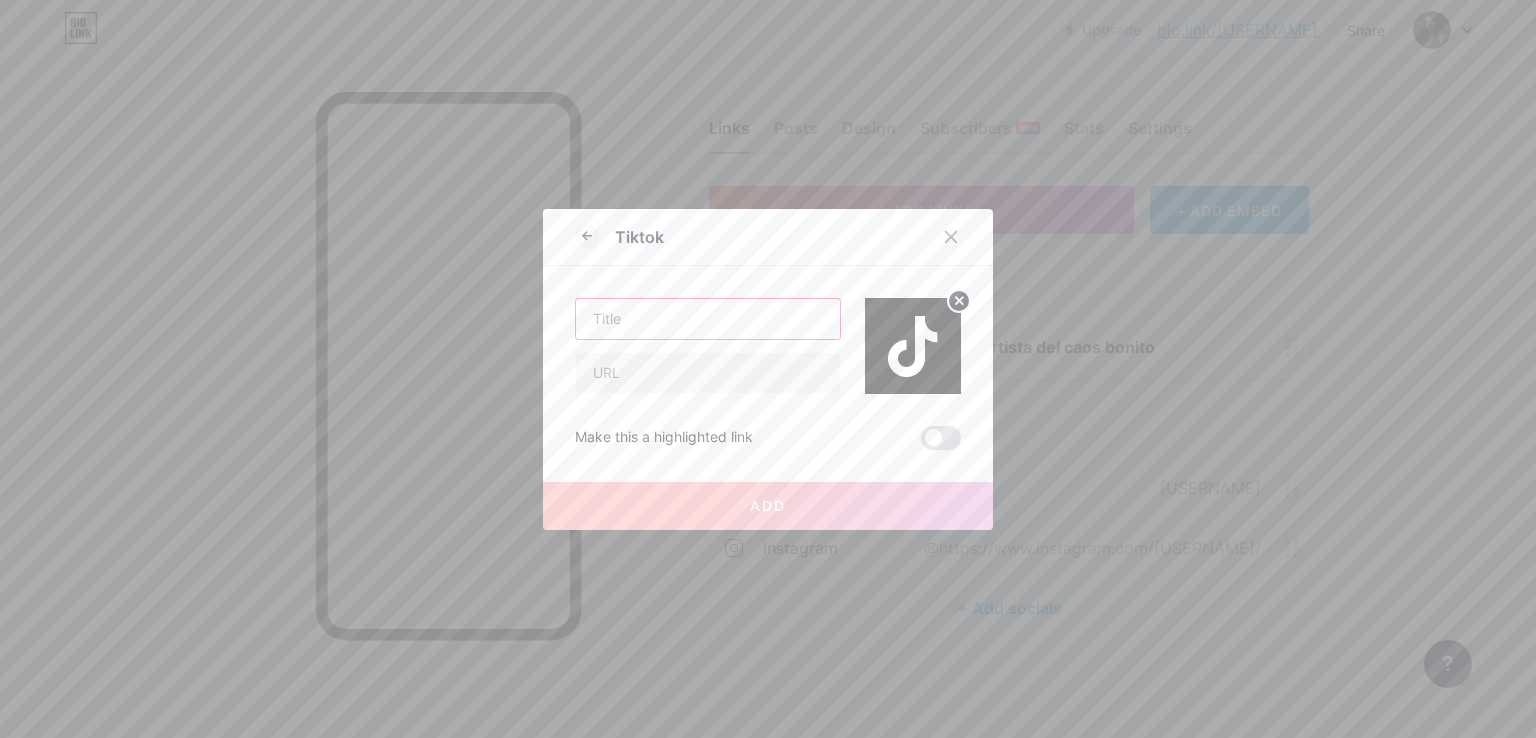 click at bounding box center [708, 319] 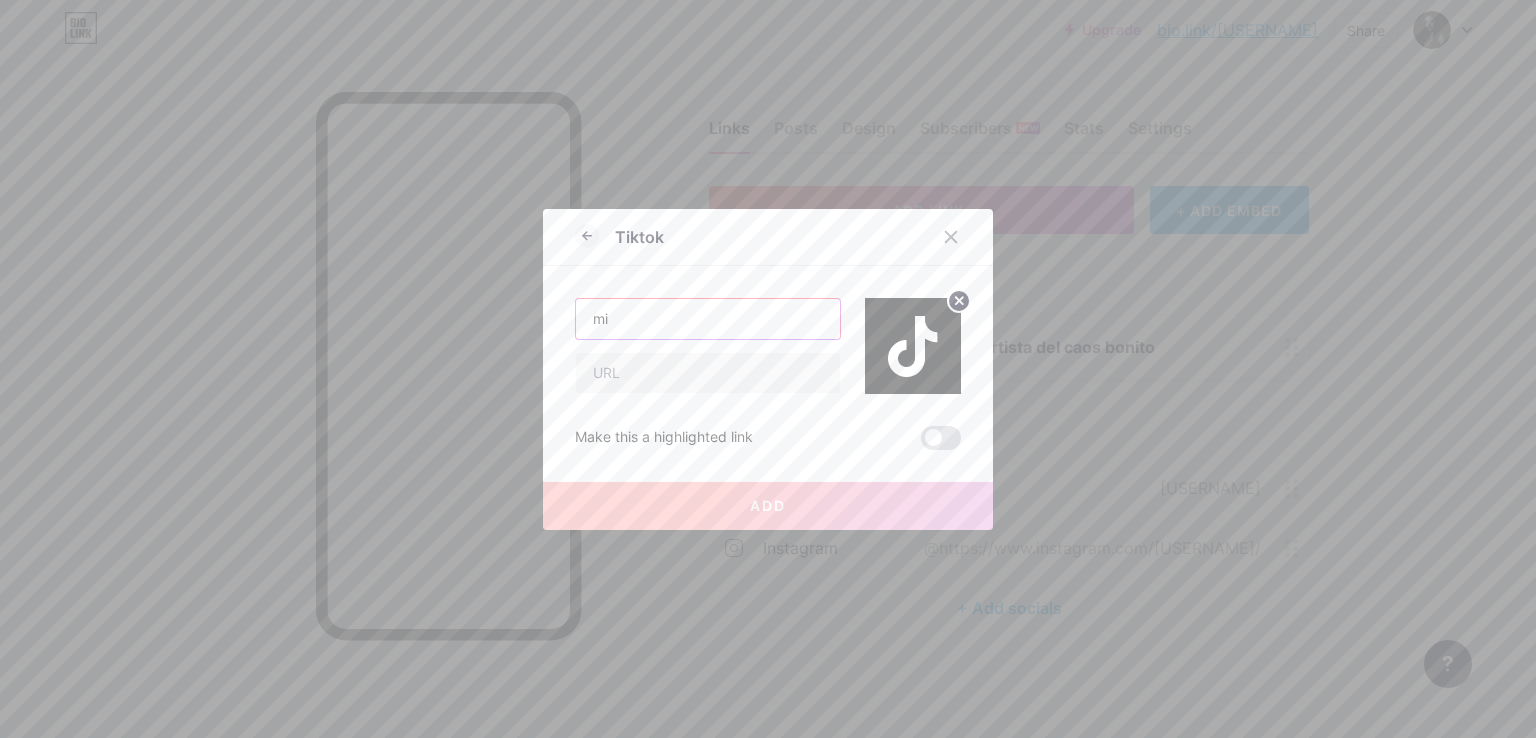 type on "m" 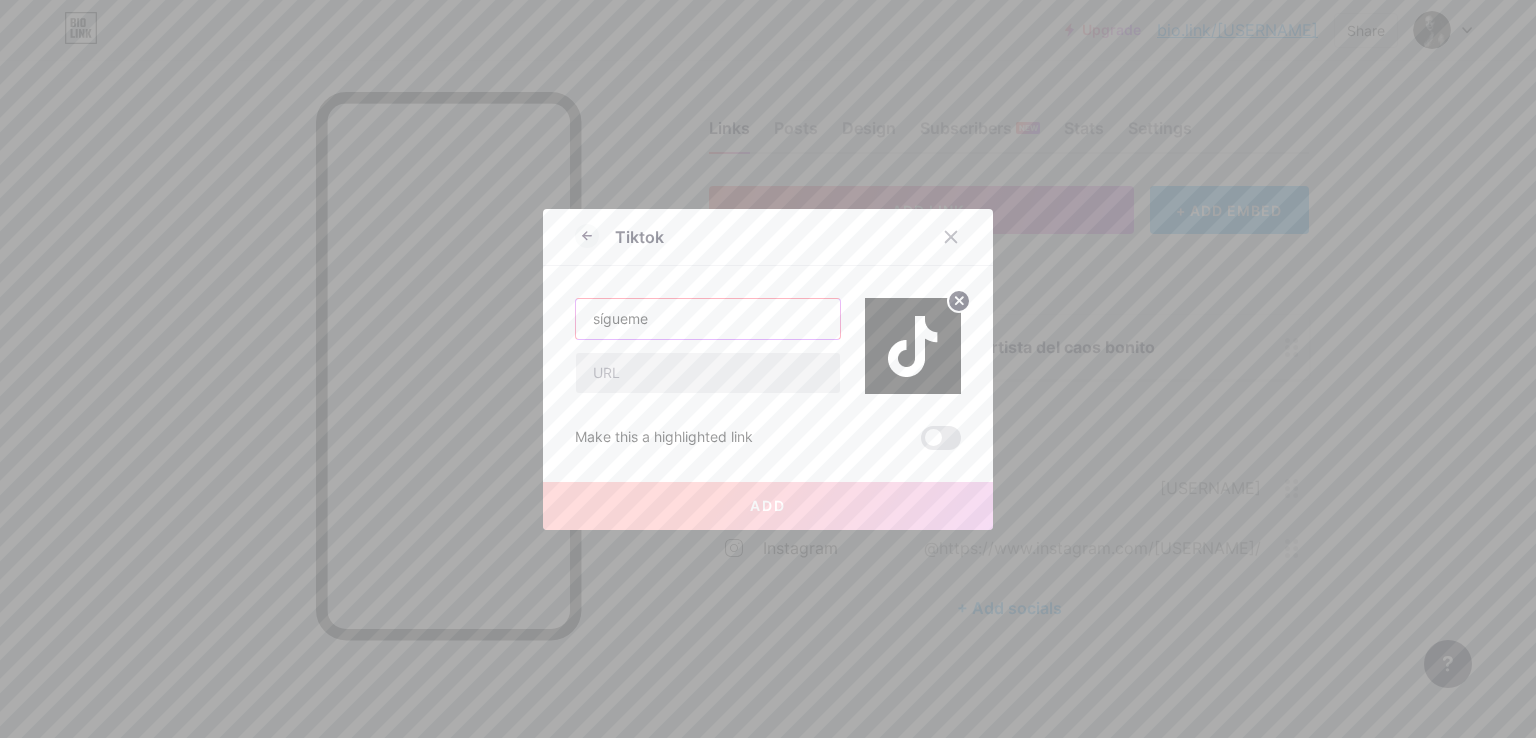type on "sígueme" 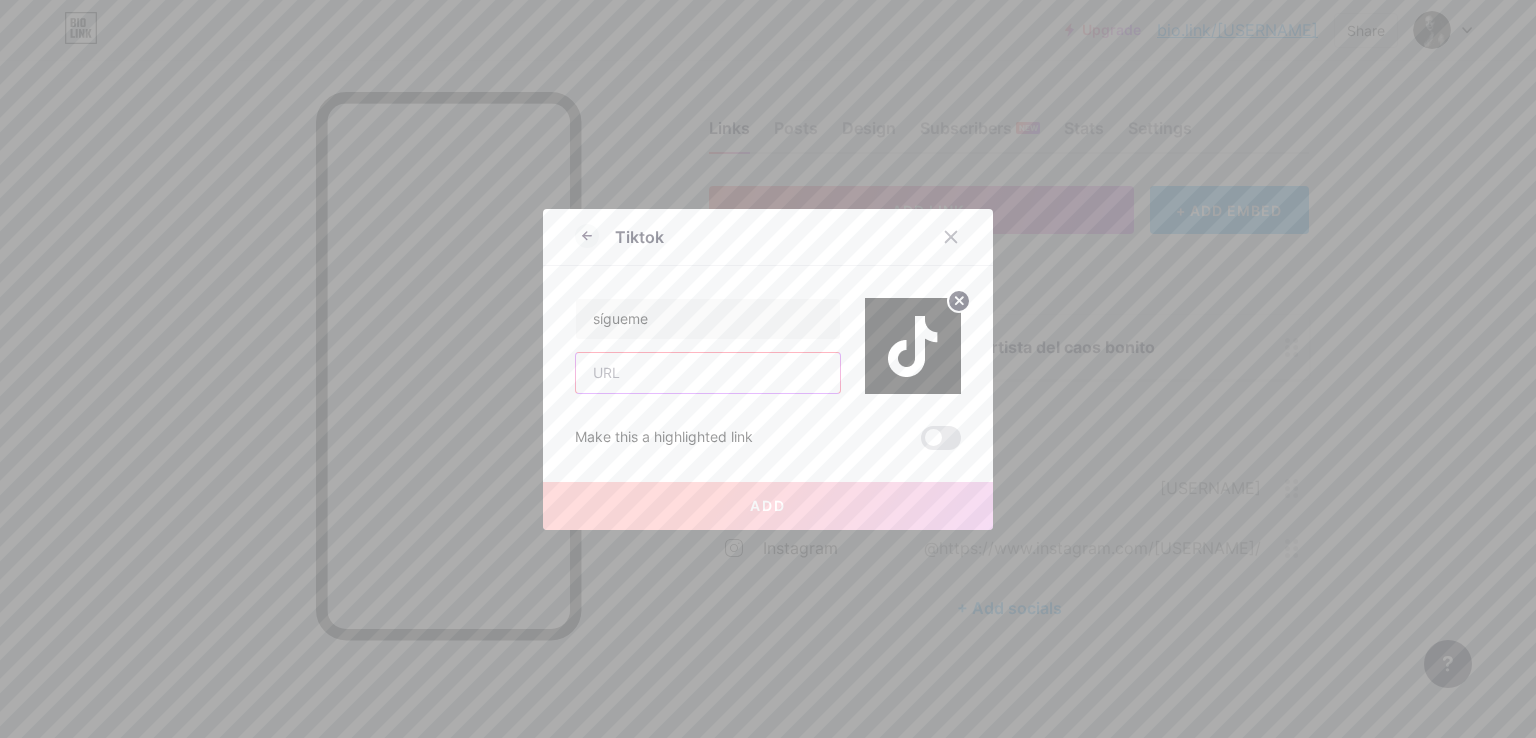 click at bounding box center [708, 373] 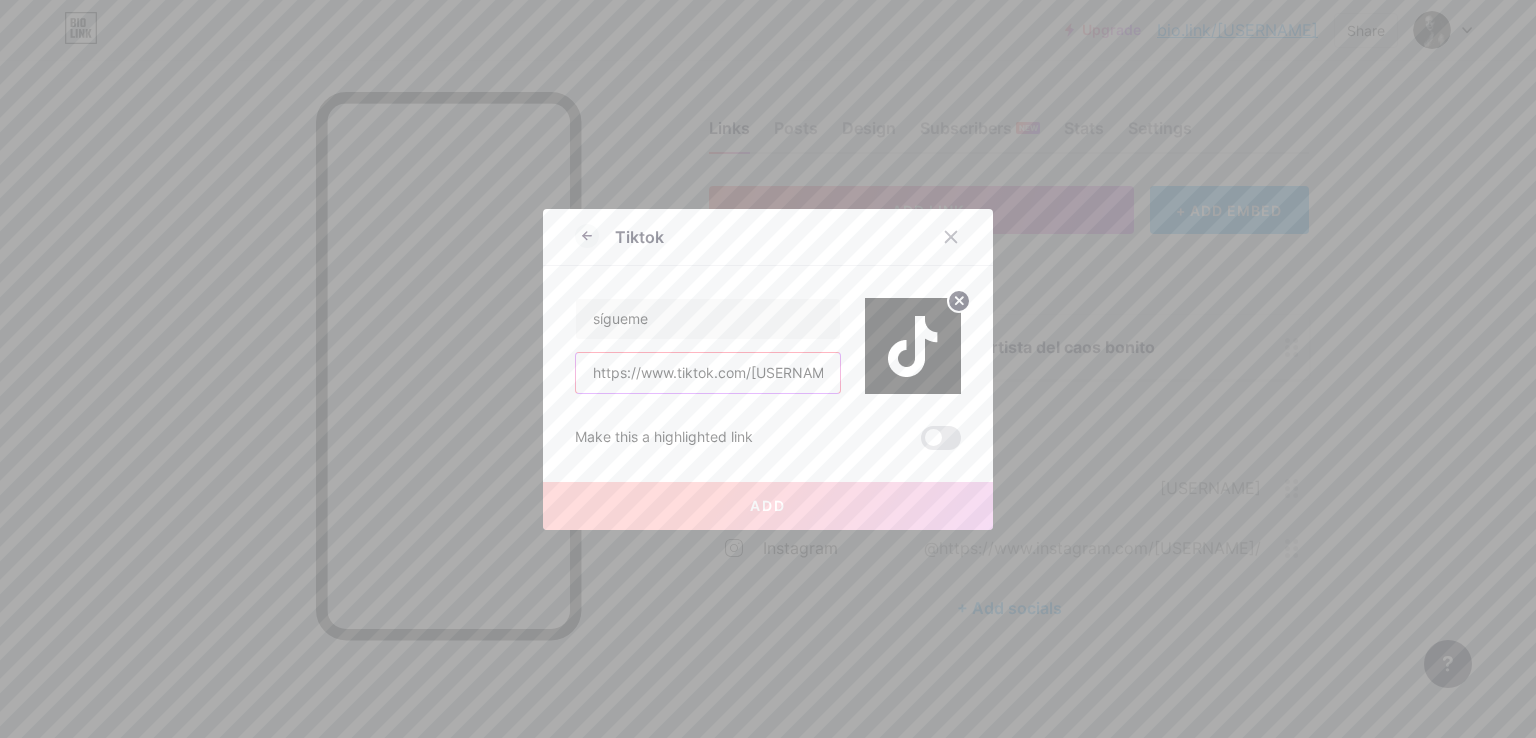 scroll, scrollTop: 0, scrollLeft: 15, axis: horizontal 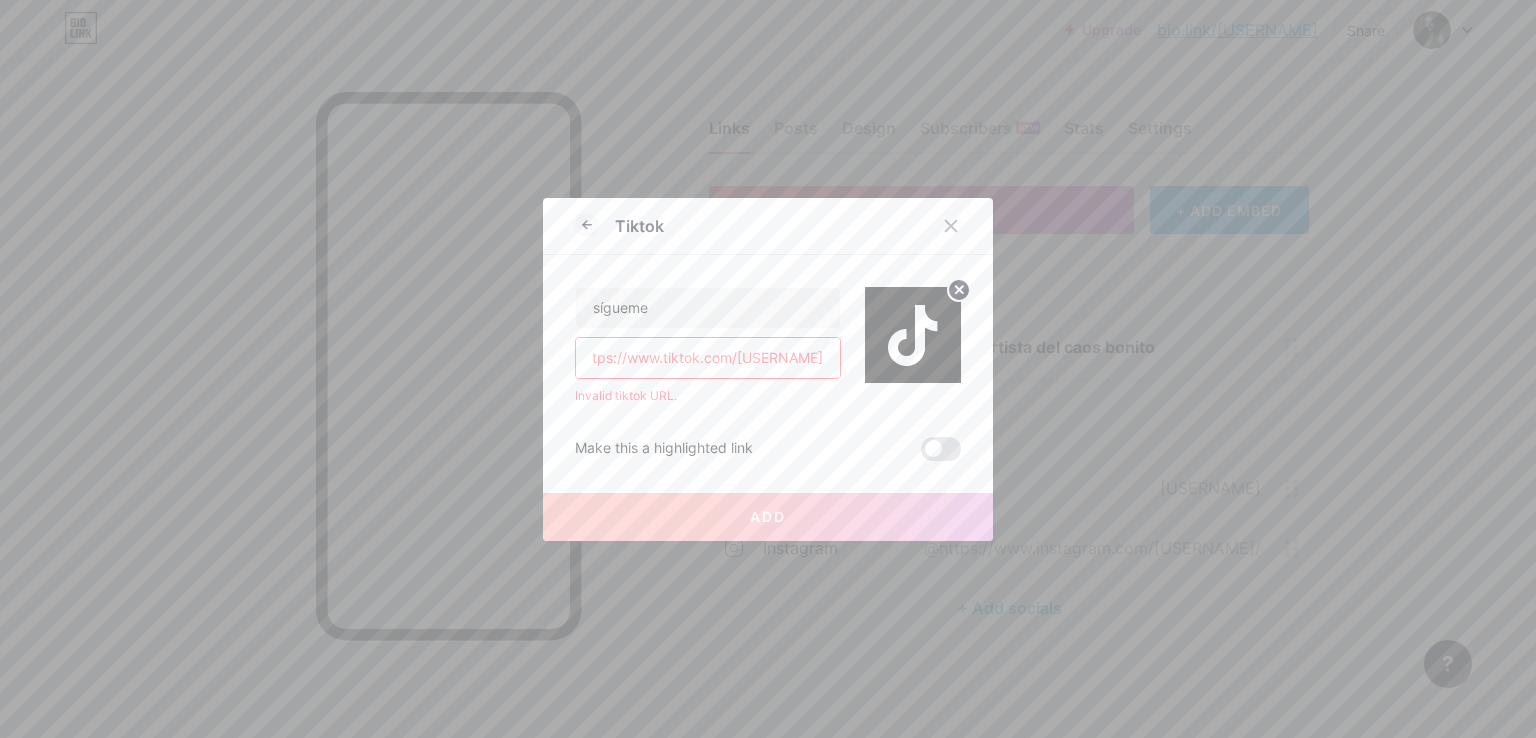 click on "sígueme     https://www.tiktok.com/[USERNAME]   Invalid tiktok URL.
Make this a highlighted link
Add" at bounding box center [768, 358] 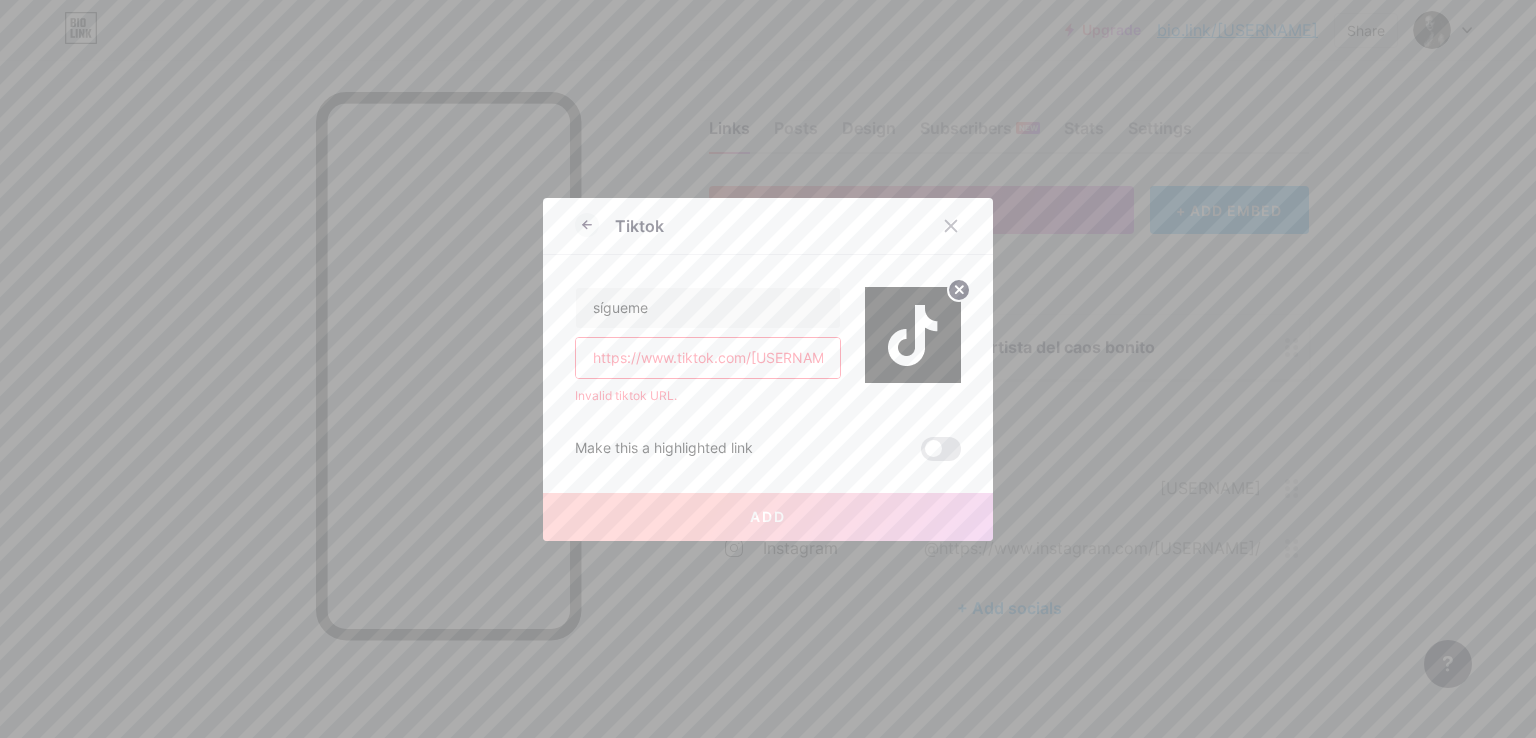 drag, startPoint x: 630, startPoint y: 357, endPoint x: 458, endPoint y: 357, distance: 172 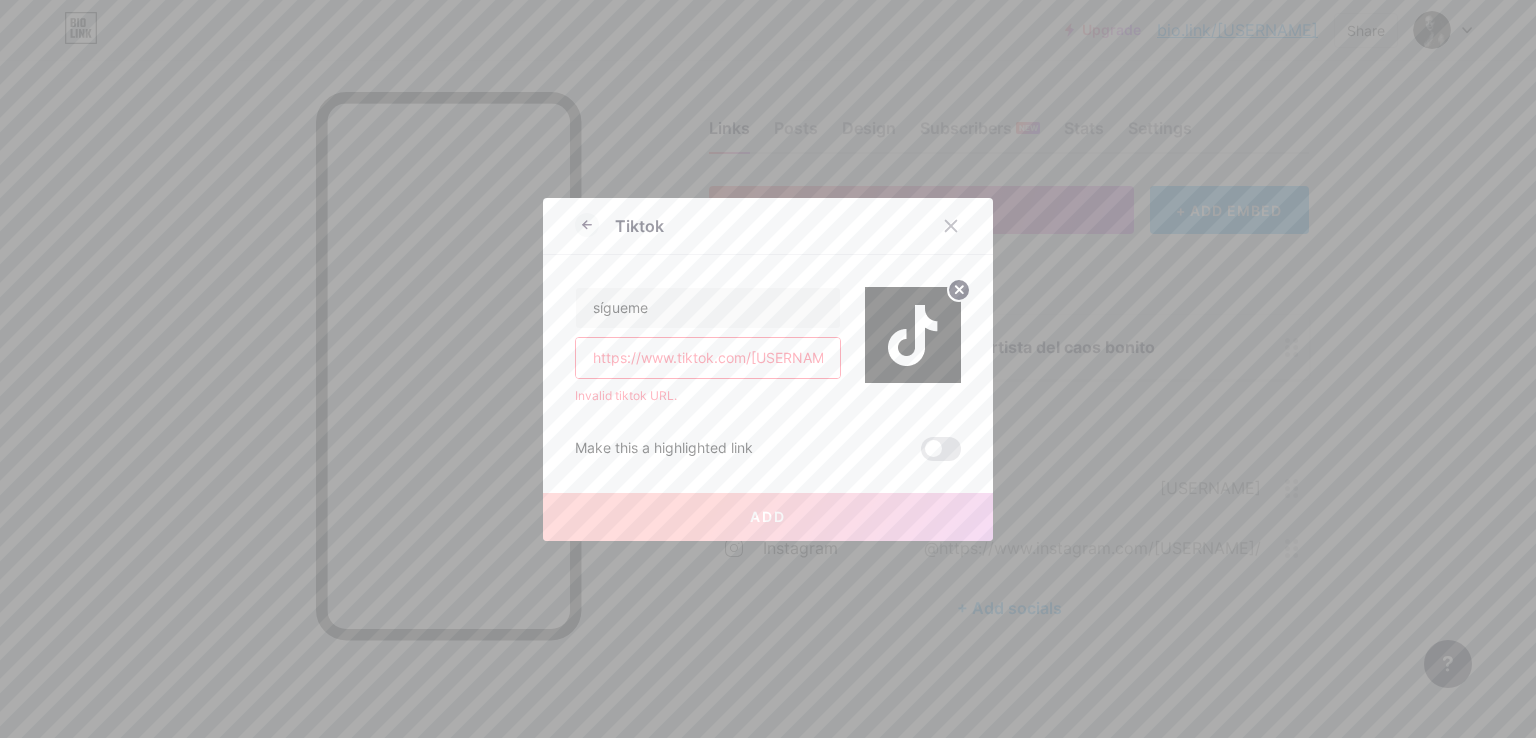 click on "Tiktok         sígueme     https://www.tiktok.com/[USERNAME]   Invalid tiktok URL.
Make this a highlighted link
Add                               Picture
Make this a highlighted link
Save" at bounding box center [768, 369] 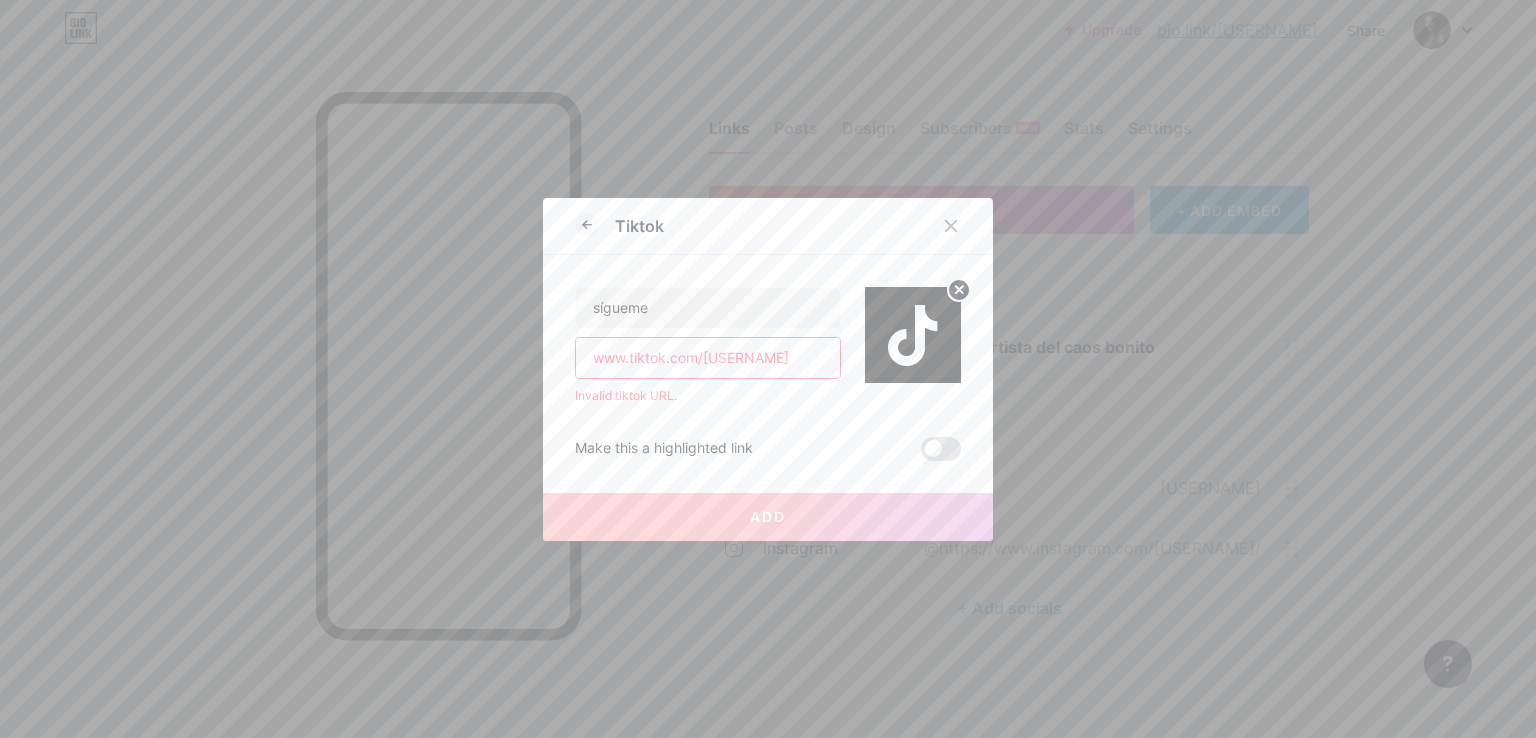type on "www.tiktok.com/[USERNAME]" 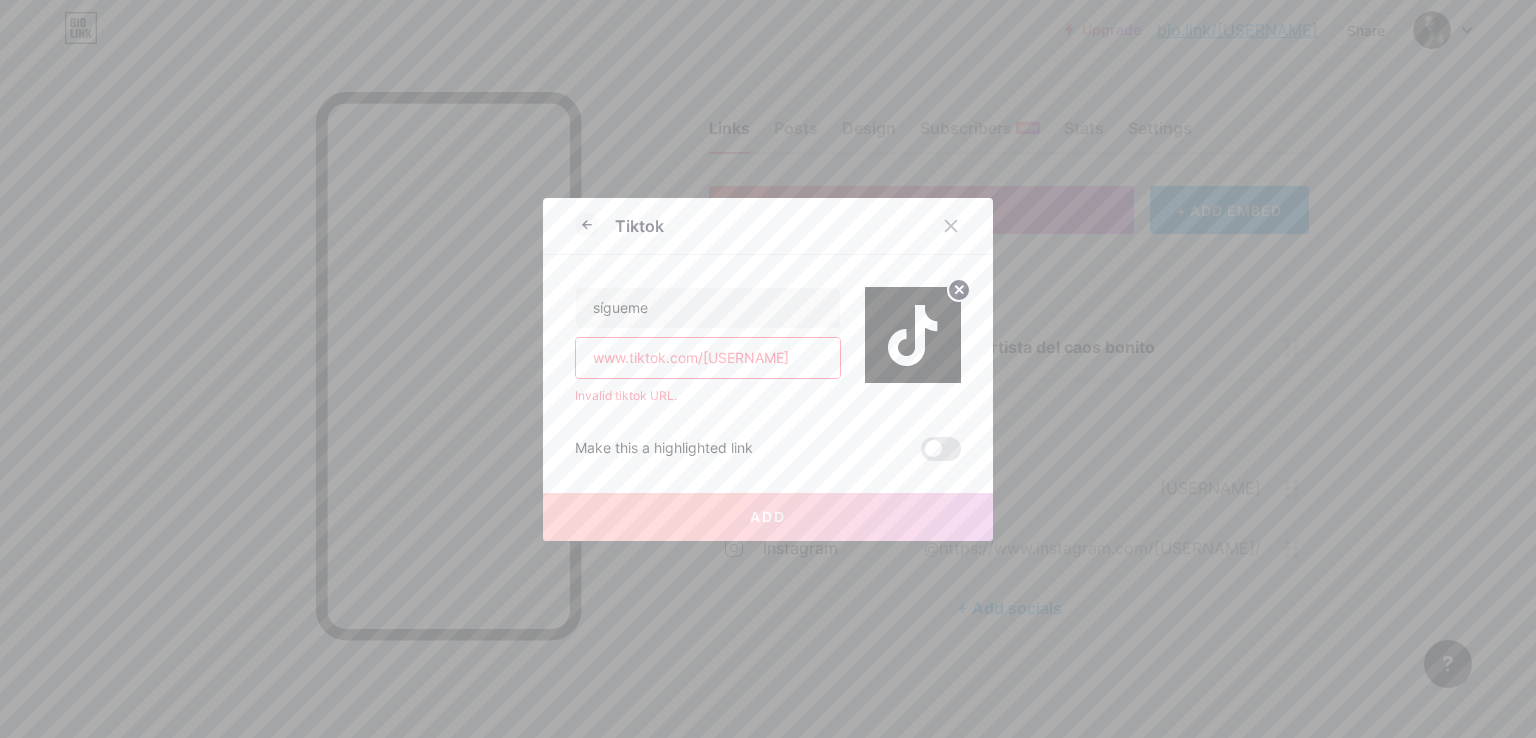 click on "Invalid tiktok URL." at bounding box center (708, 396) 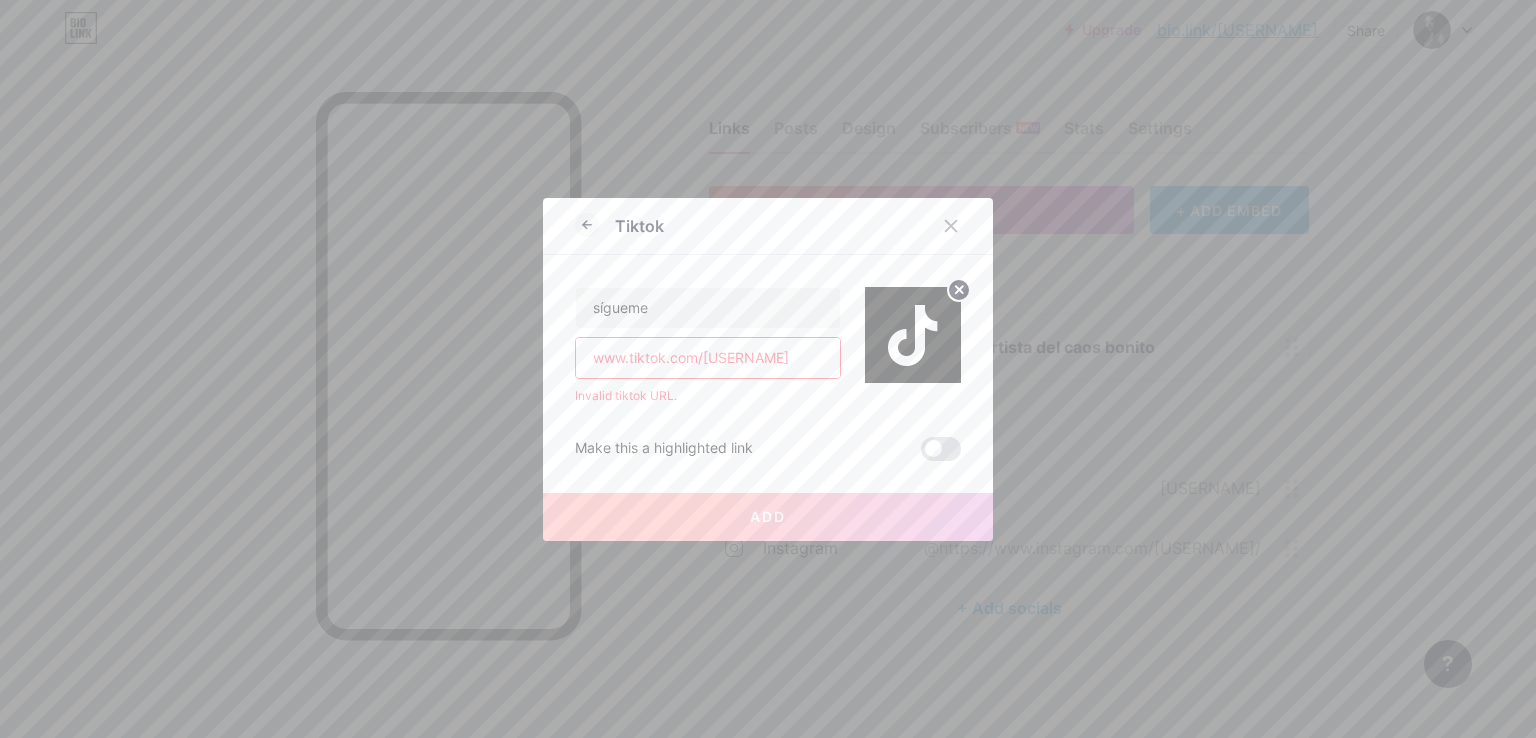 drag, startPoint x: 794, startPoint y: 358, endPoint x: 438, endPoint y: 355, distance: 356.01263 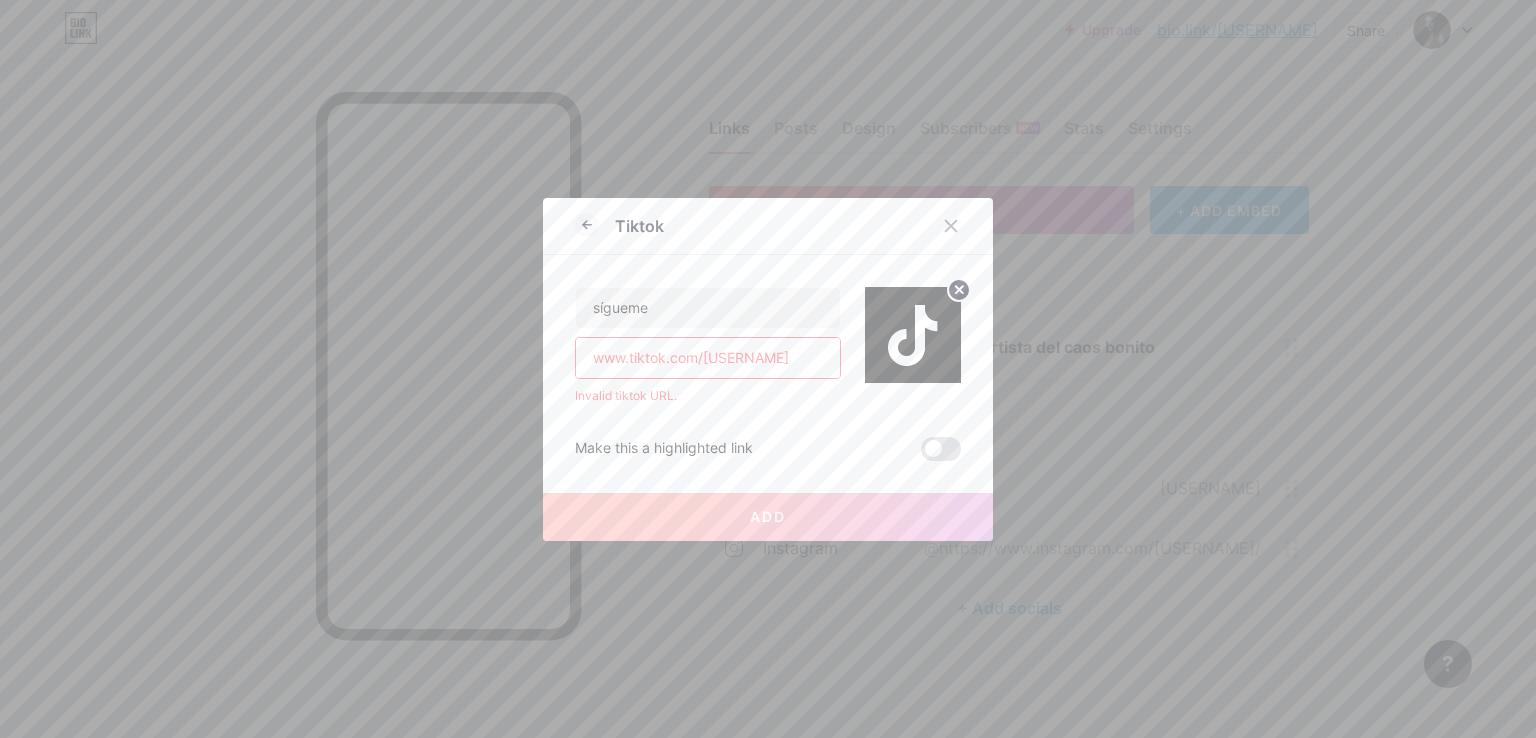 click on "Tiktok         sígueme     www.tiktok.com/[USERNAME]   Invalid tiktok URL.
Make this a highlighted link
Add                               Picture
Make this a highlighted link
Save" at bounding box center (768, 369) 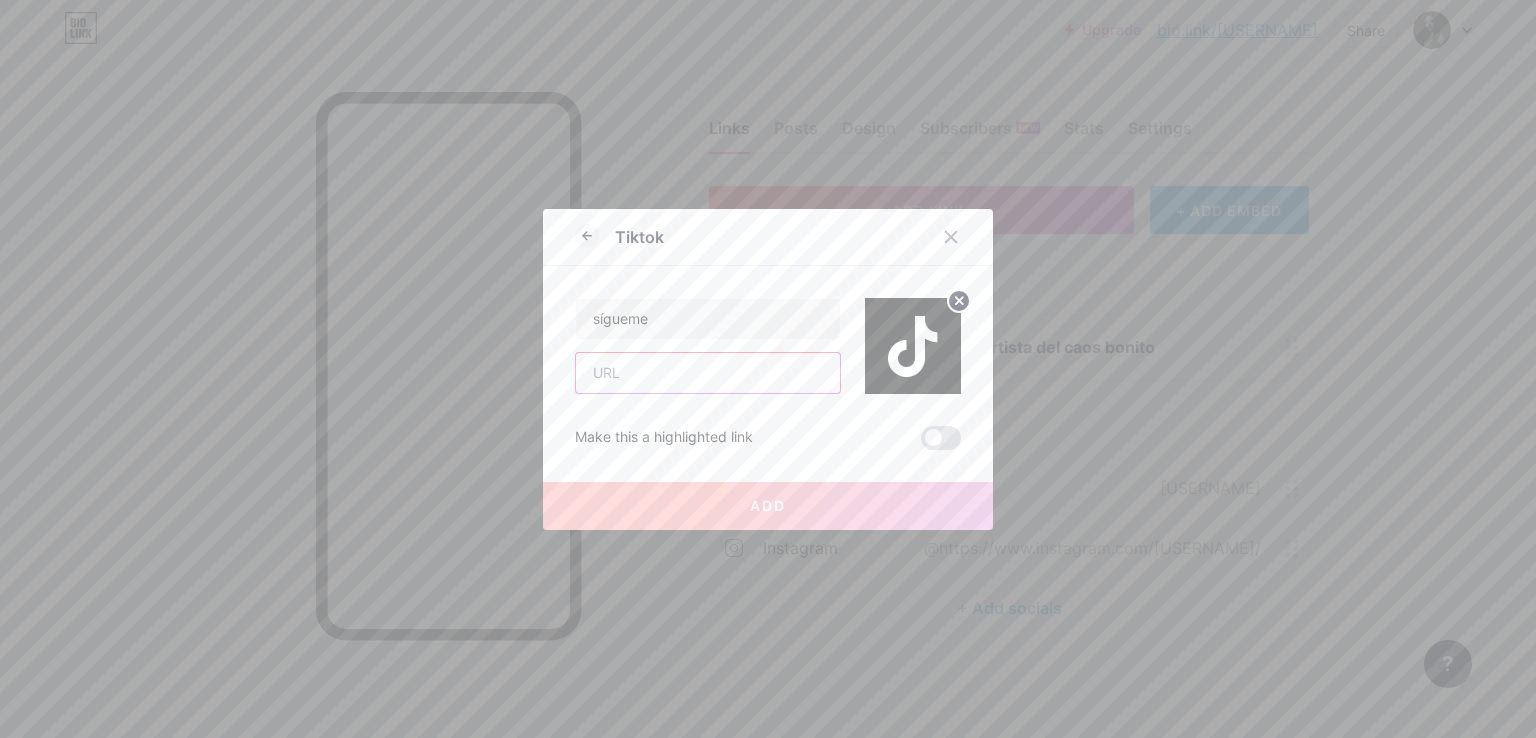 click at bounding box center (708, 373) 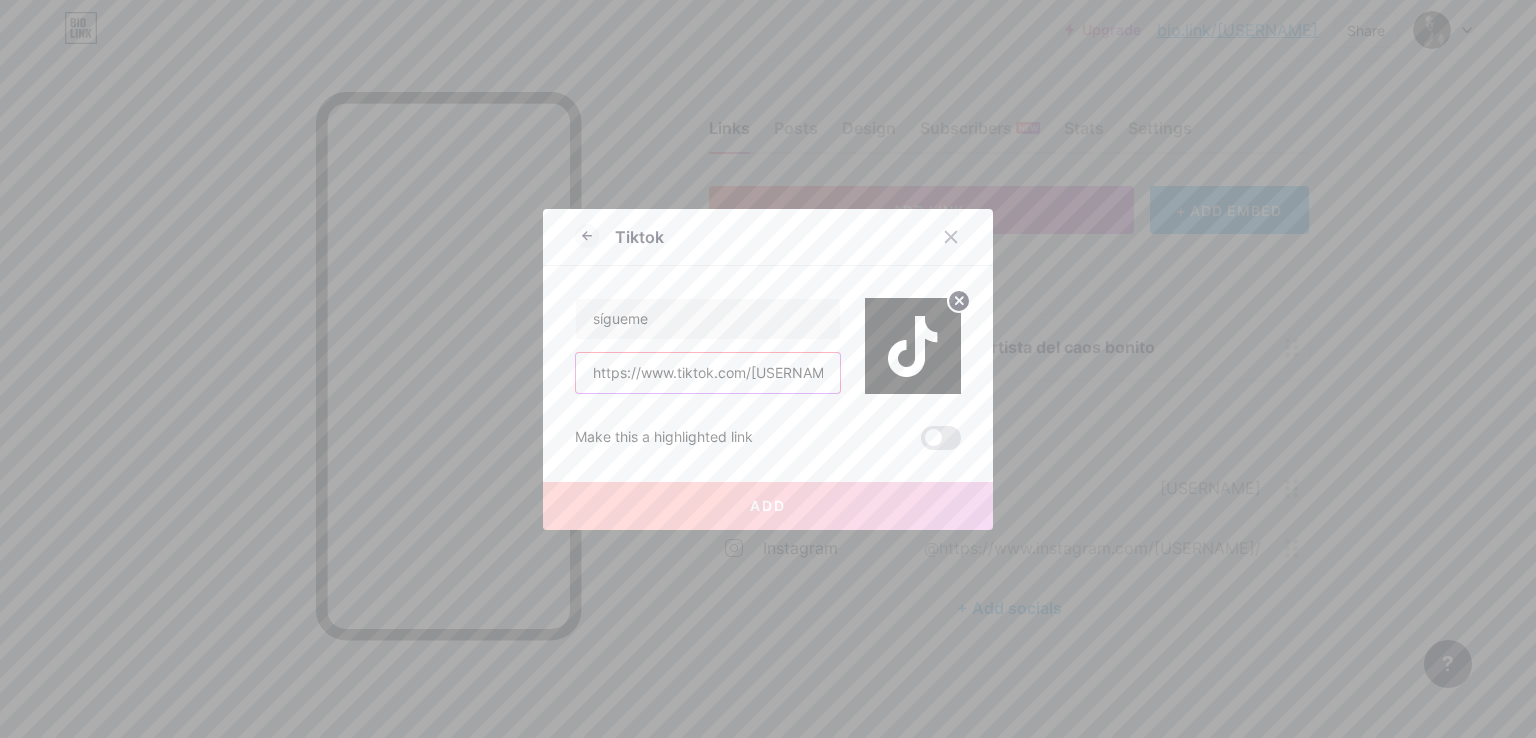 scroll, scrollTop: 0, scrollLeft: 15, axis: horizontal 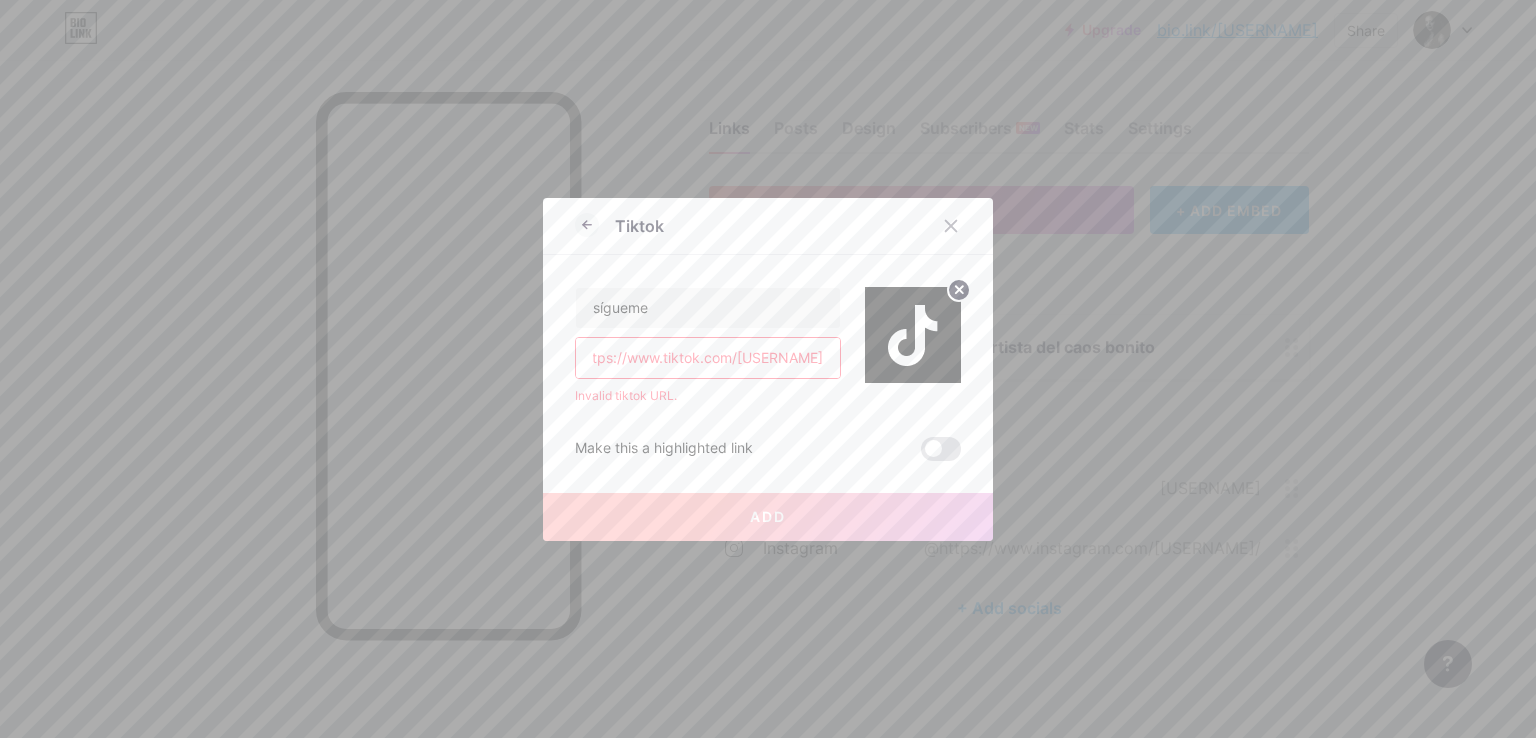 click on "https://www.tiktok.com/[USERNAME]" at bounding box center (708, 358) 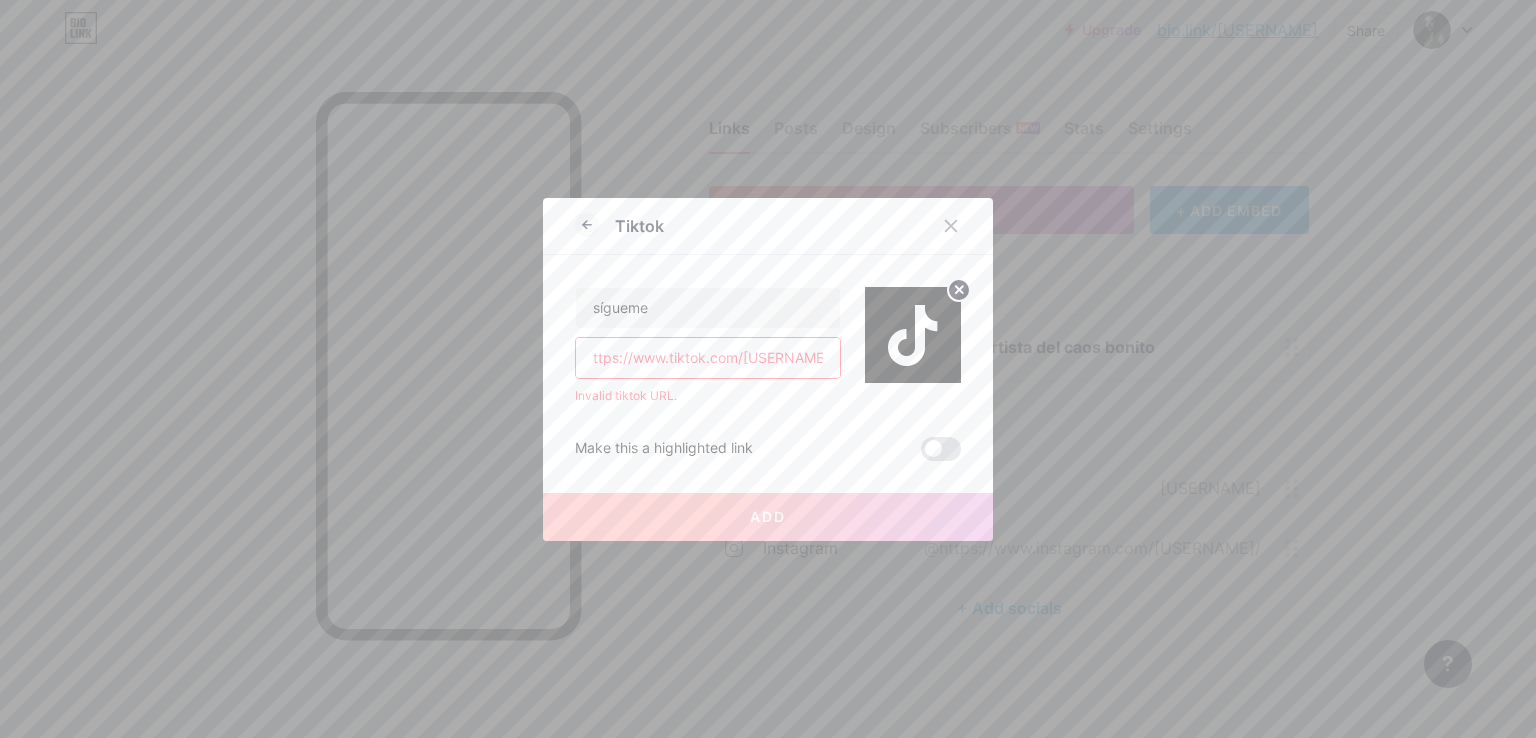 scroll, scrollTop: 0, scrollLeft: 0, axis: both 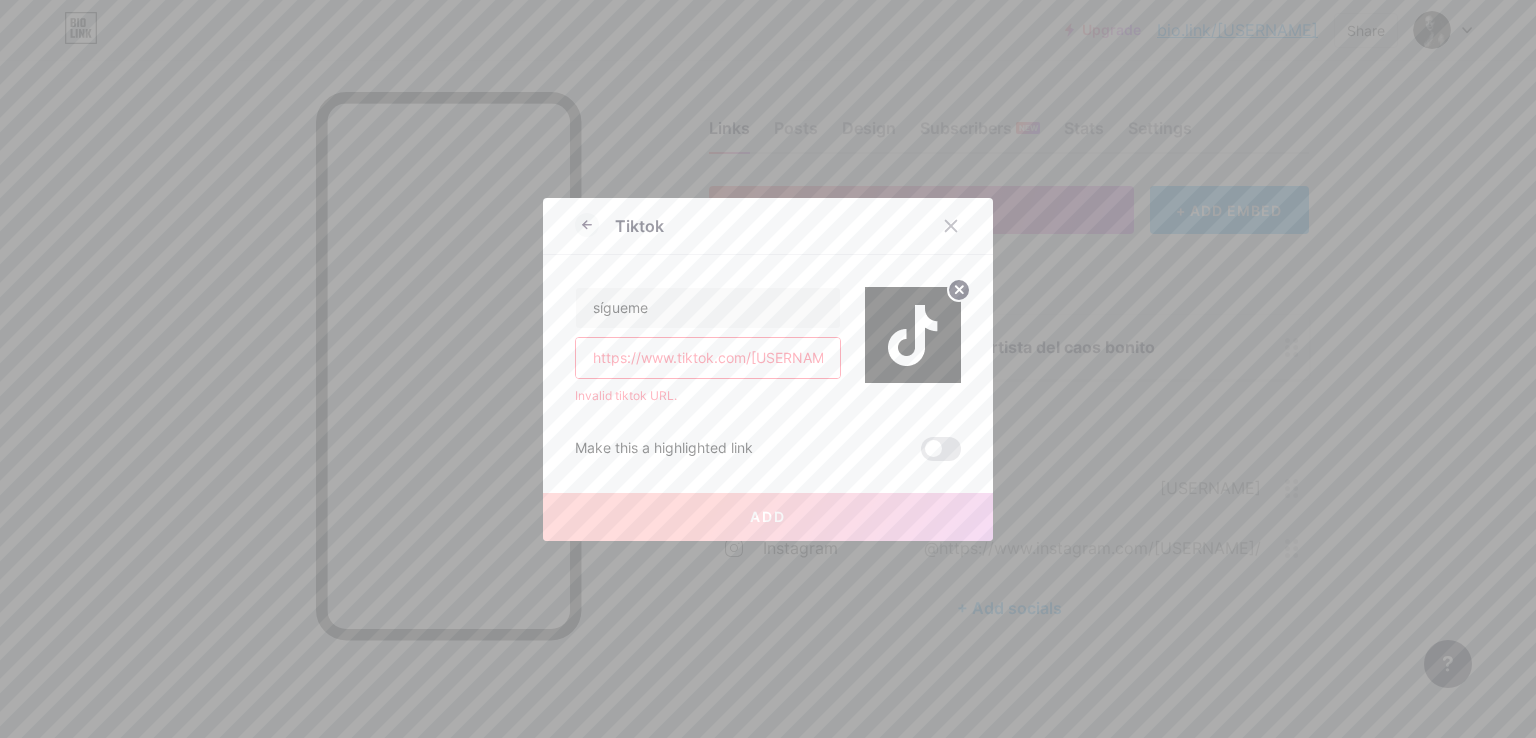 type on "https://www.tiktok.com/[USERNAME]" 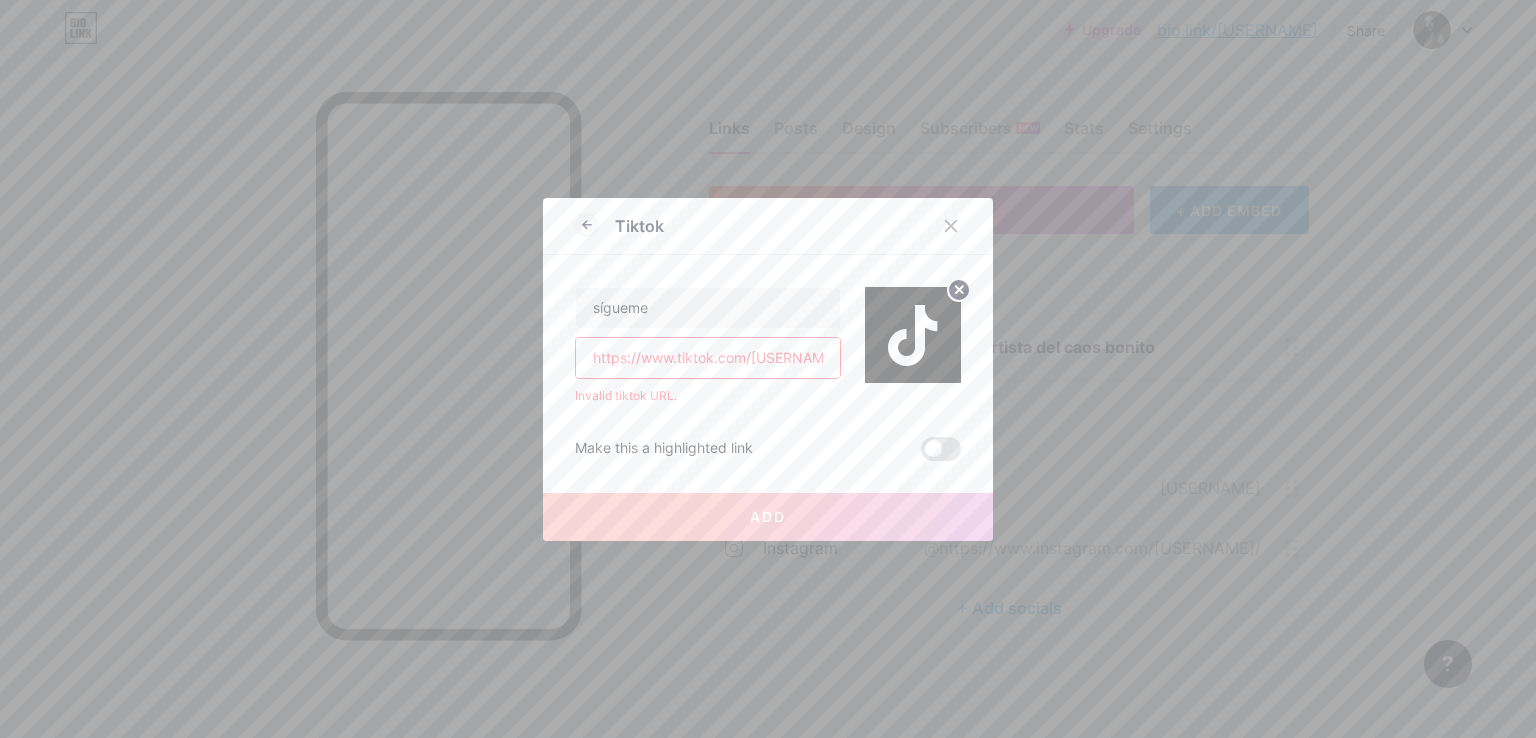 click on "Add" at bounding box center [768, 517] 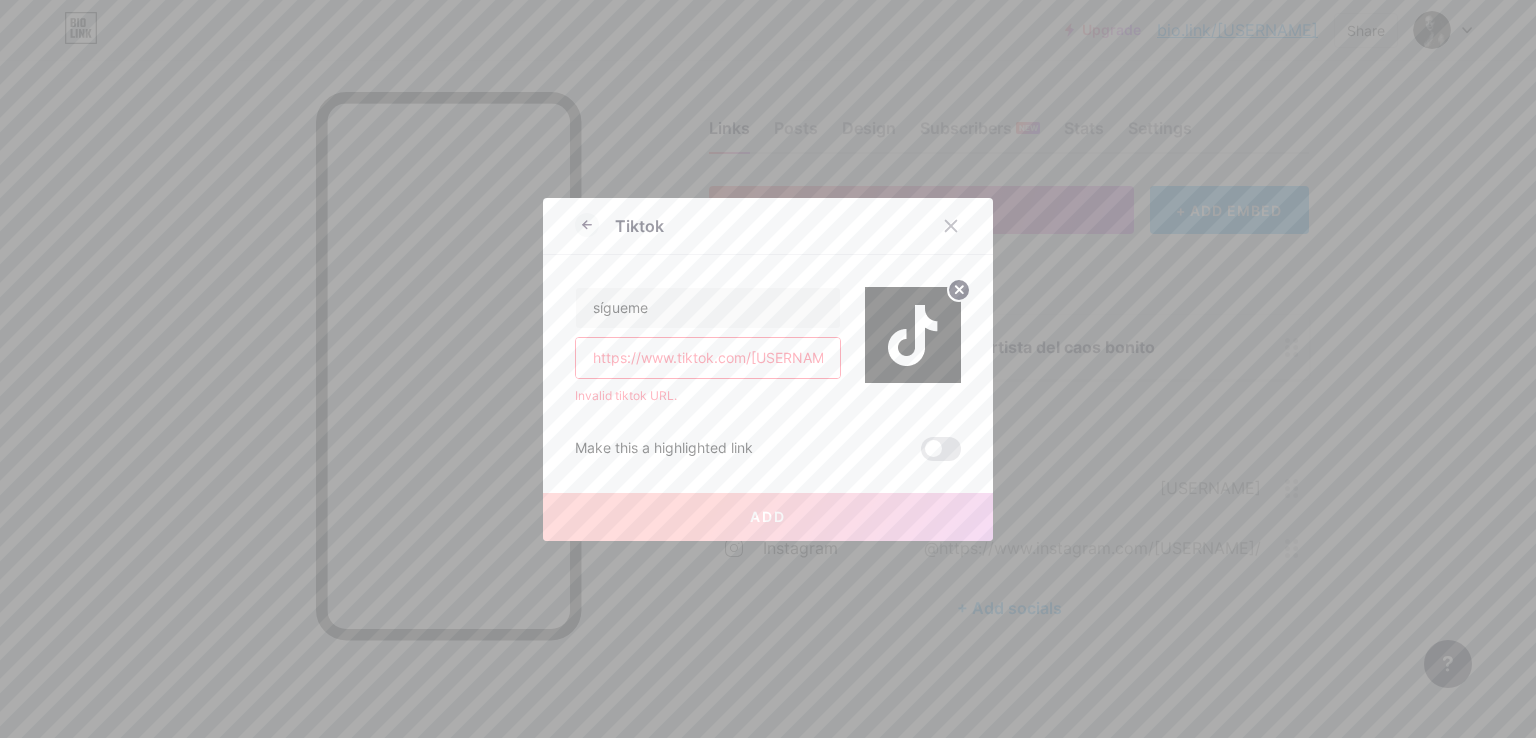 type 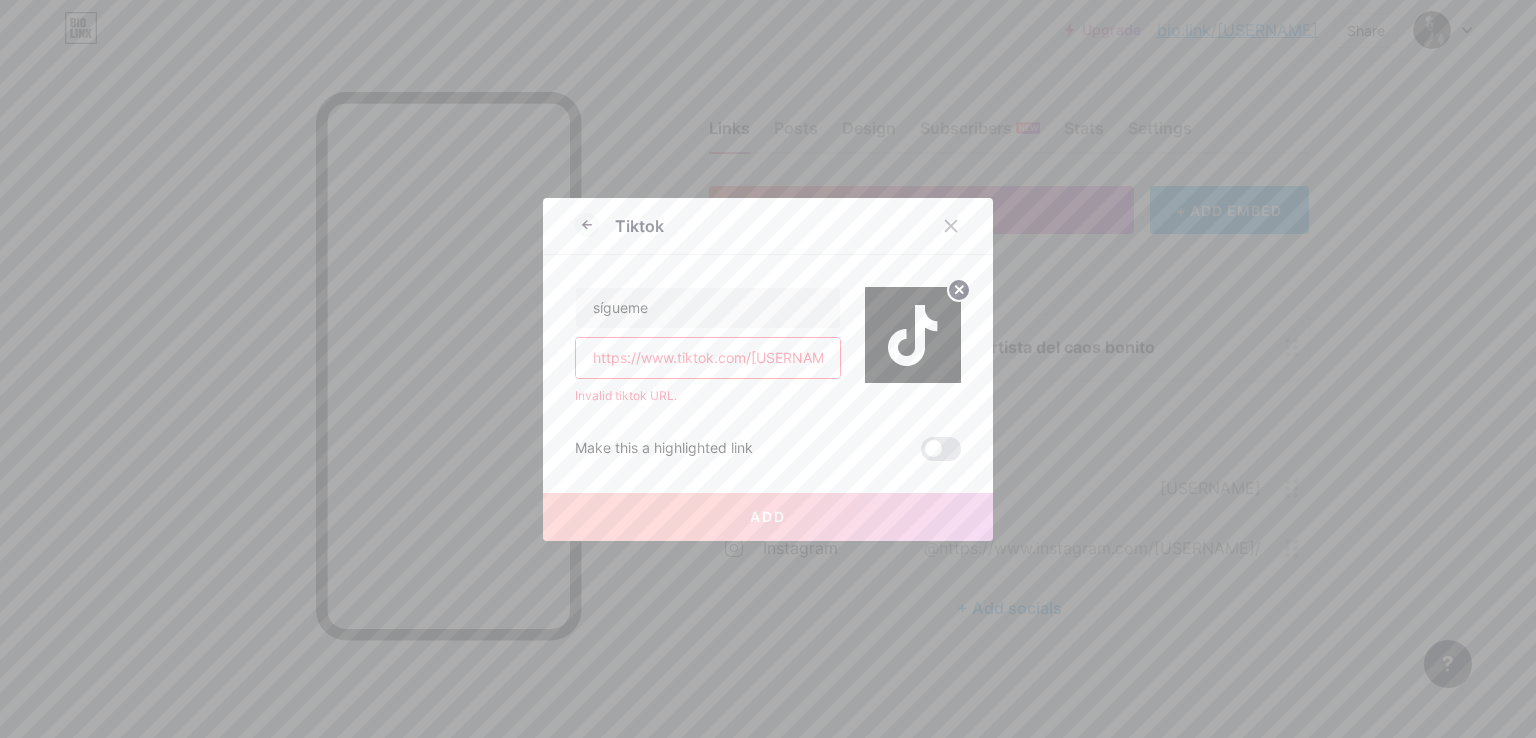 click on "https://www.tiktok.com/[USERNAME]" at bounding box center [708, 358] 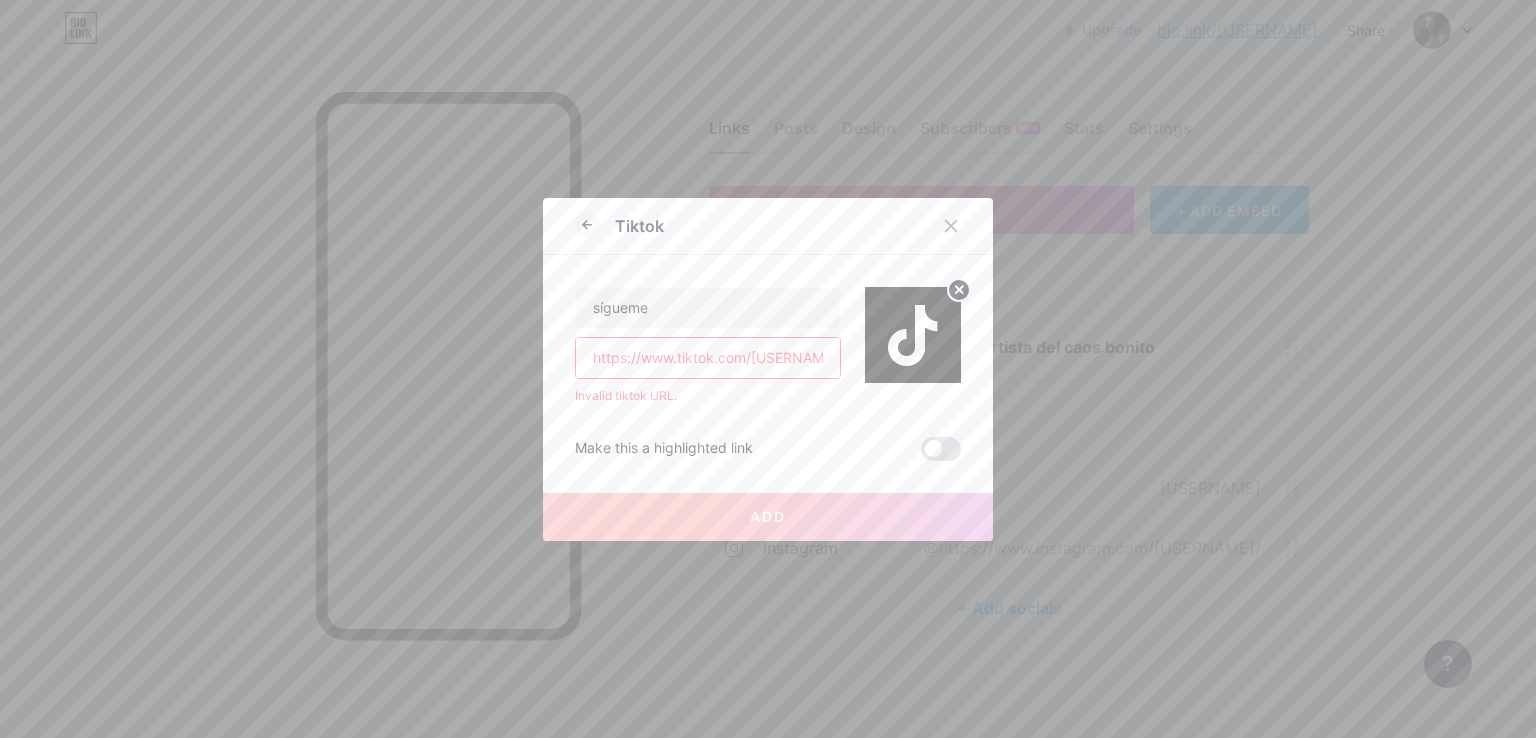 click on "https://www.tiktok.com/[USERNAME]" at bounding box center [708, 358] 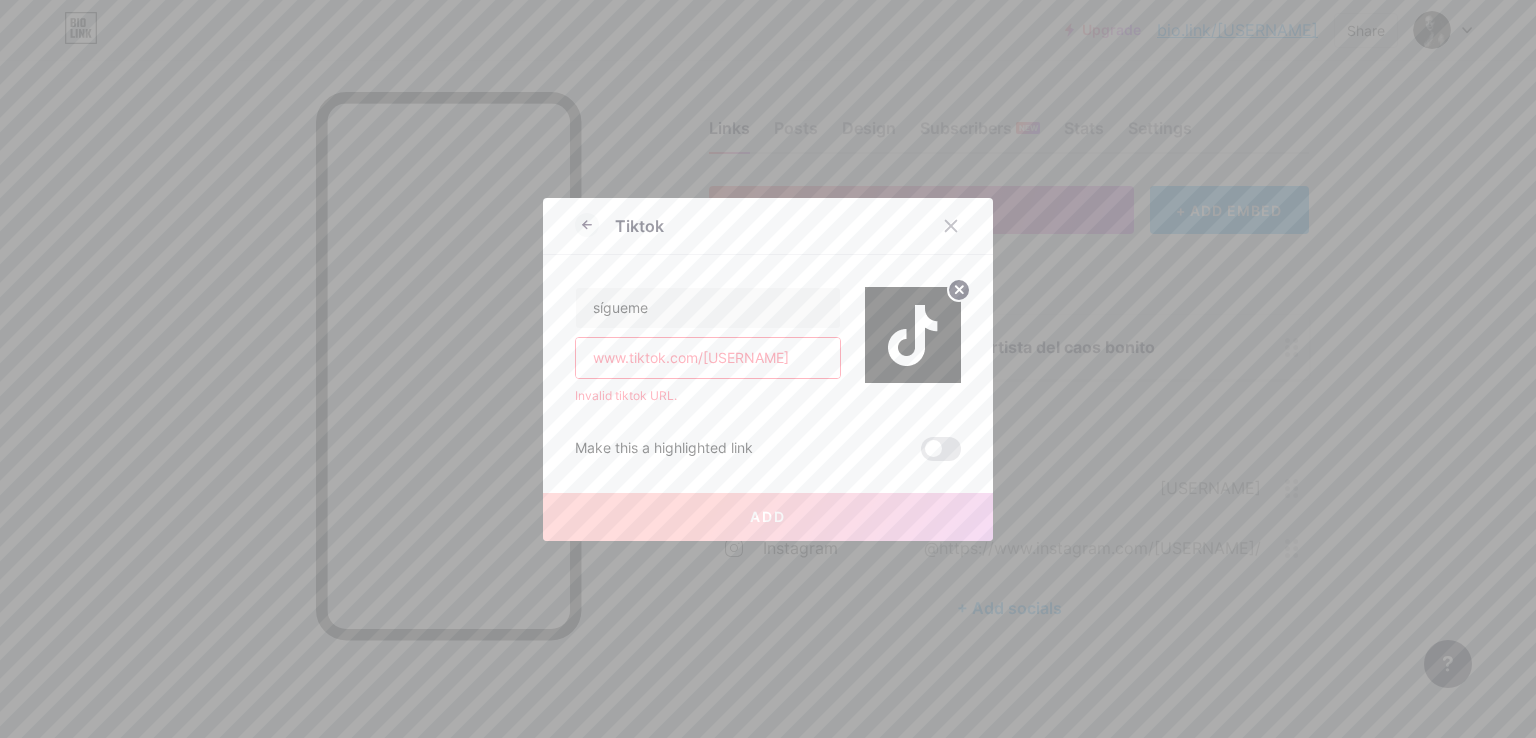 click on "www.tiktok.com/[USERNAME]" at bounding box center (708, 358) 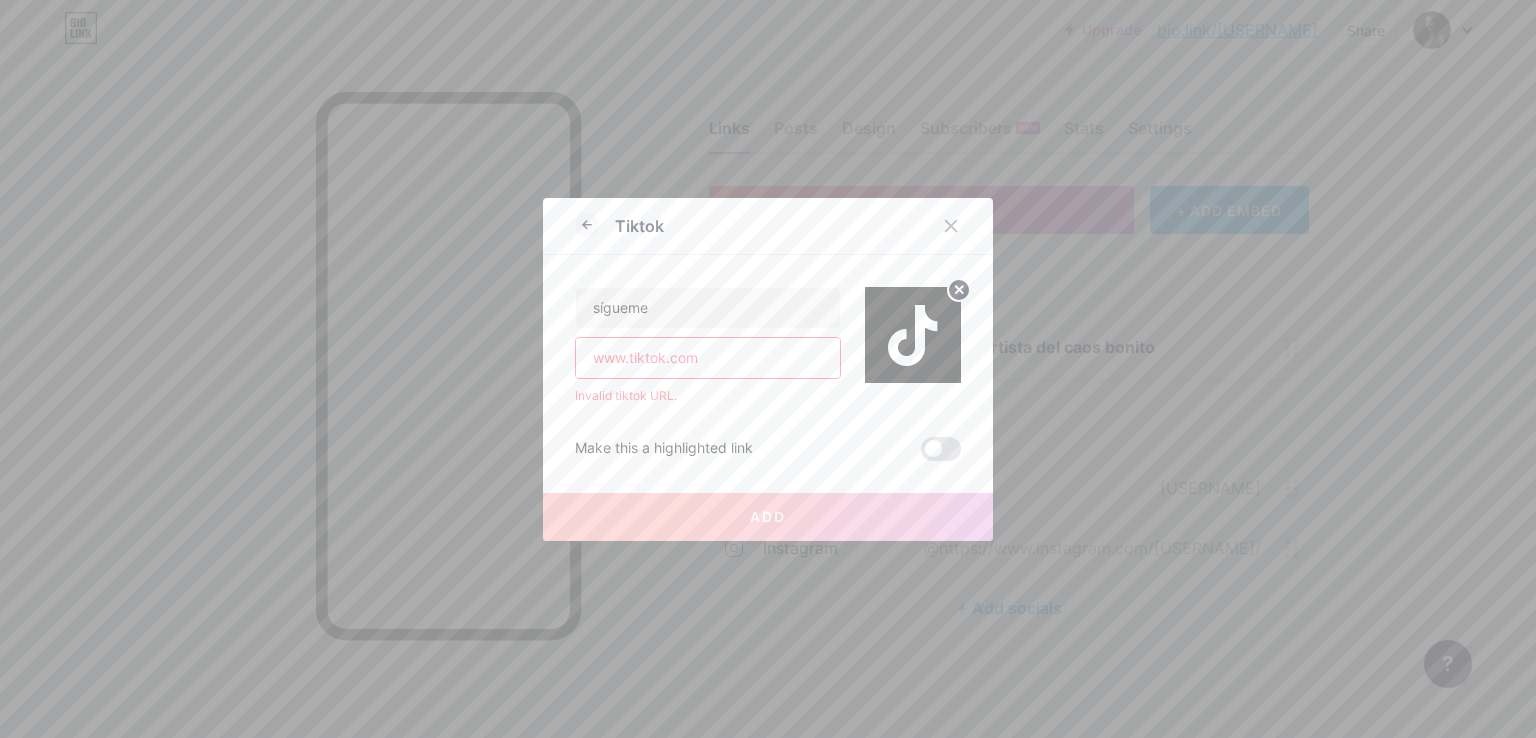 type on "www.tiktok.com" 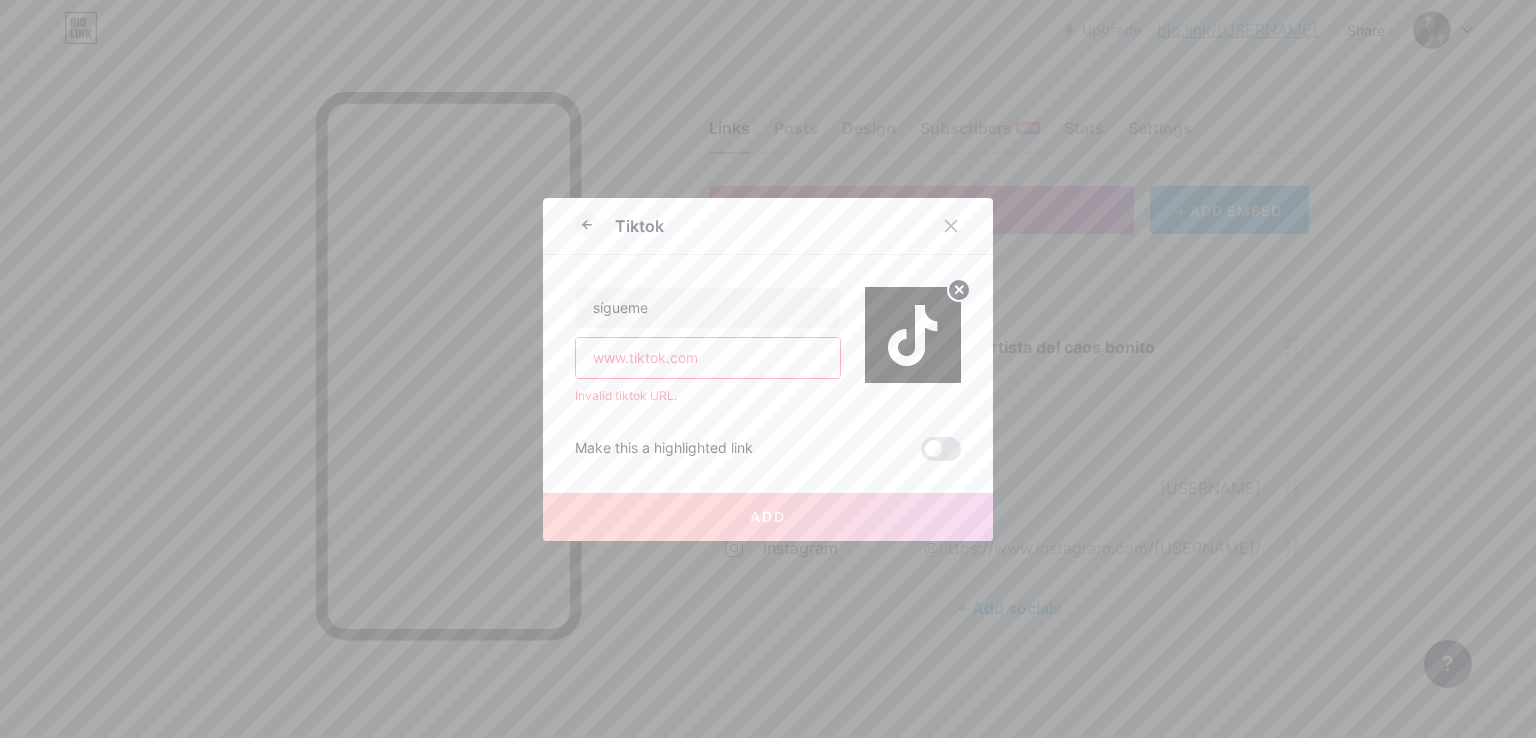 click on "sígueme     www.tiktok.com   Invalid tiktok URL.
Make this a highlighted link
Add" at bounding box center (768, 358) 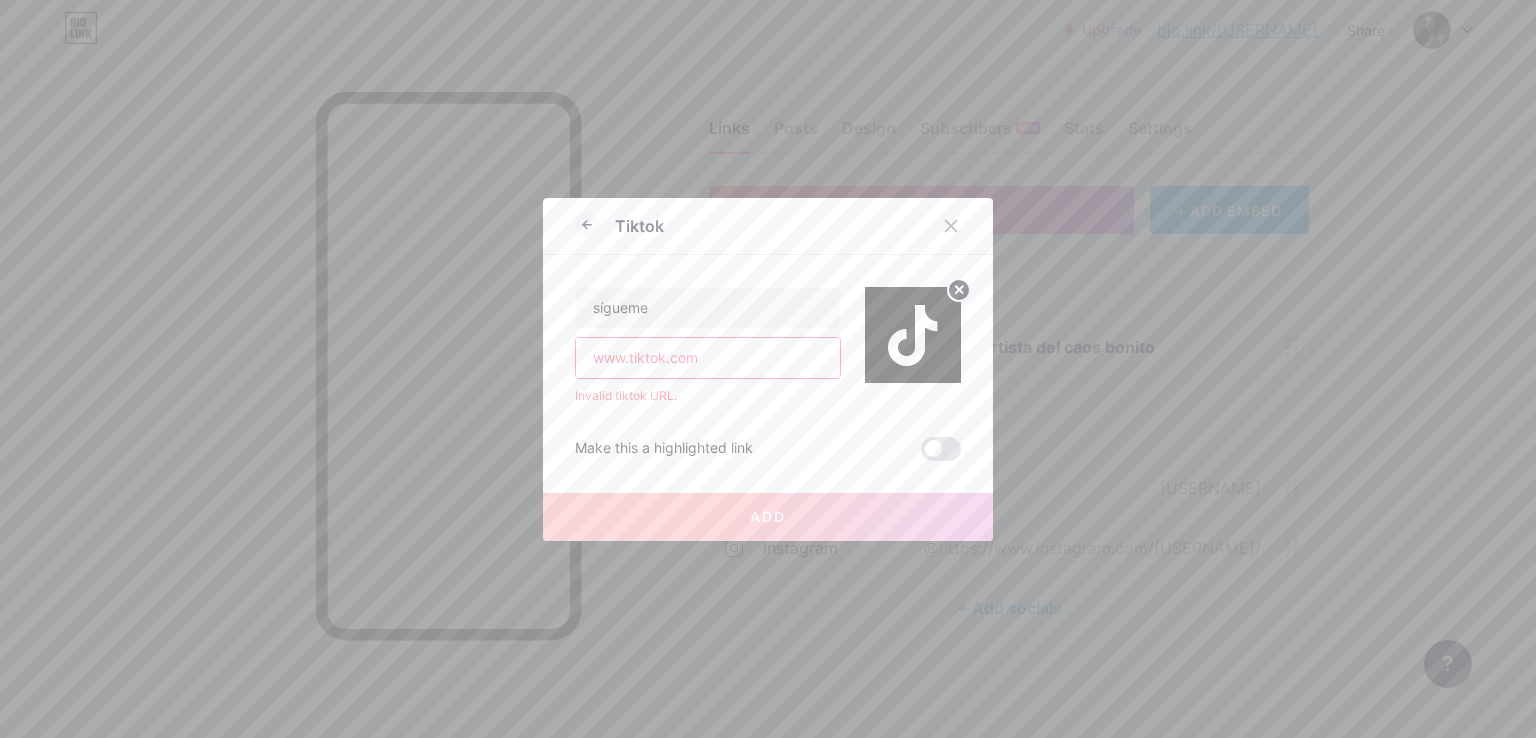 drag, startPoint x: 703, startPoint y: 359, endPoint x: 468, endPoint y: 359, distance: 235 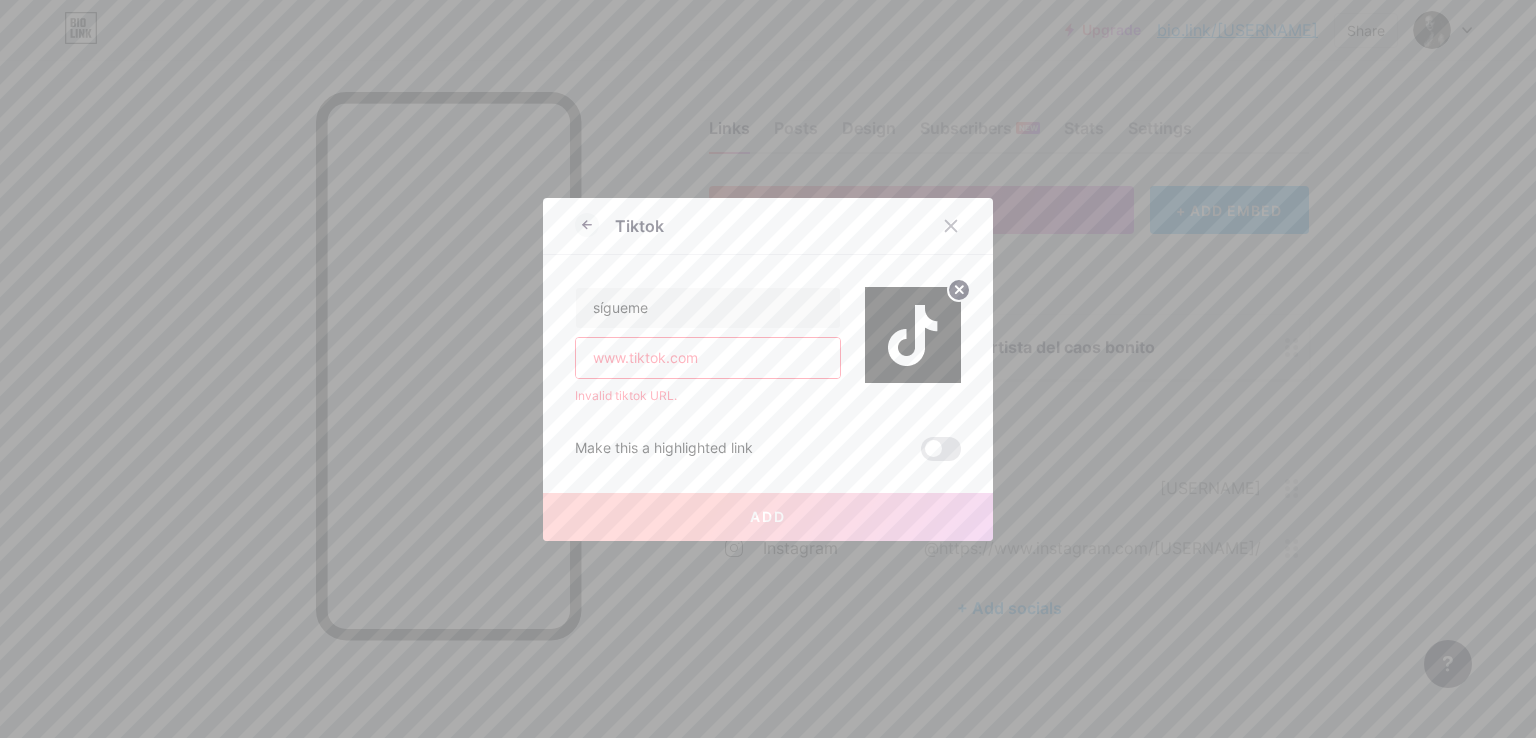 click on "Tiktok         sígueme     www.tiktok.com   Invalid tiktok URL.
Make this a highlighted link
Add                               Picture
Make this a highlighted link
Save" at bounding box center (768, 369) 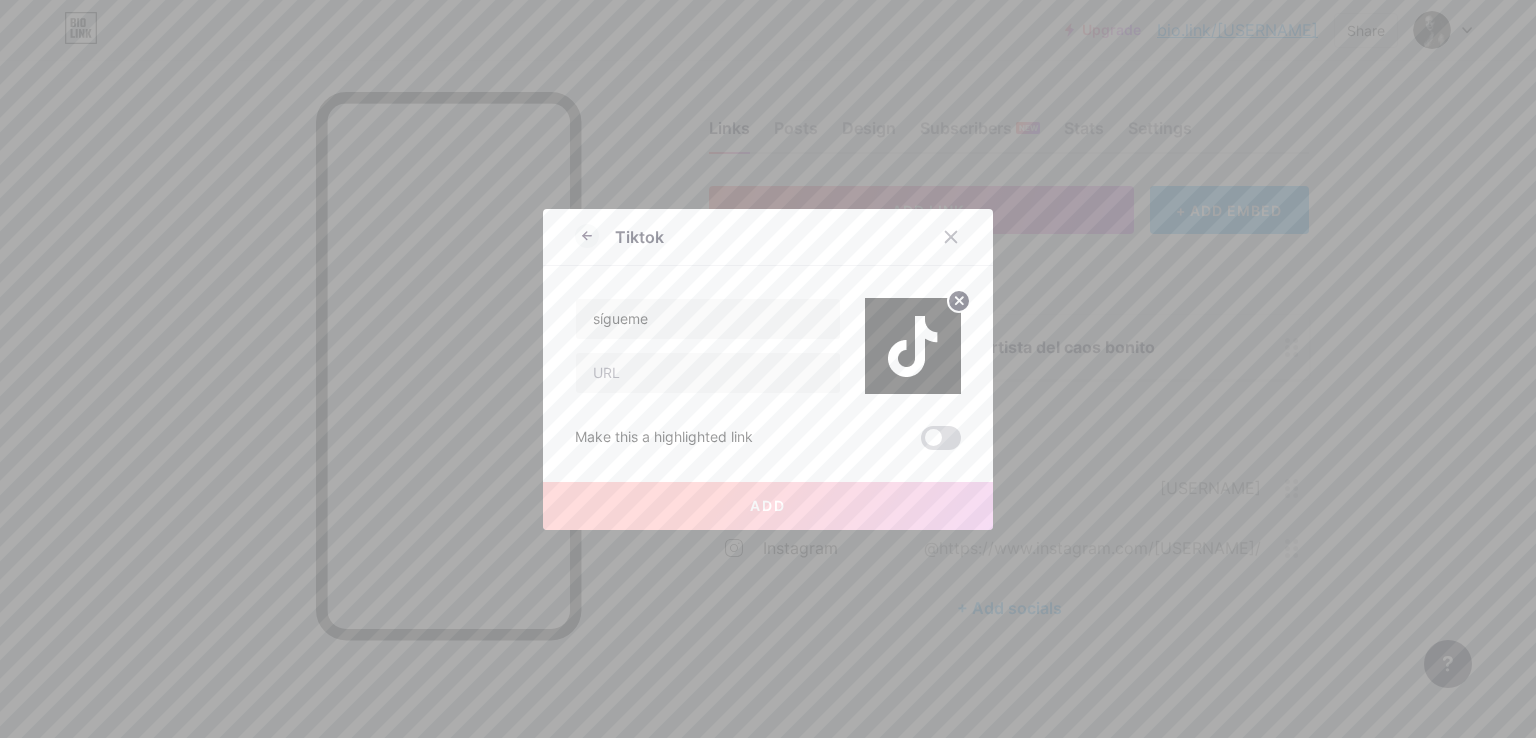 click at bounding box center [941, 438] 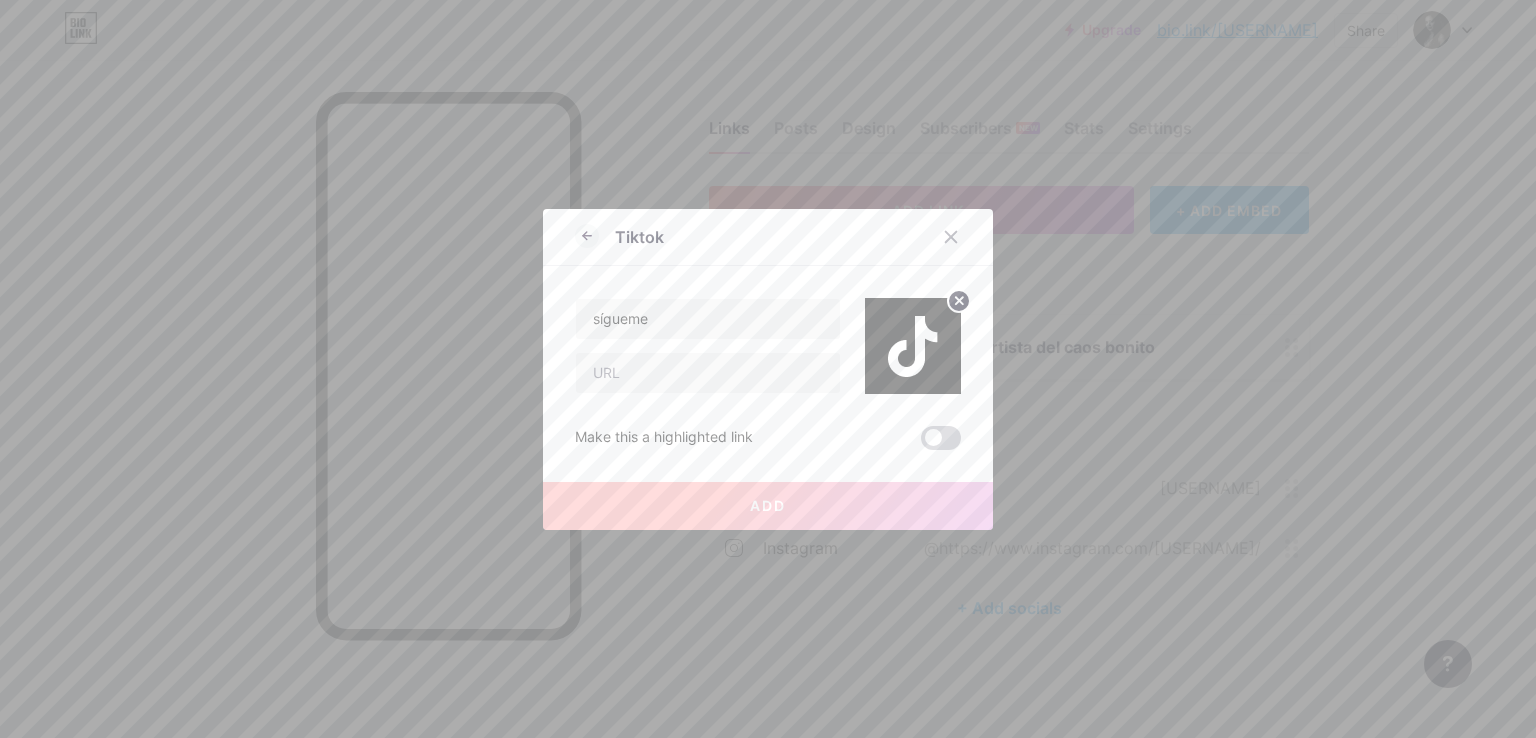 click at bounding box center [921, 443] 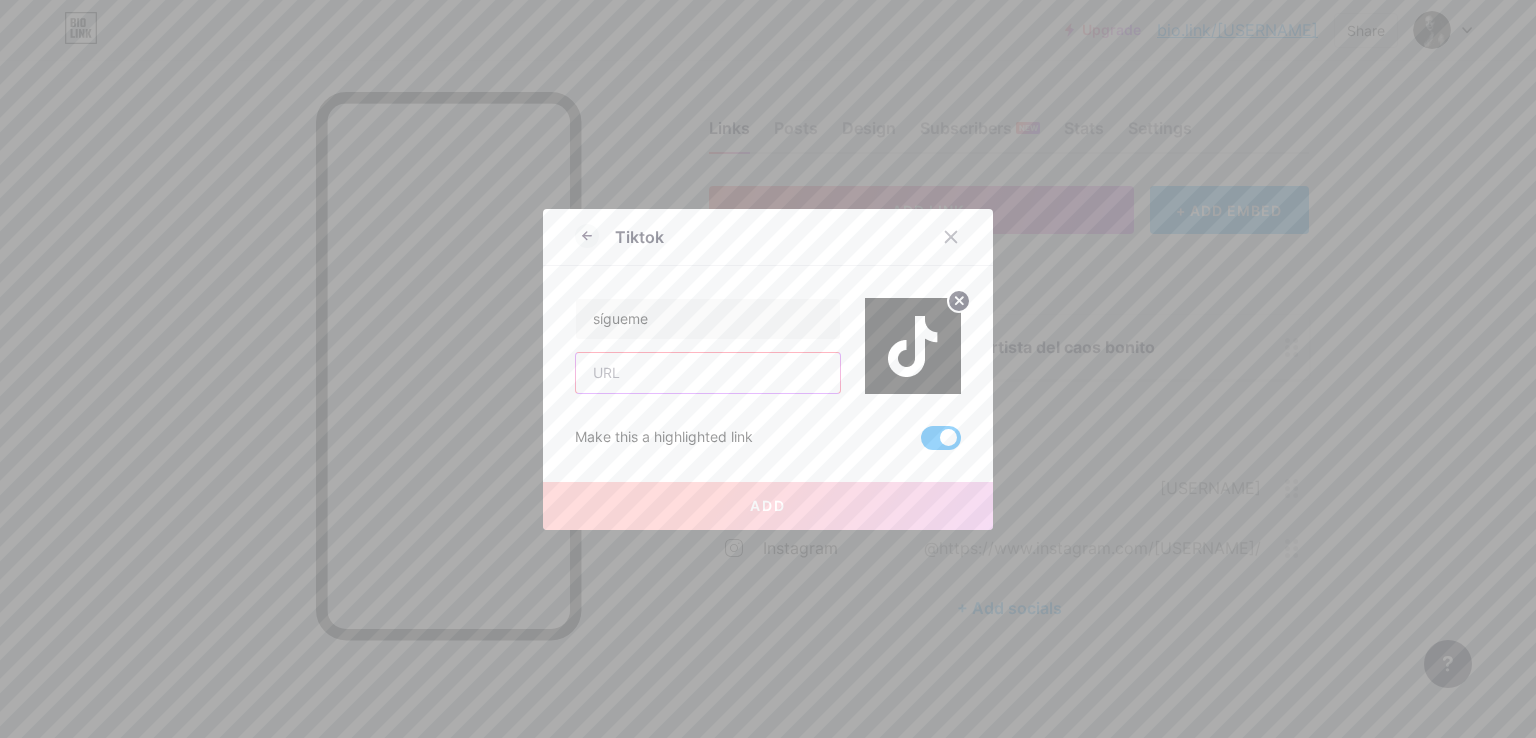 click at bounding box center [708, 373] 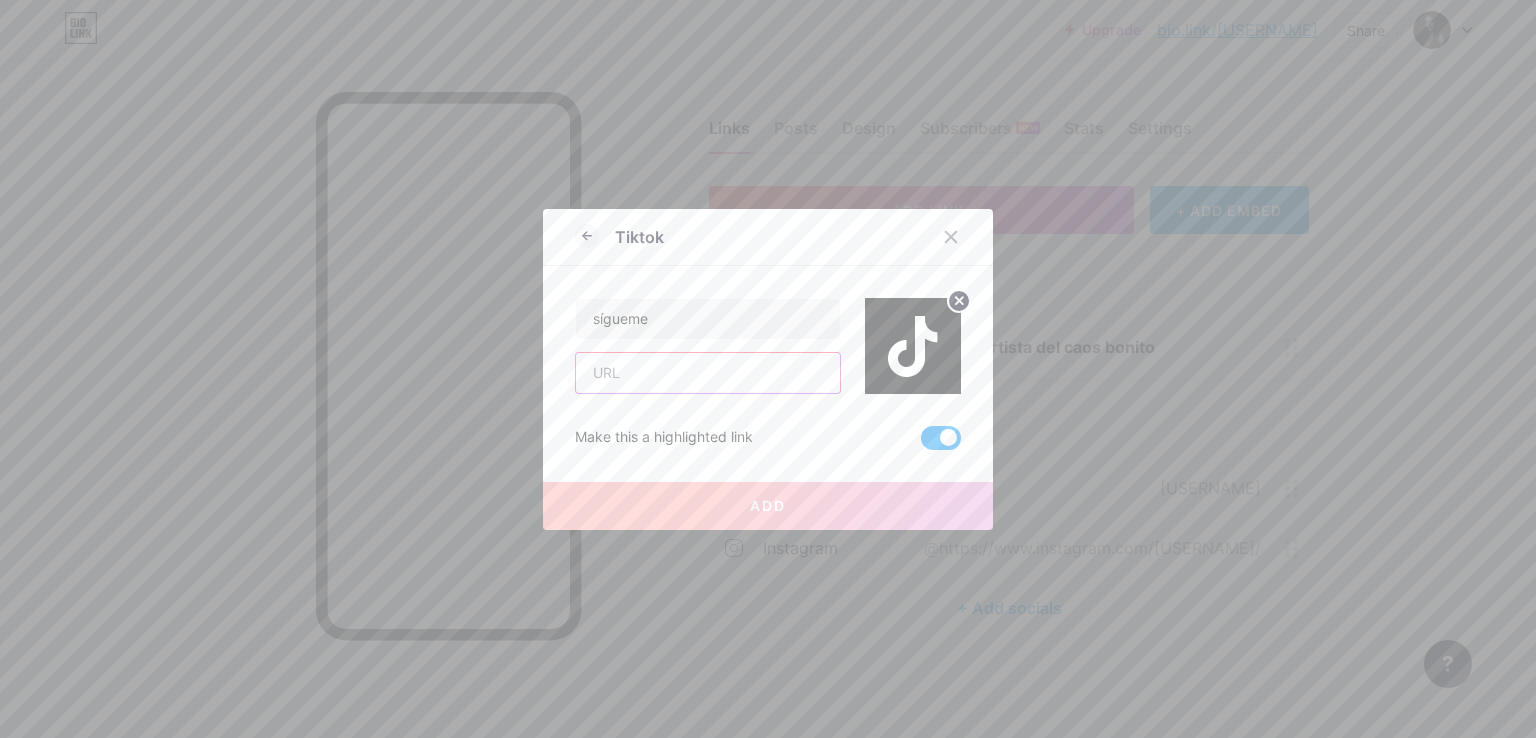 paste on "https://www.tiktok.com/[USERNAME]" 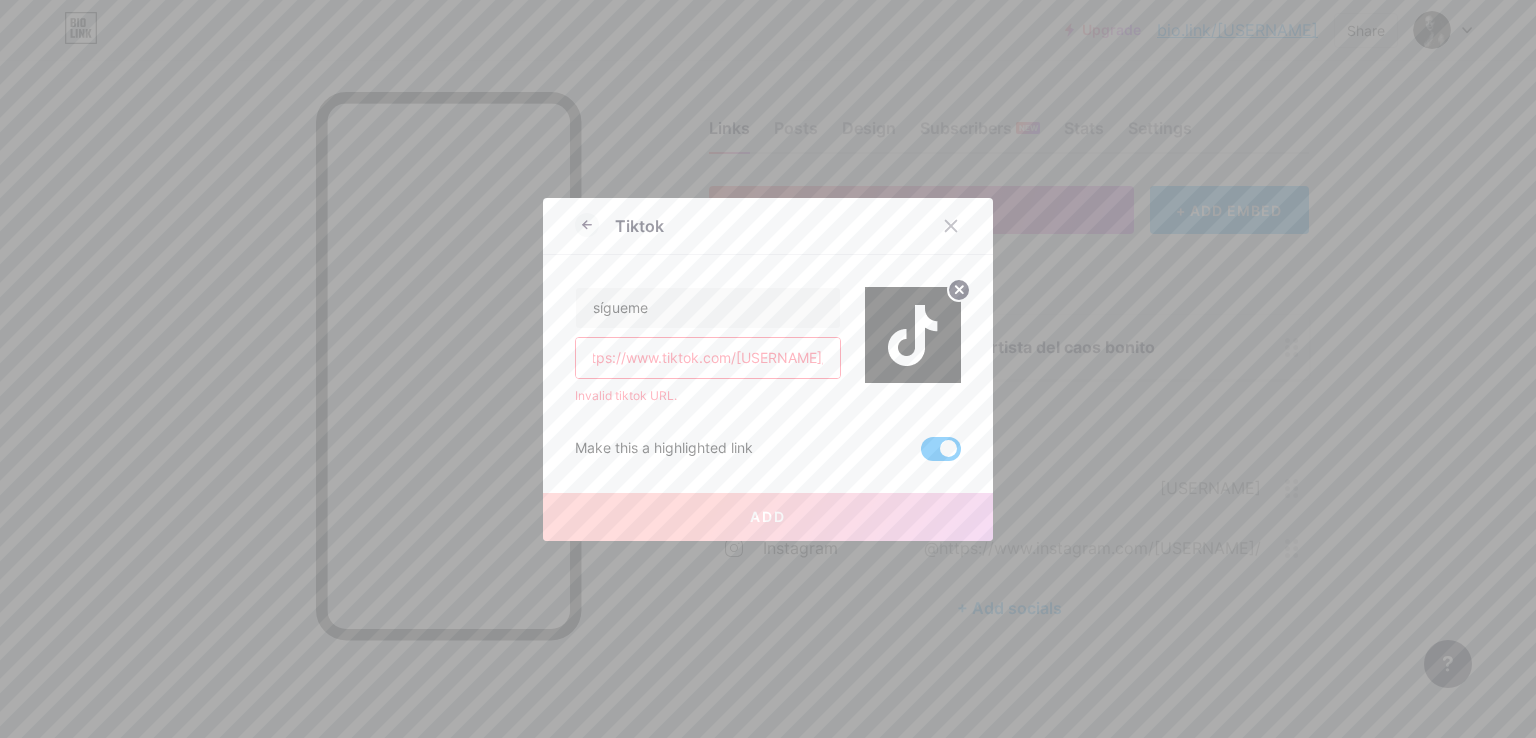 scroll, scrollTop: 0, scrollLeft: 20, axis: horizontal 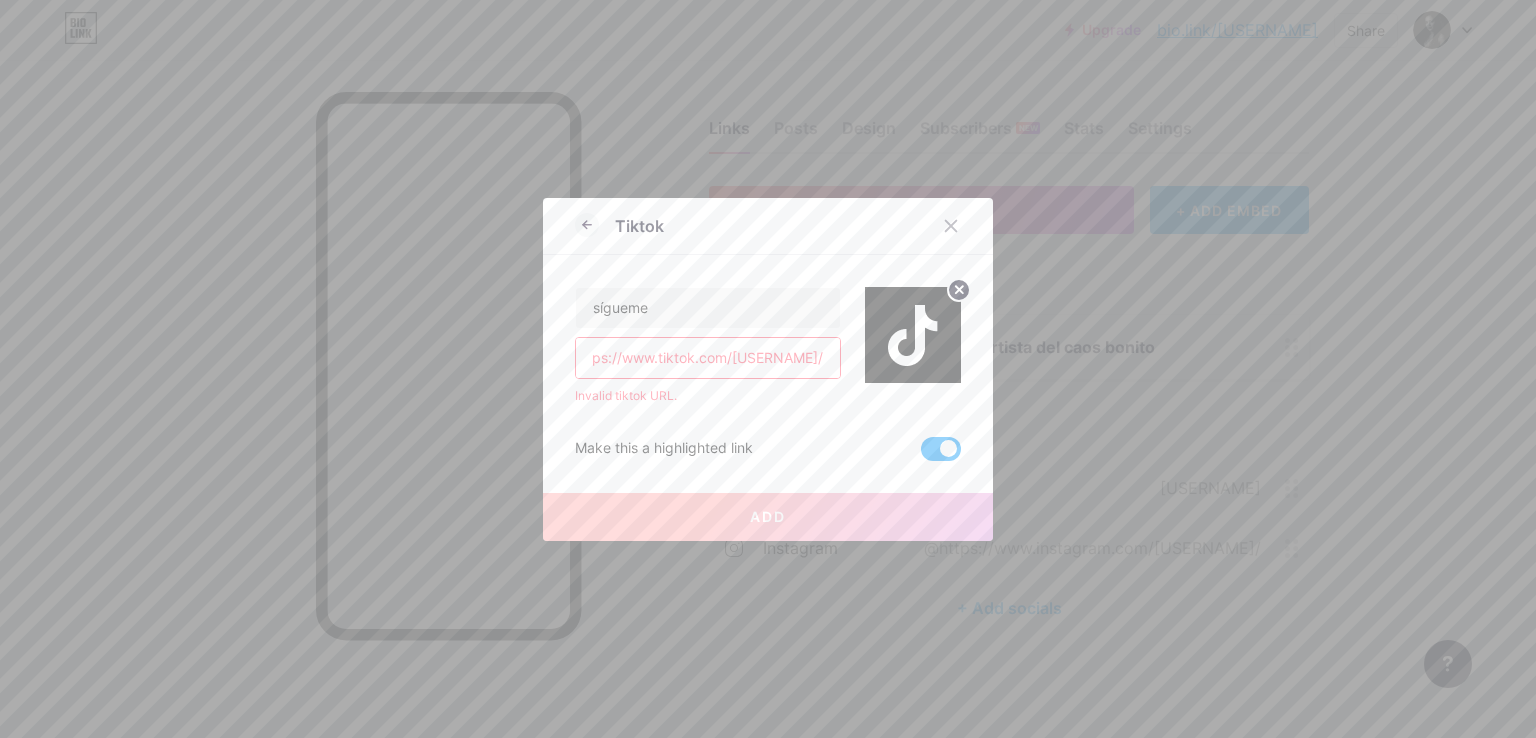 type on "https://www.tiktok.com/[USERNAME]/" 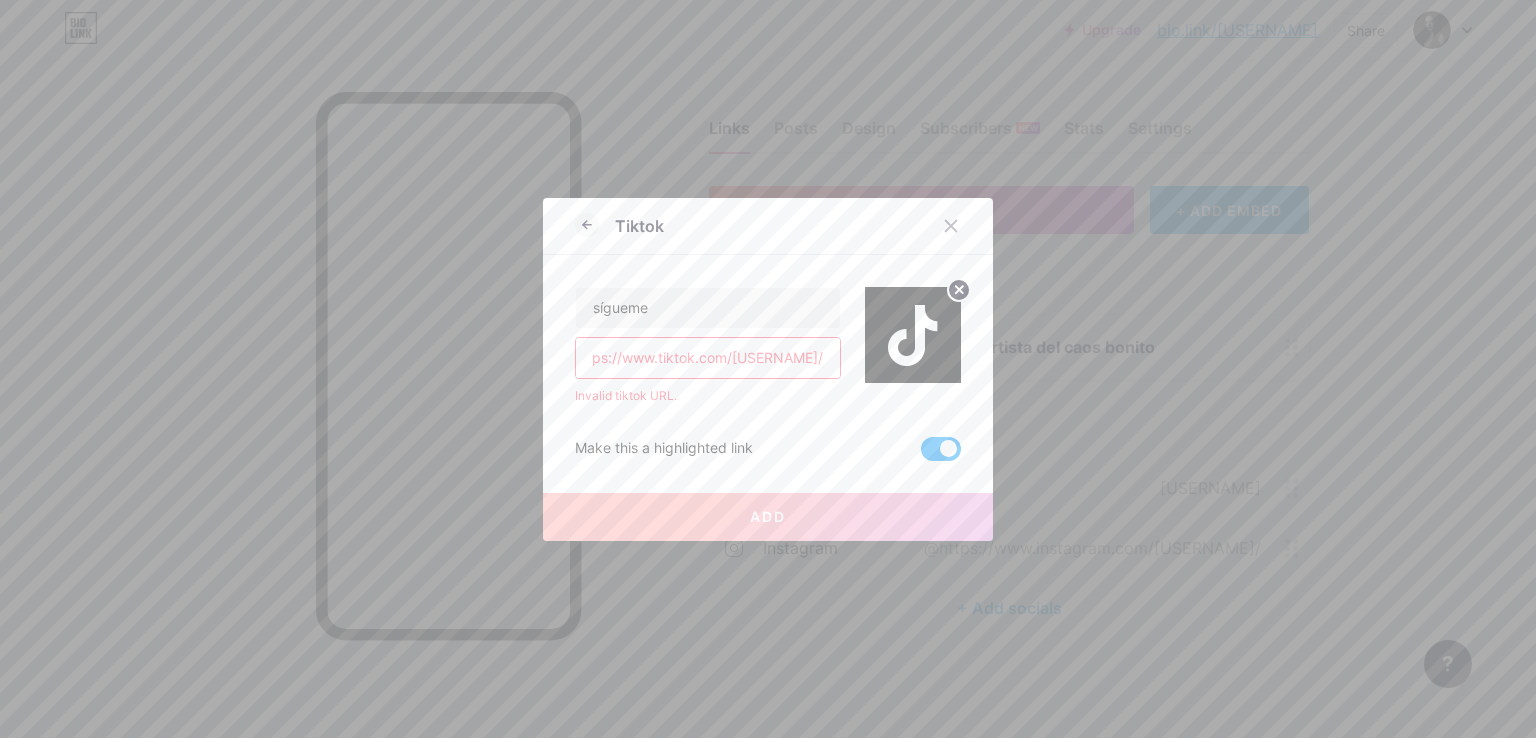 scroll, scrollTop: 0, scrollLeft: 0, axis: both 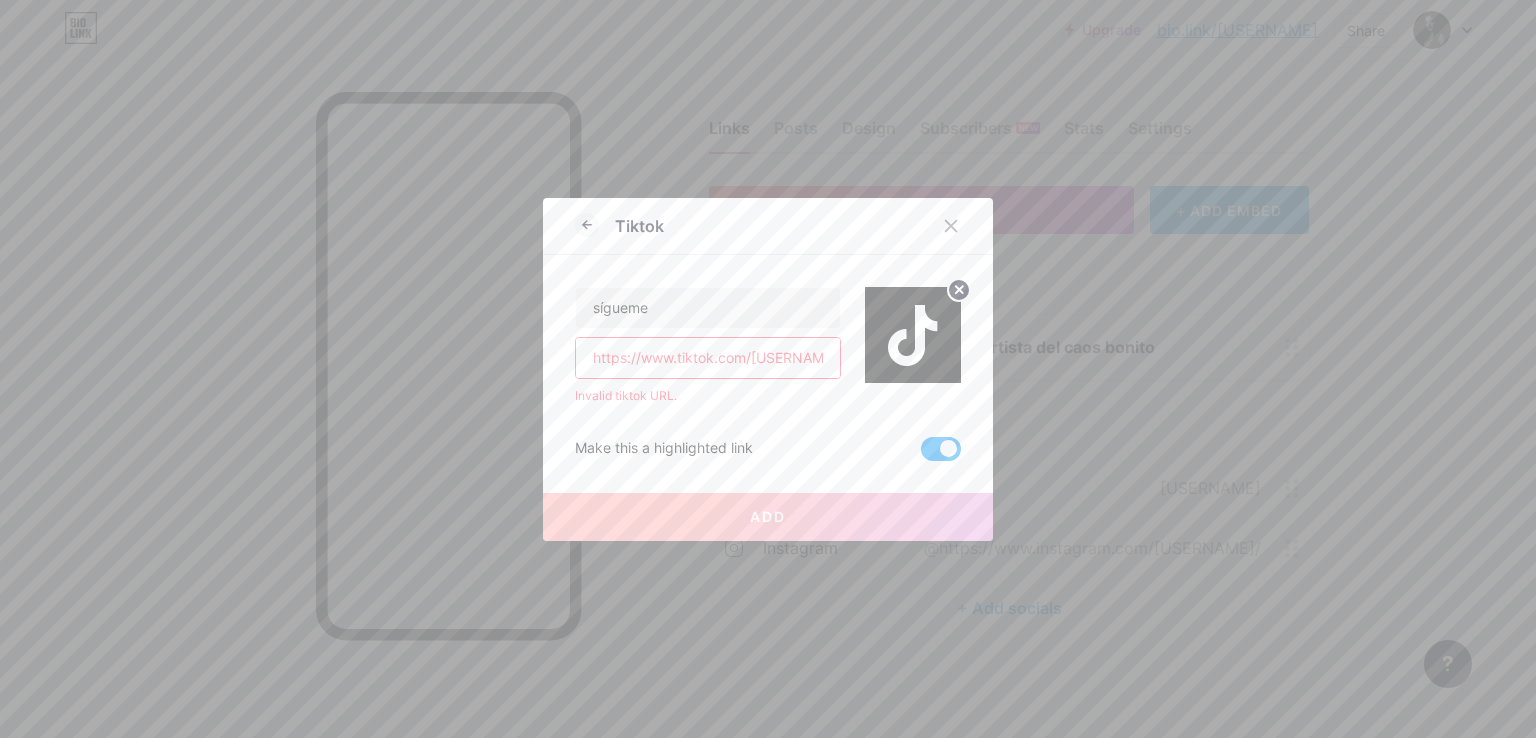 click on "sígueme     https://www.tiktok.com/[USERNAME]/   Invalid tiktok URL.
Make this a highlighted link
Add" at bounding box center (768, 358) 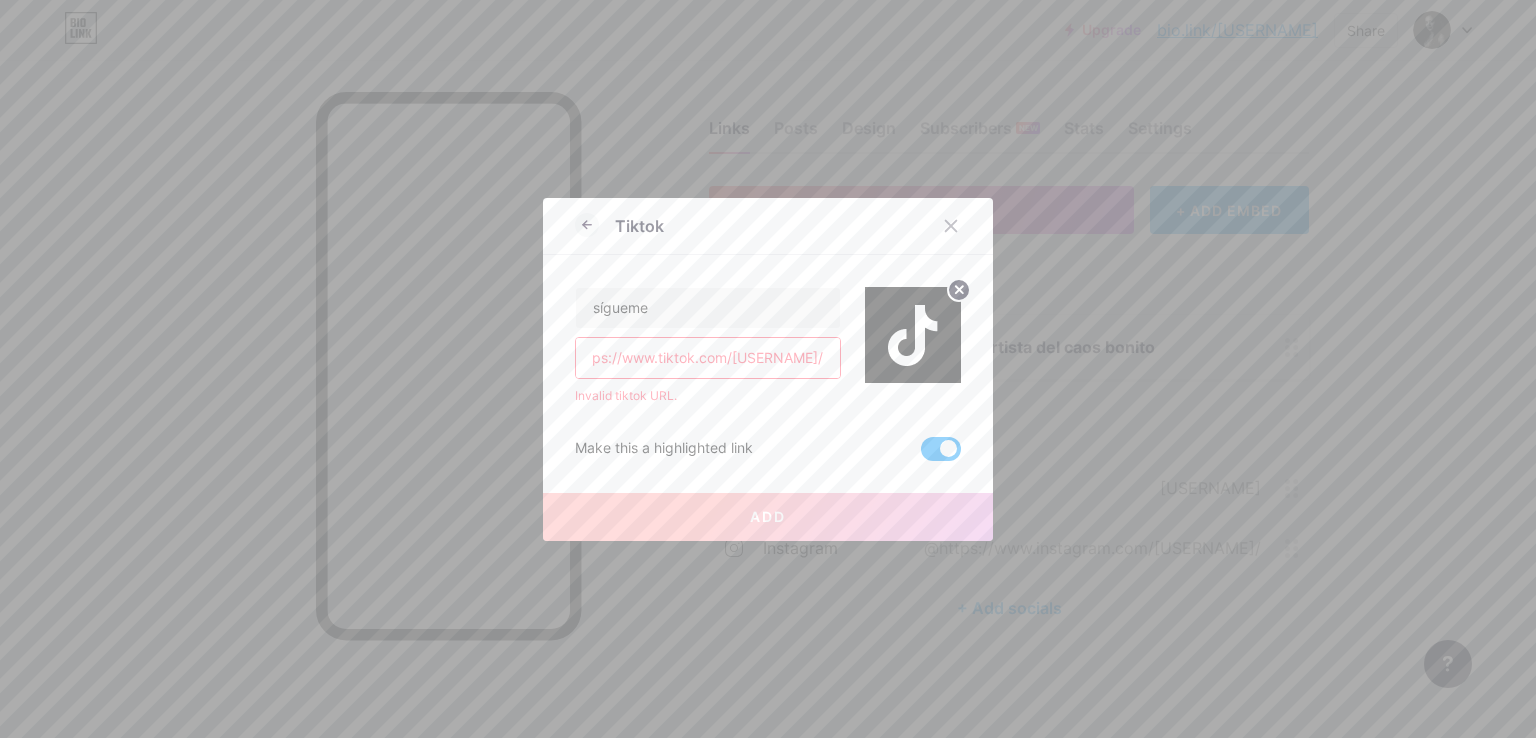 drag, startPoint x: 820, startPoint y: 357, endPoint x: 838, endPoint y: 361, distance: 18.439089 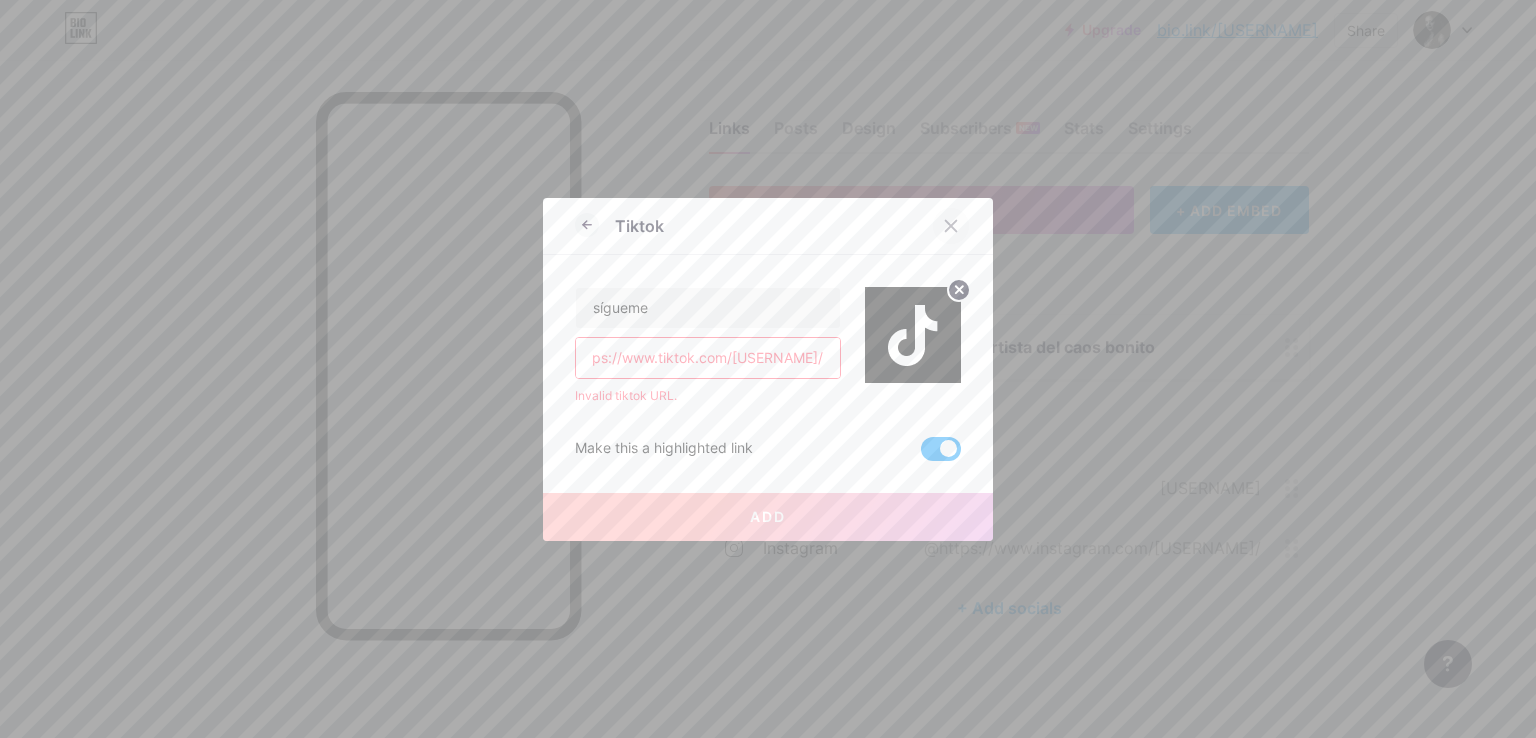 scroll, scrollTop: 0, scrollLeft: 0, axis: both 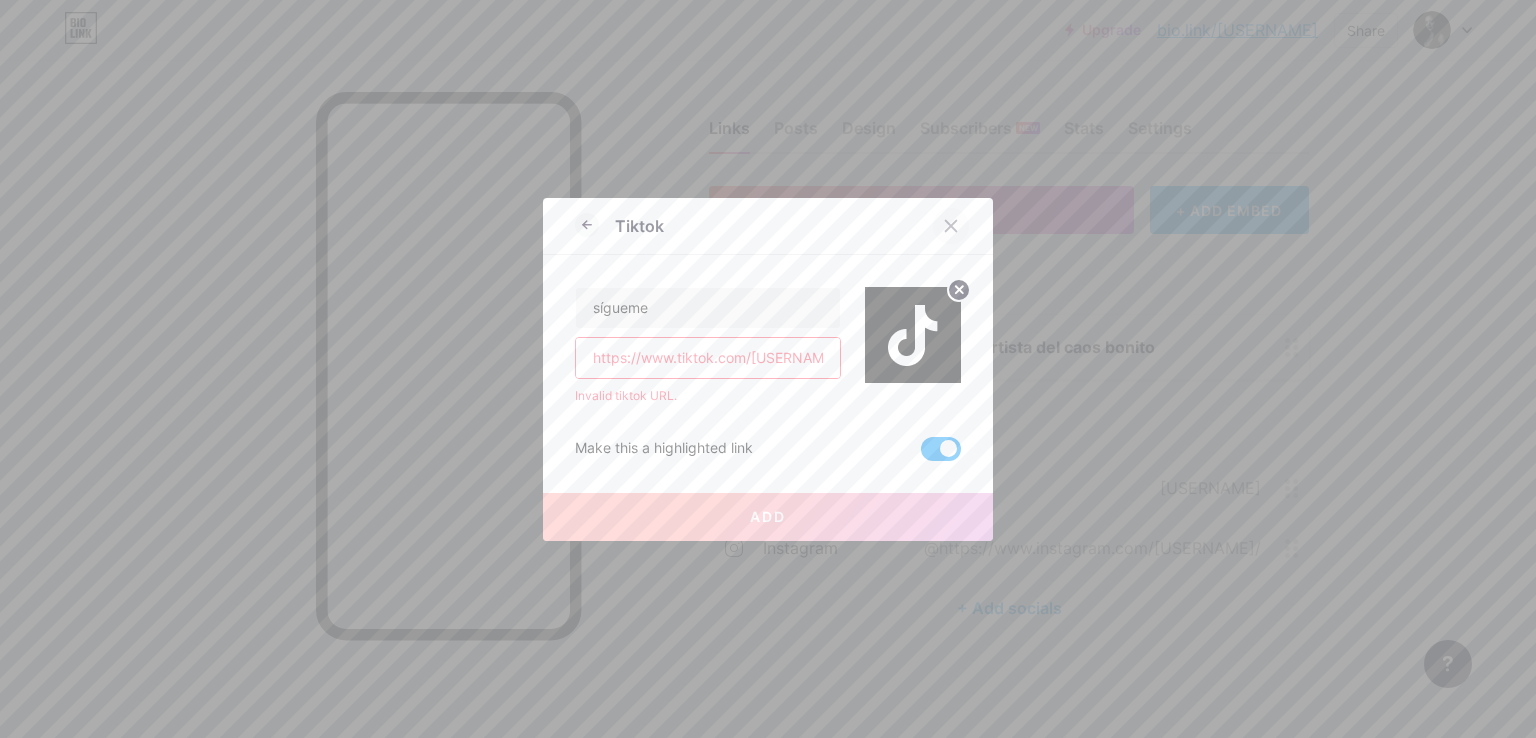 click 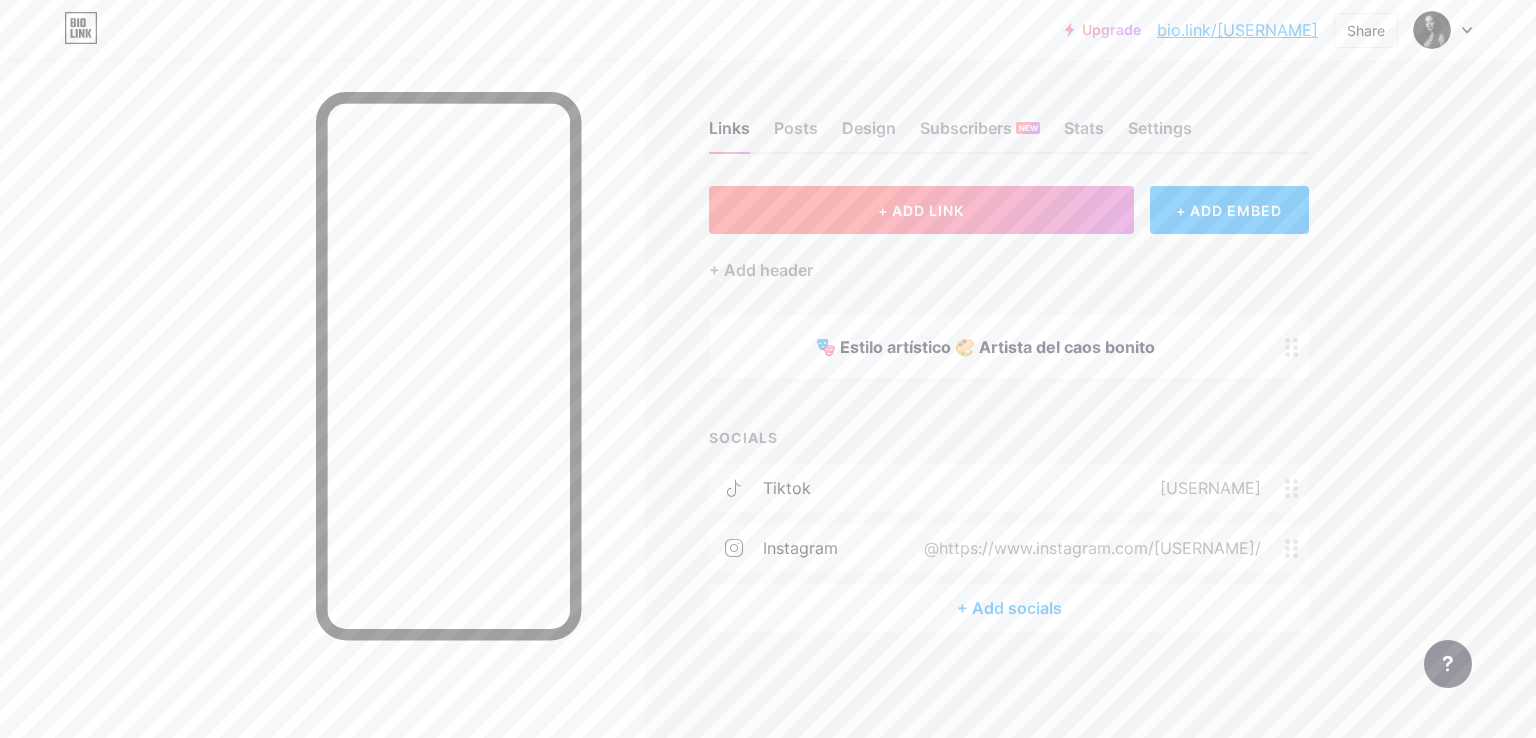 click on "+ ADD LINK" at bounding box center [921, 210] 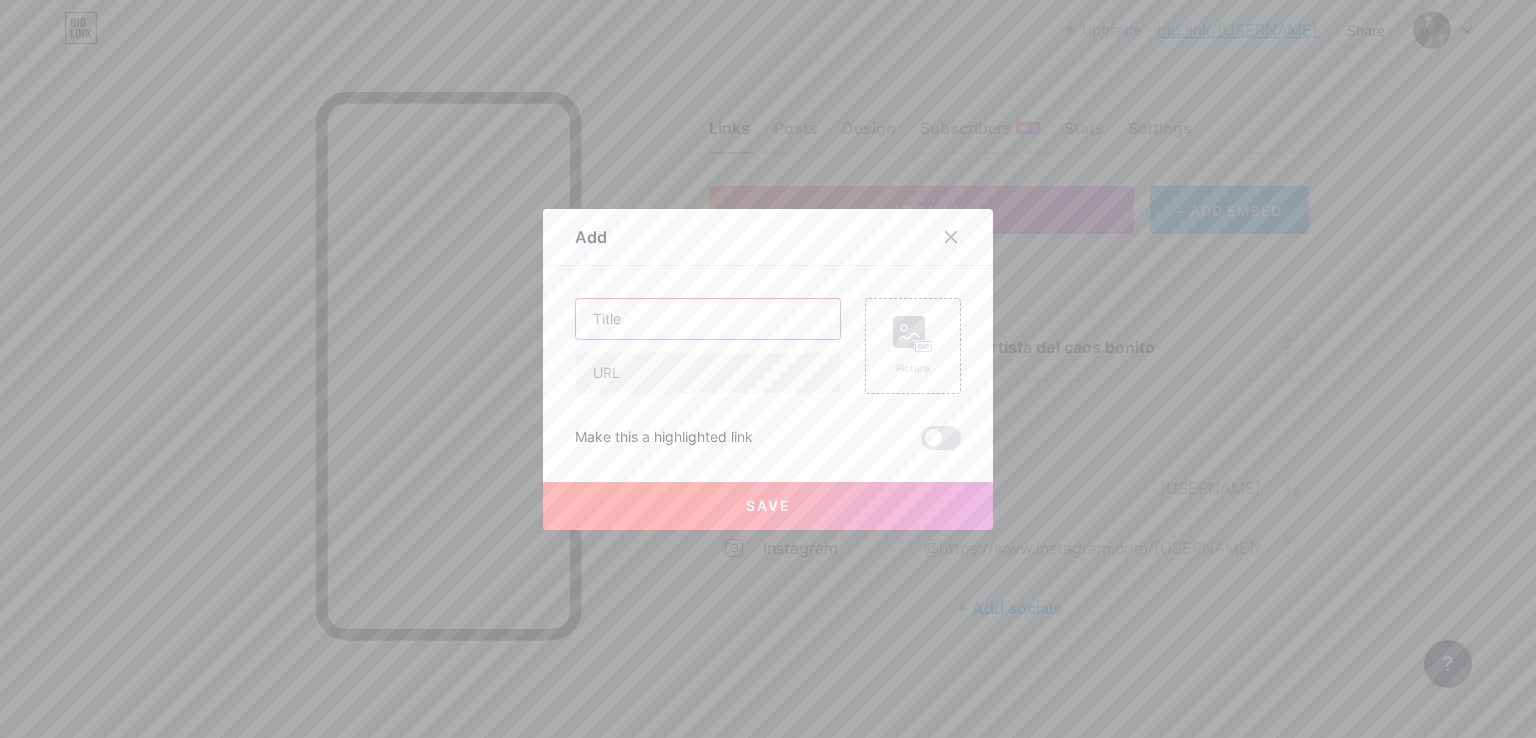 click at bounding box center [708, 319] 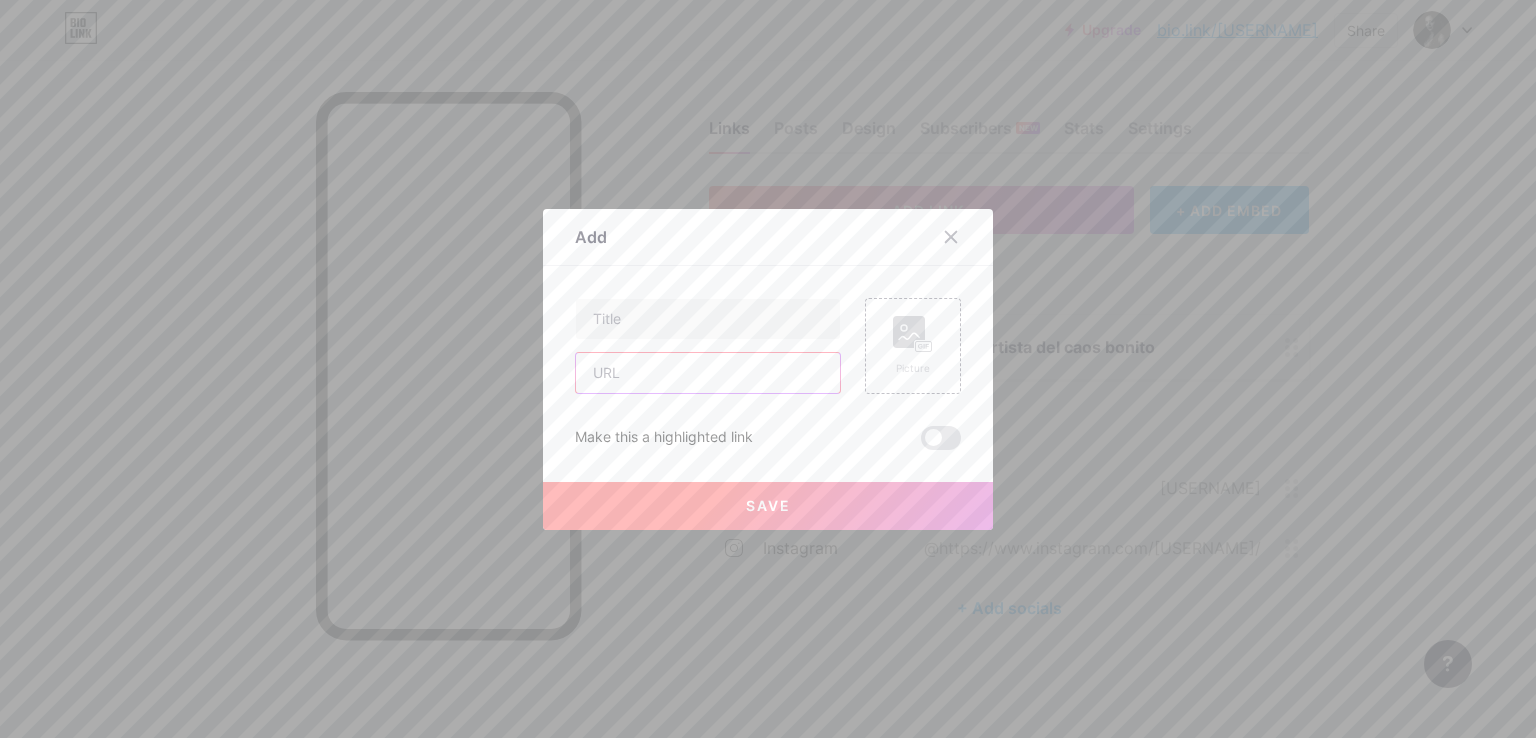 click at bounding box center (708, 373) 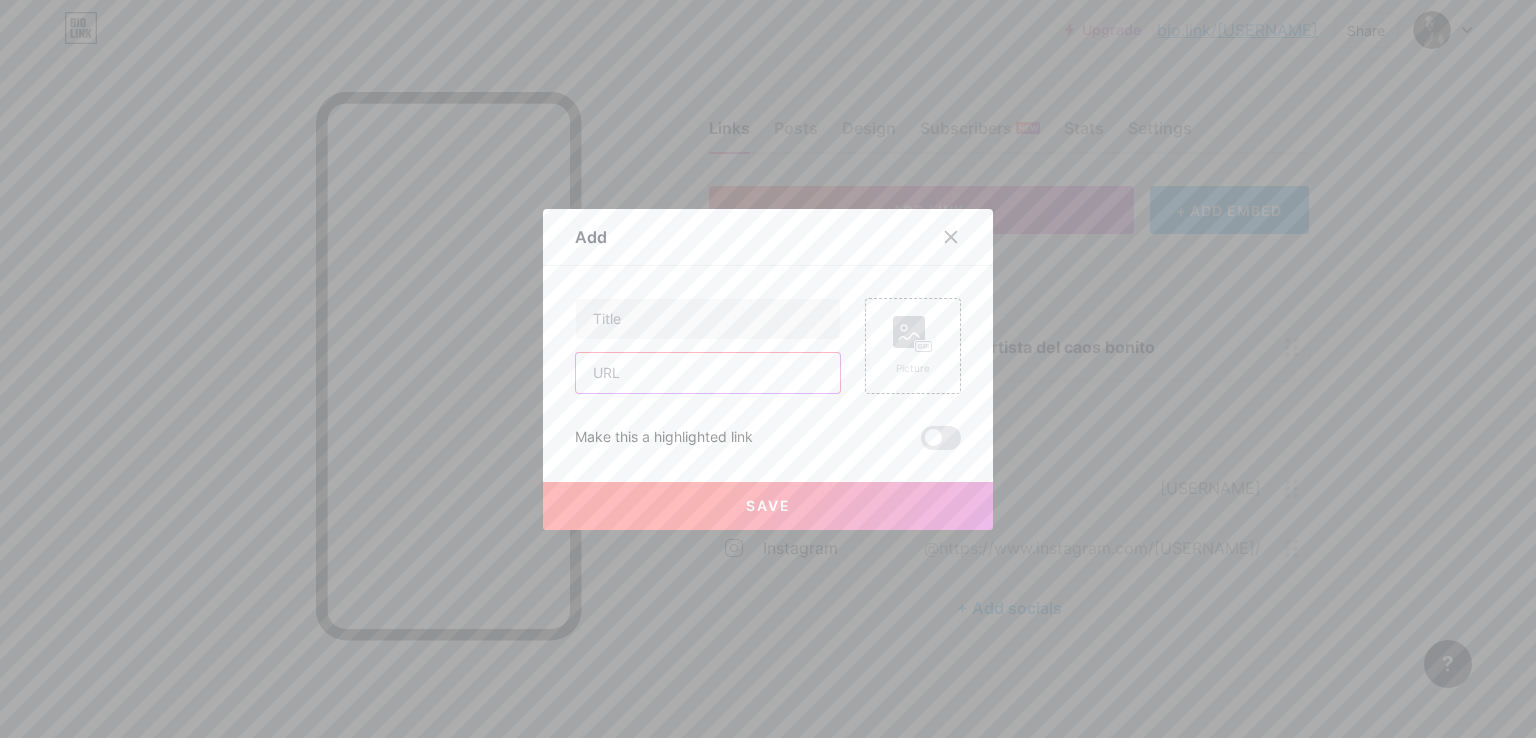 paste on "https://www.tiktok.com/[USERNAME]" 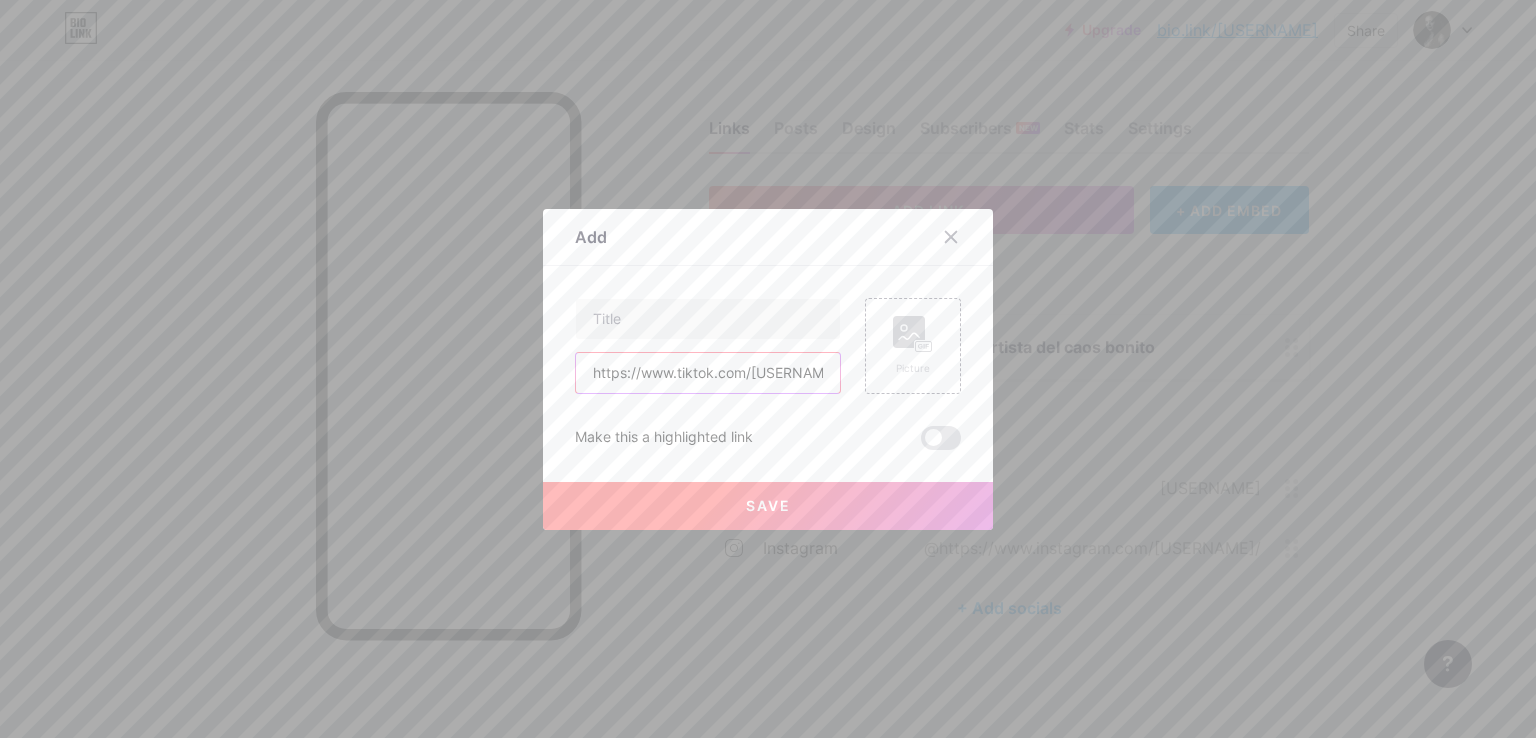 scroll, scrollTop: 0, scrollLeft: 15, axis: horizontal 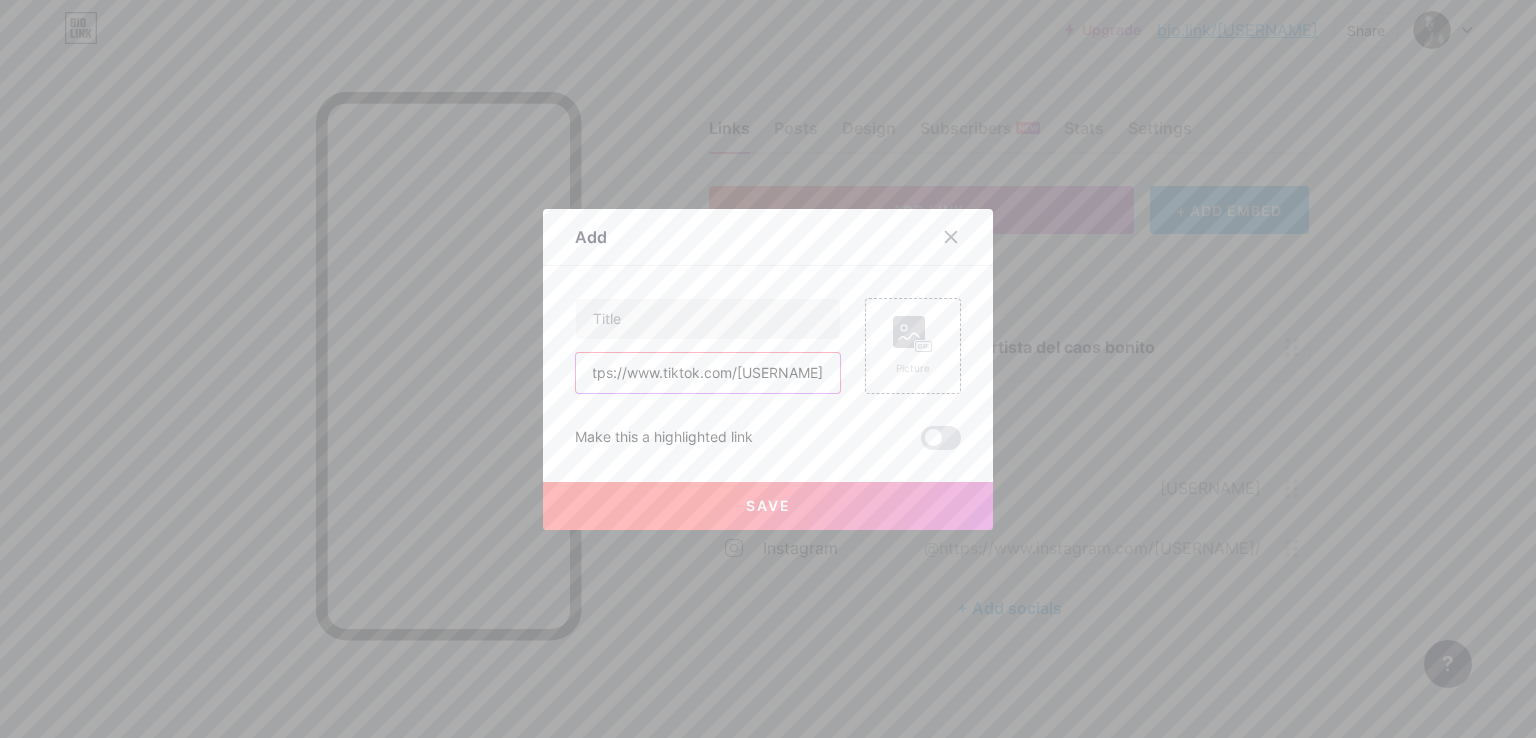 type on "https://www.tiktok.com/[USERNAME]" 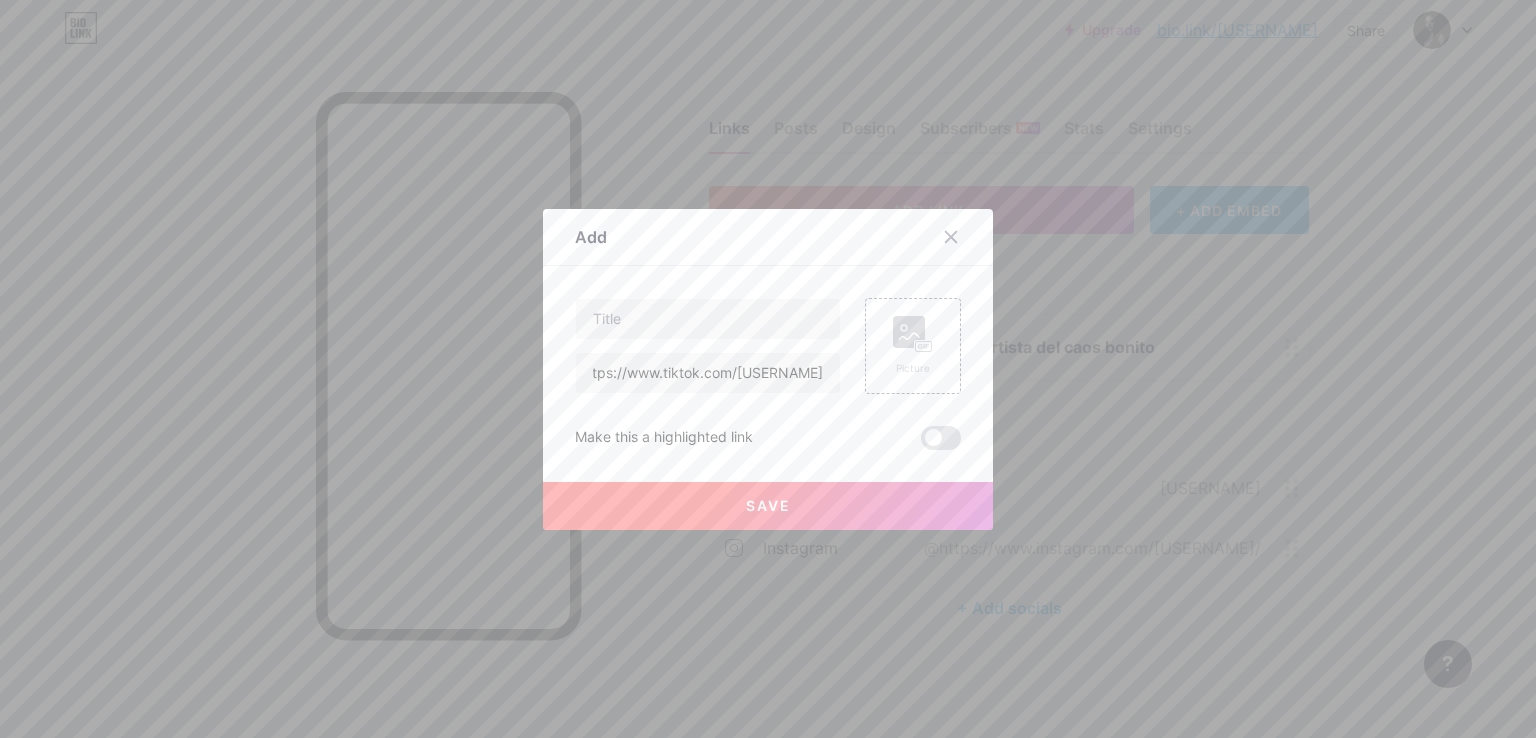 scroll, scrollTop: 0, scrollLeft: 0, axis: both 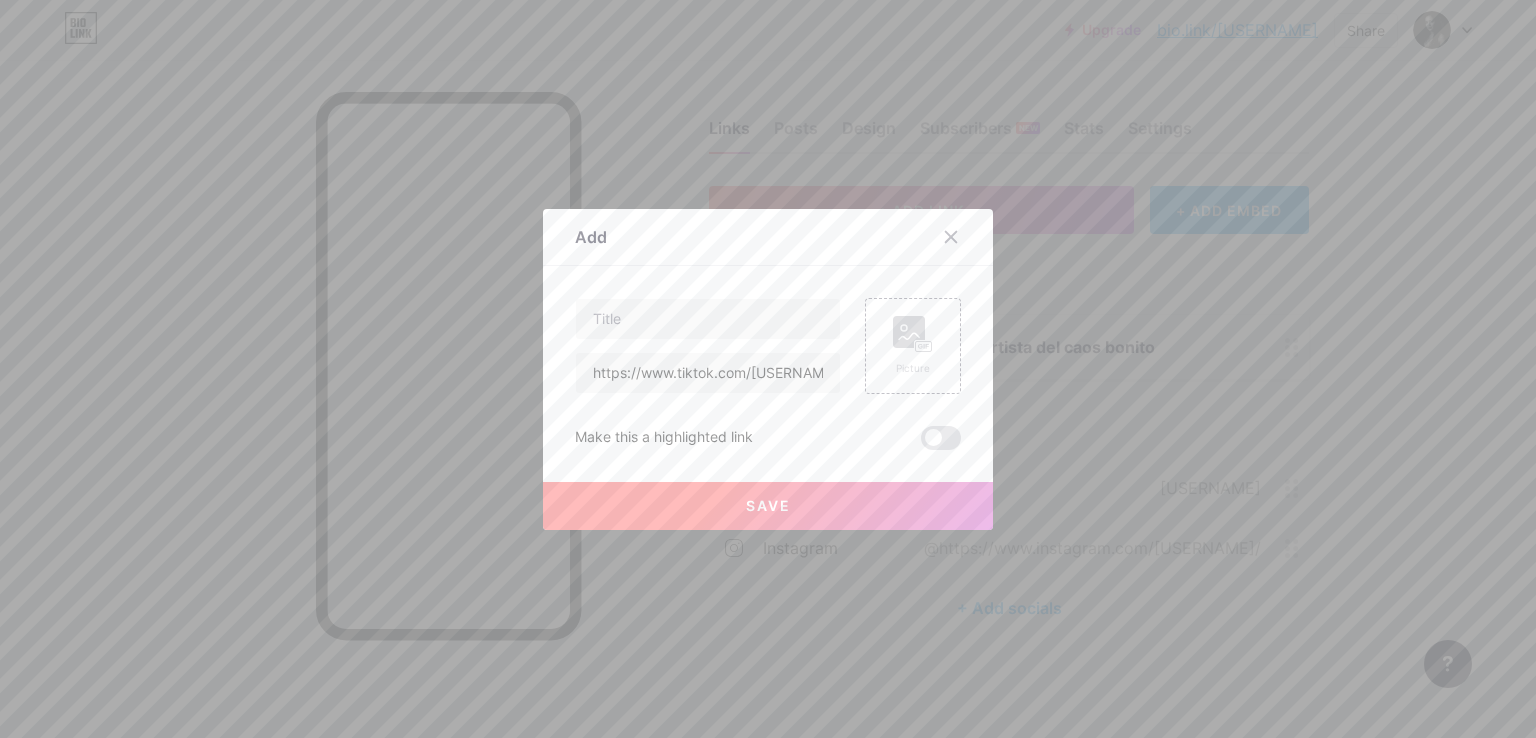 click on "https://www.tiktok.com/[USERNAME]                     Picture
Make this a highlighted link
Save" at bounding box center (768, 374) 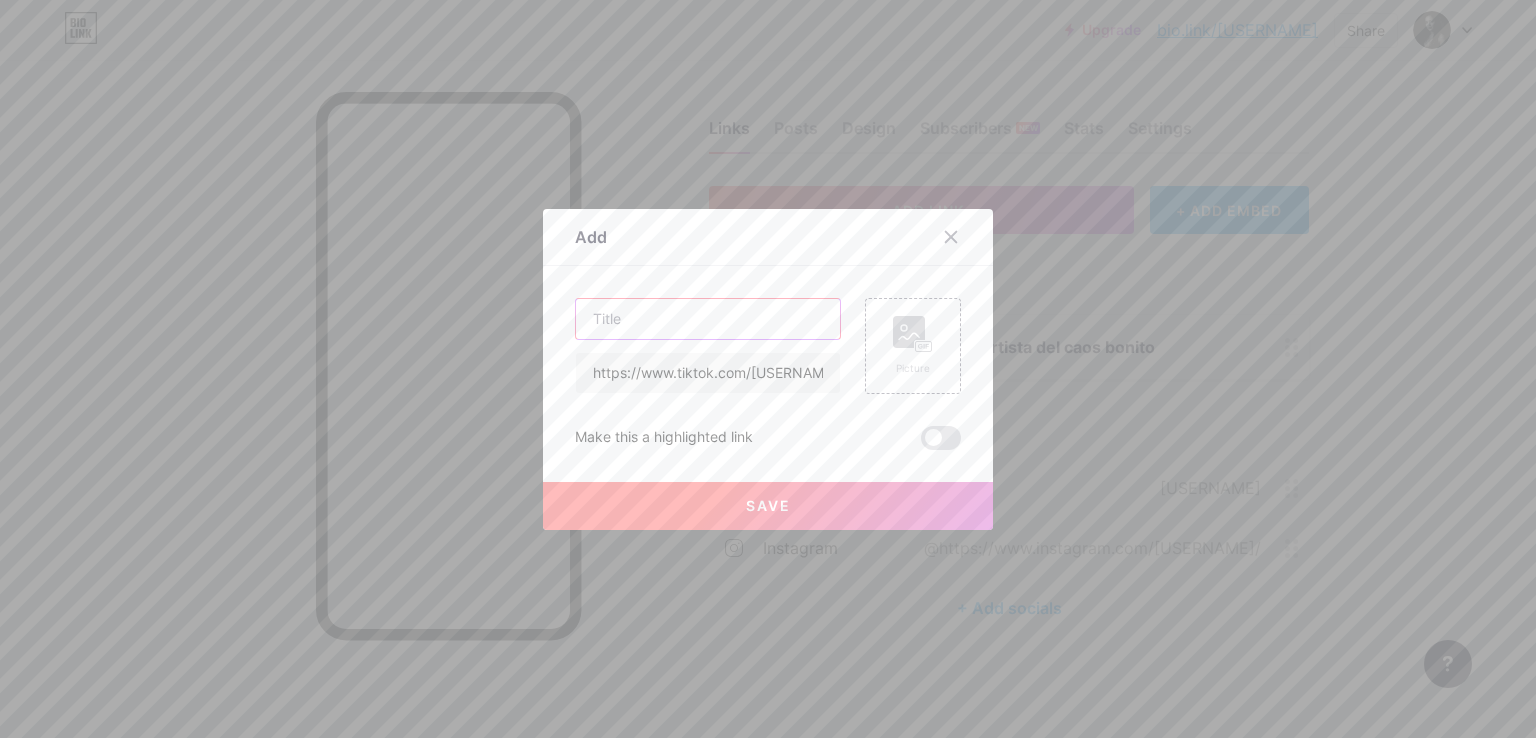 click at bounding box center (708, 319) 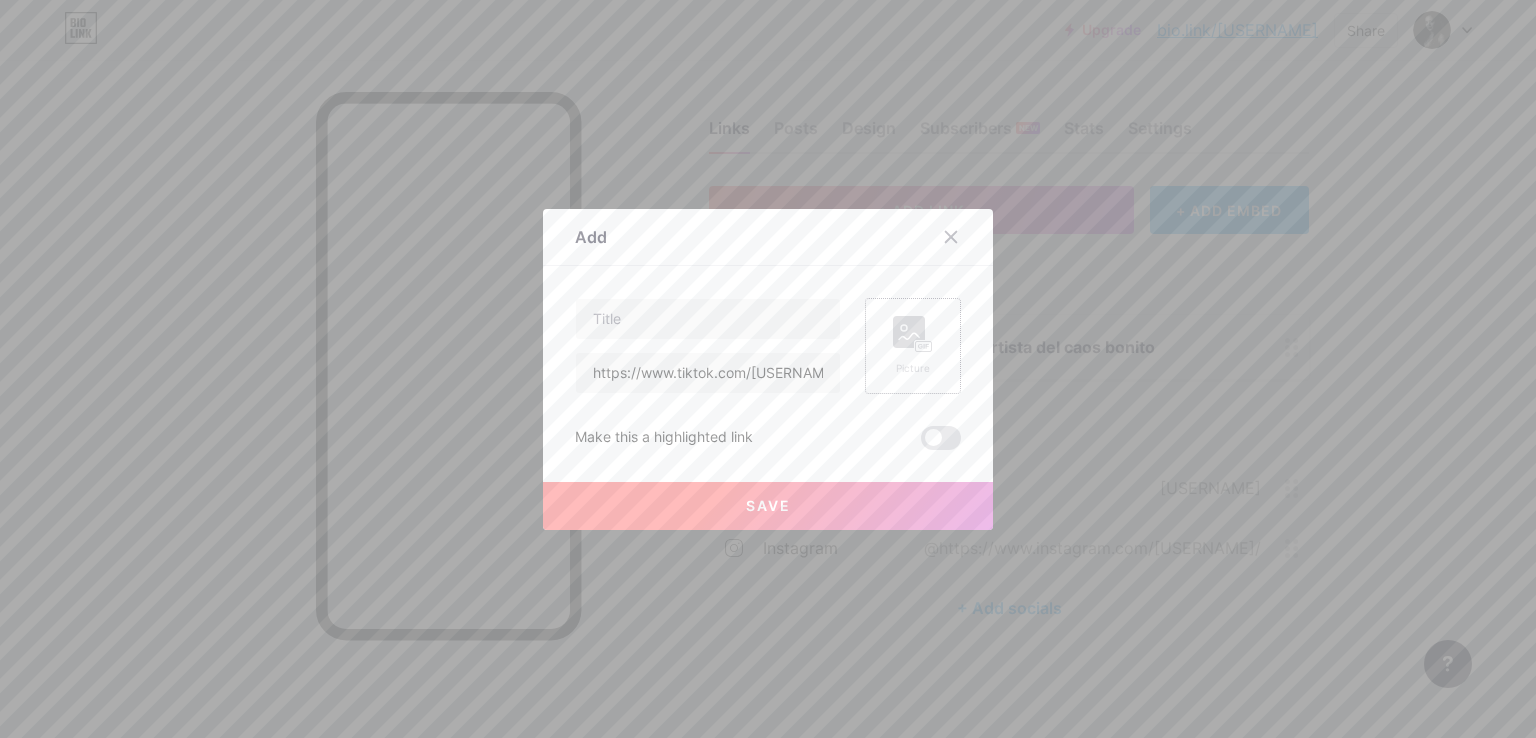 click 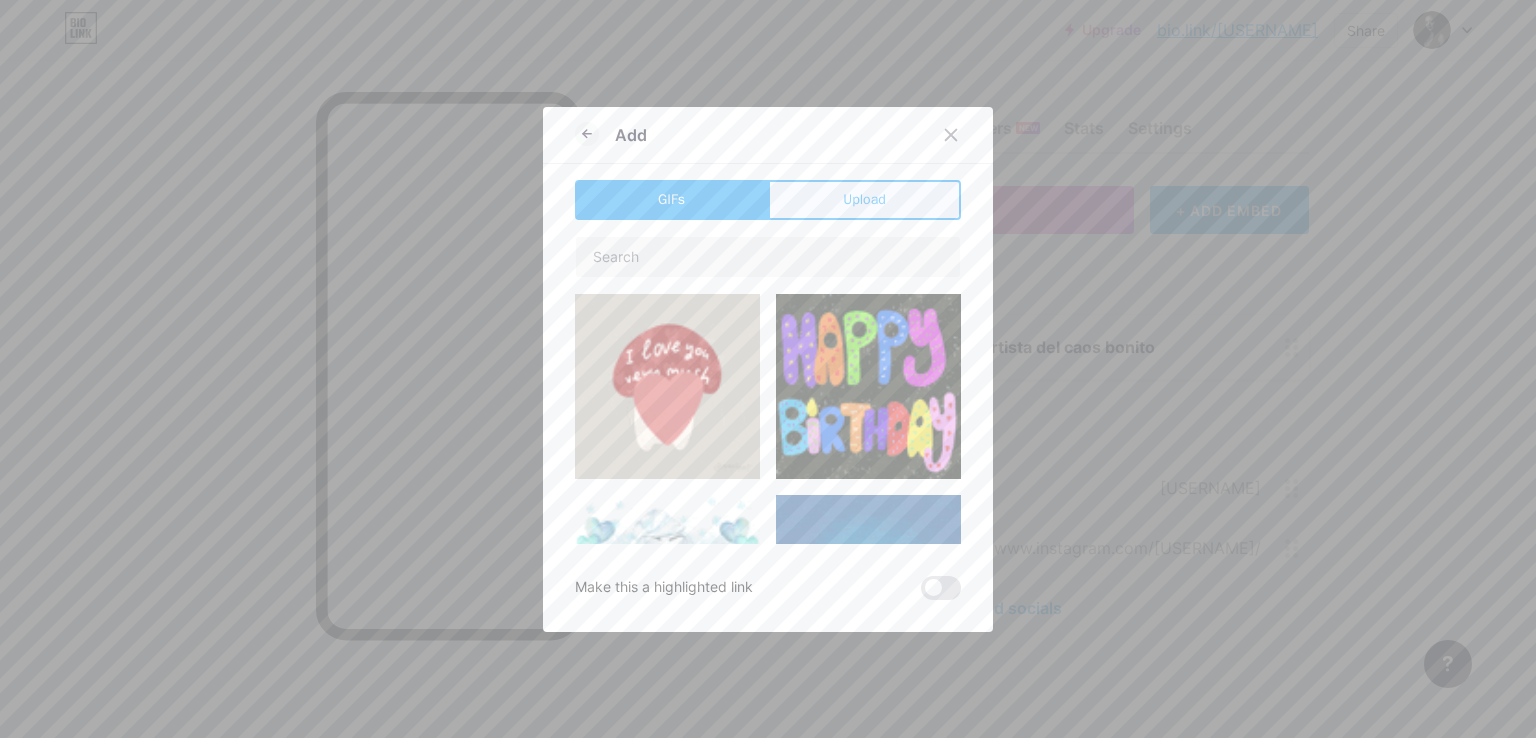 click on "Upload" at bounding box center [864, 200] 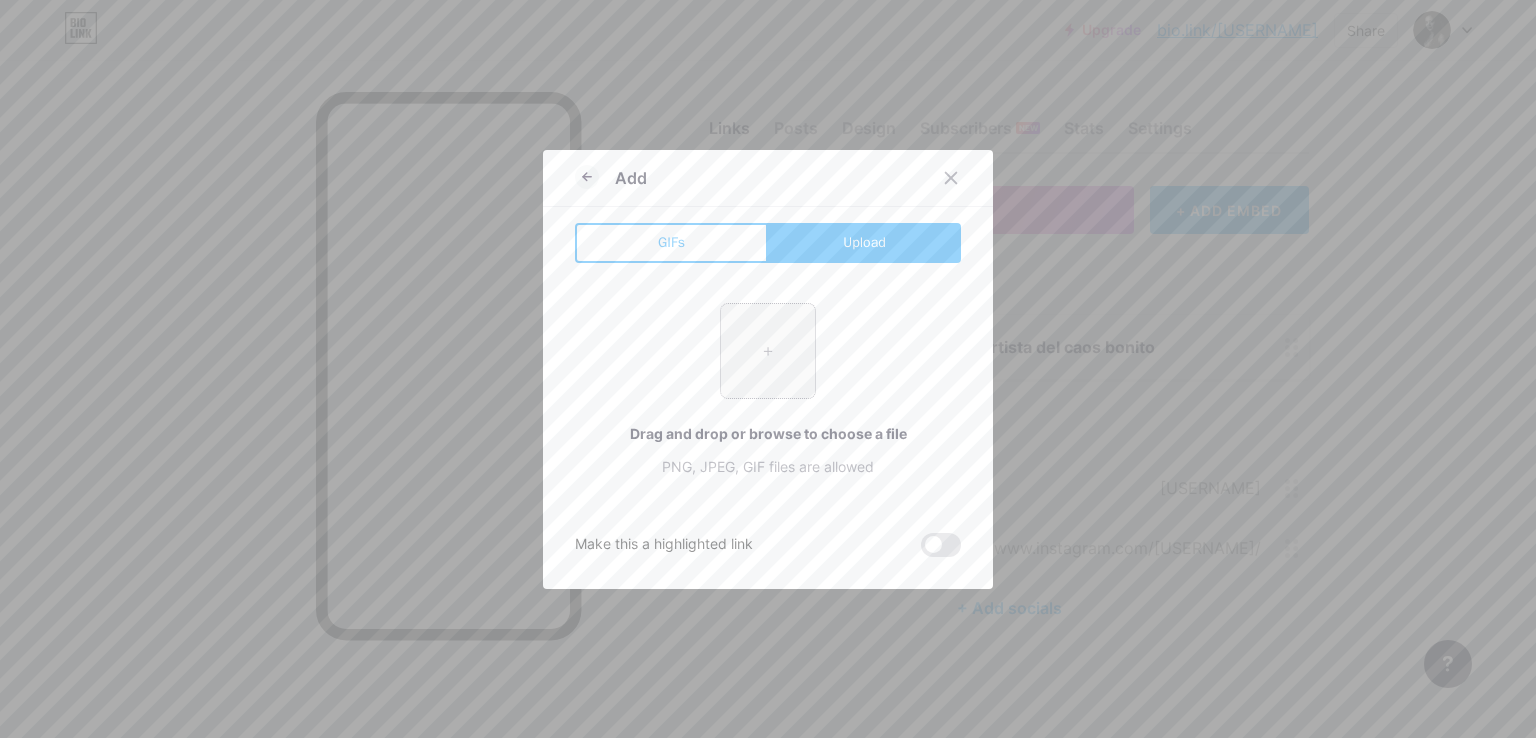 click at bounding box center [768, 351] 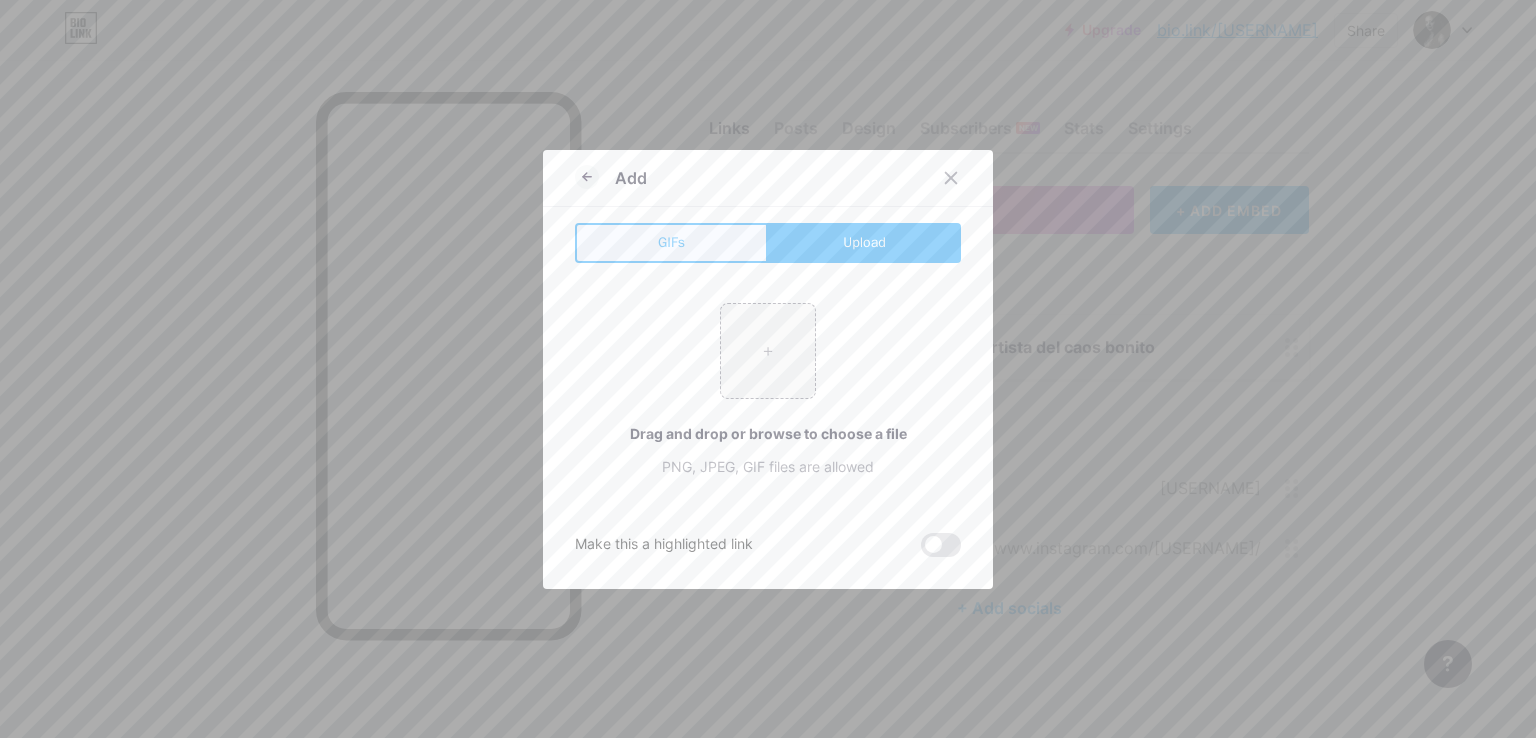 click on "GIFs" at bounding box center (671, 243) 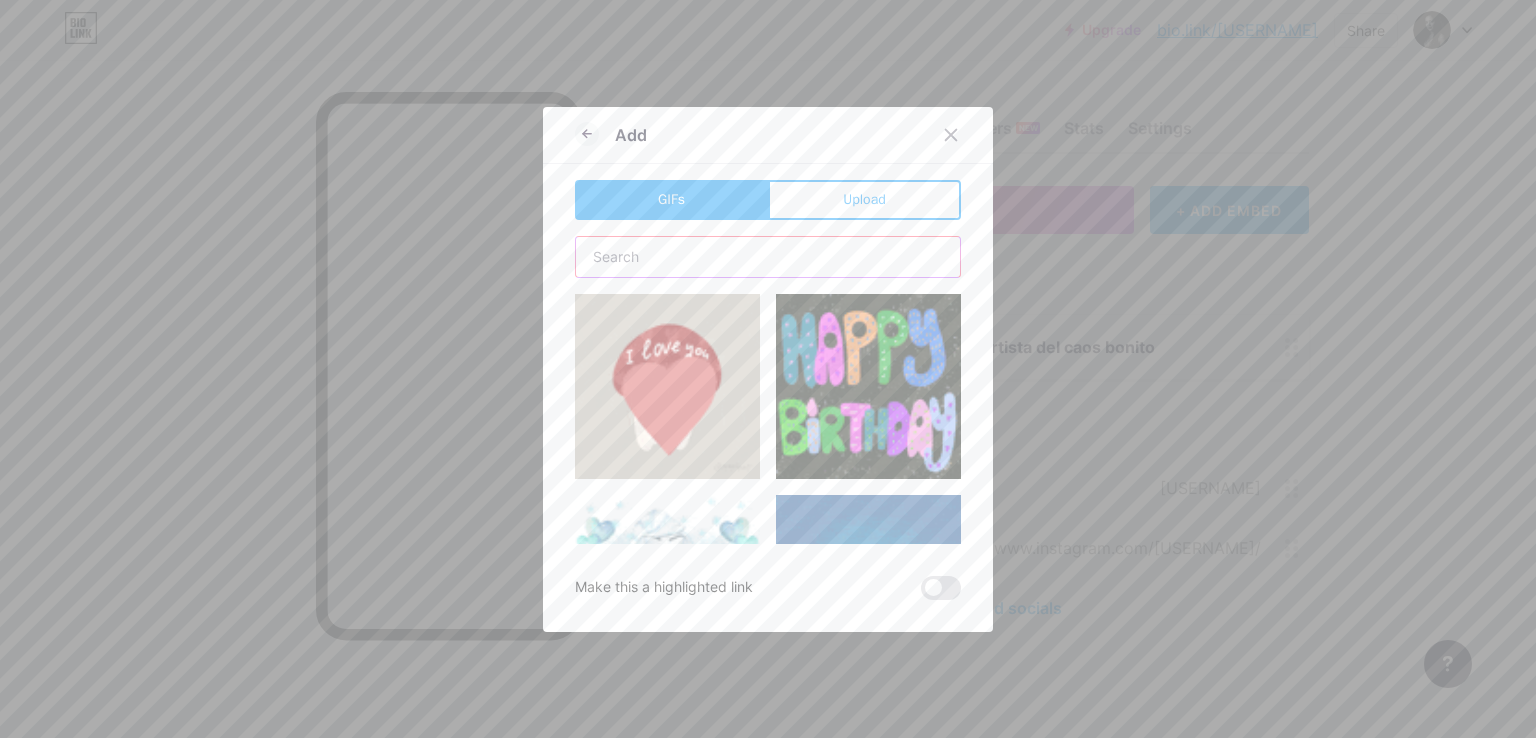 click at bounding box center [768, 257] 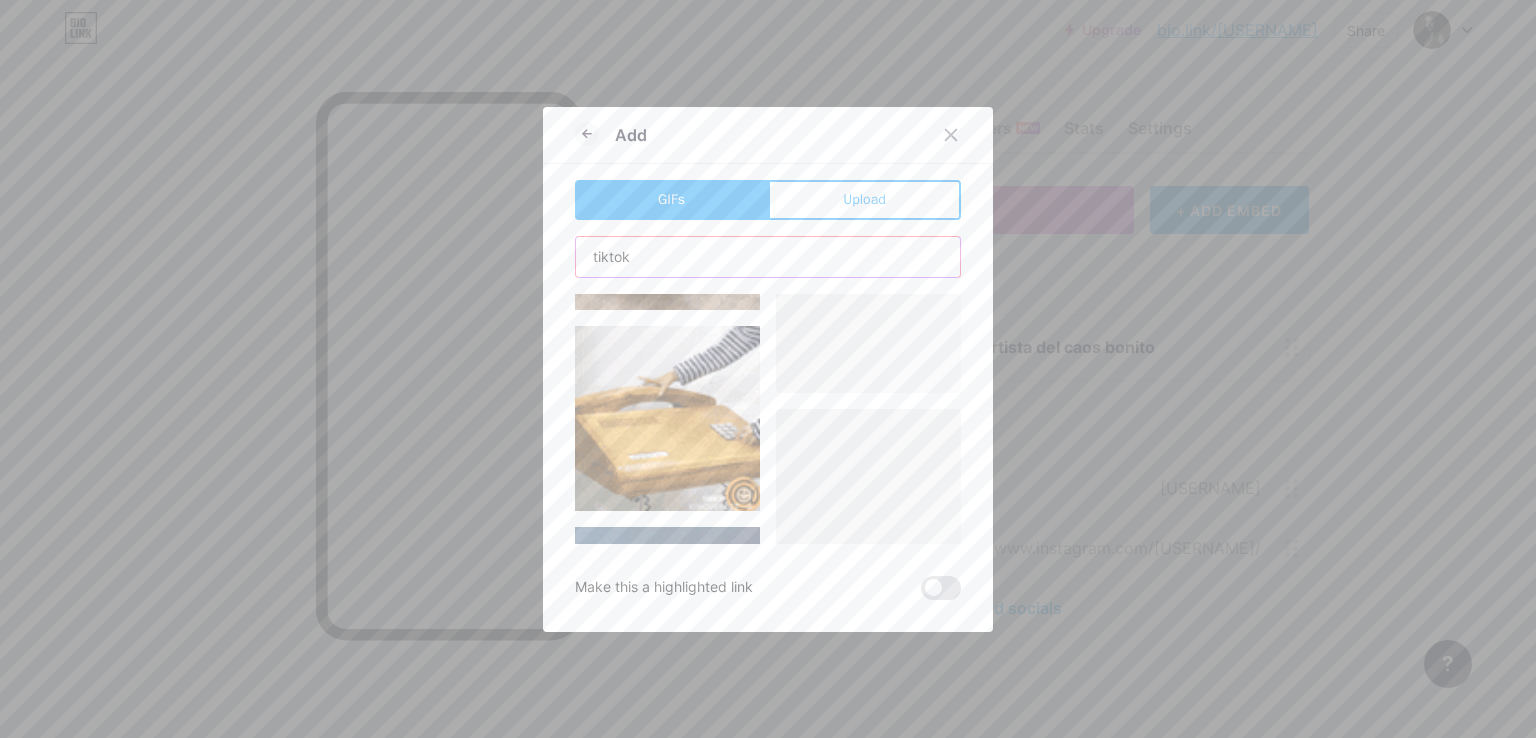 scroll, scrollTop: 2078, scrollLeft: 0, axis: vertical 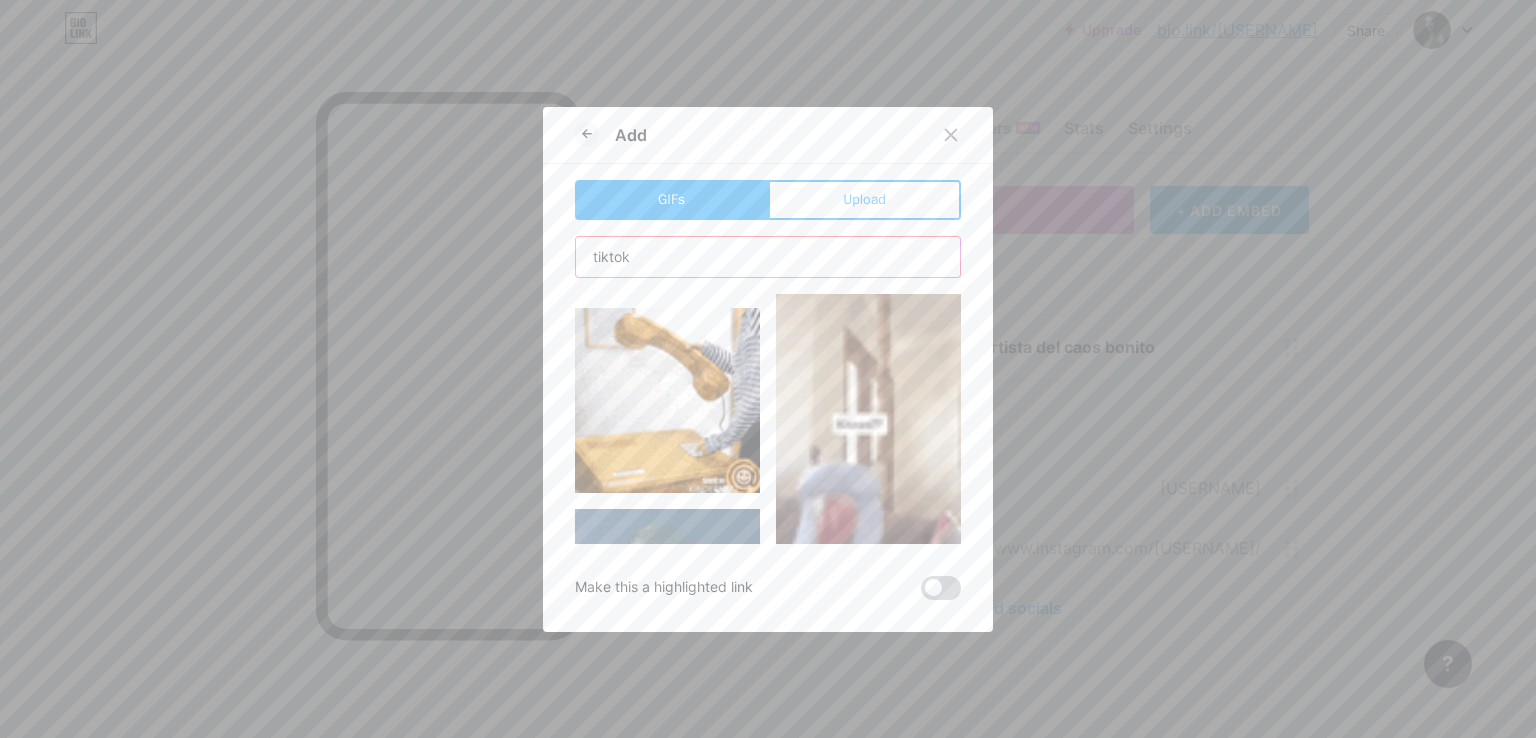 type on "tiktok" 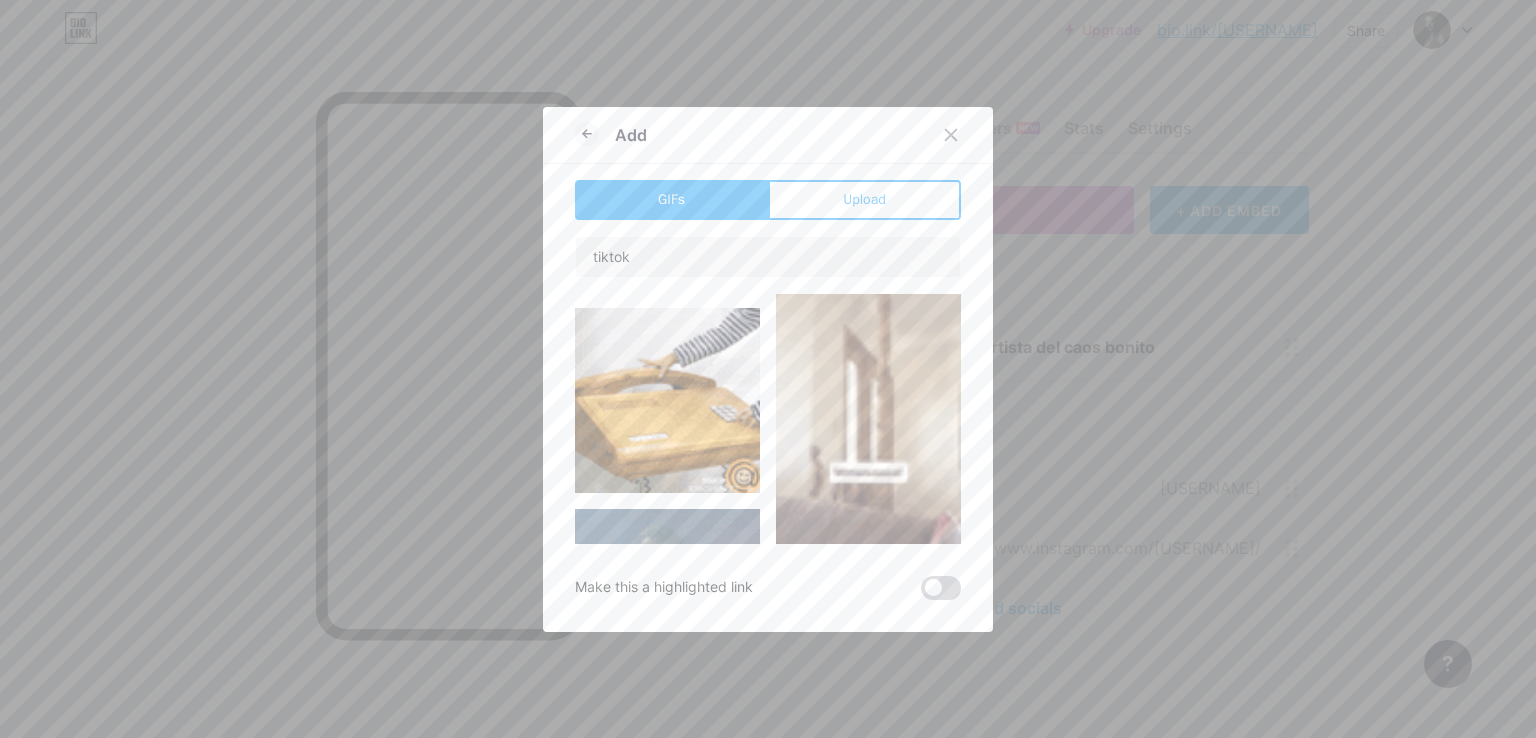 click at bounding box center [941, 588] 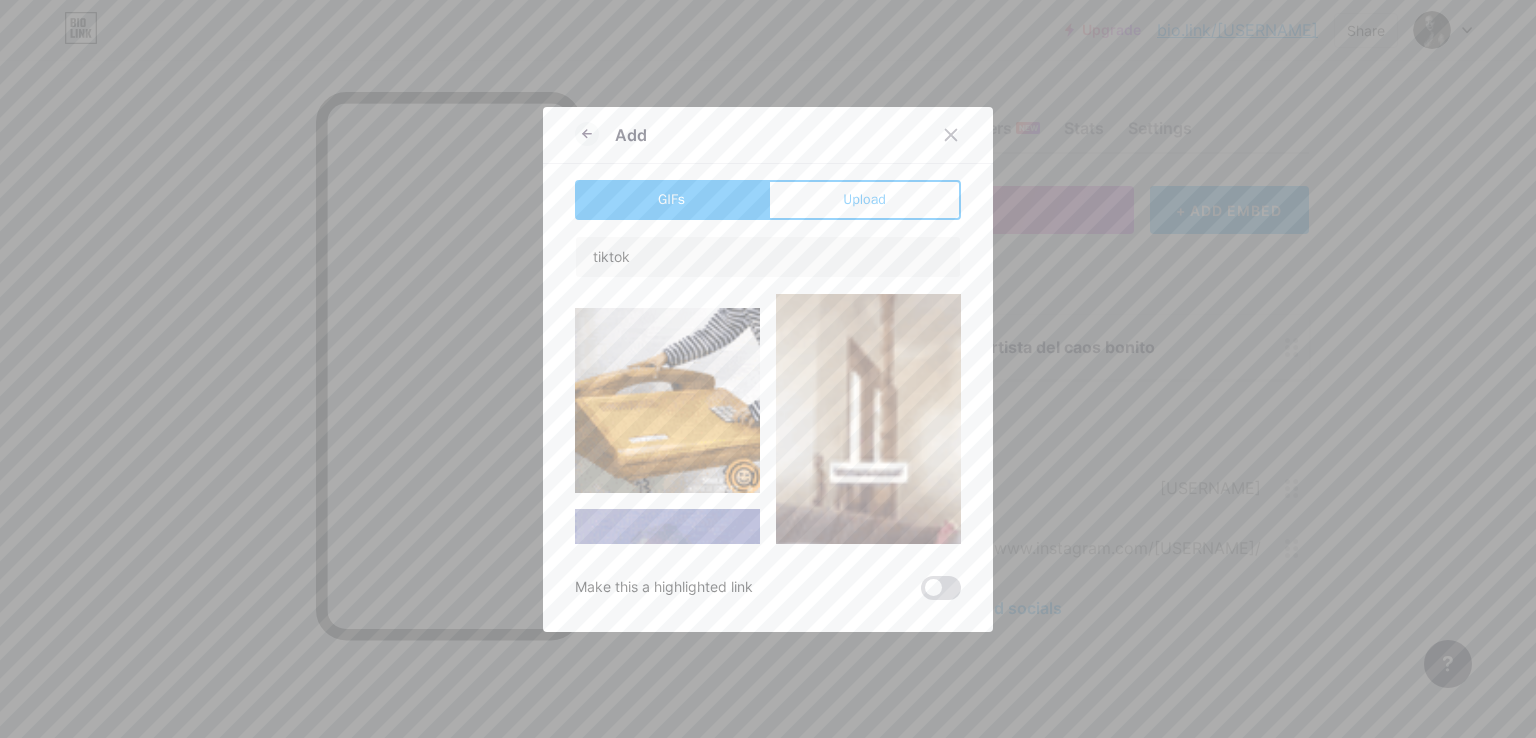 click at bounding box center [921, 593] 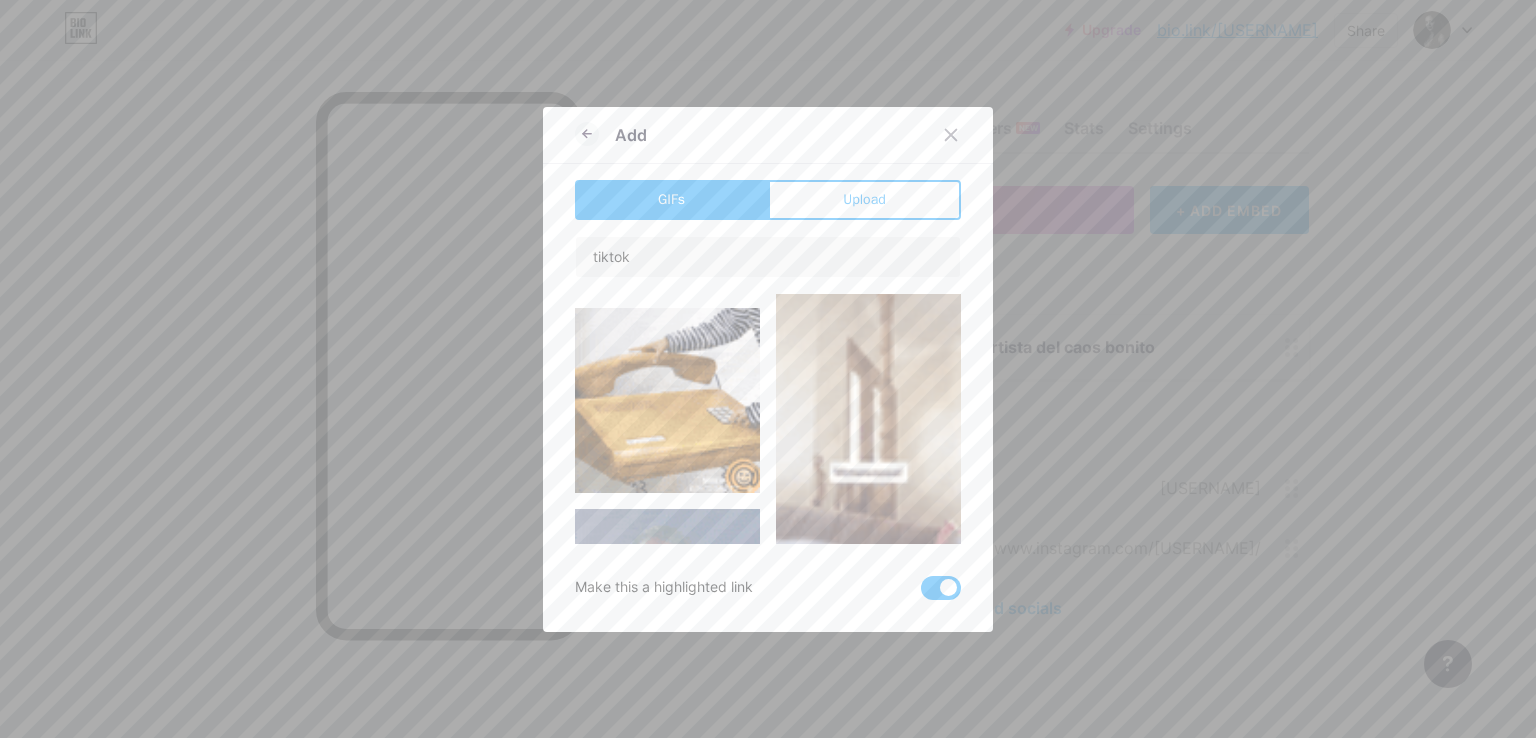 click at bounding box center (941, 588) 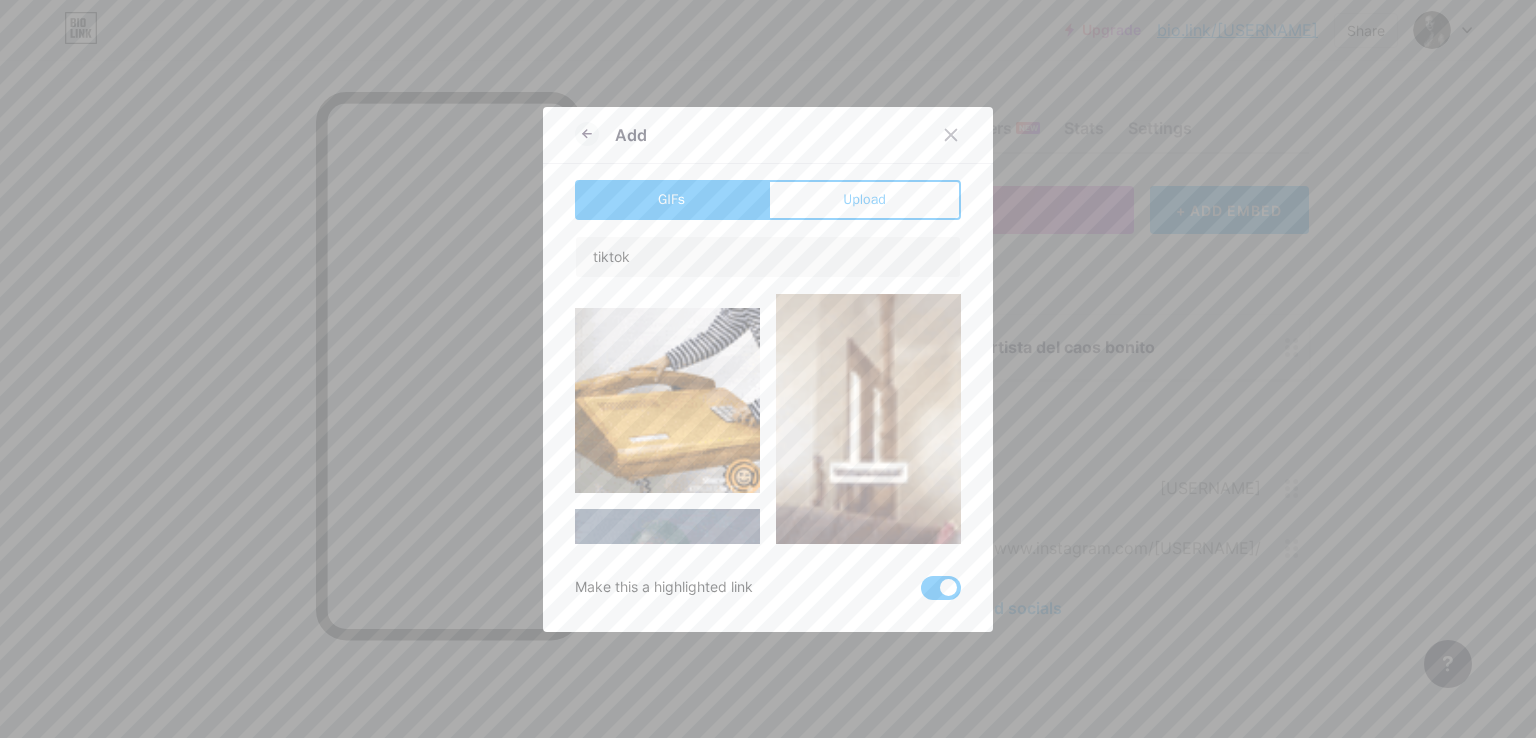 click at bounding box center [921, 593] 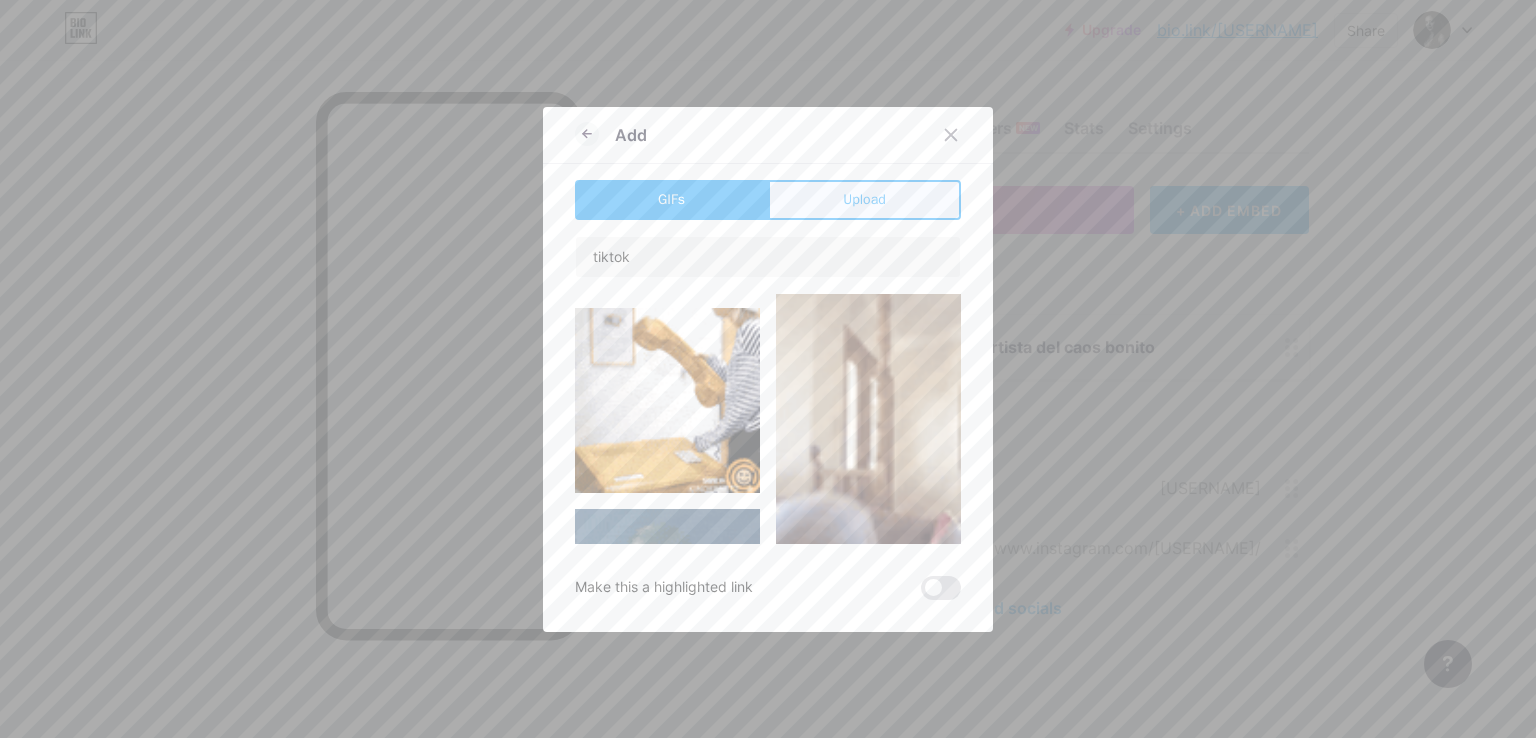 click on "Upload" at bounding box center (864, 200) 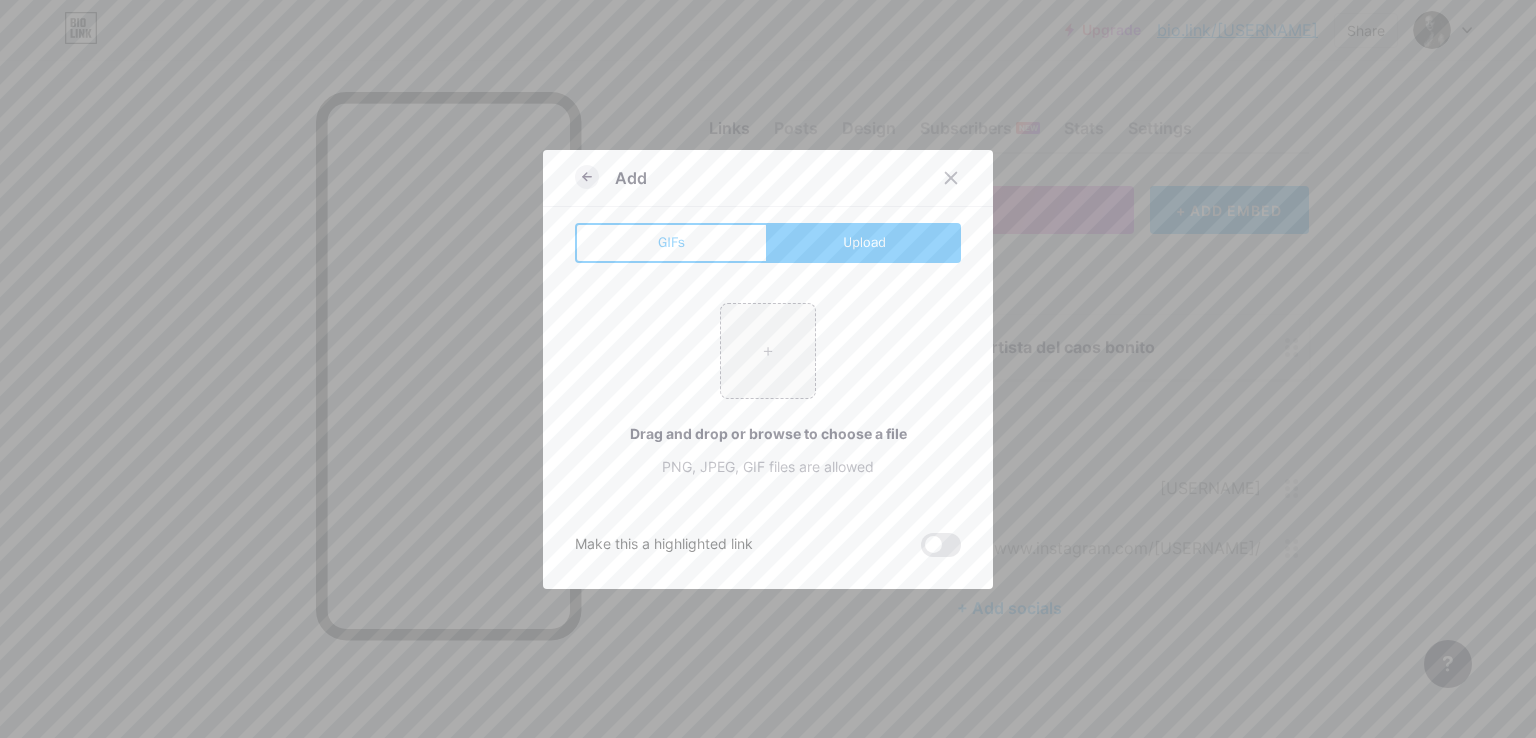 click 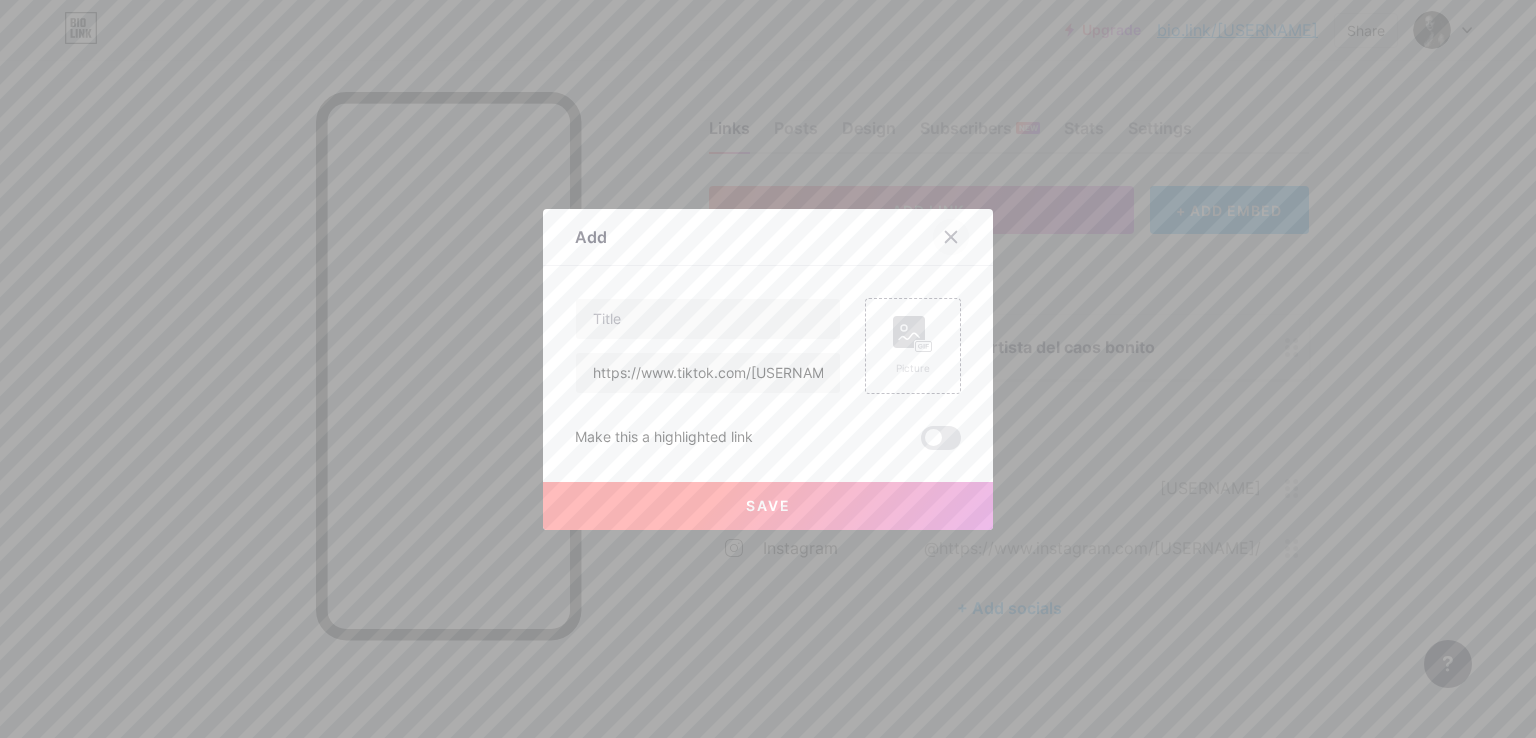 click 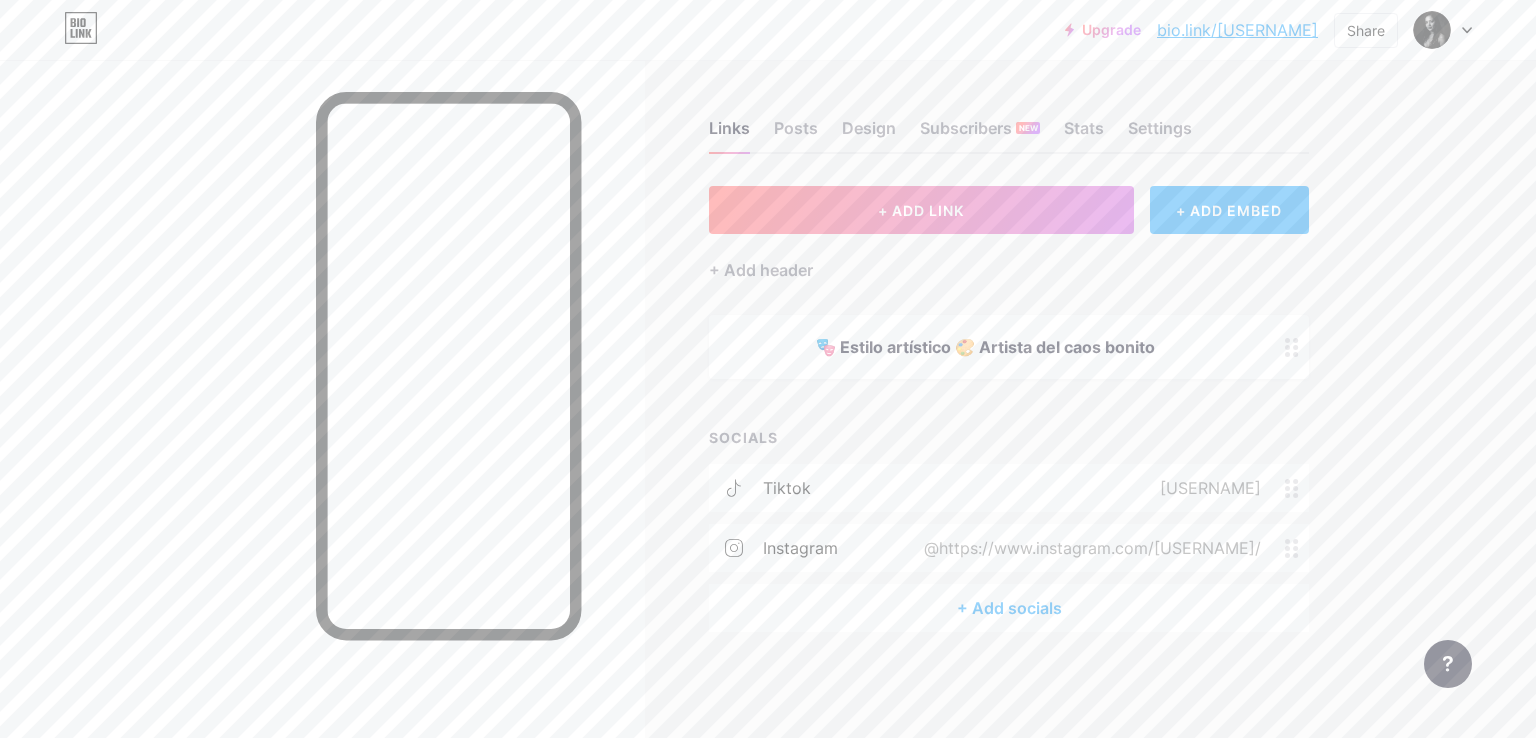 click on "+ ADD EMBED" at bounding box center [1229, 210] 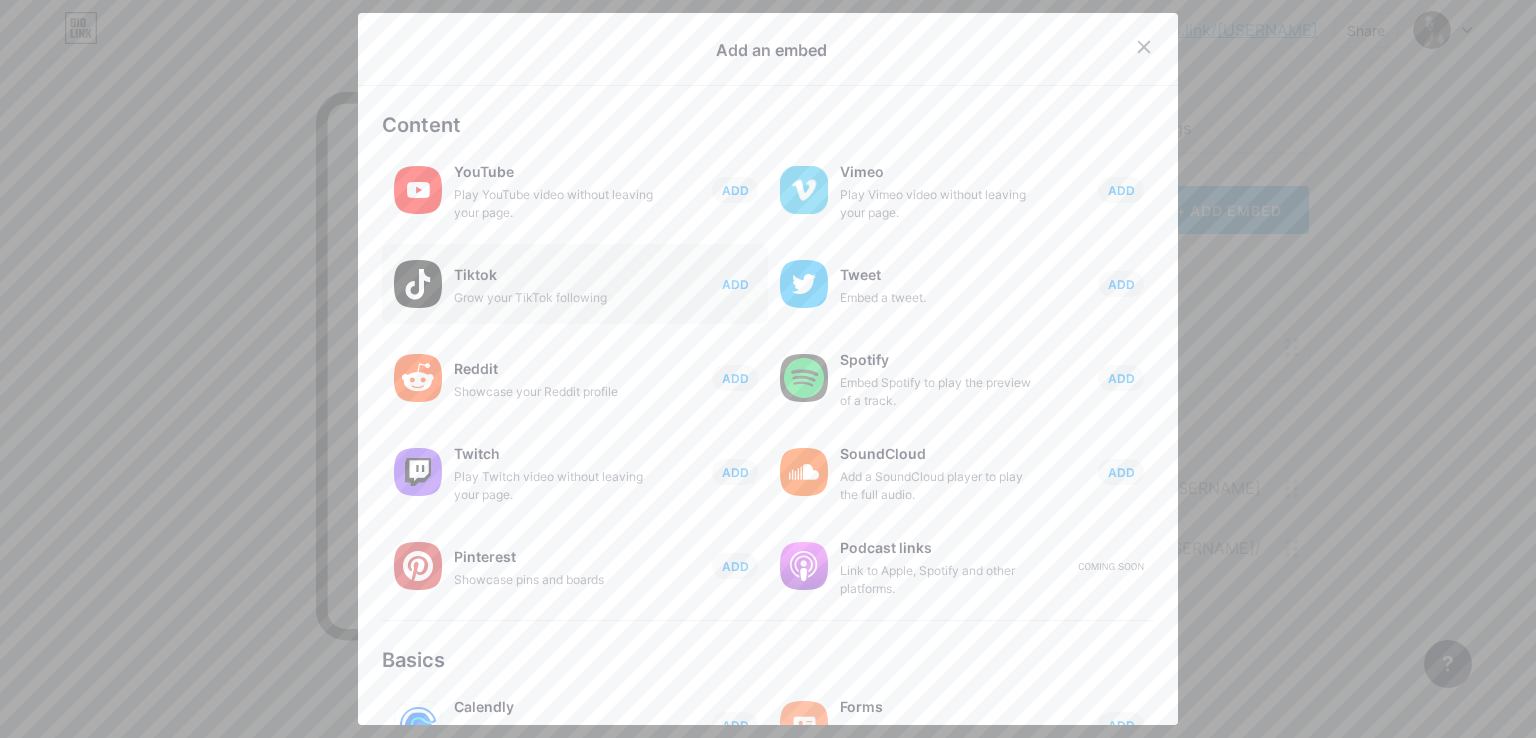 click on "ADD" at bounding box center (735, 284) 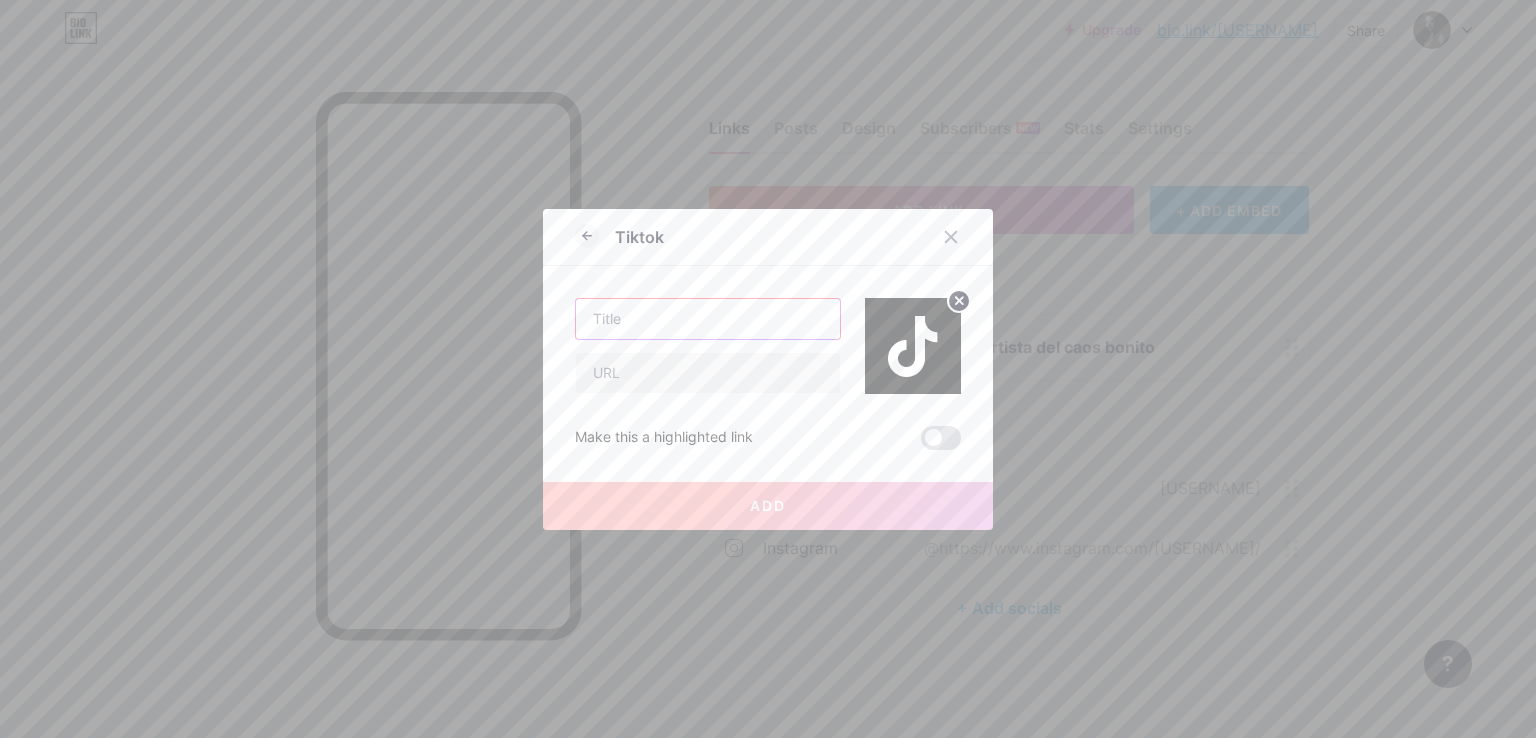 click at bounding box center (708, 319) 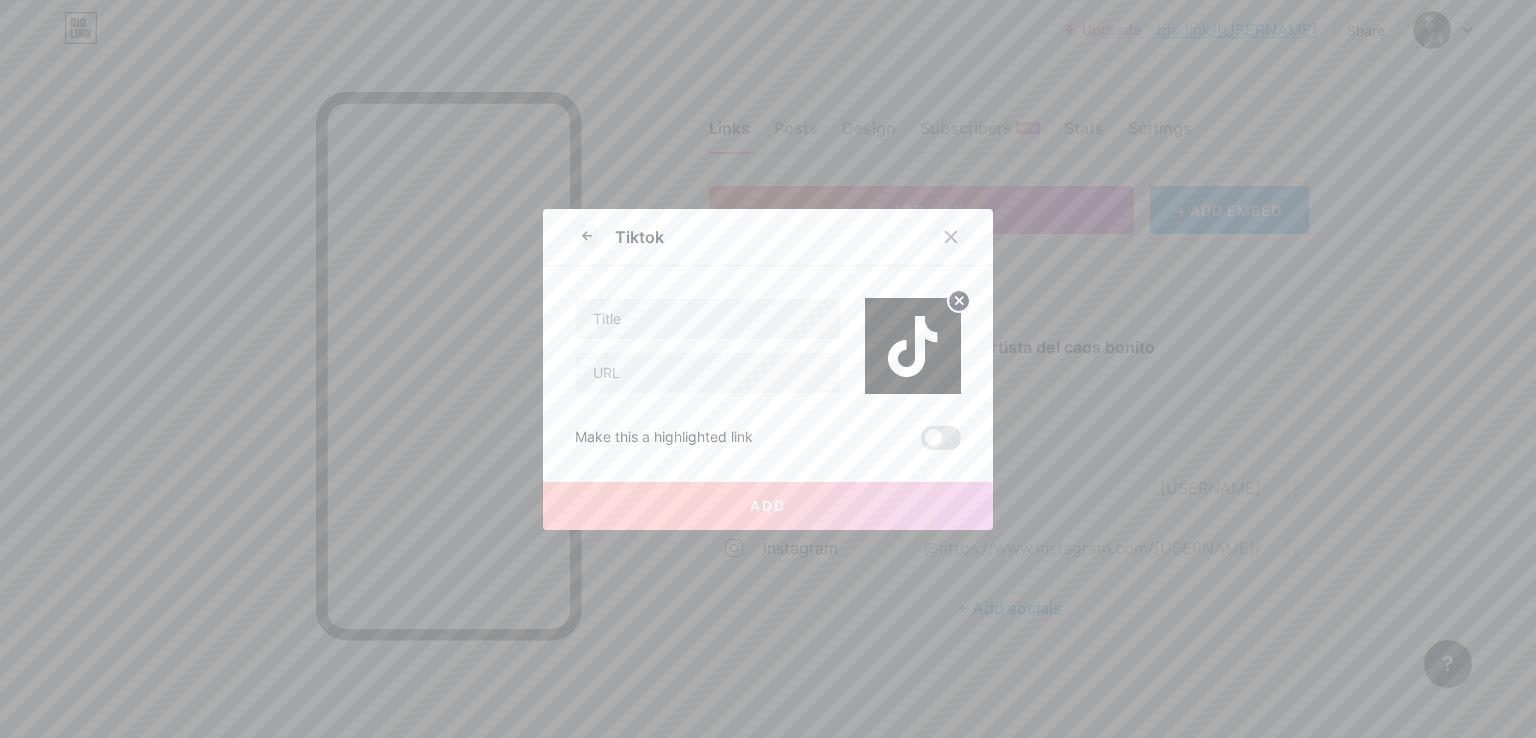 click at bounding box center [951, 237] 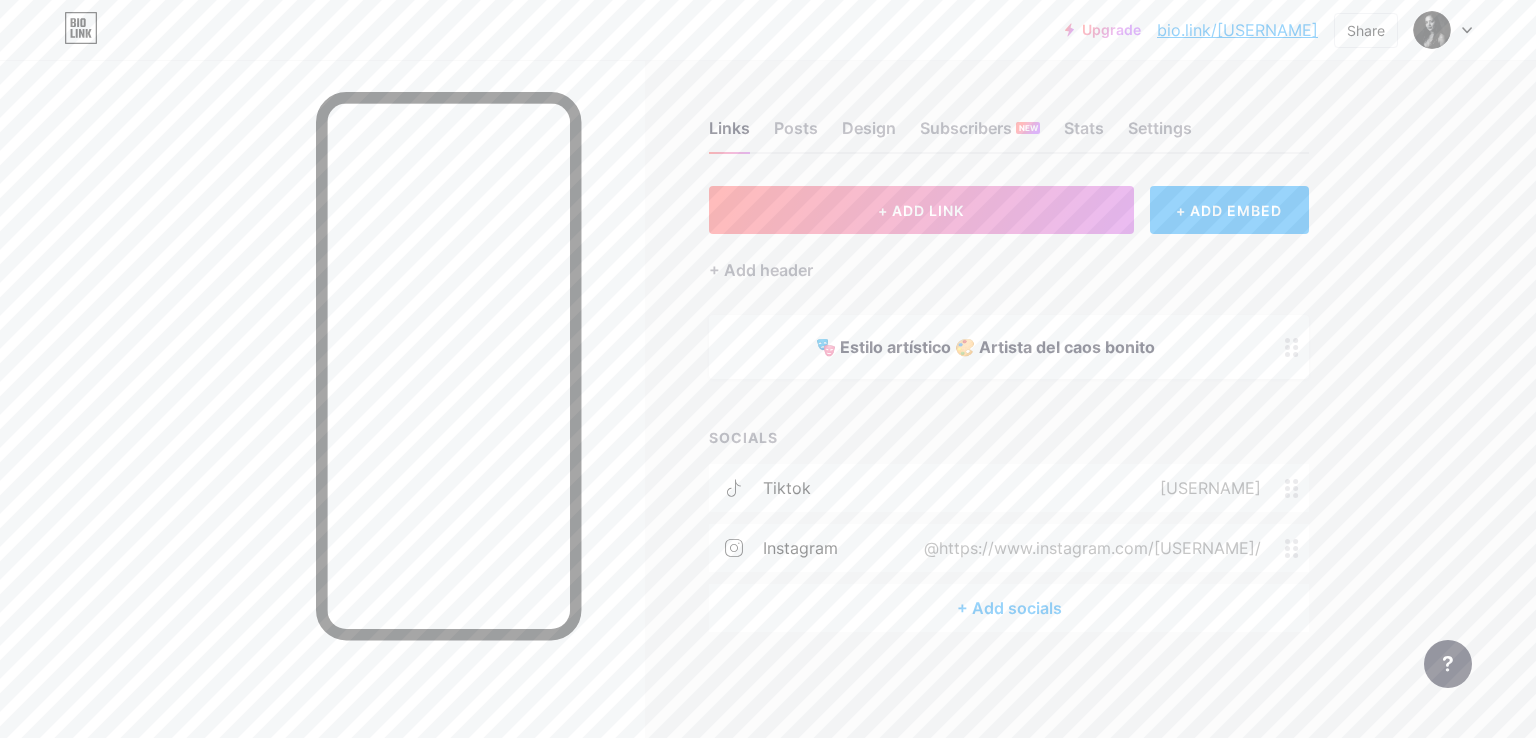 click on "+ Add header" at bounding box center (1009, 258) 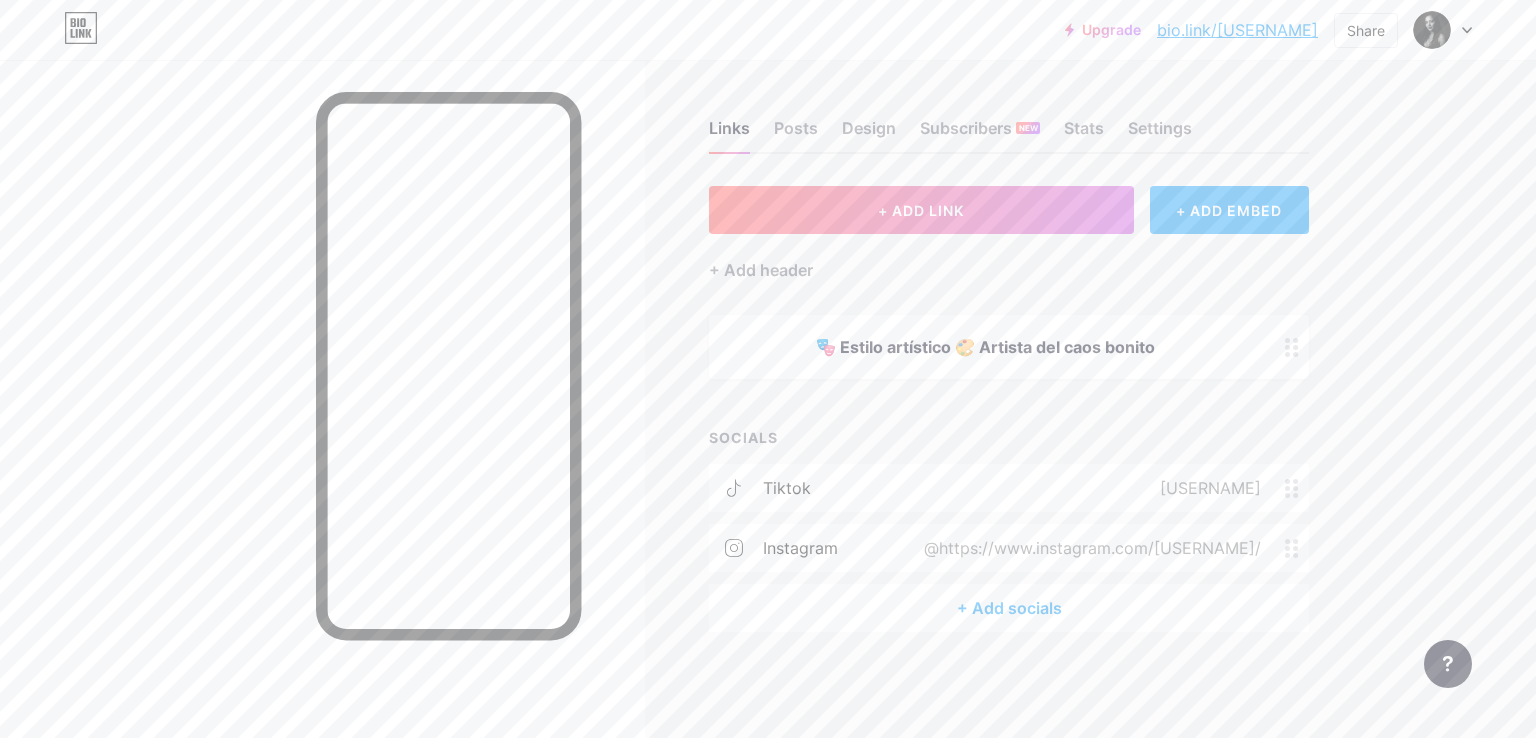 click on "+ ADD EMBED" at bounding box center [1229, 210] 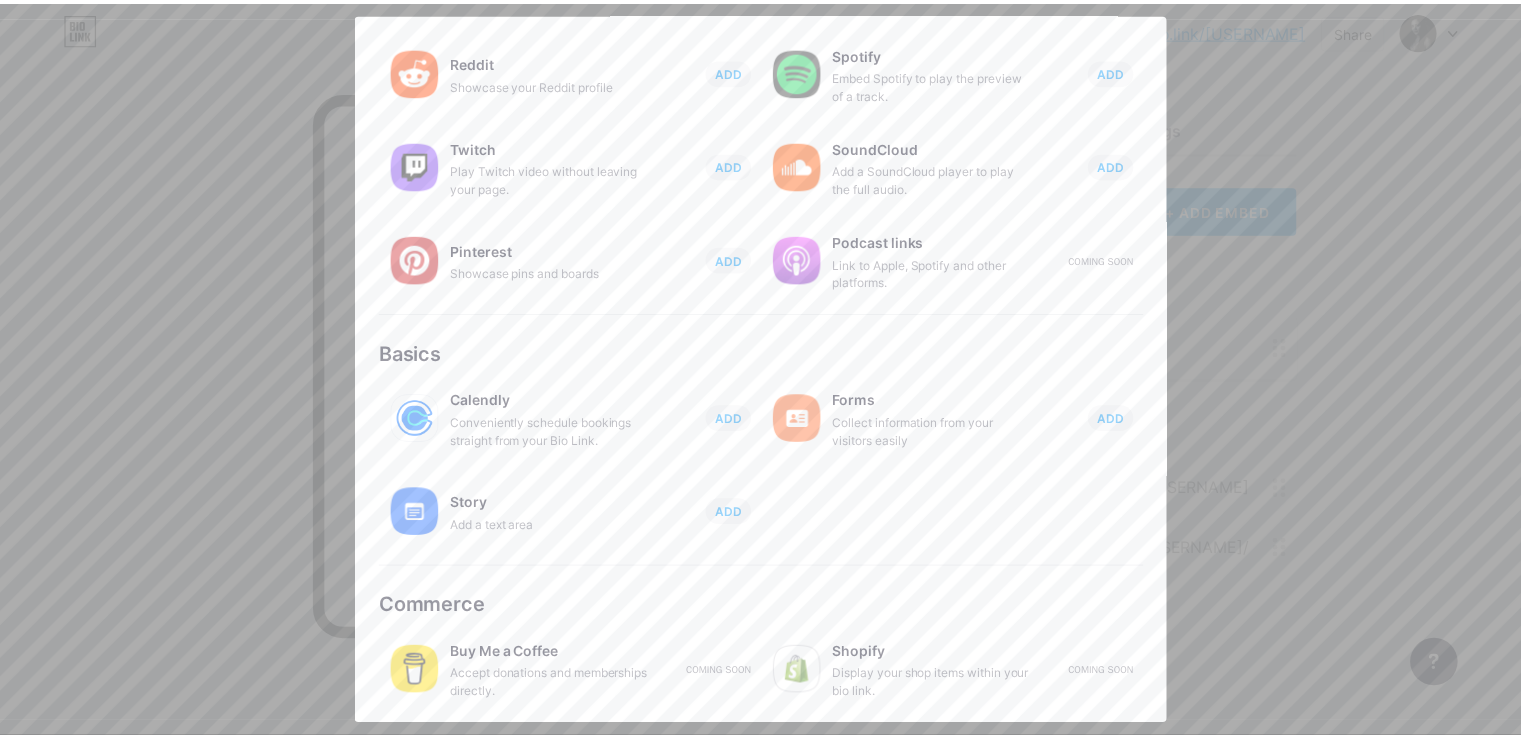 scroll, scrollTop: 0, scrollLeft: 0, axis: both 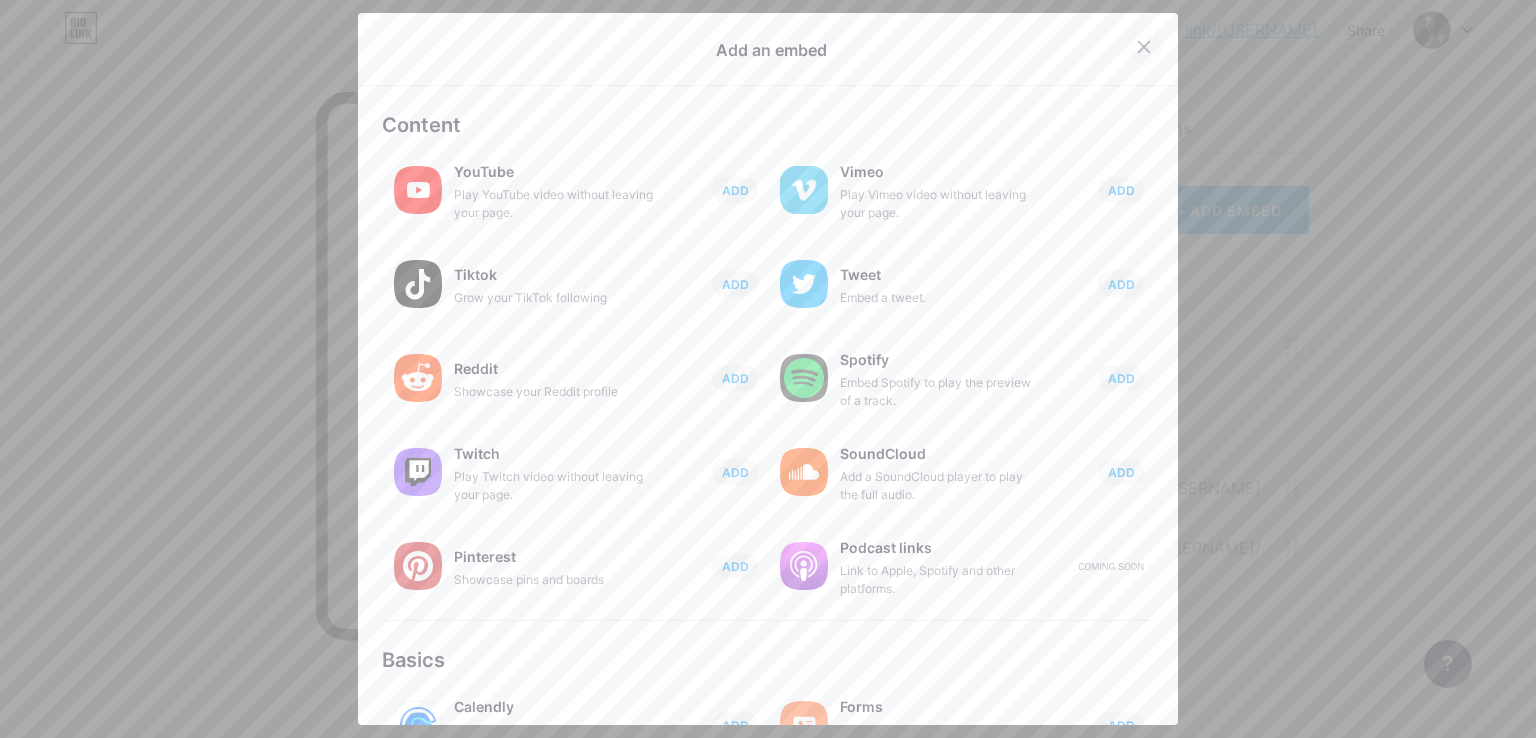 click at bounding box center (1144, 47) 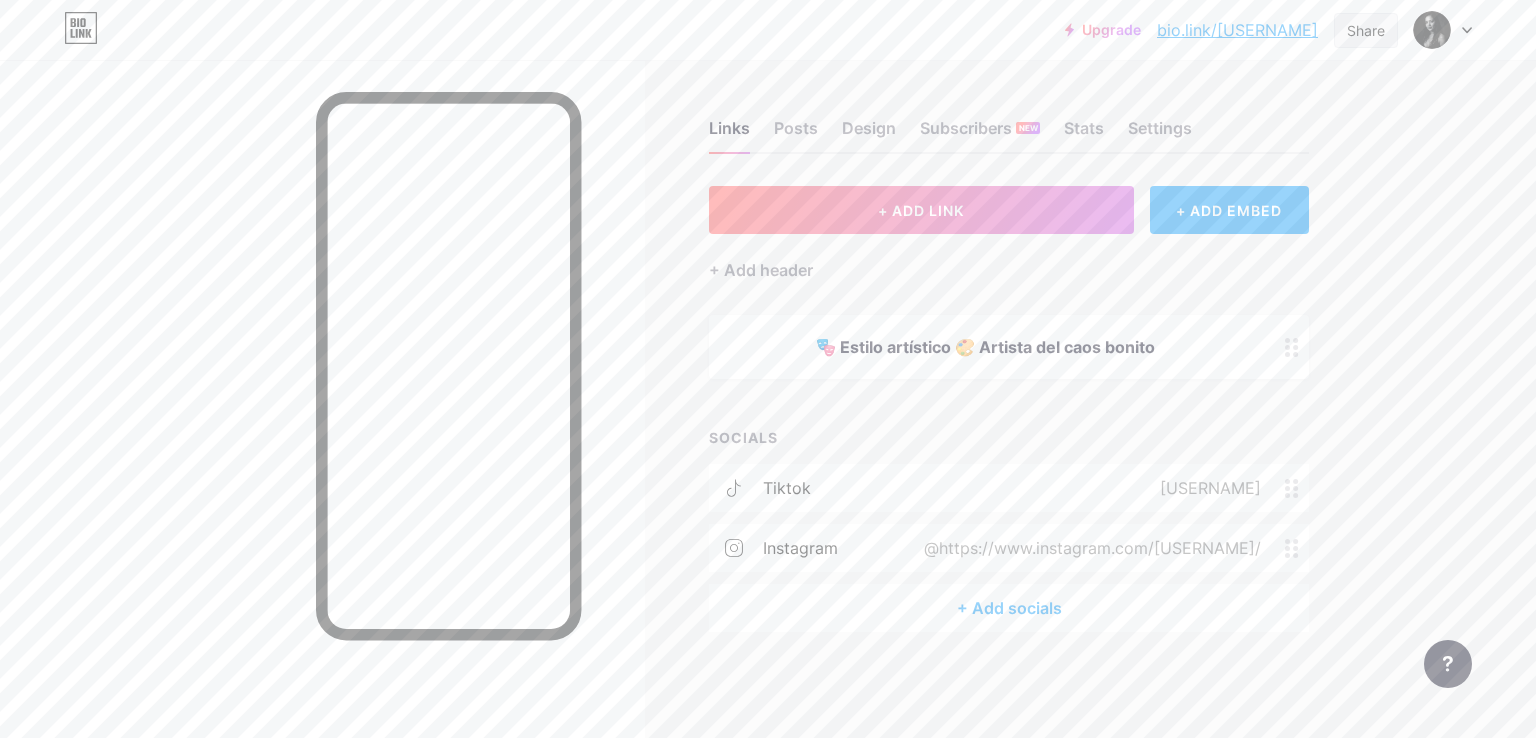 click on "Share" at bounding box center (1366, 30) 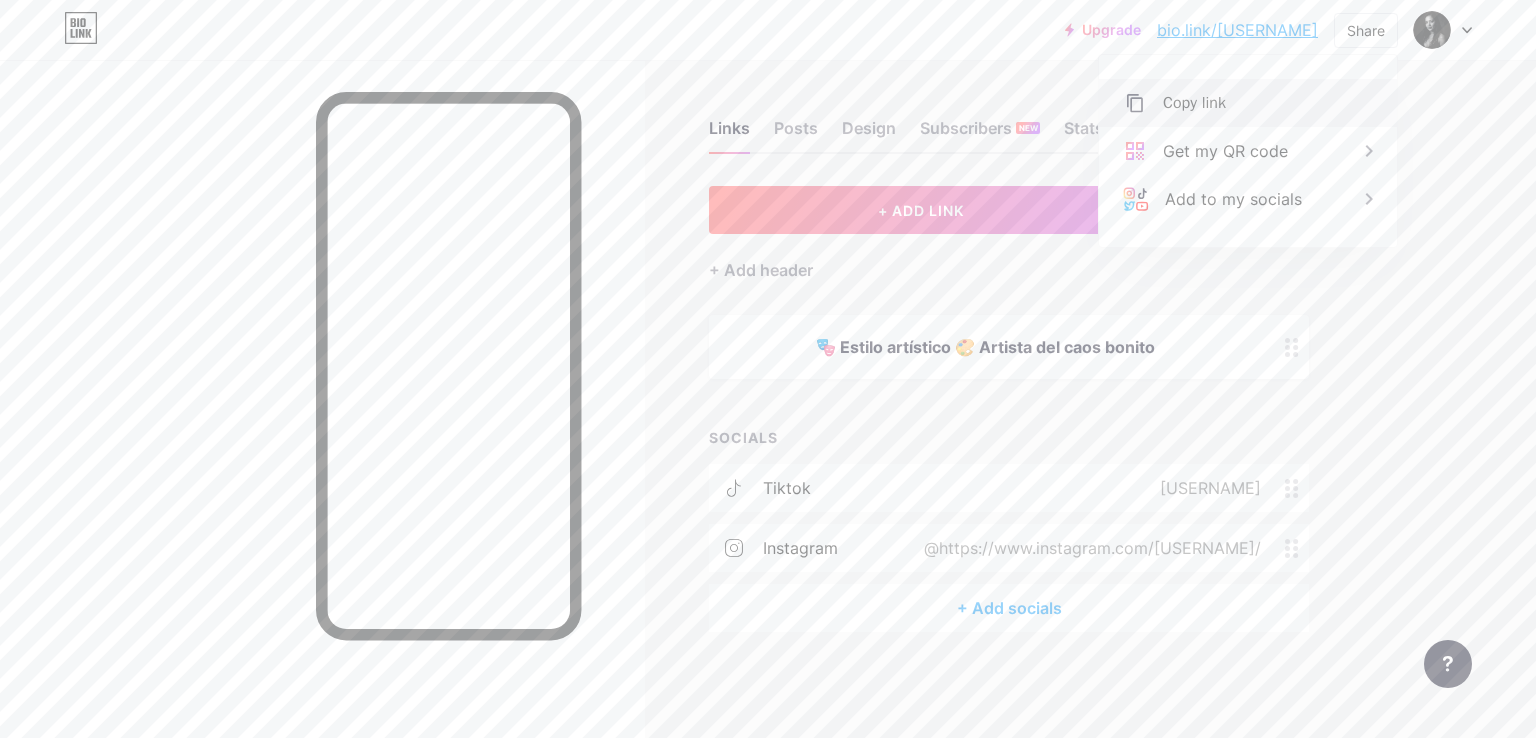 click on "Copy link" at bounding box center [1194, 103] 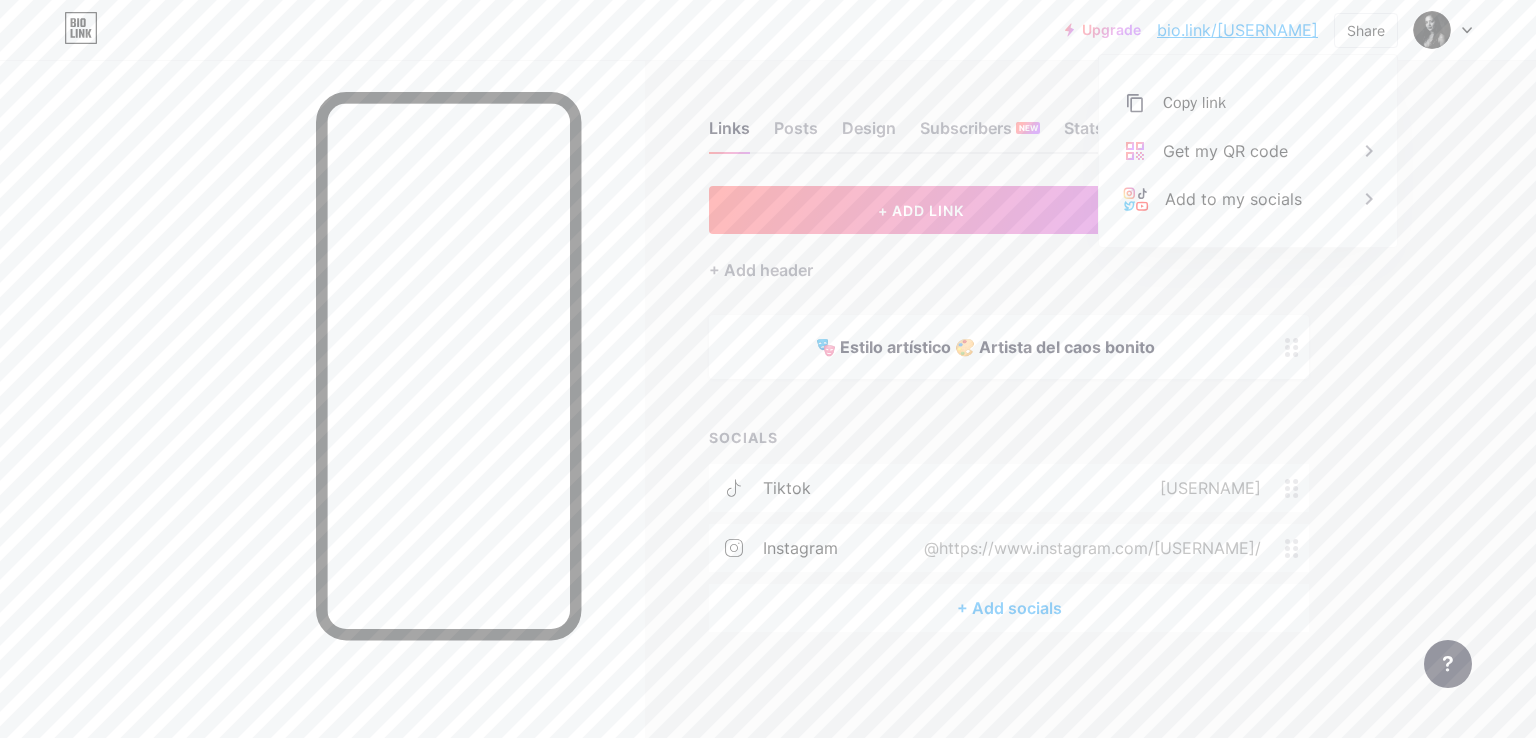 click on "Upgrade   bio.link/[USERNAME]...   bio.link/[USERNAME]   Share
Copy link   https://bio.link/[USERNAME]
Get my QR code
Add to my socials                   Switch accounts [USERNAME]   bio.link/[USERNAME]       + Add a new page        Account settings   Logout" at bounding box center (768, 30) 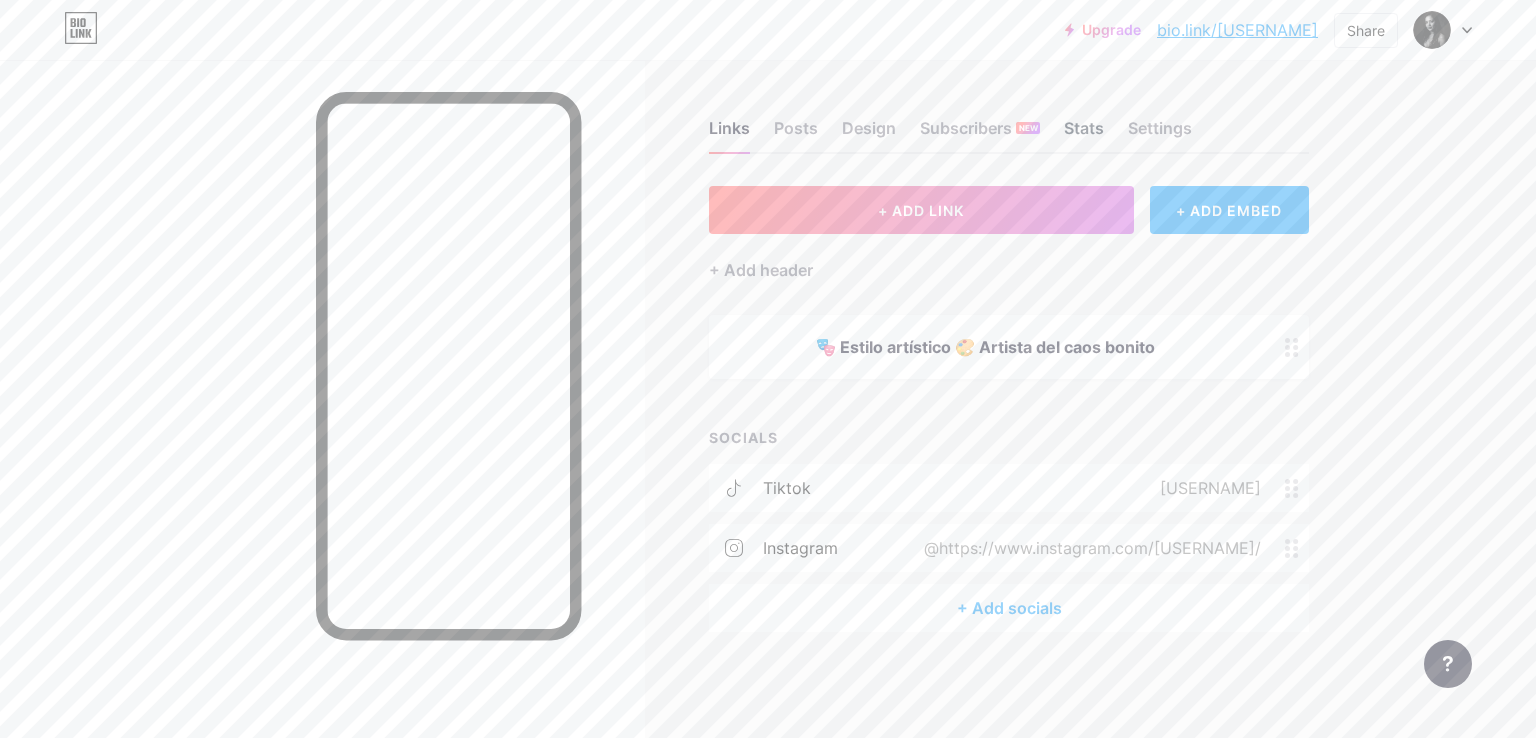 click on "Stats" at bounding box center [1084, 134] 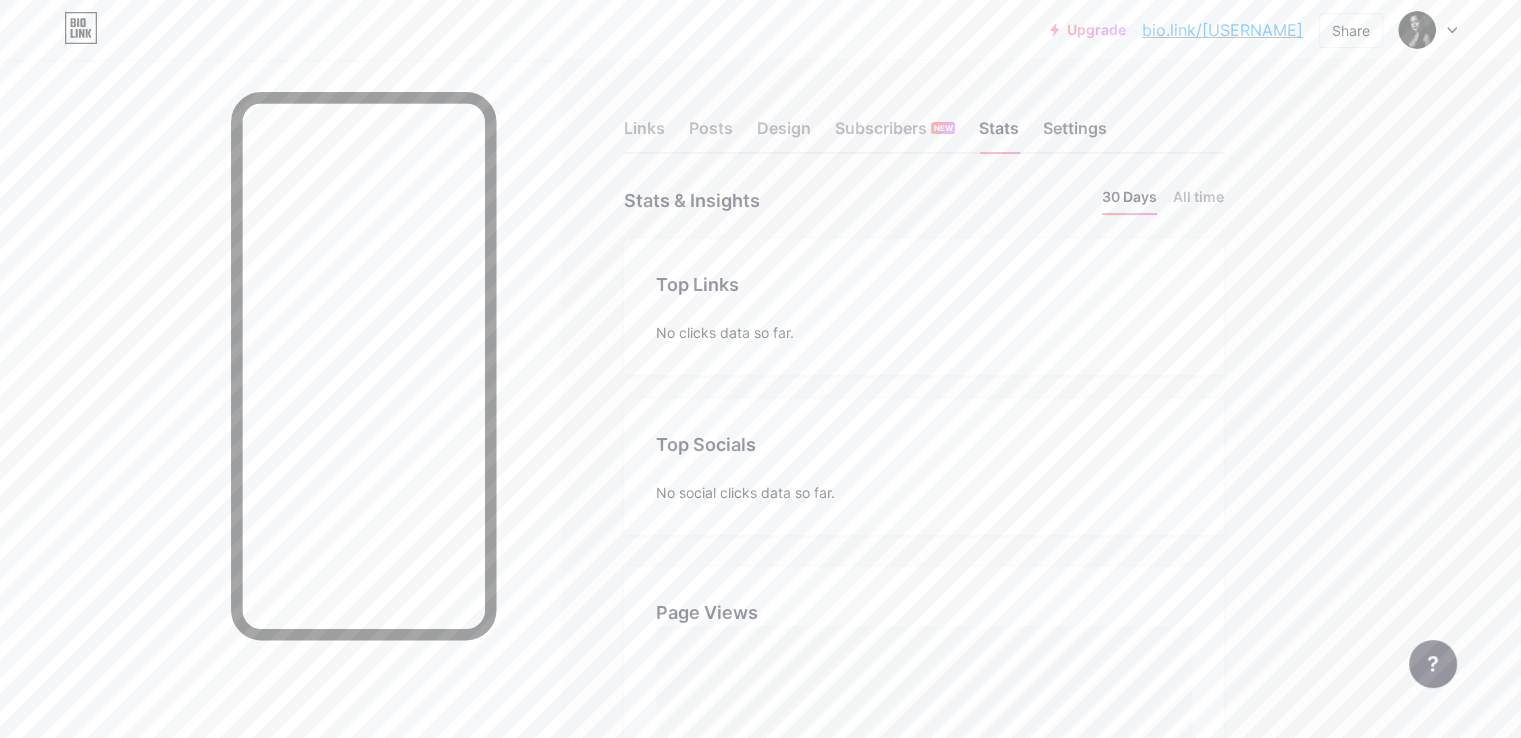 scroll, scrollTop: 999262, scrollLeft: 998479, axis: both 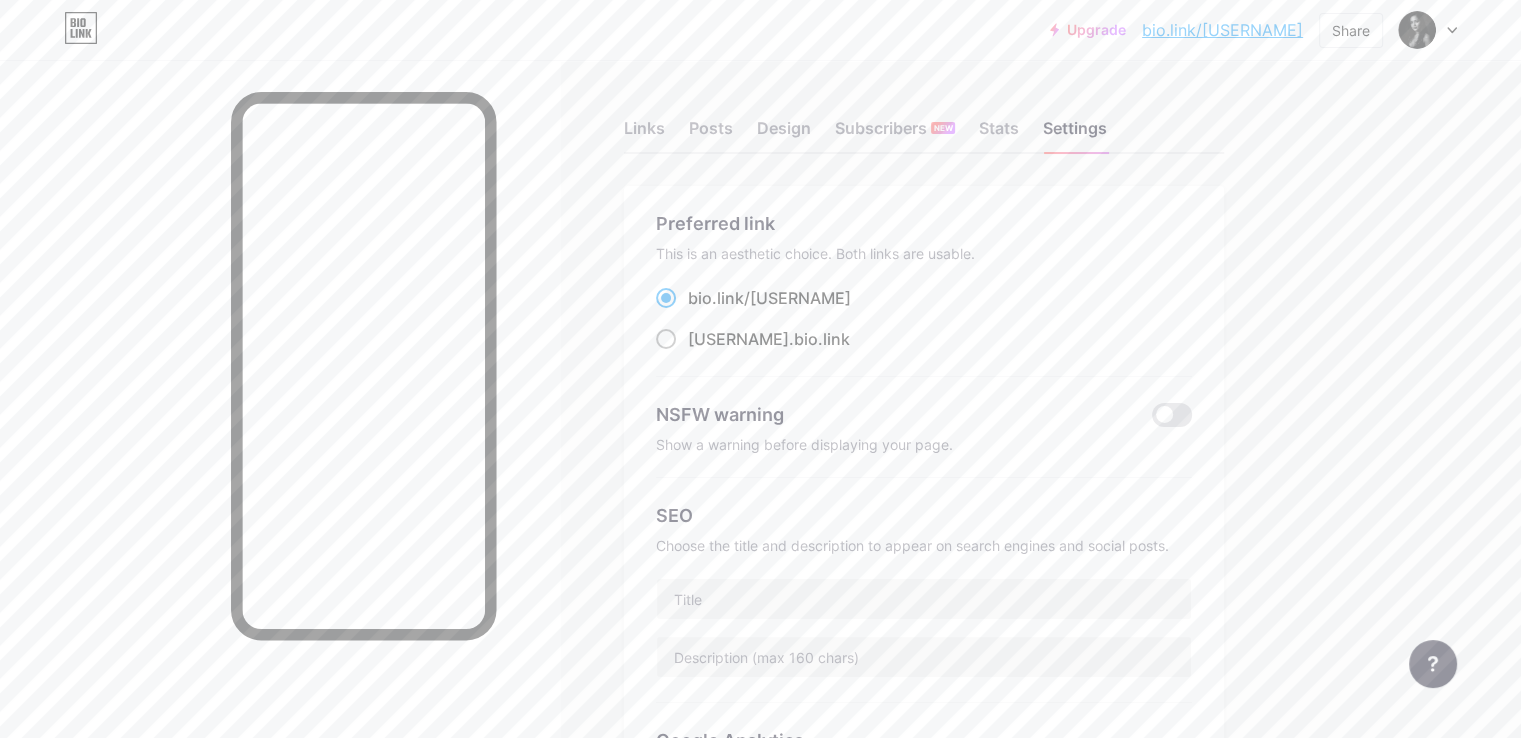 click at bounding box center (666, 339) 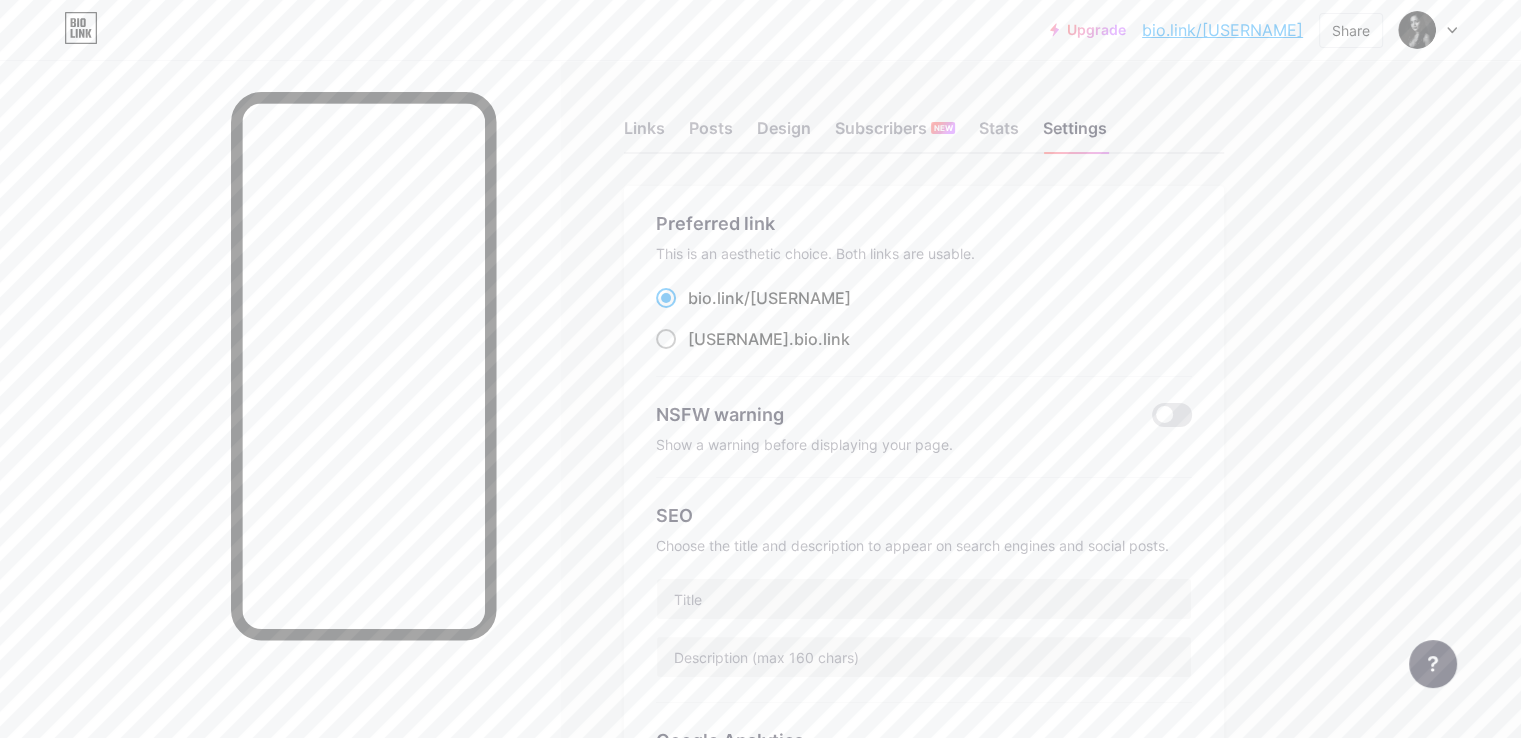 click on "[USERNAME].bio.link" at bounding box center (694, 357) 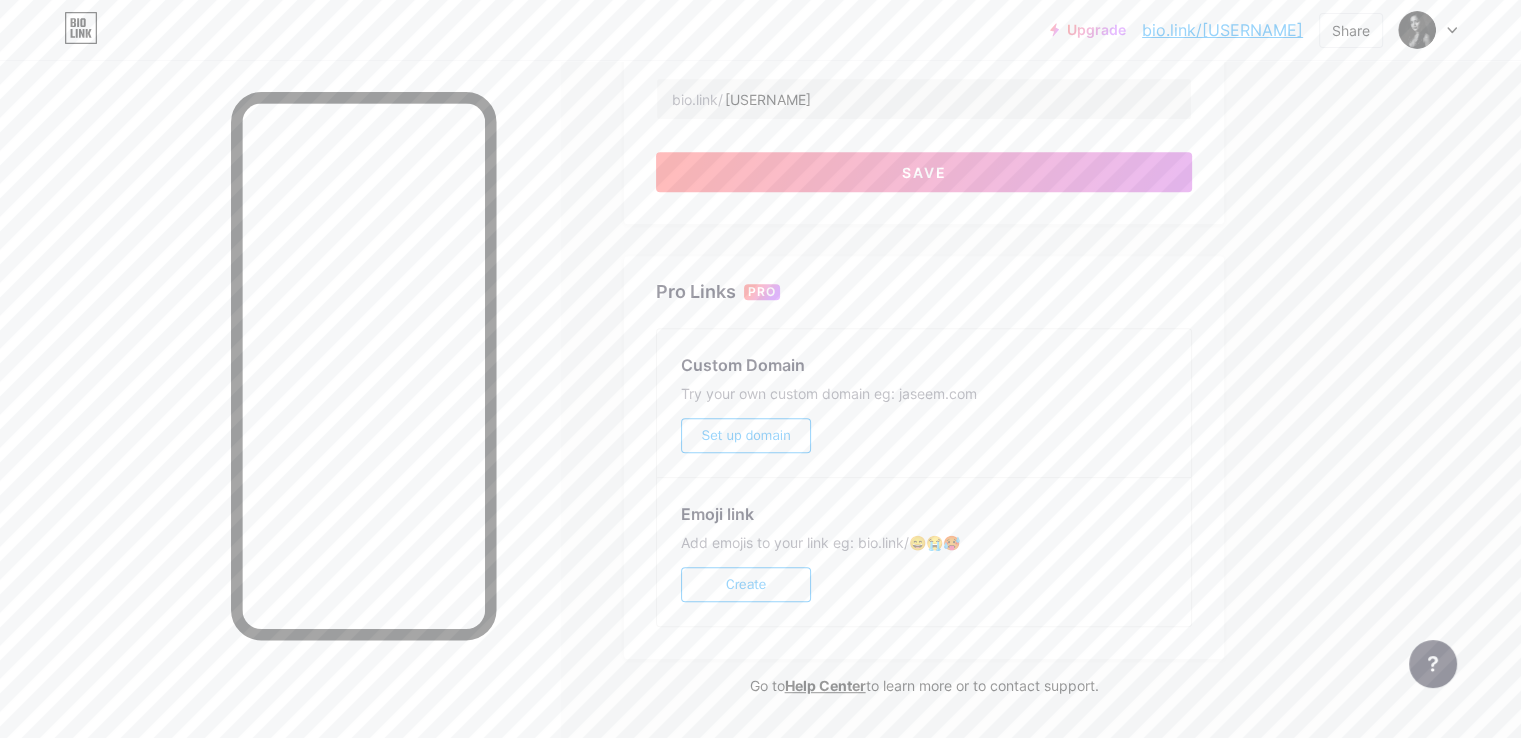 scroll, scrollTop: 896, scrollLeft: 0, axis: vertical 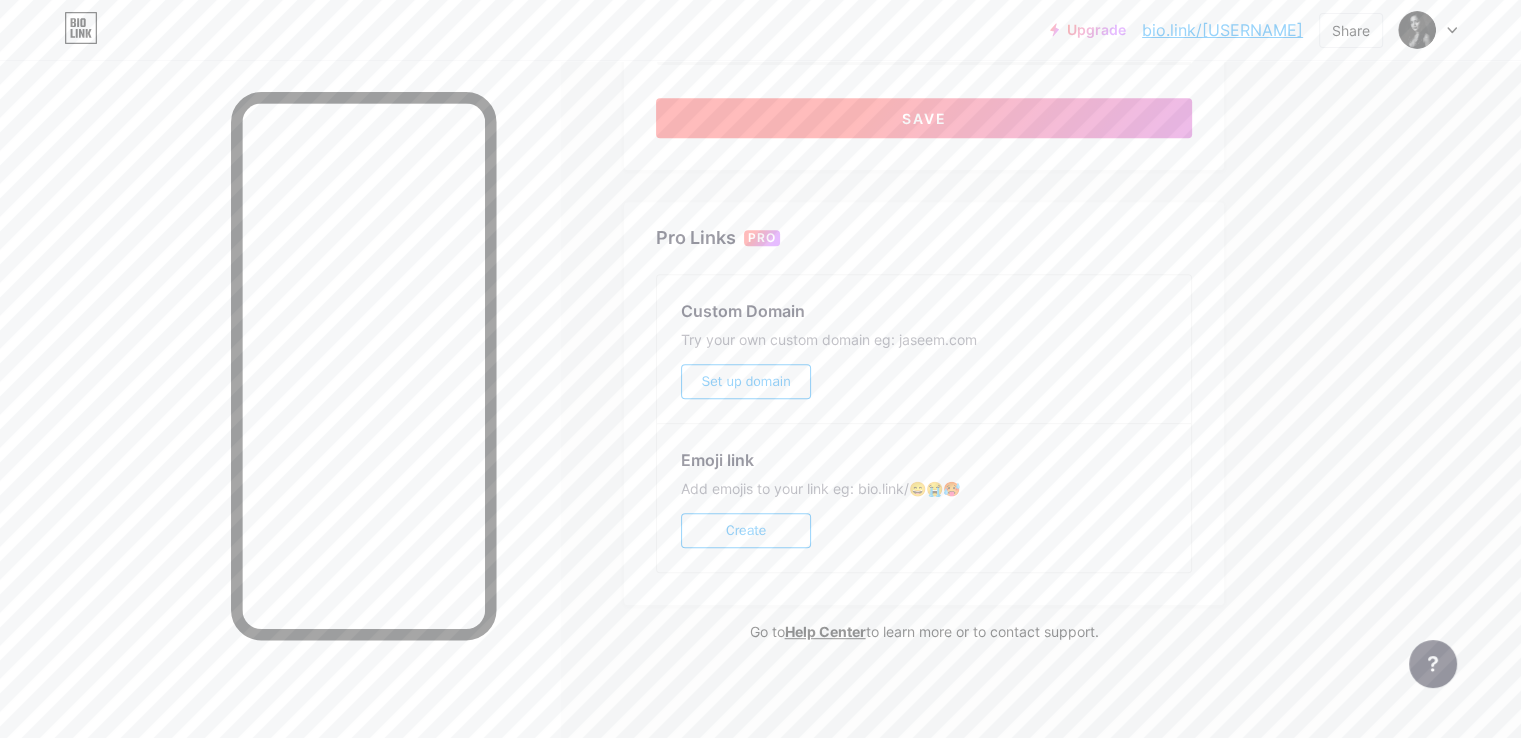 click on "Save" at bounding box center (924, 118) 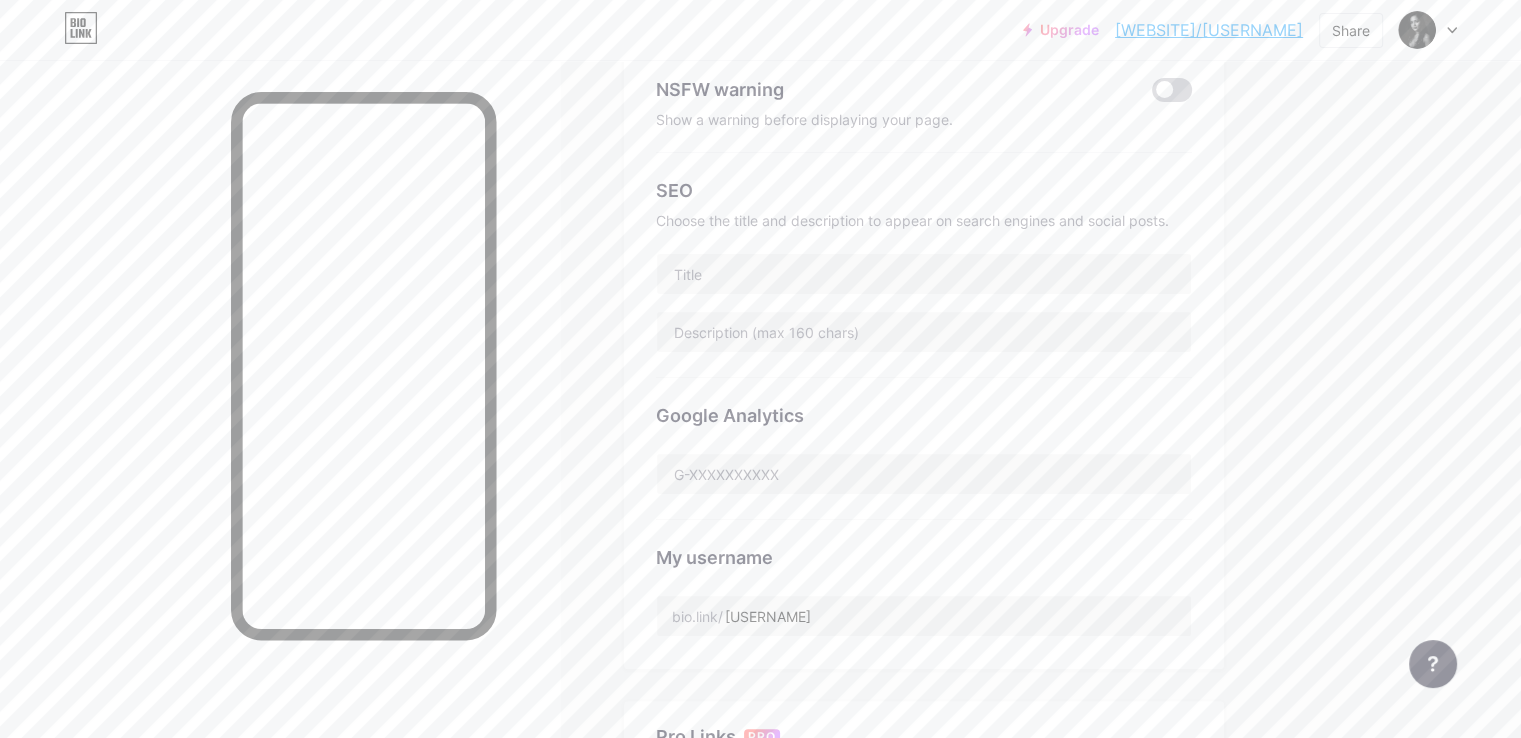 scroll, scrollTop: 324, scrollLeft: 0, axis: vertical 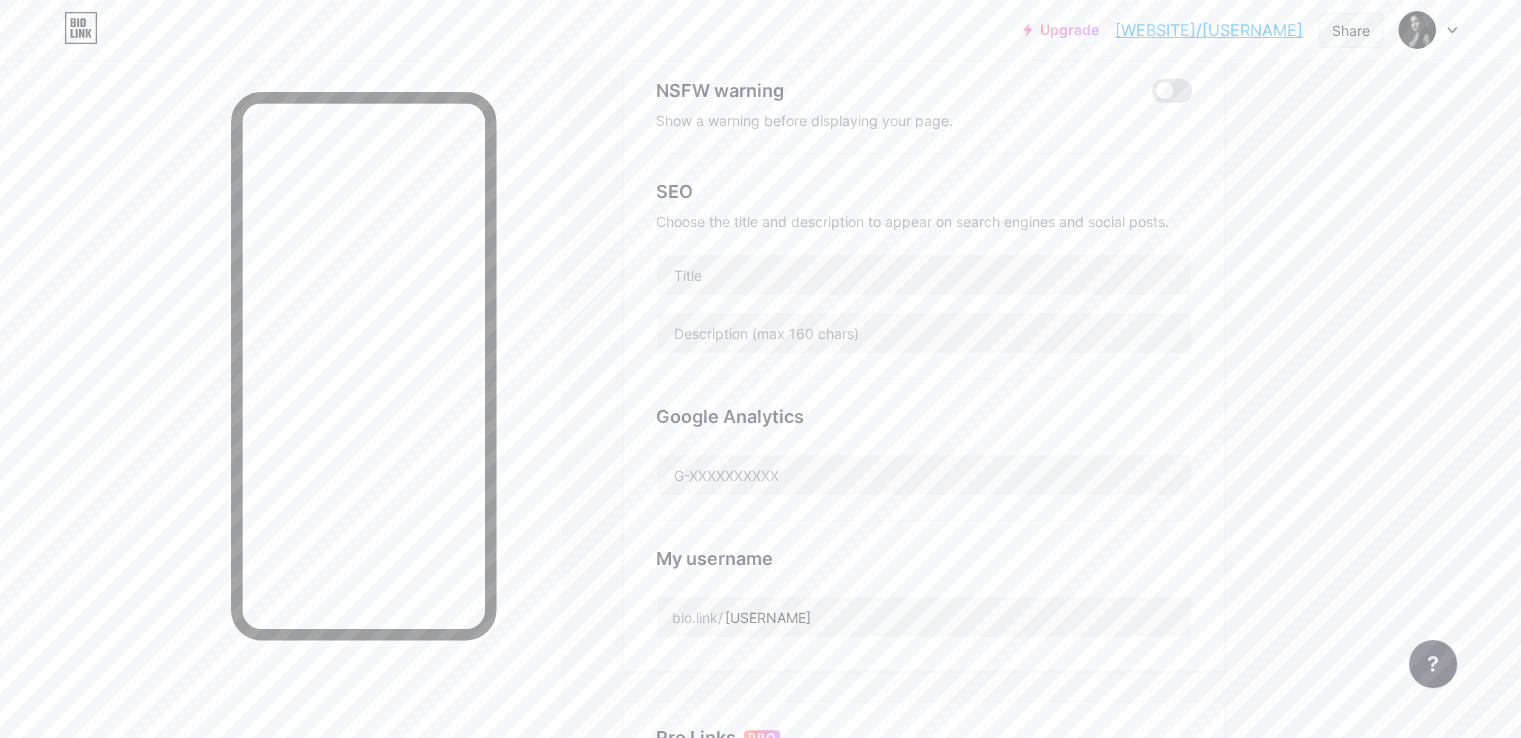 click on "Share" at bounding box center [1351, 30] 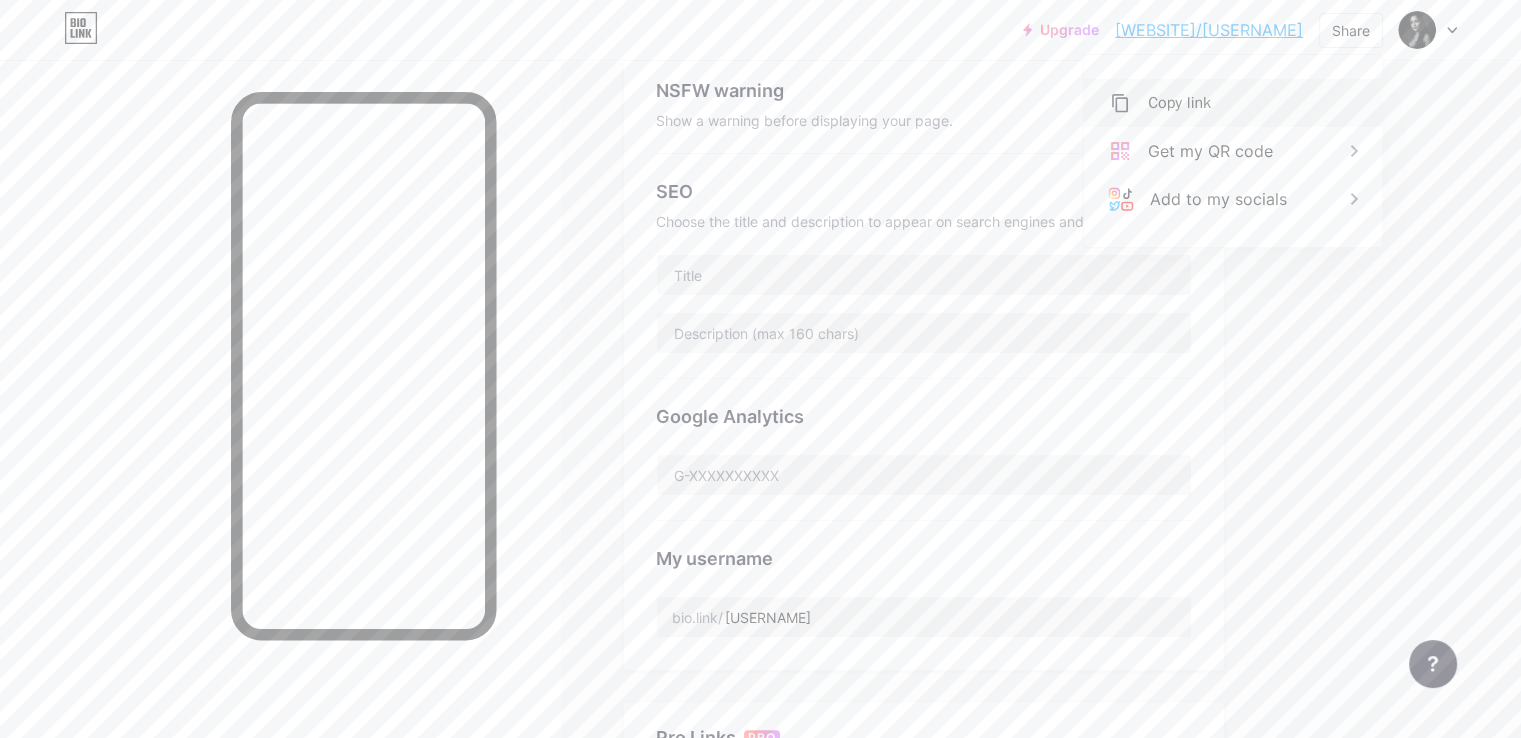 click on "Copy link" at bounding box center [1233, 103] 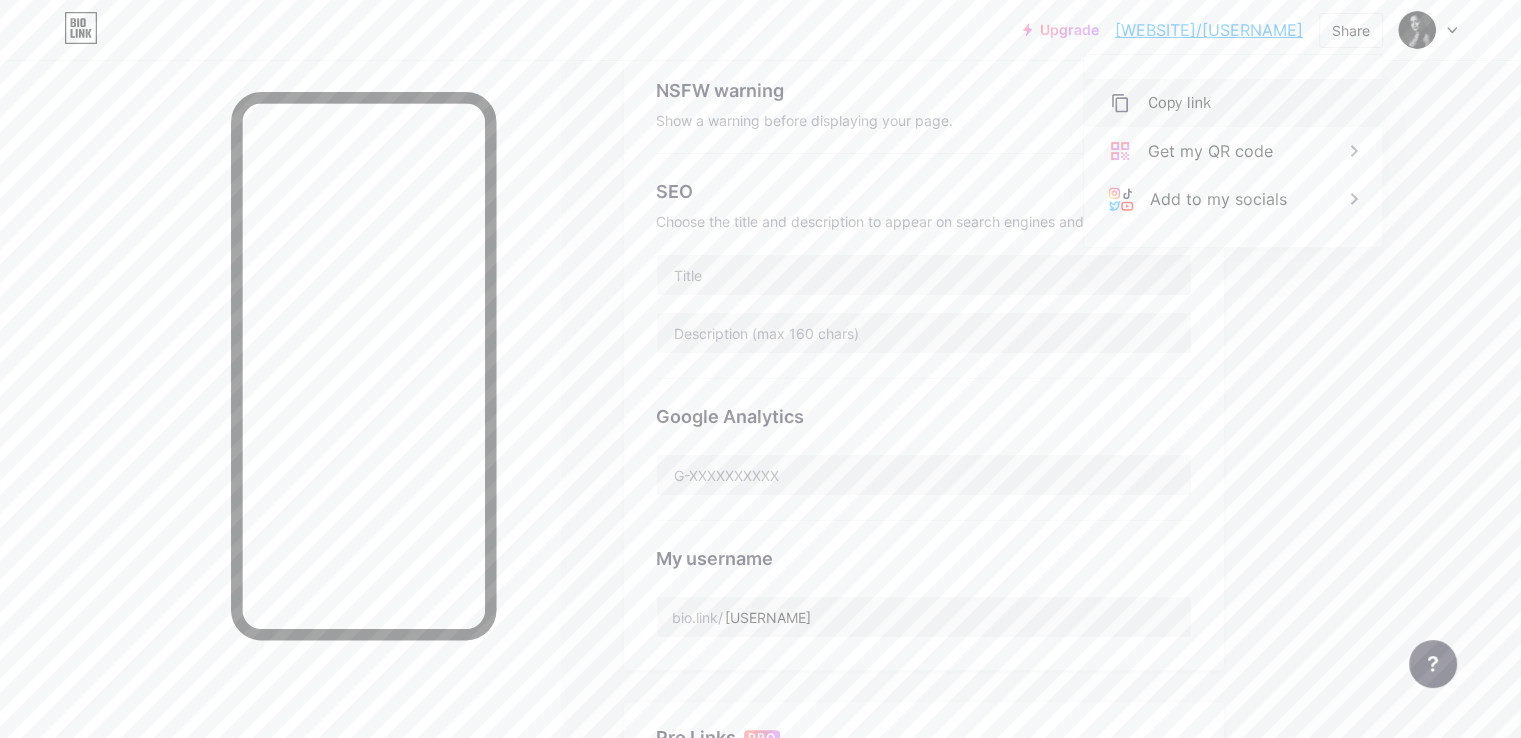click on "Copy link" at bounding box center [1179, 103] 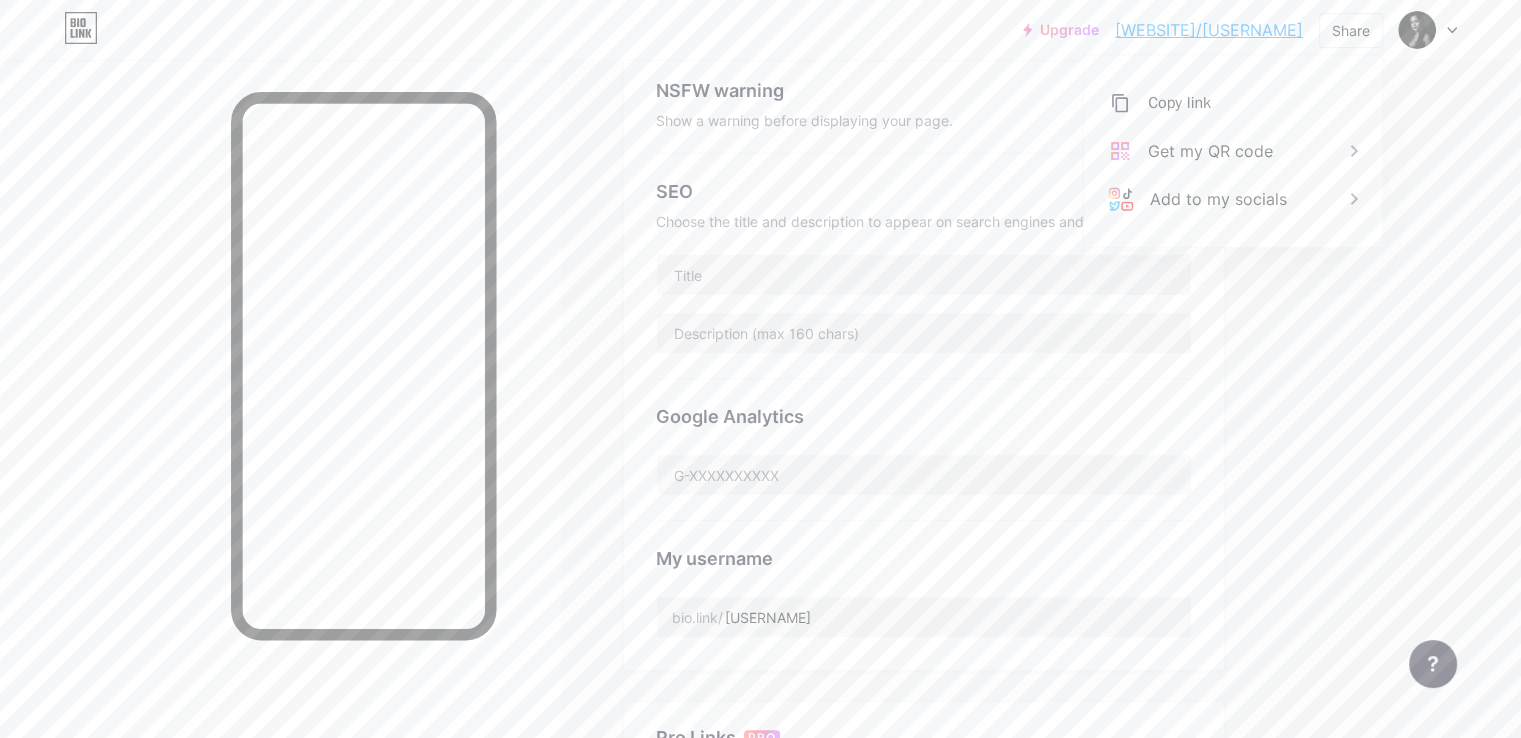 click on "Preferred link   This is an aesthetic choice. Both links are usable.
bio.link/ [USERNAME]       [USERNAME] .bio.link
NSFW warning       Show a warning before displaying your page.     SEO   Choose the title and description to appear on search engines and social posts.           Google Analytics       My username   bio.link/   [USERNAME]" at bounding box center (924, 266) 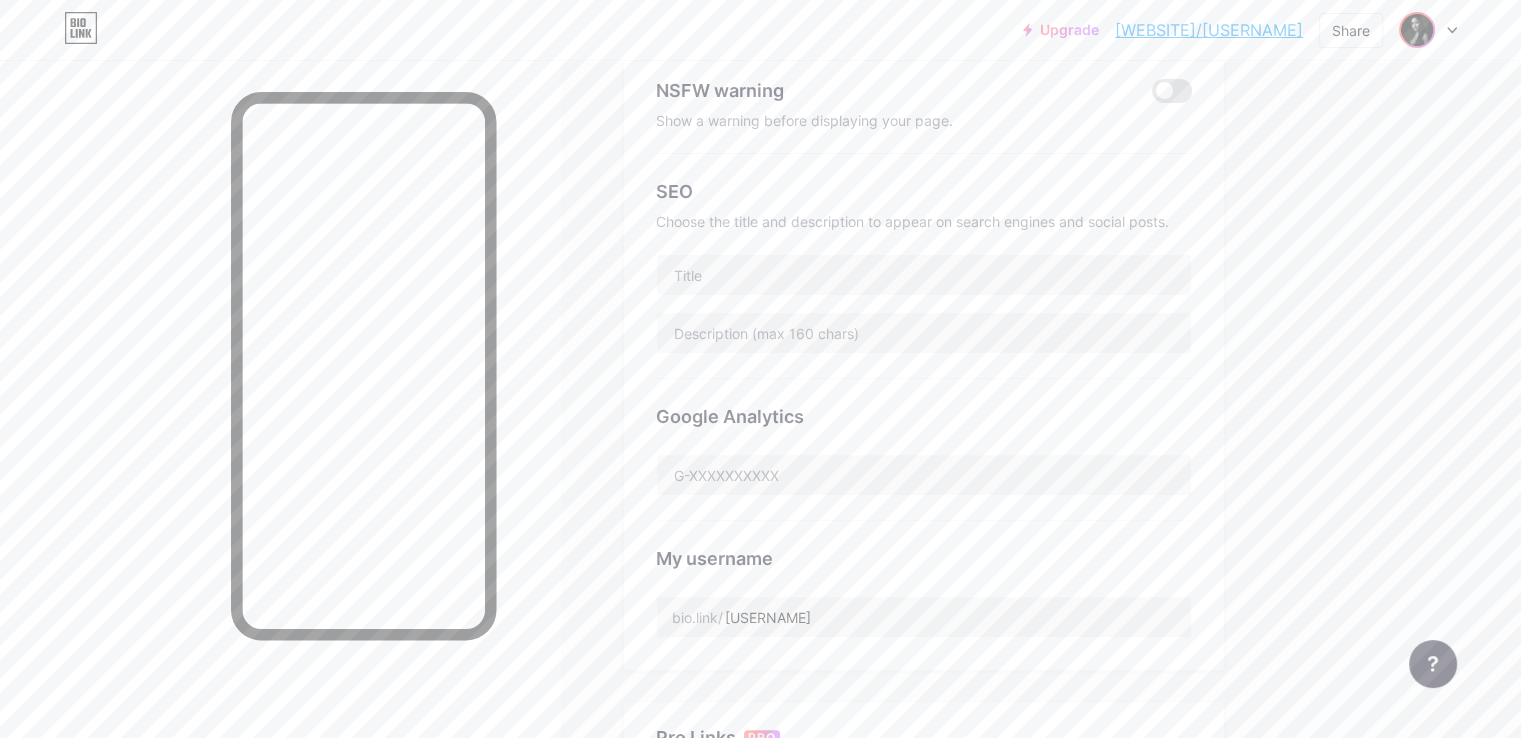 click at bounding box center (1417, 30) 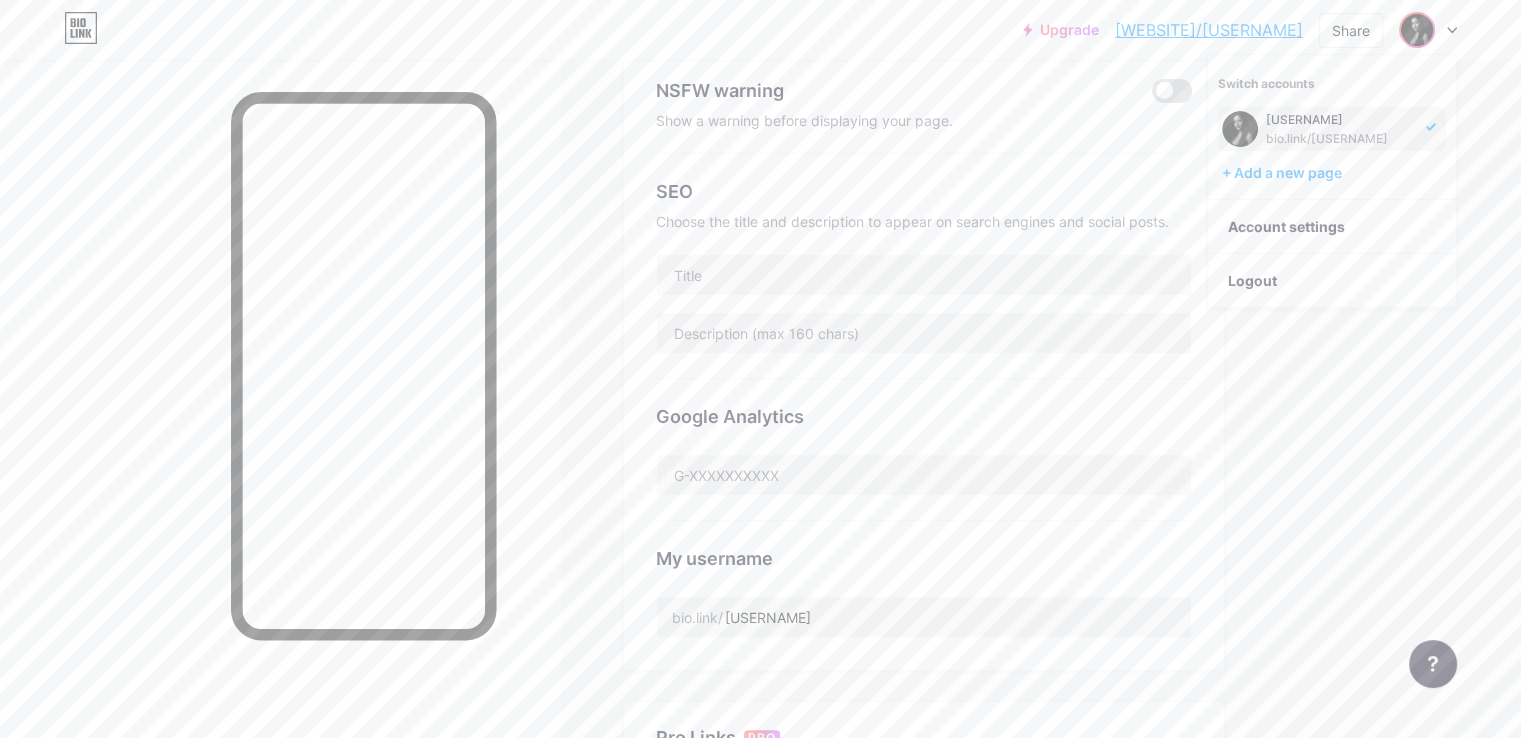 click on "[USERNAME]" at bounding box center [1340, 120] 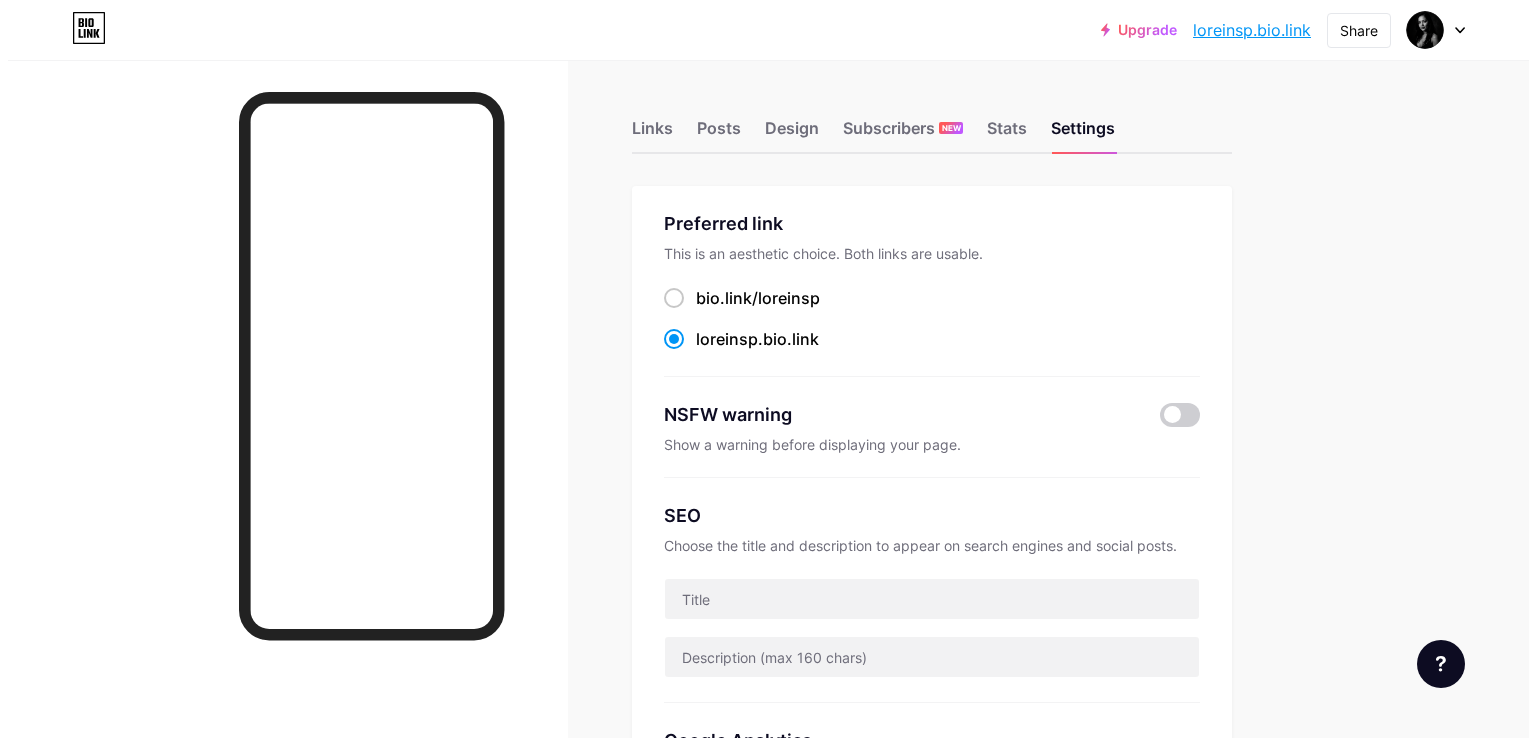 scroll, scrollTop: 0, scrollLeft: 0, axis: both 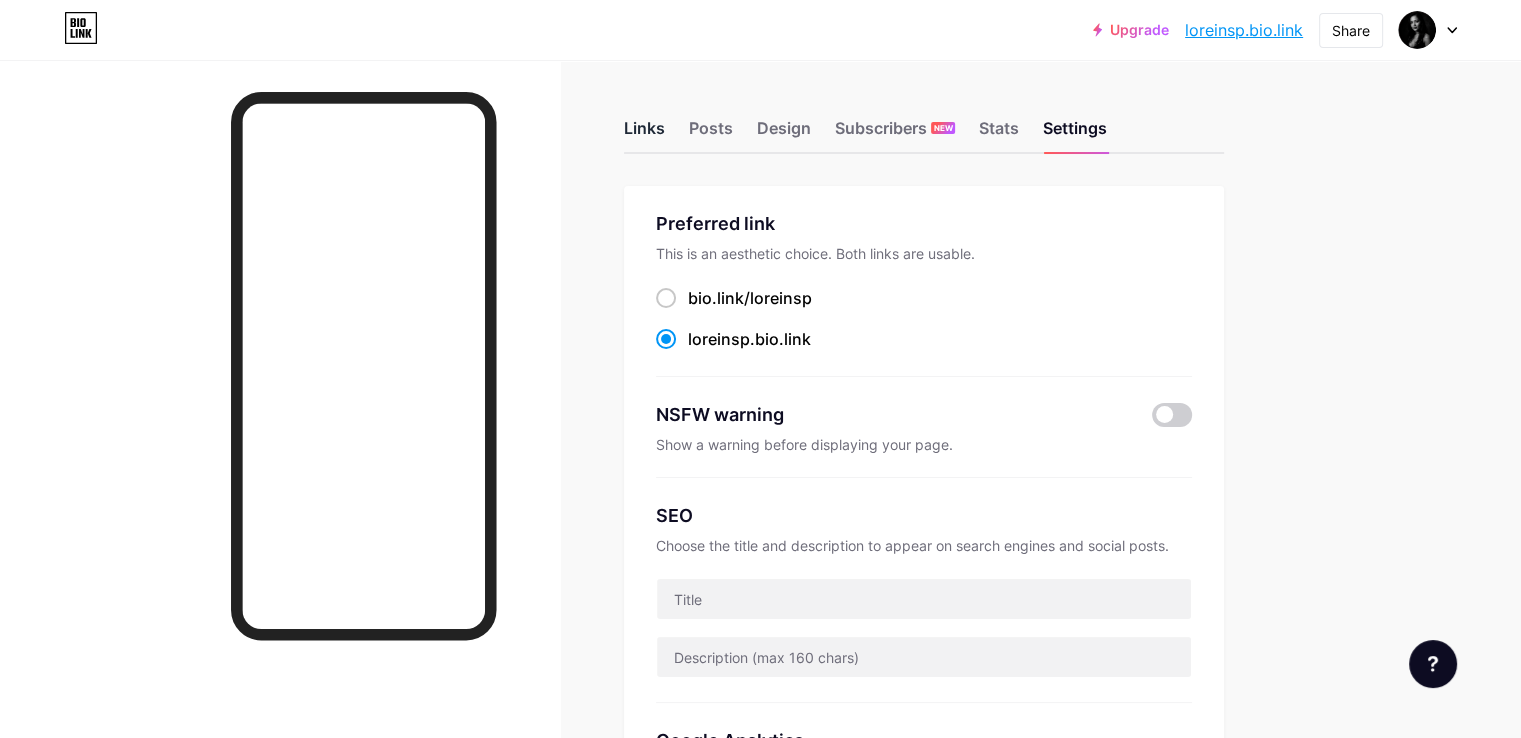 click on "Links" at bounding box center (644, 134) 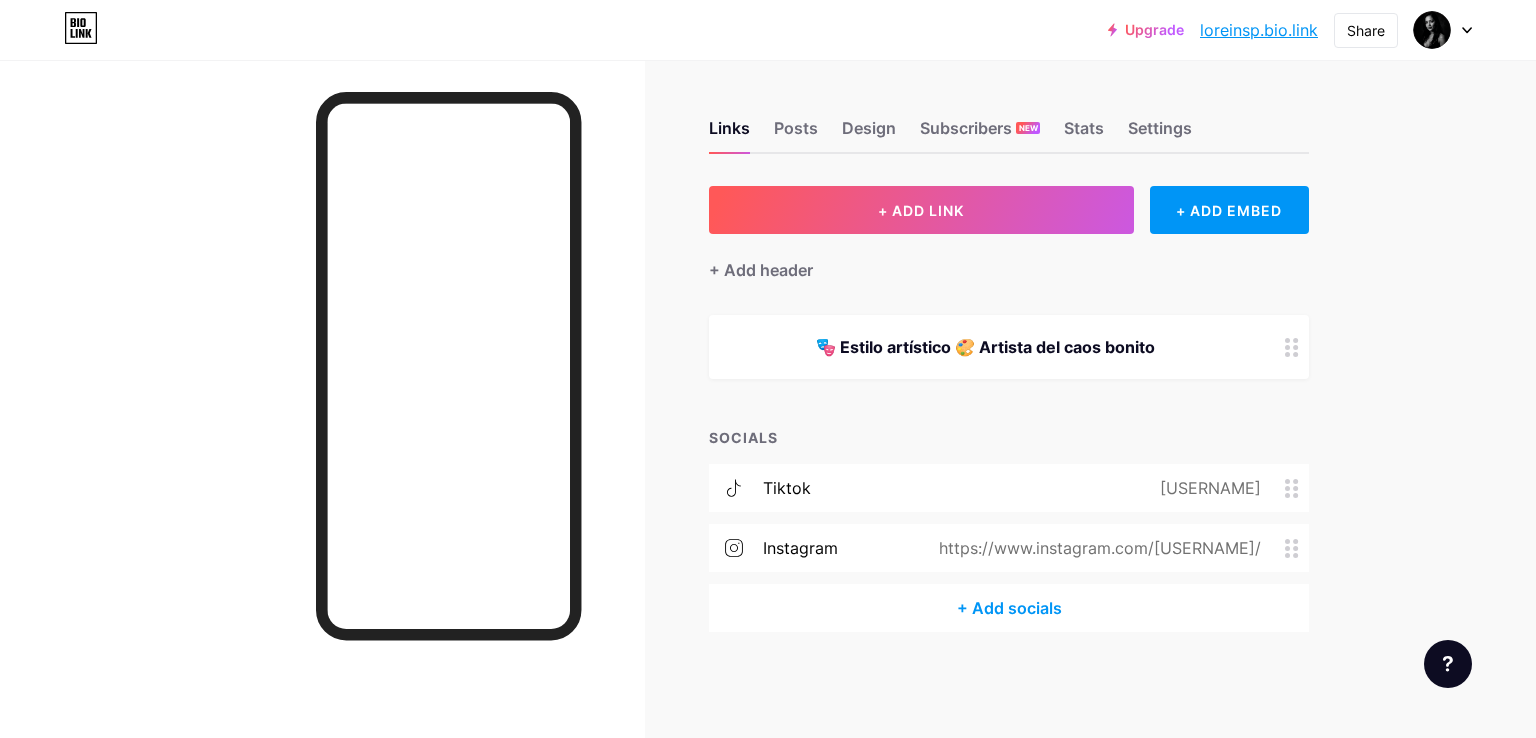 click on "[USERNAME]" at bounding box center (1206, 488) 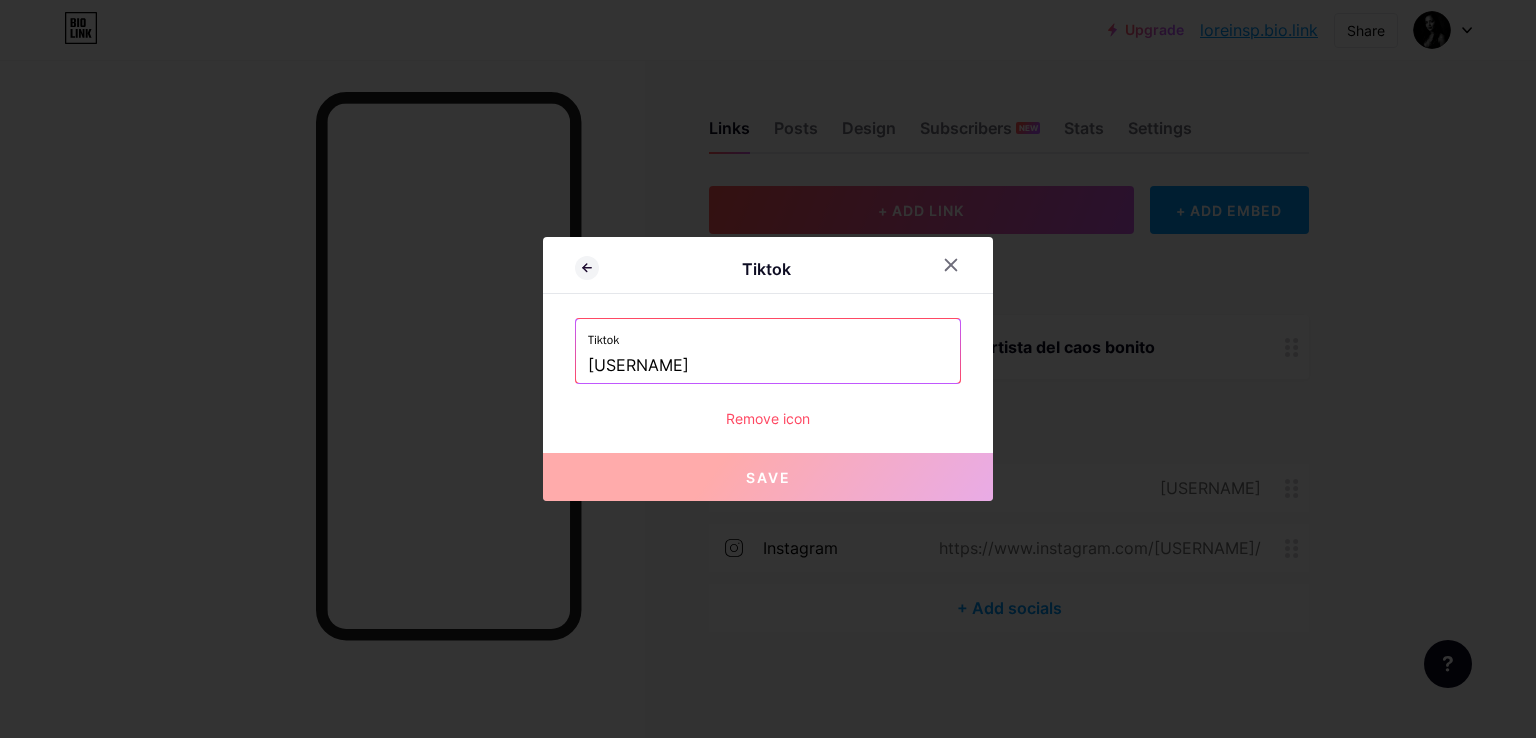 drag, startPoint x: 763, startPoint y: 362, endPoint x: 375, endPoint y: 365, distance: 388.0116 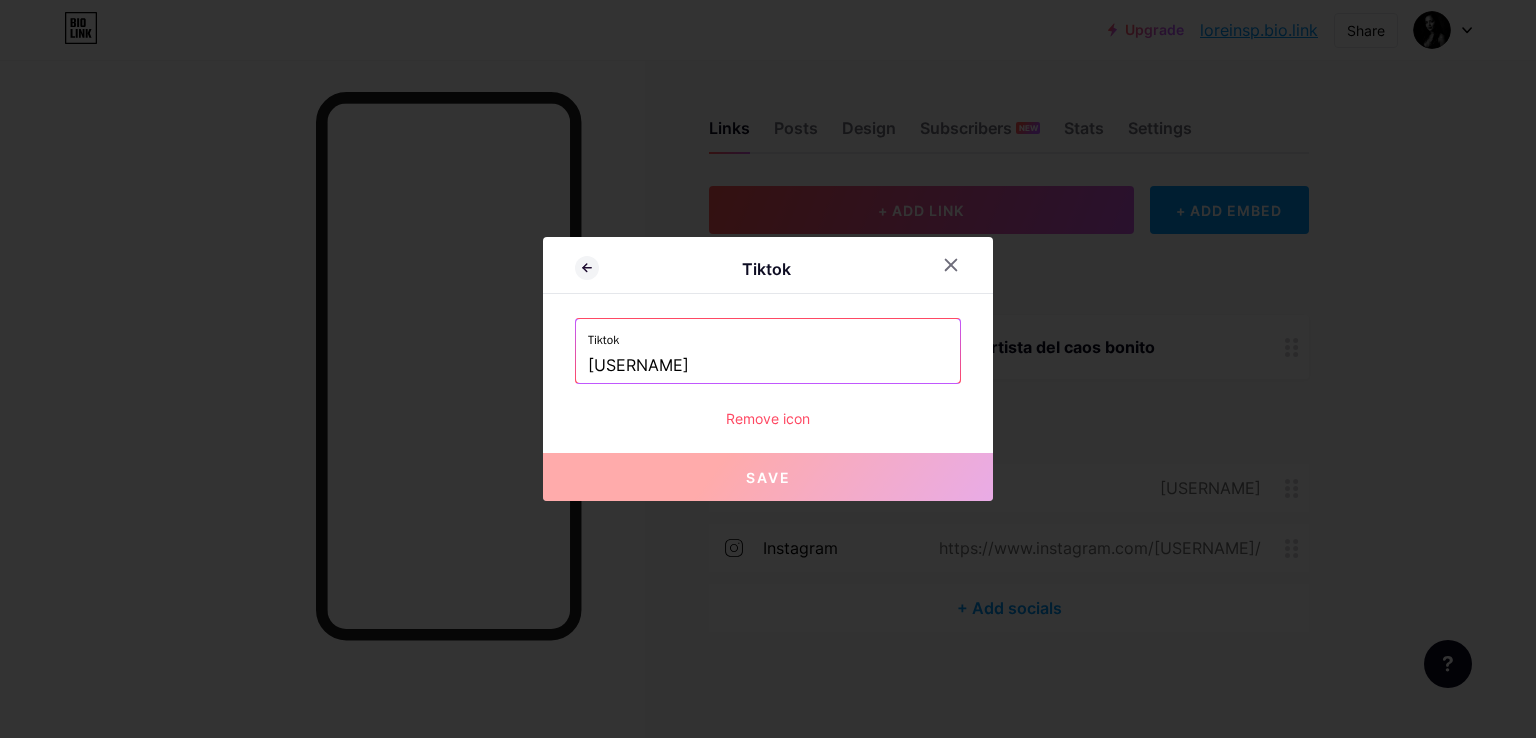 click on "Tiktok       Tiktok   [USERNAME]
Remove icon
Save" at bounding box center (768, 369) 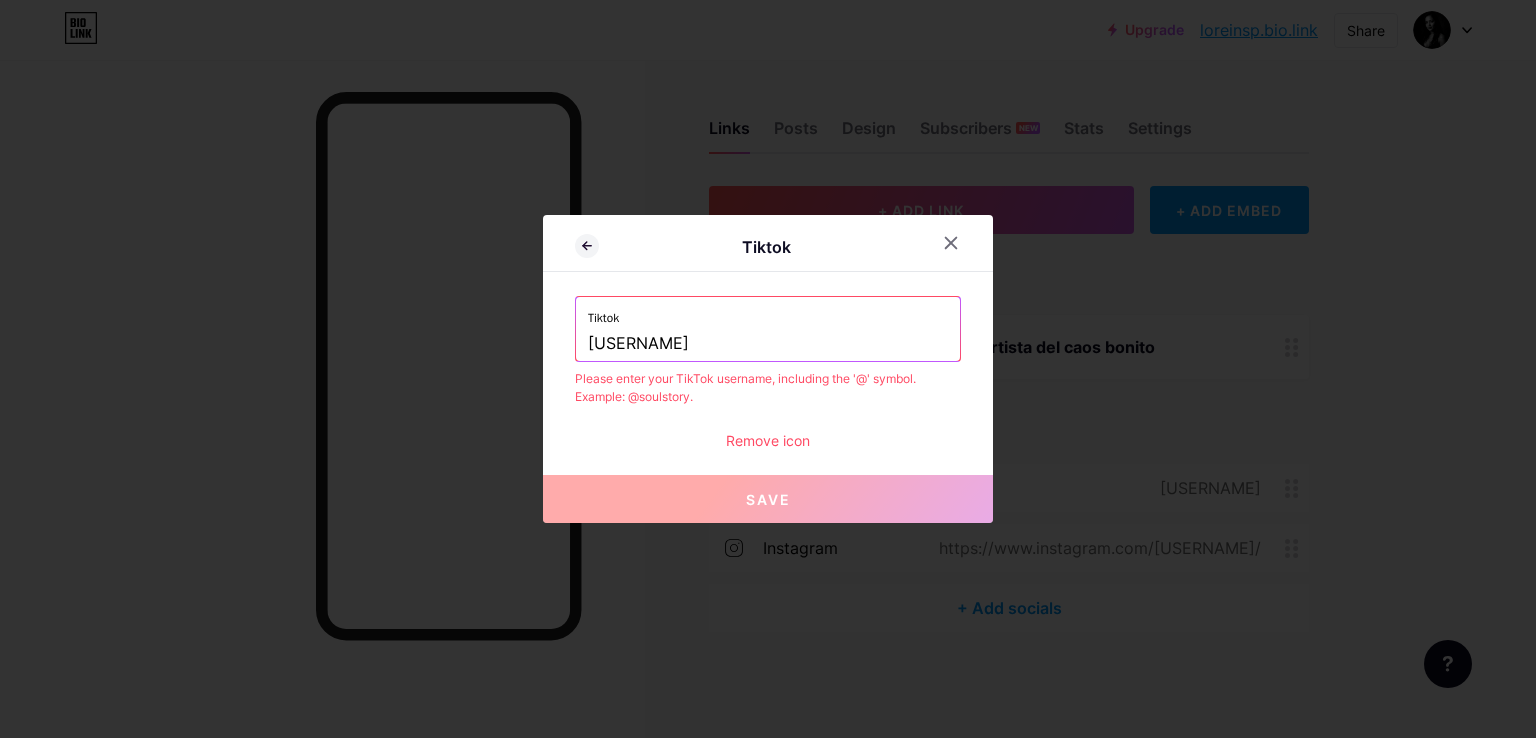 click on "[USERNAME]" at bounding box center (768, 344) 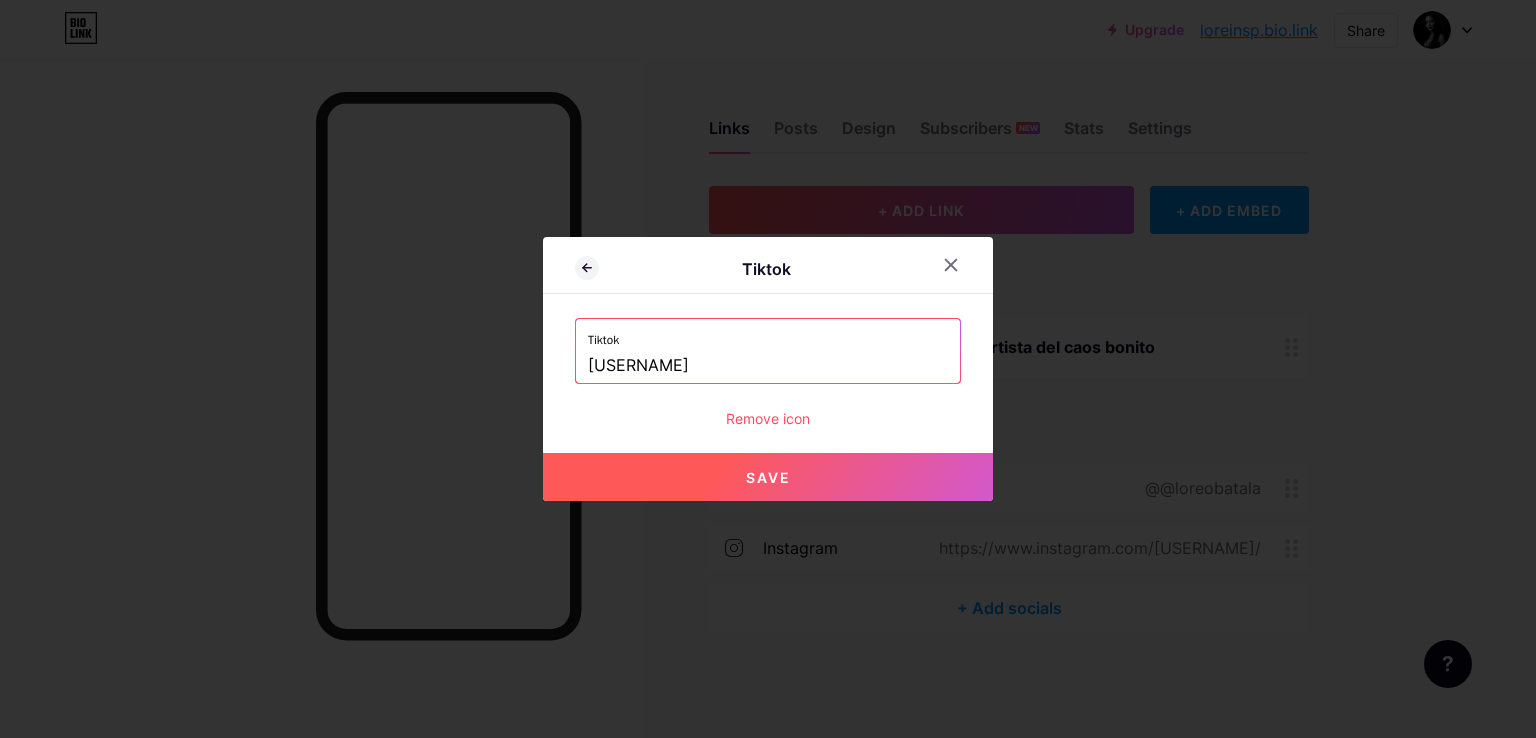 click on "Save" at bounding box center [768, 477] 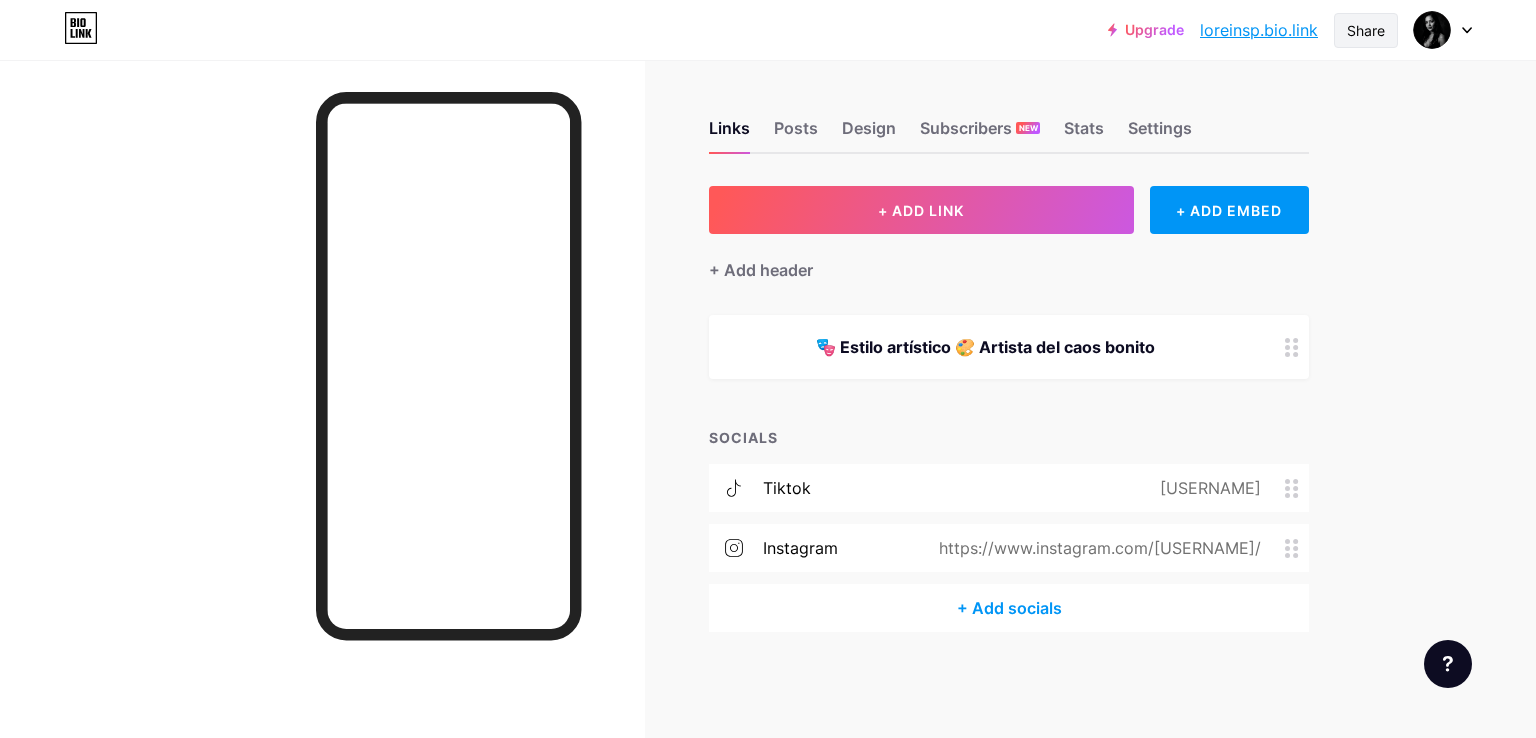 click on "Share" at bounding box center (1366, 30) 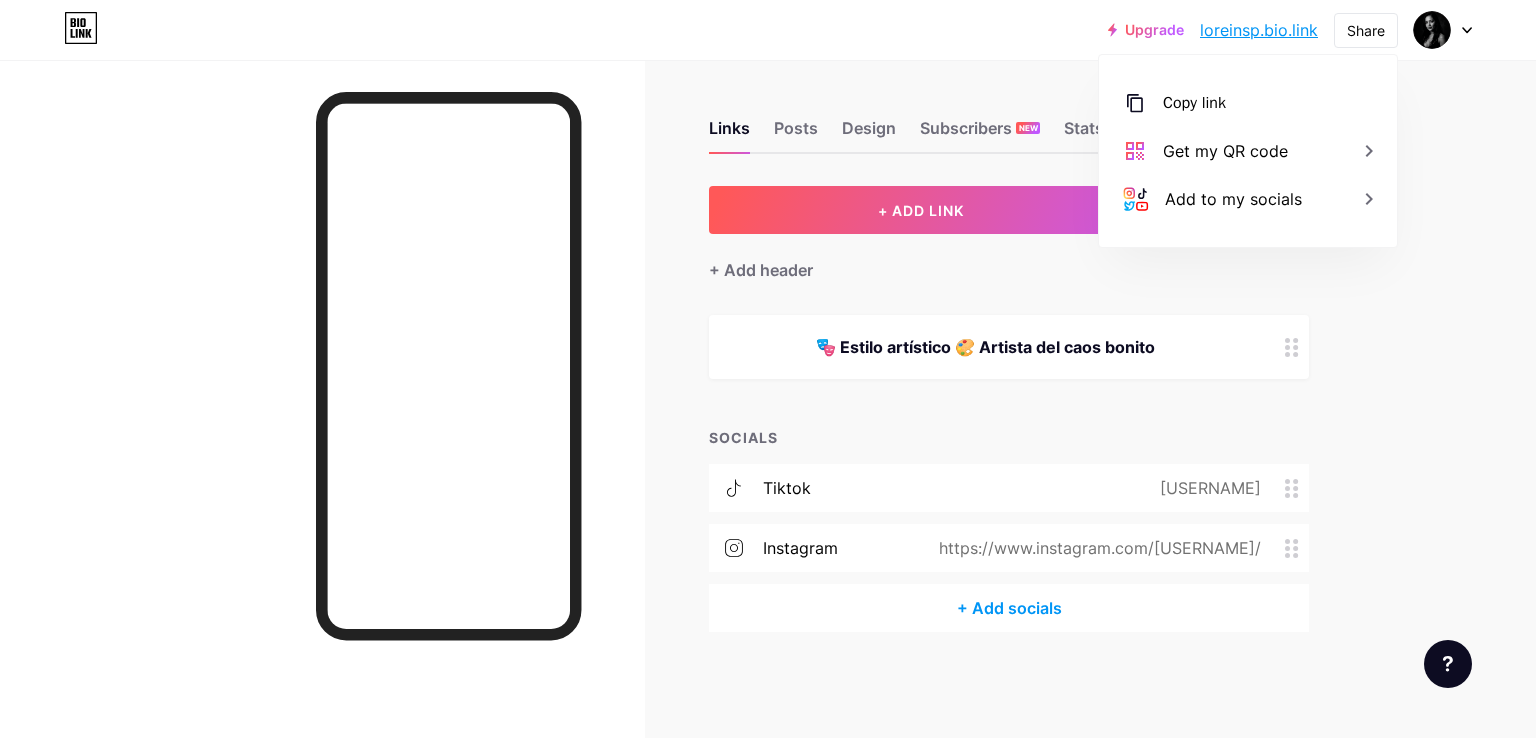 click on "Links
Posts
Design
Subscribers
NEW
Stats
Settings       + ADD LINK     + ADD EMBED
+ Add header
🎭 Estilo artístico          🎨 Artista del caos bonito
SOCIALS
tiktok
@[USERNAME]
instagram
@[USERNAME]               + Add socials                       Feature requests             Help center         Contact support" at bounding box center [696, 396] 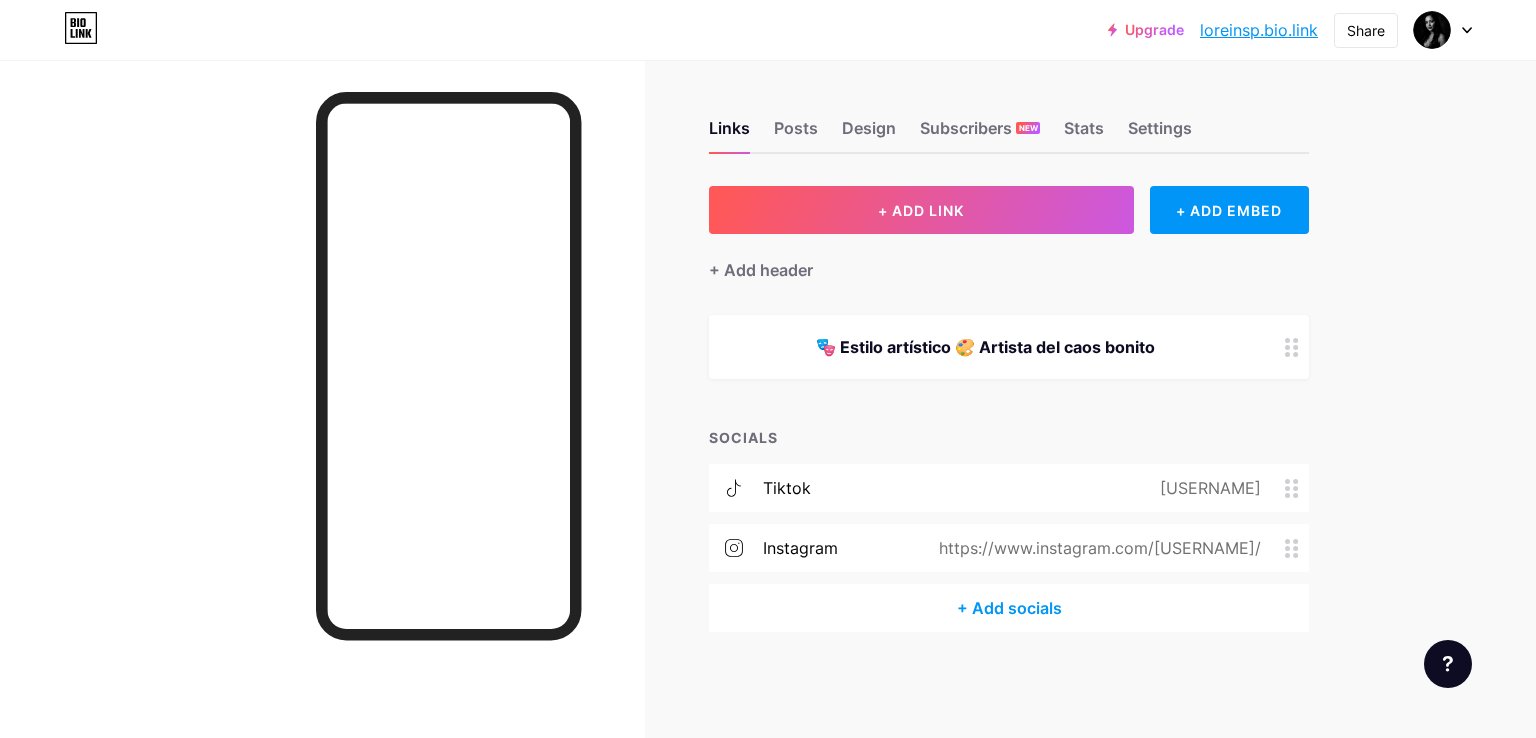 click on "https://www.instagram.com/[USERNAME]/" at bounding box center (1096, 548) 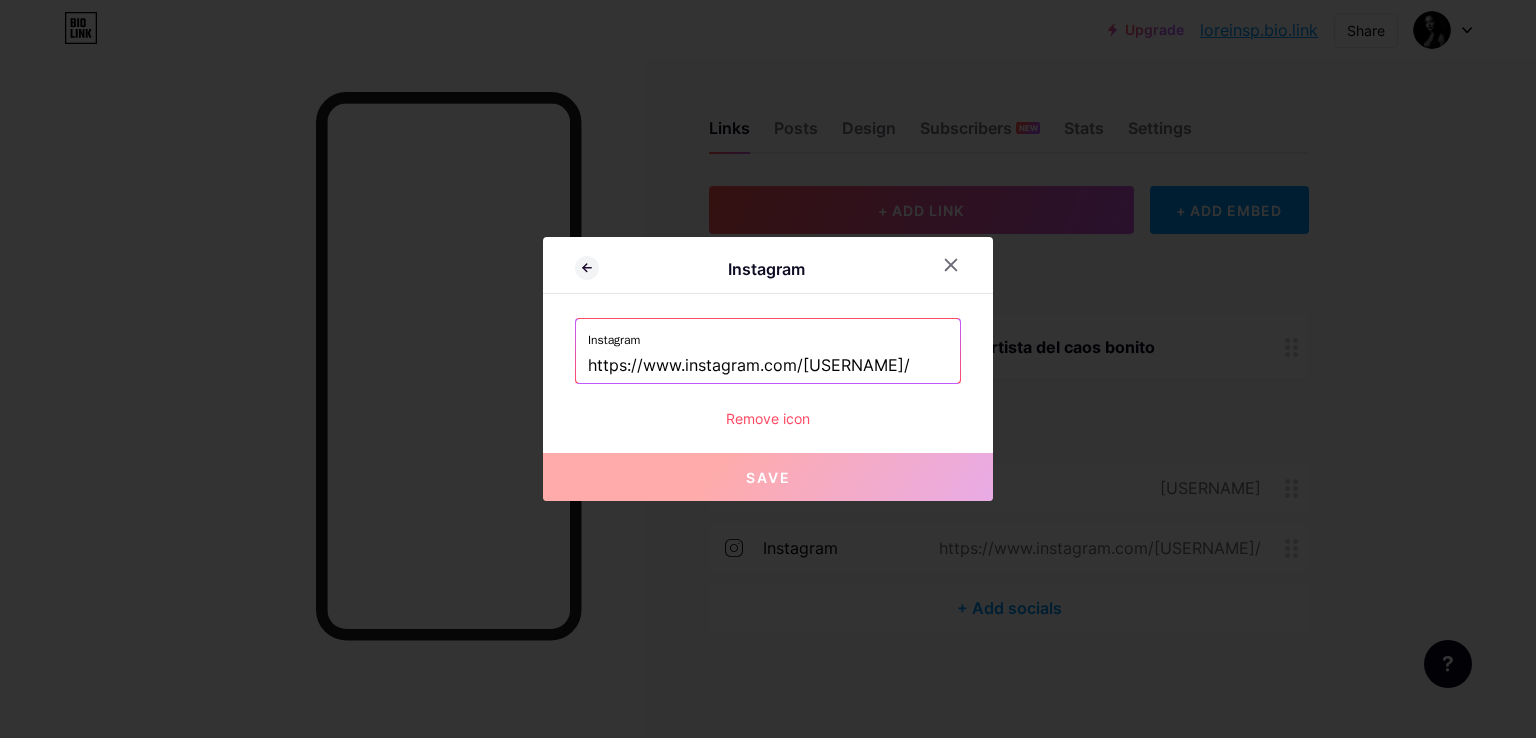 click on "https://www.instagram.com/[USERNAME]/" at bounding box center [768, 366] 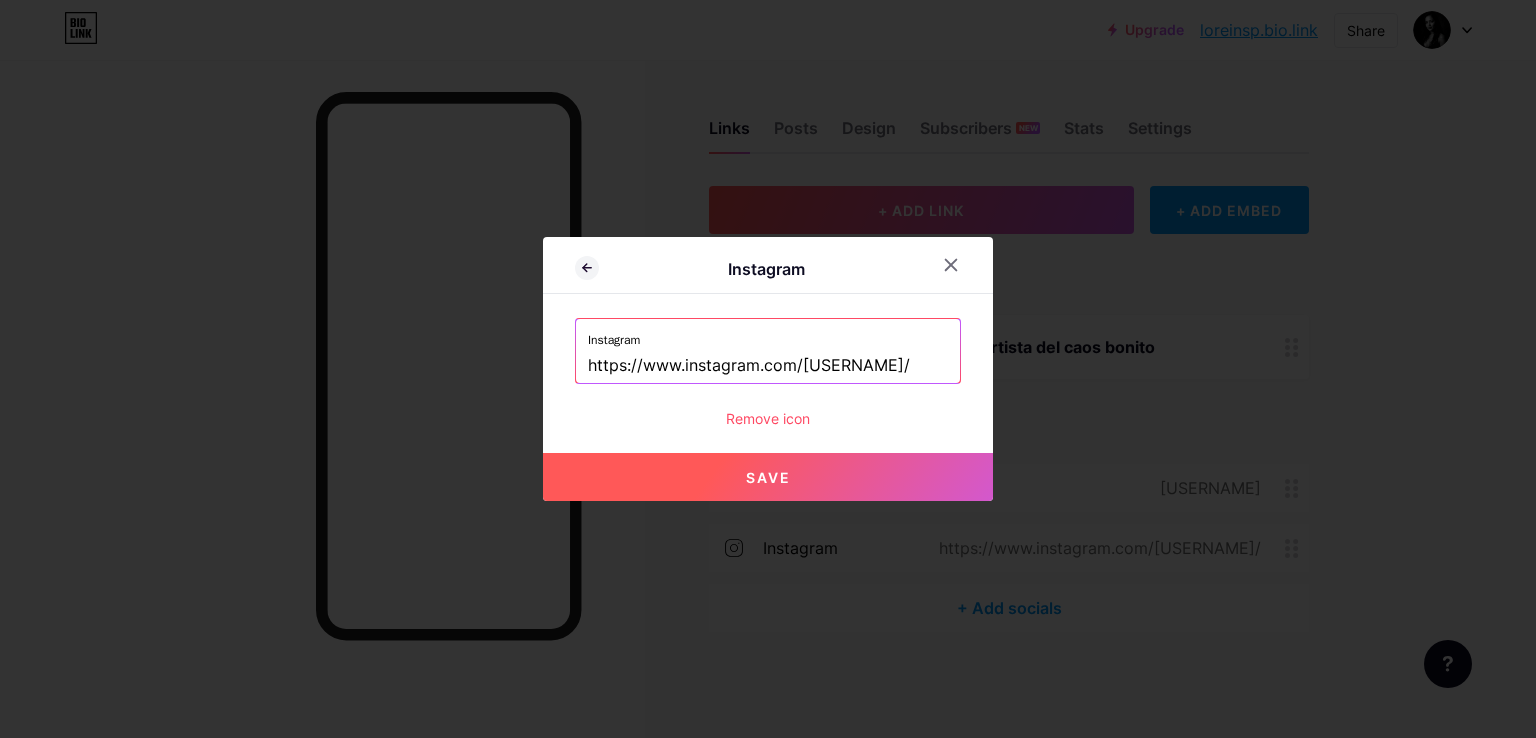 click on "Save" at bounding box center (768, 477) 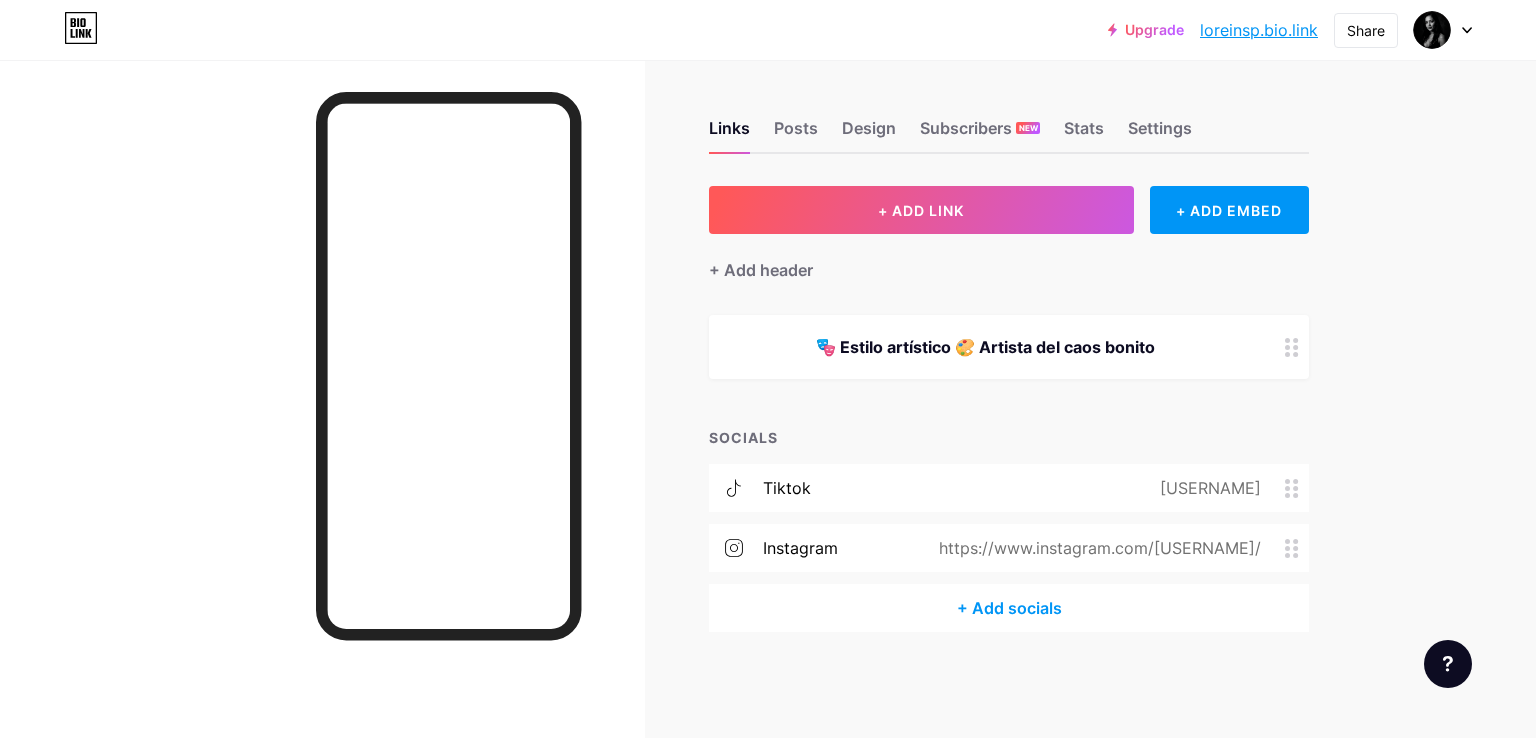 click on "https://www.instagram.com/[USERNAME]/" at bounding box center (1096, 548) 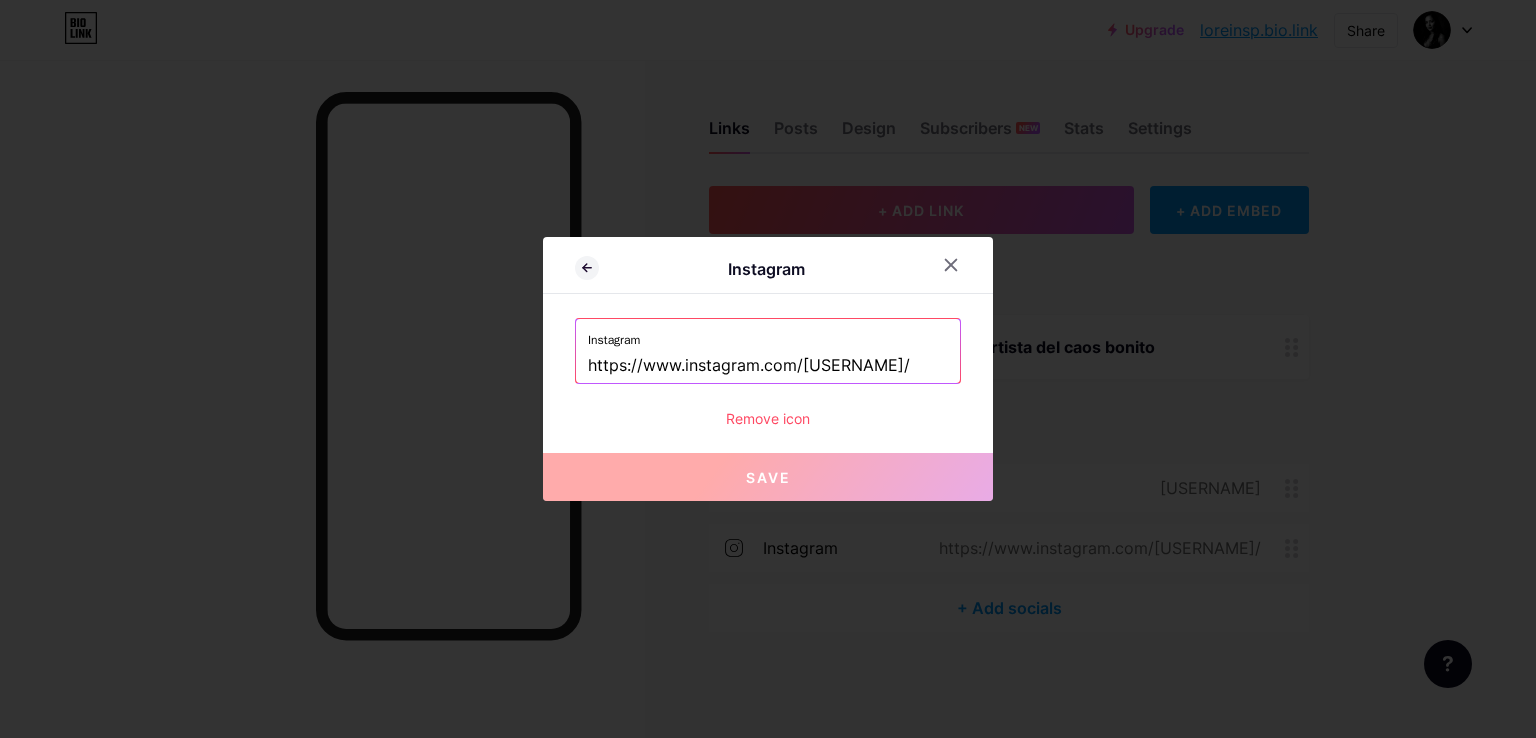 click on "https://www.instagram.com/[USERNAME]/" at bounding box center [768, 366] 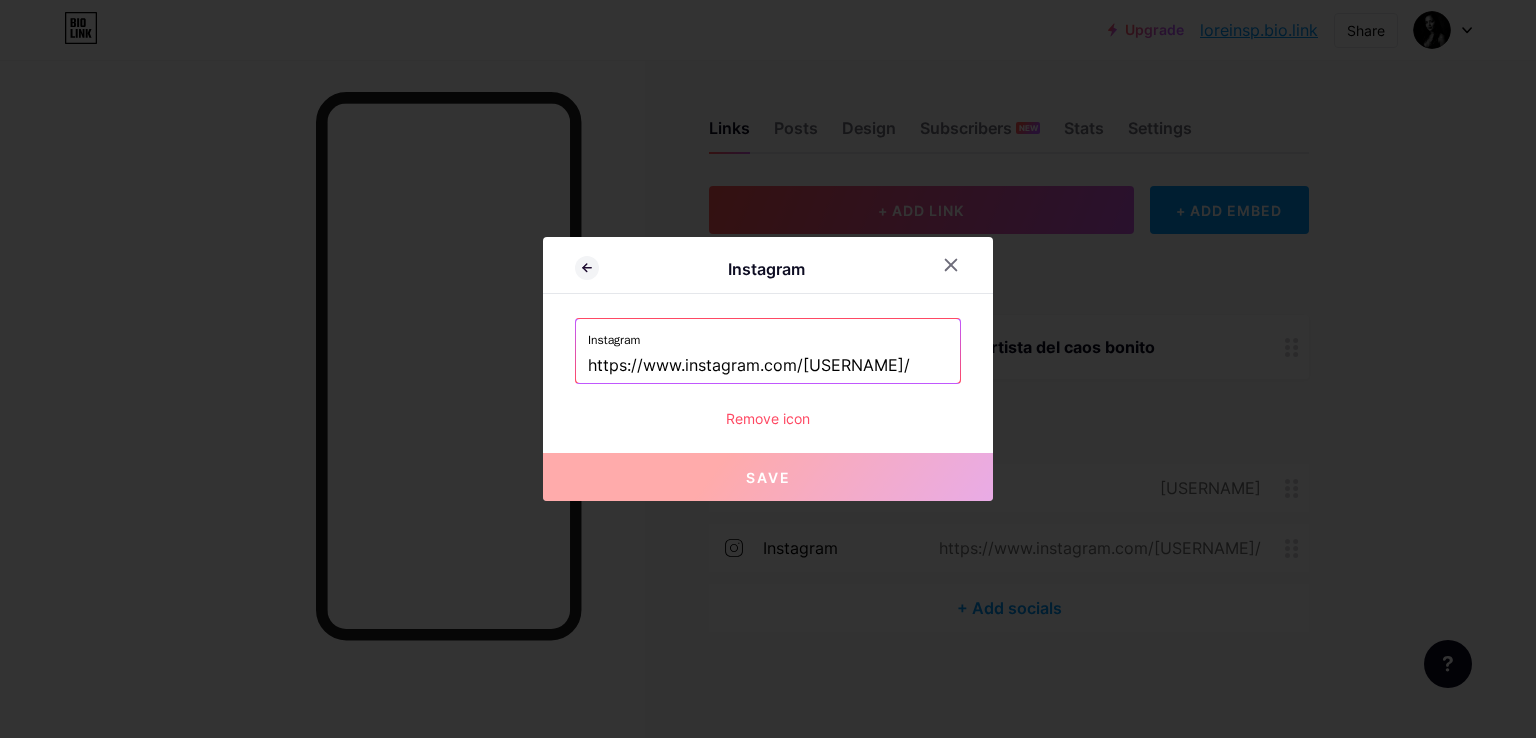 drag, startPoint x: 796, startPoint y: 367, endPoint x: 412, endPoint y: 356, distance: 384.15753 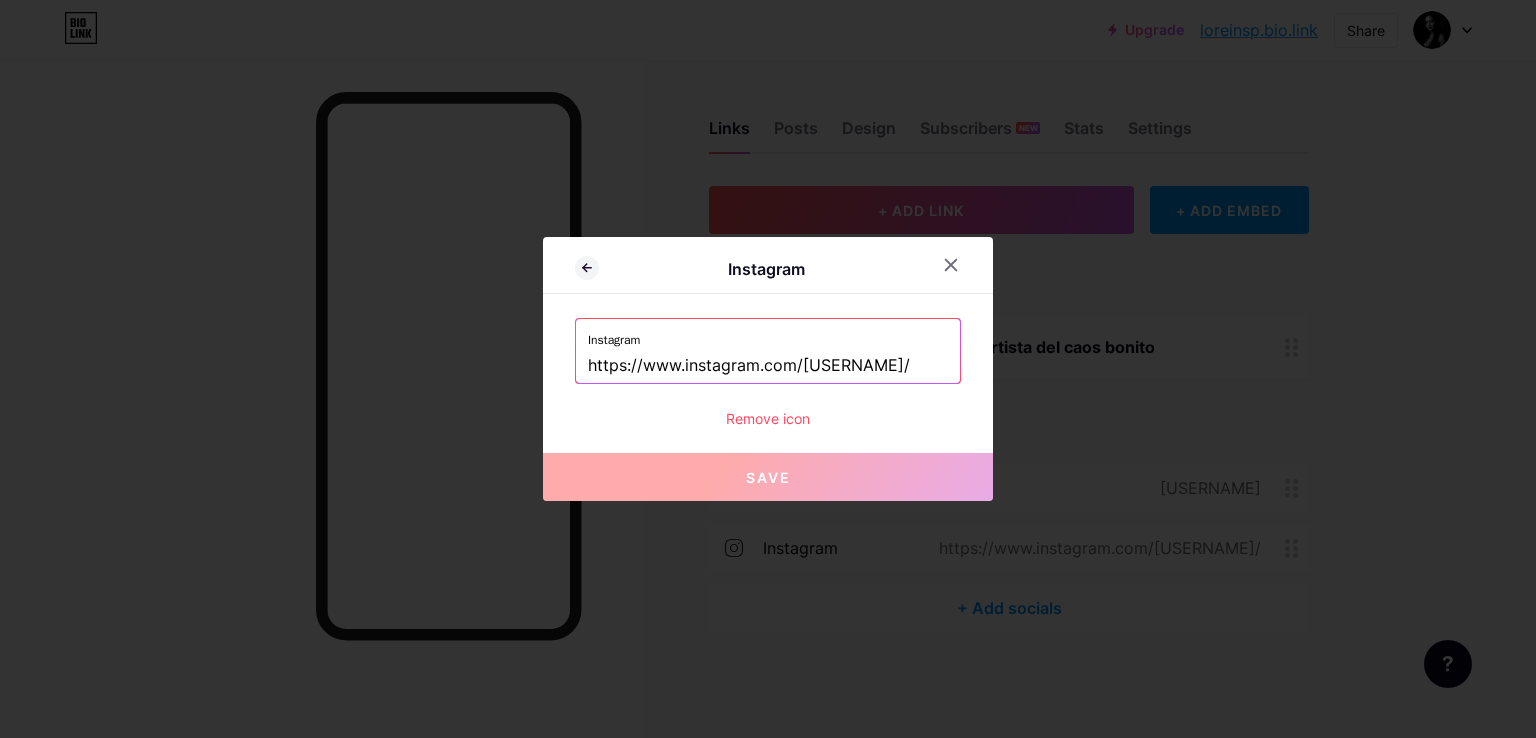click on "Instagram       Instagram   https://www.instagram.com/lorelnspira/
Remove icon
Save" at bounding box center [768, 369] 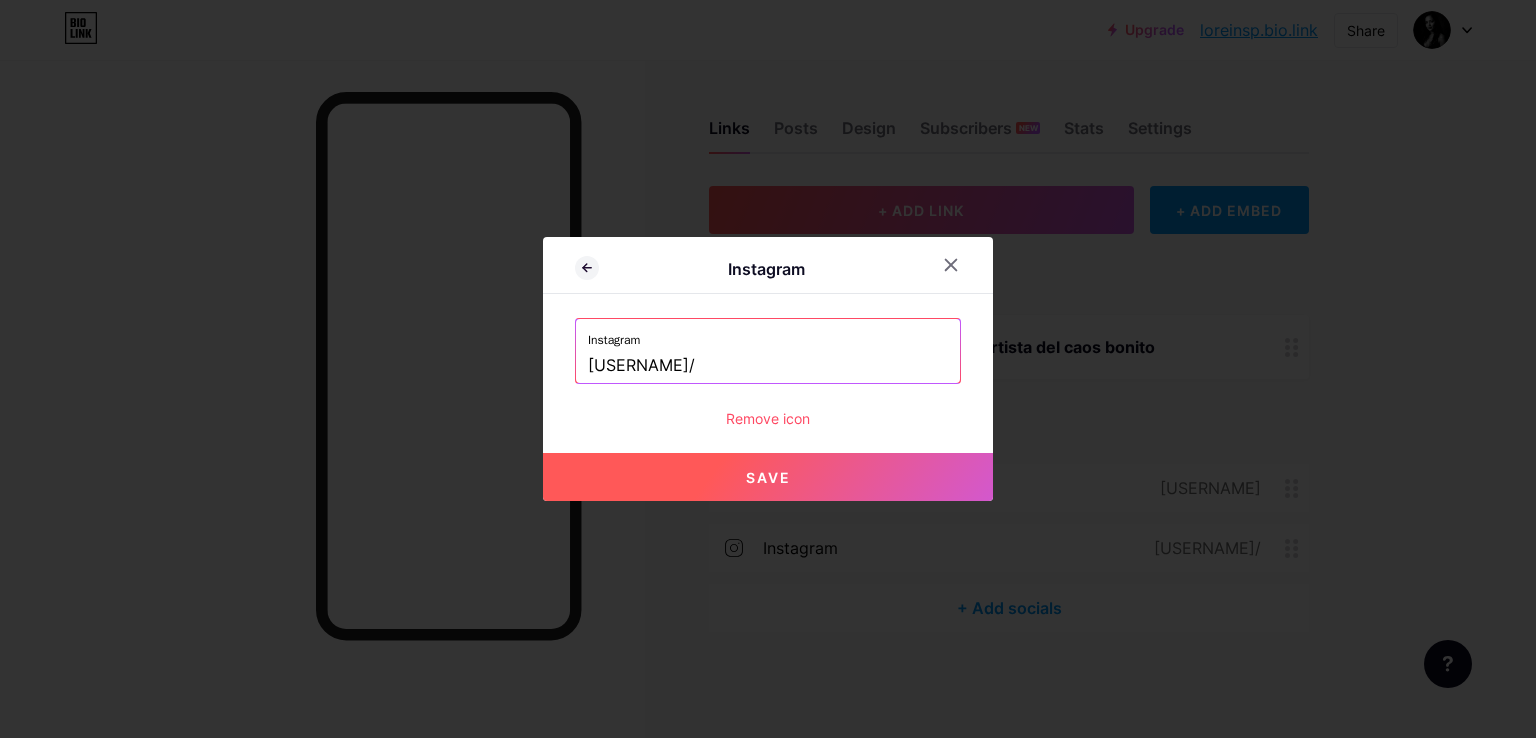 click on "lorelnspira/" at bounding box center [768, 366] 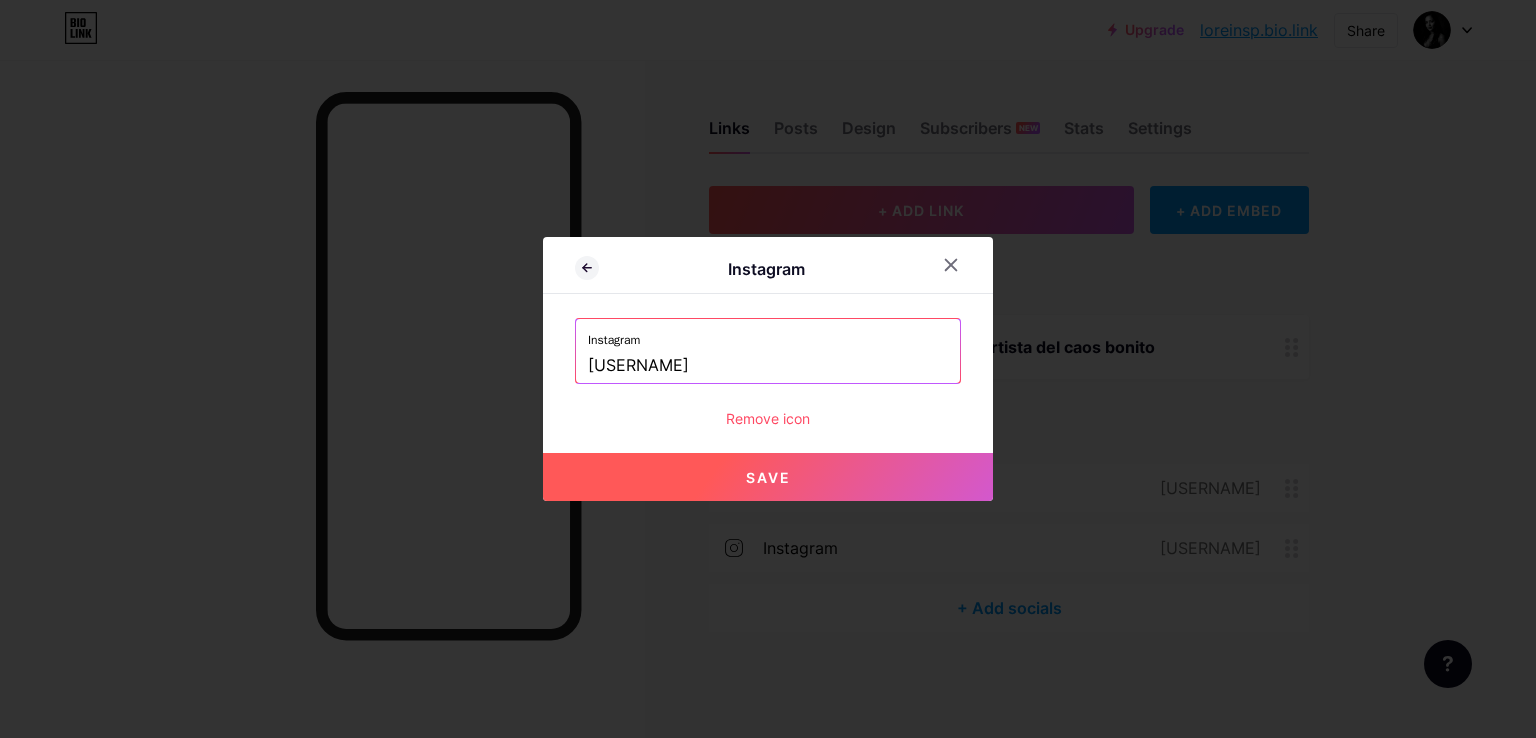 click on "Save" at bounding box center [768, 477] 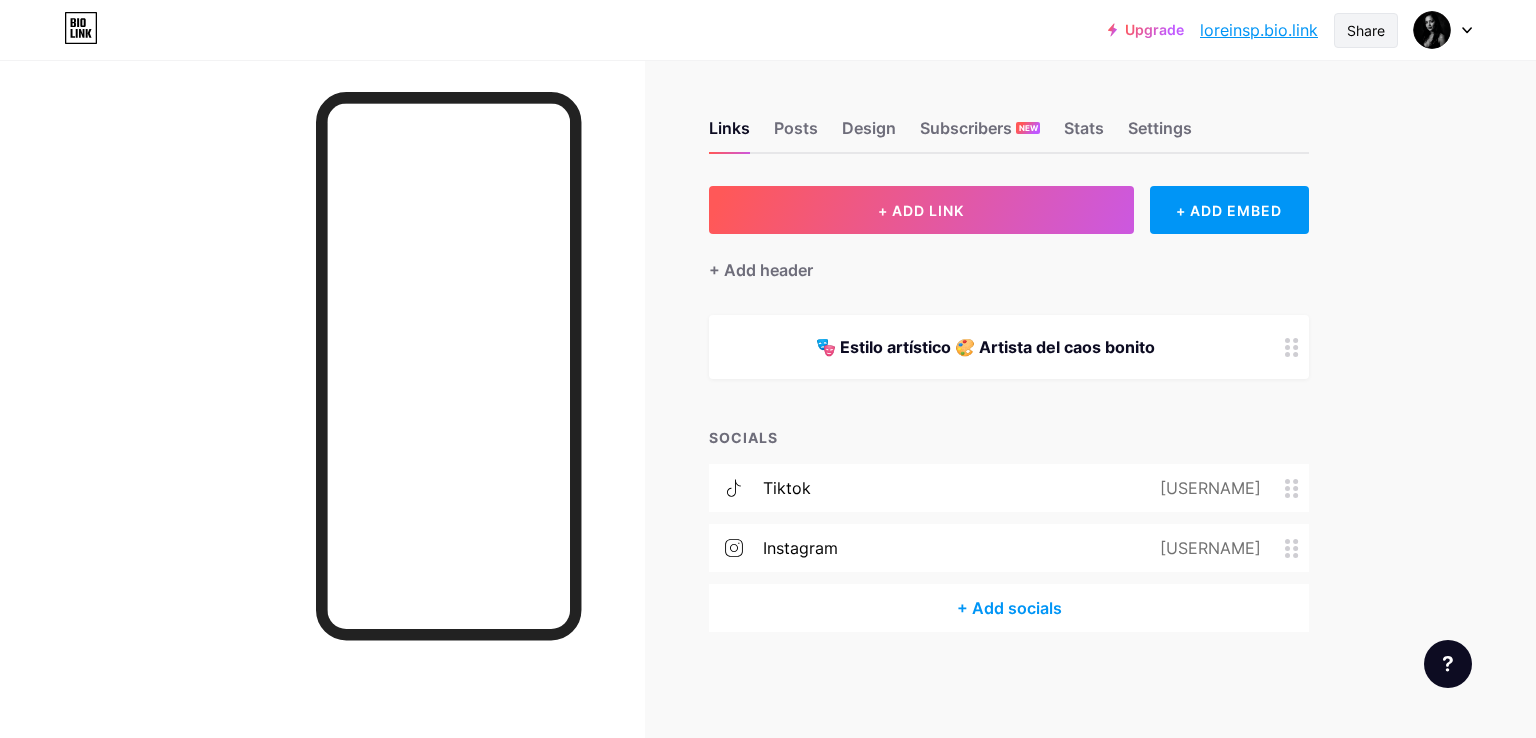 click on "Share" at bounding box center (1366, 30) 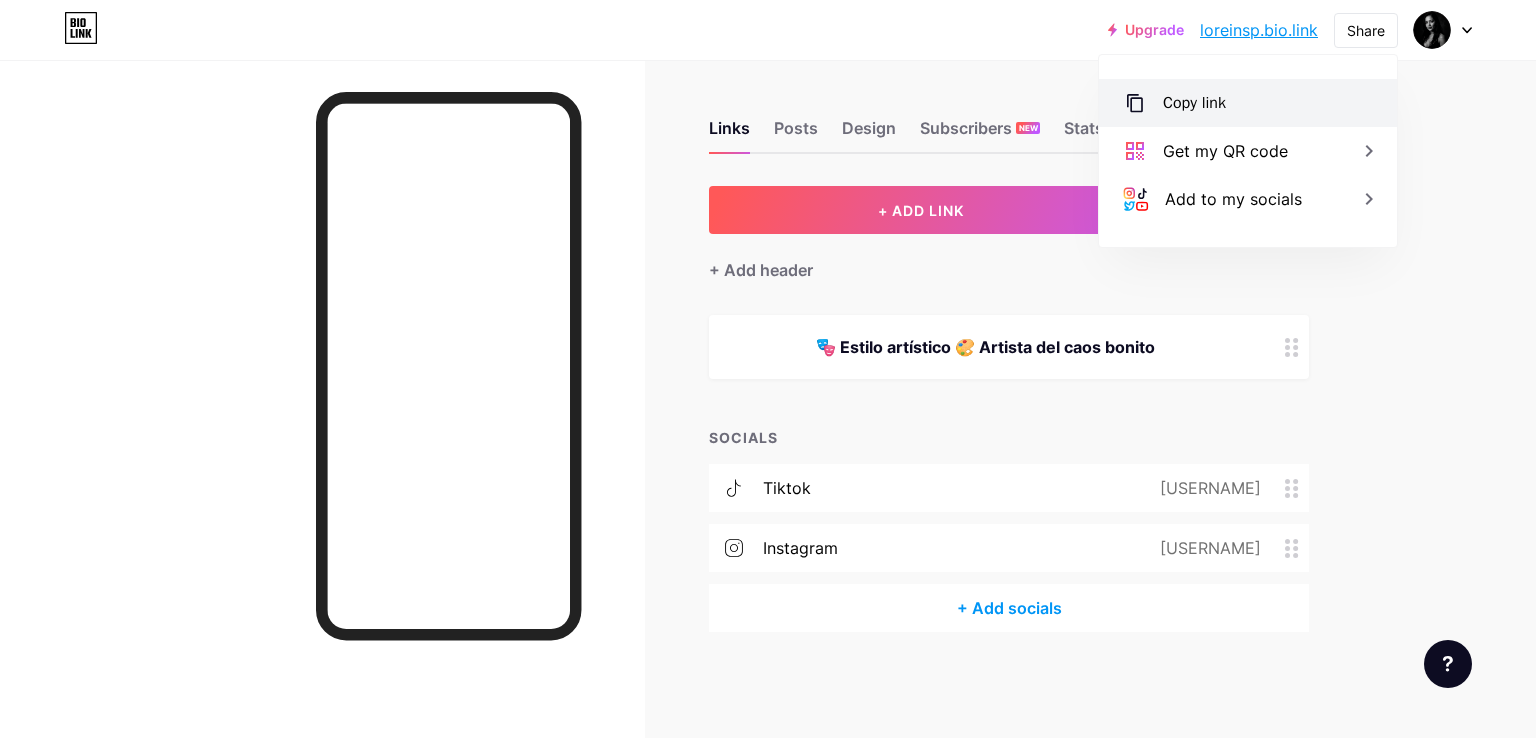 click on "Copy link" at bounding box center (1194, 103) 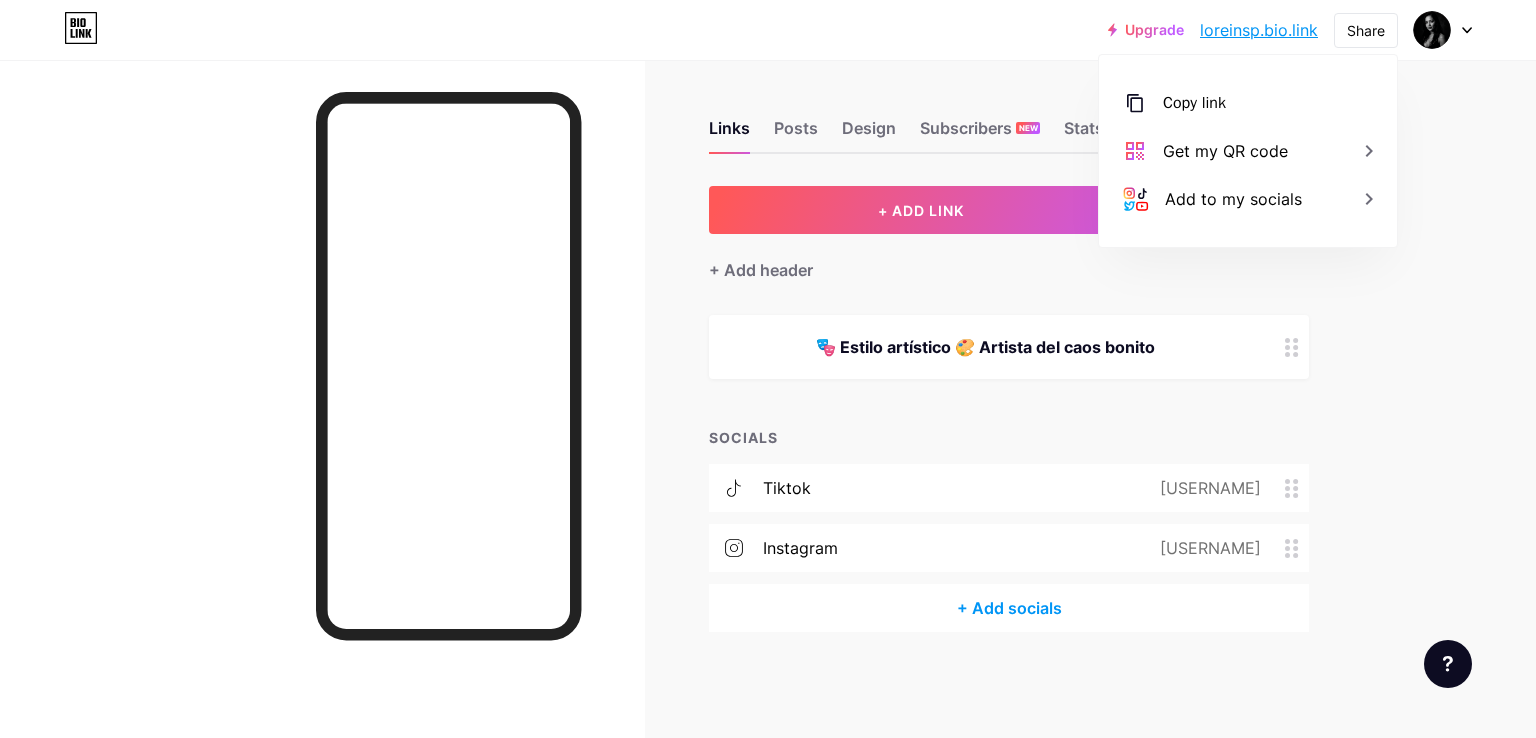 click on "+ ADD LINK     + ADD EMBED
+ Add header
🎭 Estilo artístico          🎨 Artista del caos bonito
SOCIALS
tiktok
@loreobatala
instagram
@lorelnspira               + Add socials" at bounding box center [1009, 409] 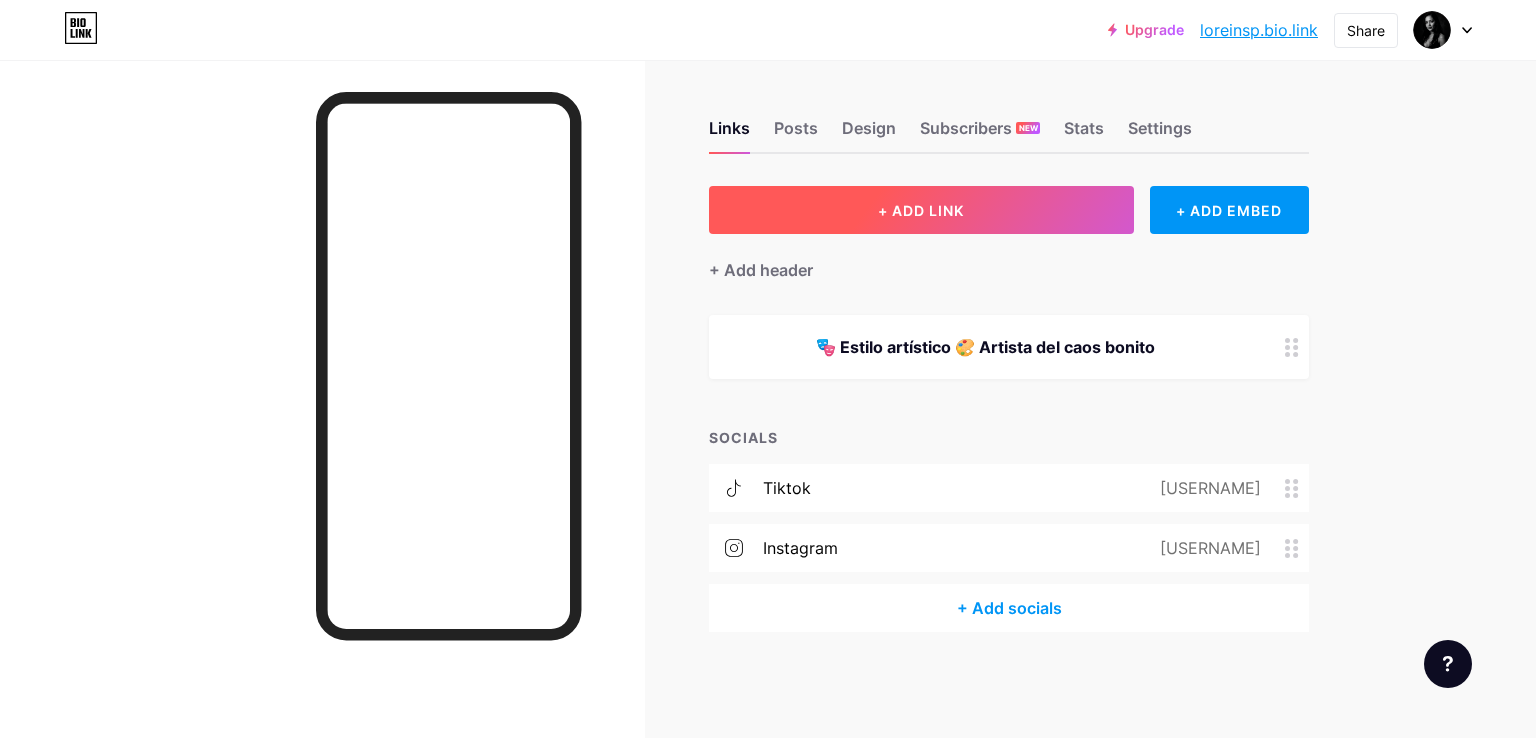 click on "+ ADD LINK" at bounding box center [921, 210] 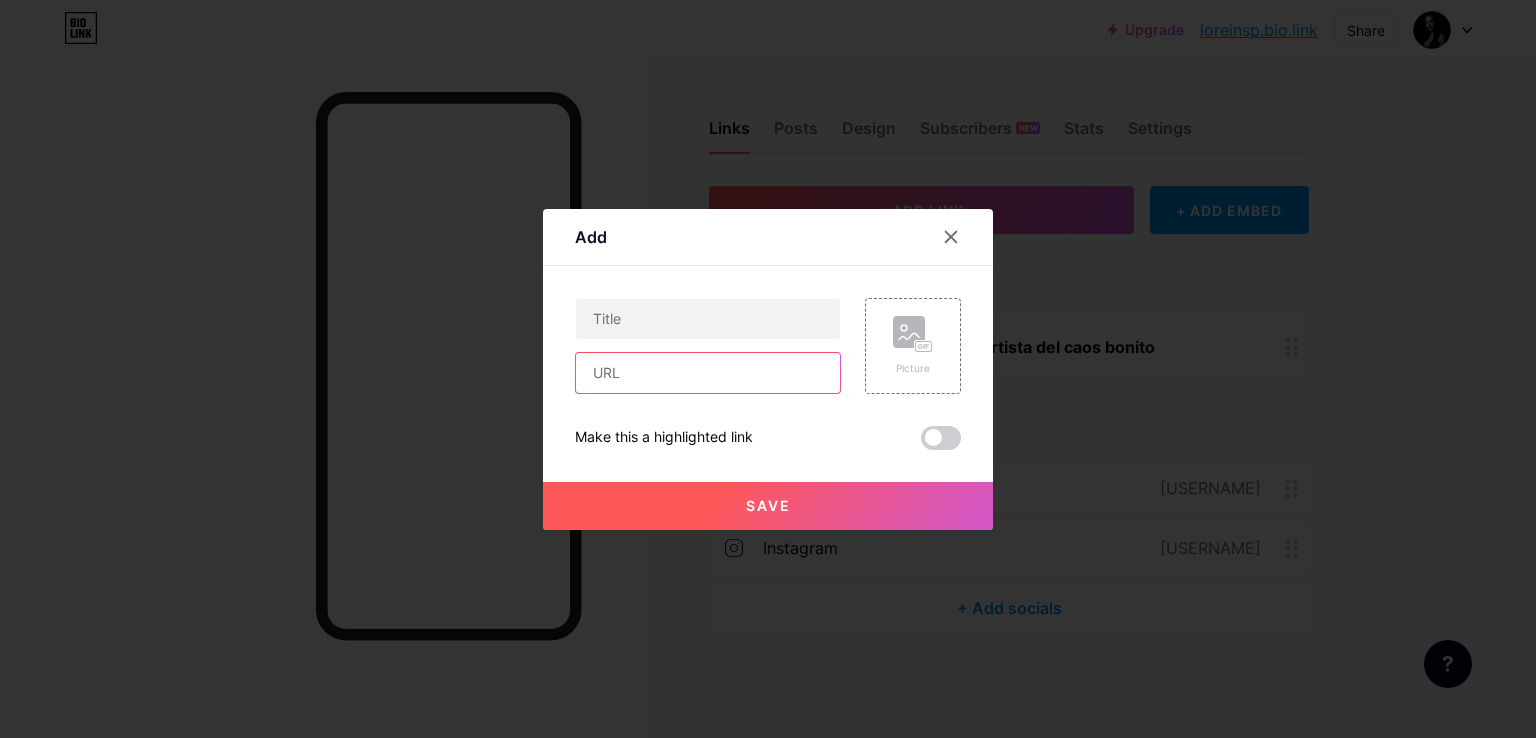 click at bounding box center (708, 373) 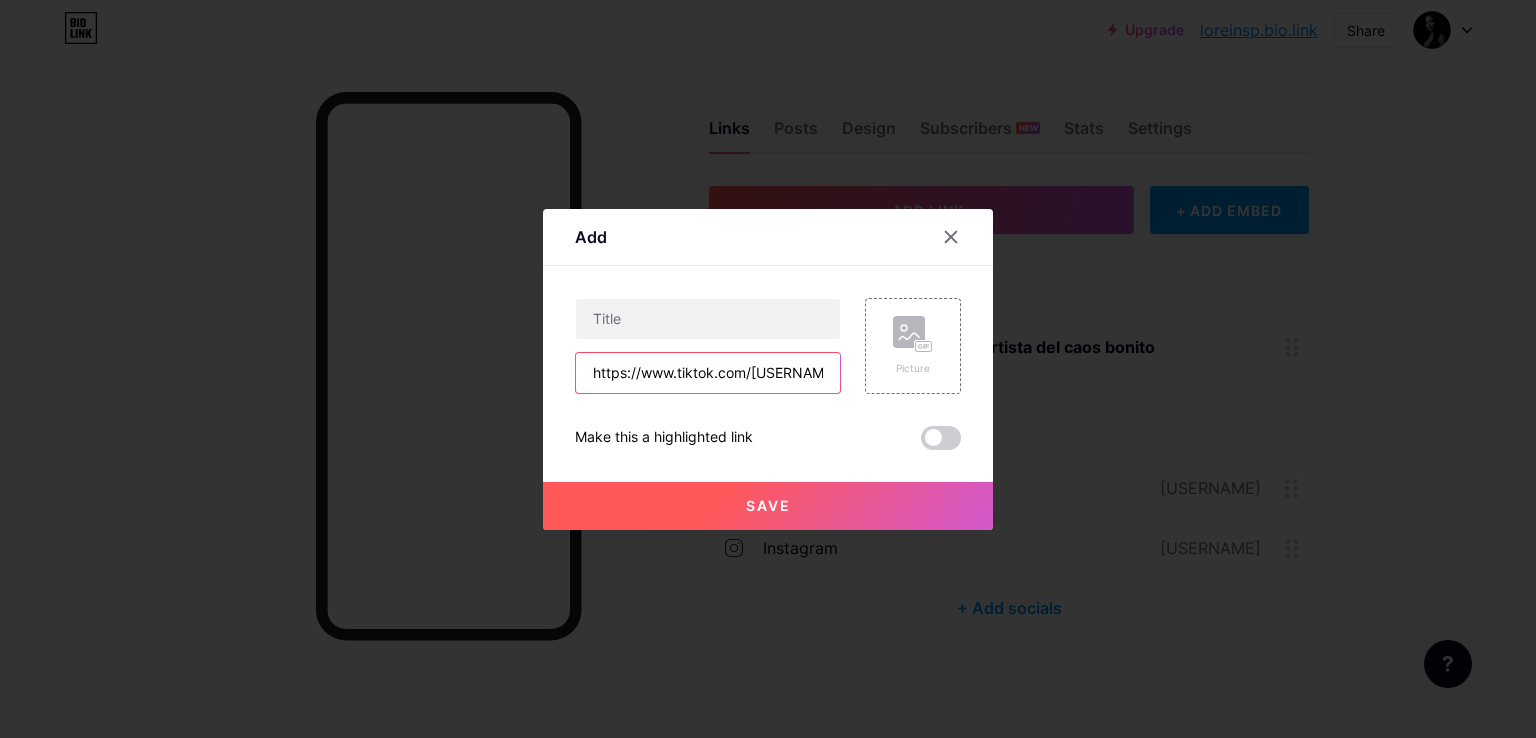 scroll, scrollTop: 0, scrollLeft: 15, axis: horizontal 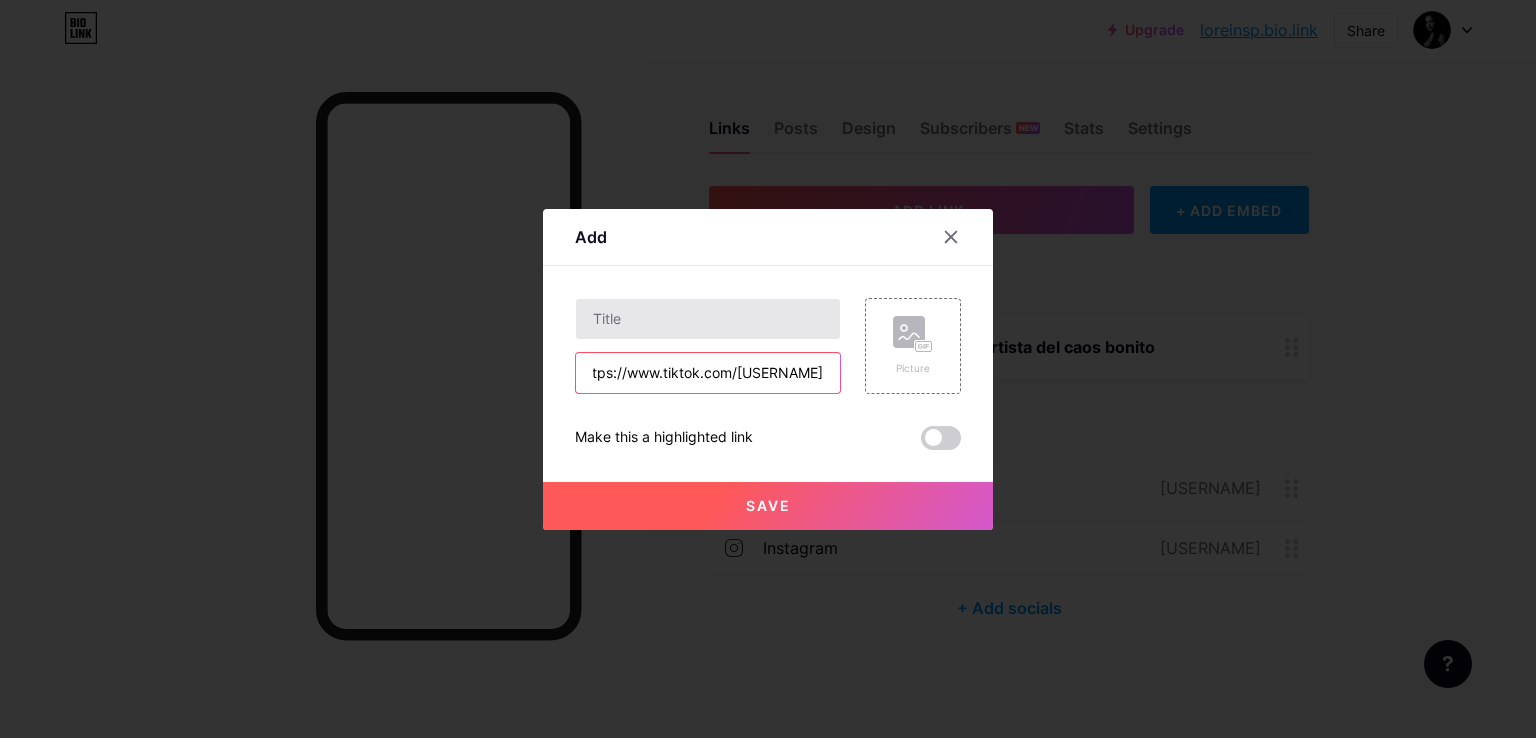 type on "https://www.tiktok.com/[USERNAME]" 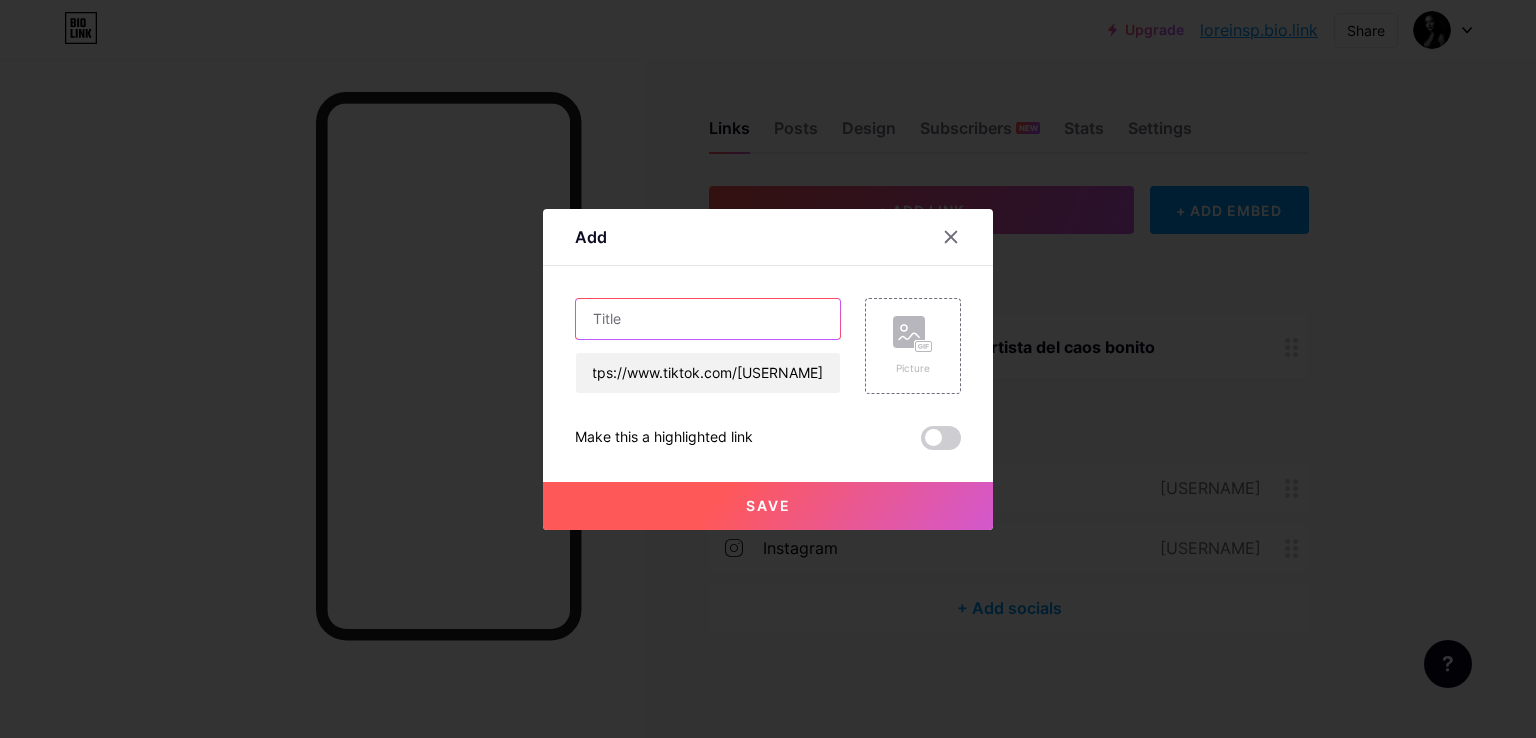 click at bounding box center (708, 319) 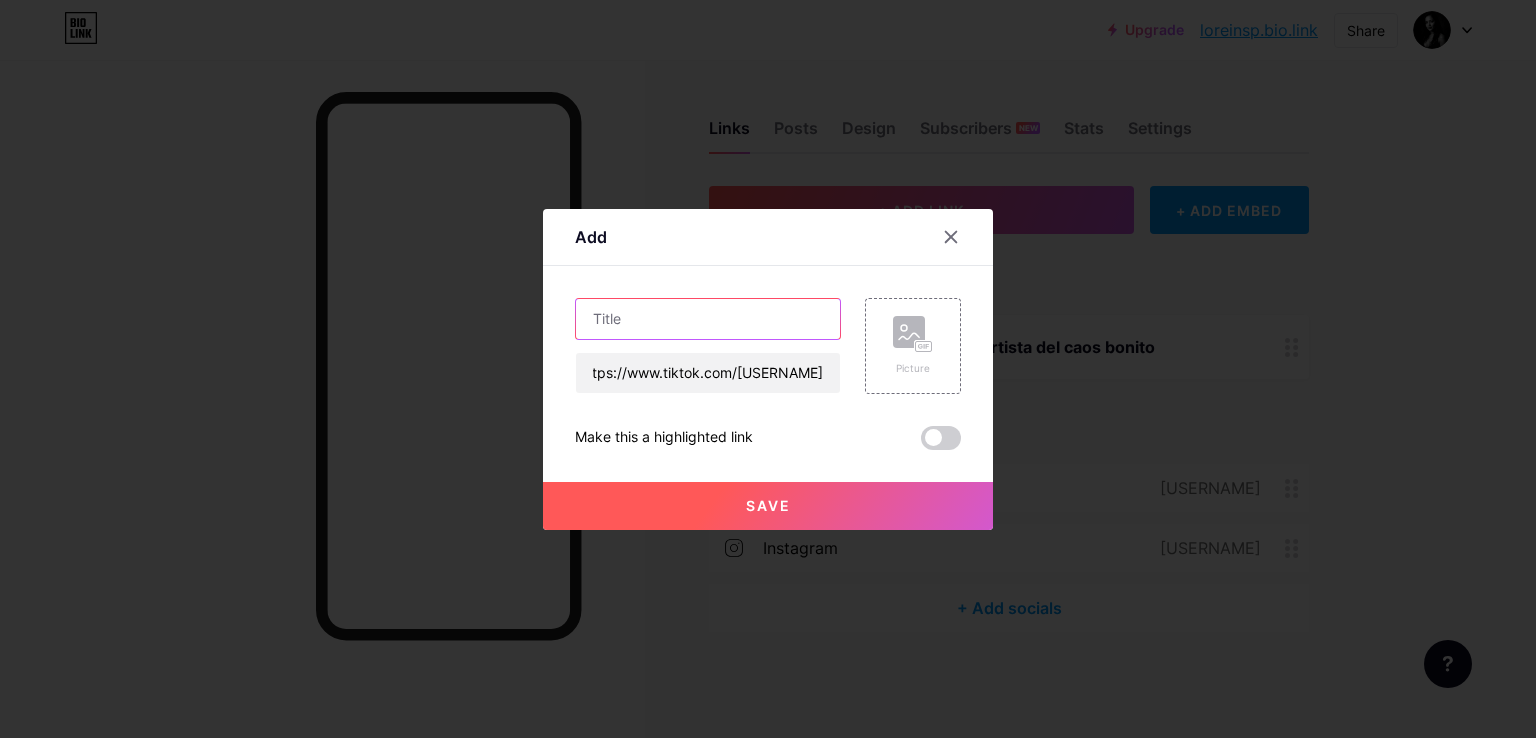 scroll, scrollTop: 0, scrollLeft: 0, axis: both 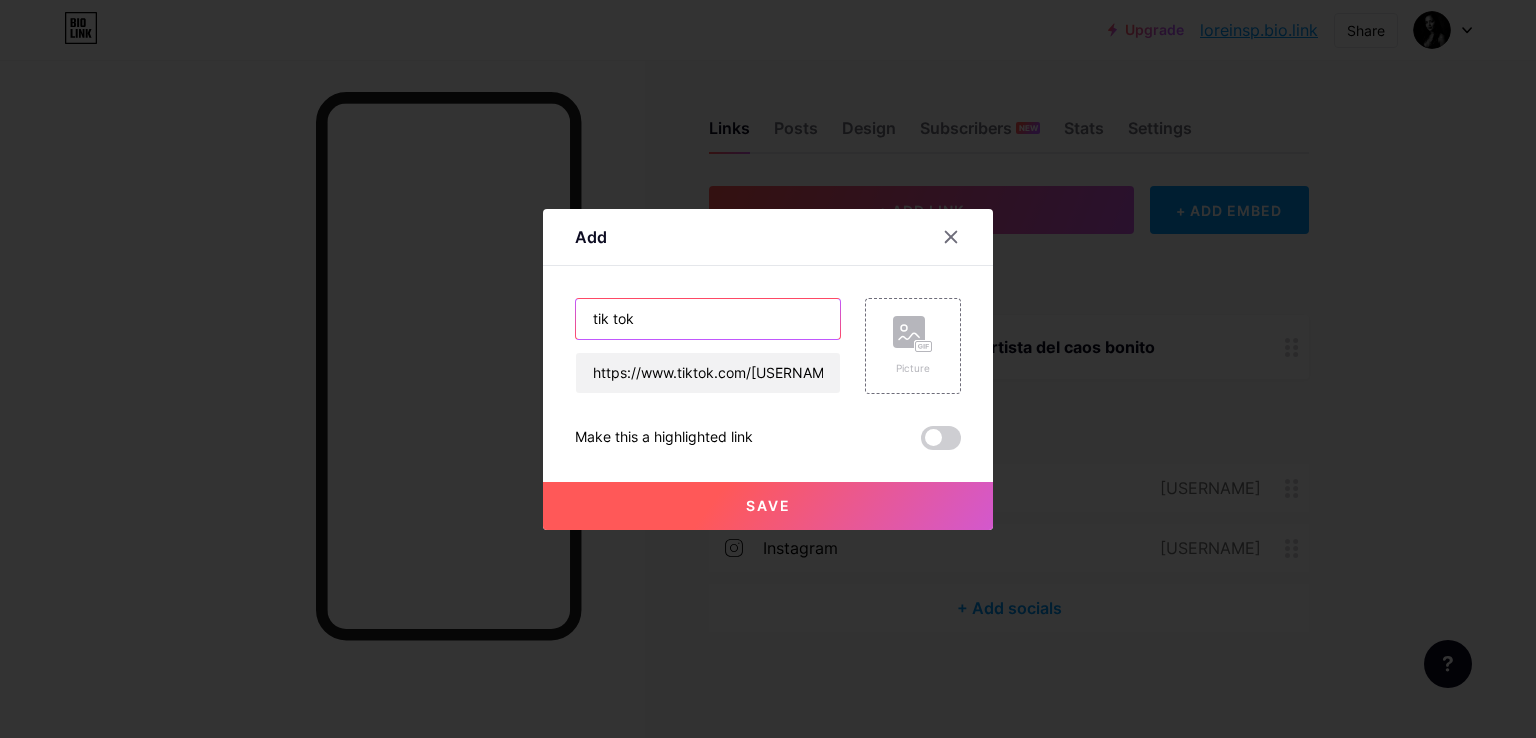 type on "tik tok" 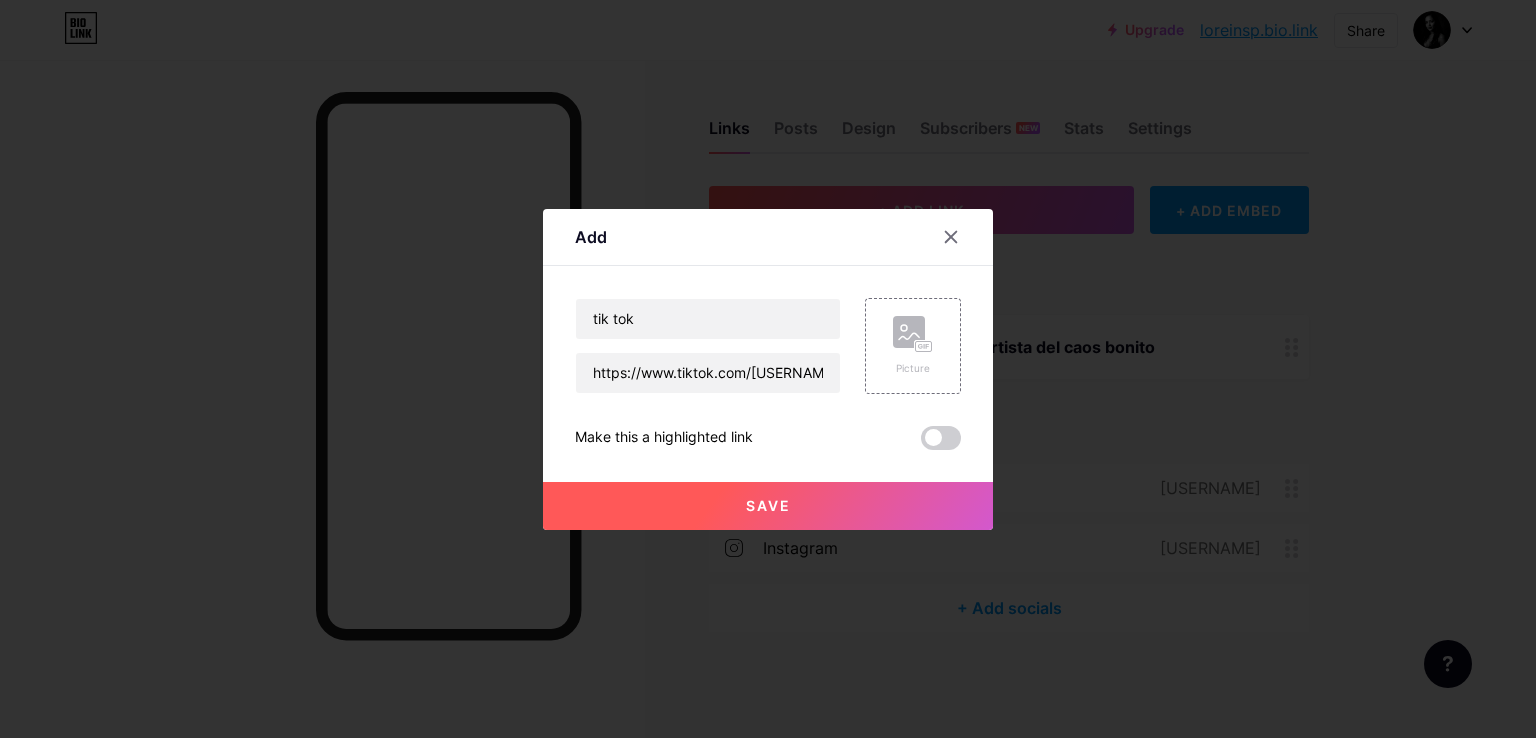 click on "Save" at bounding box center [768, 506] 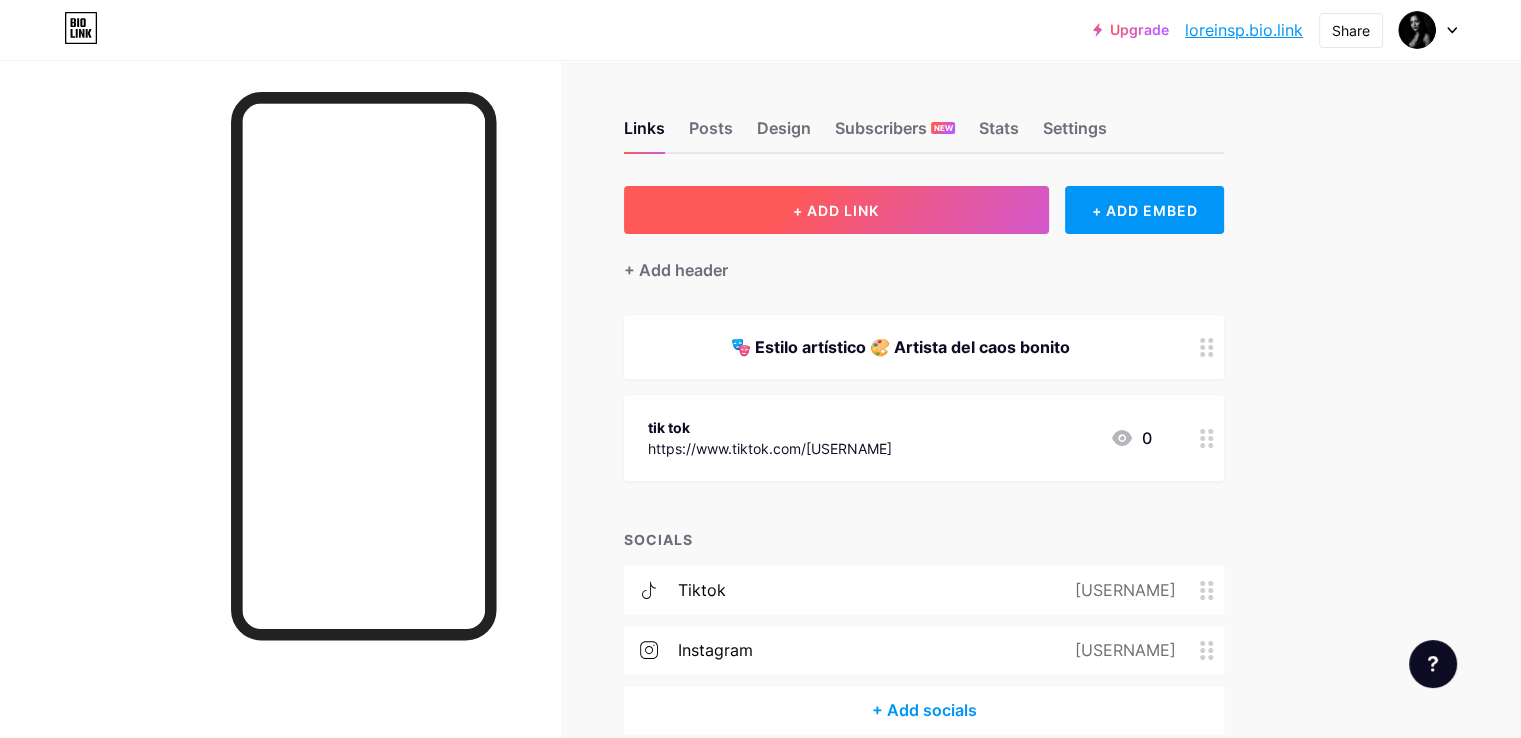 click on "+ ADD LINK" at bounding box center [836, 210] 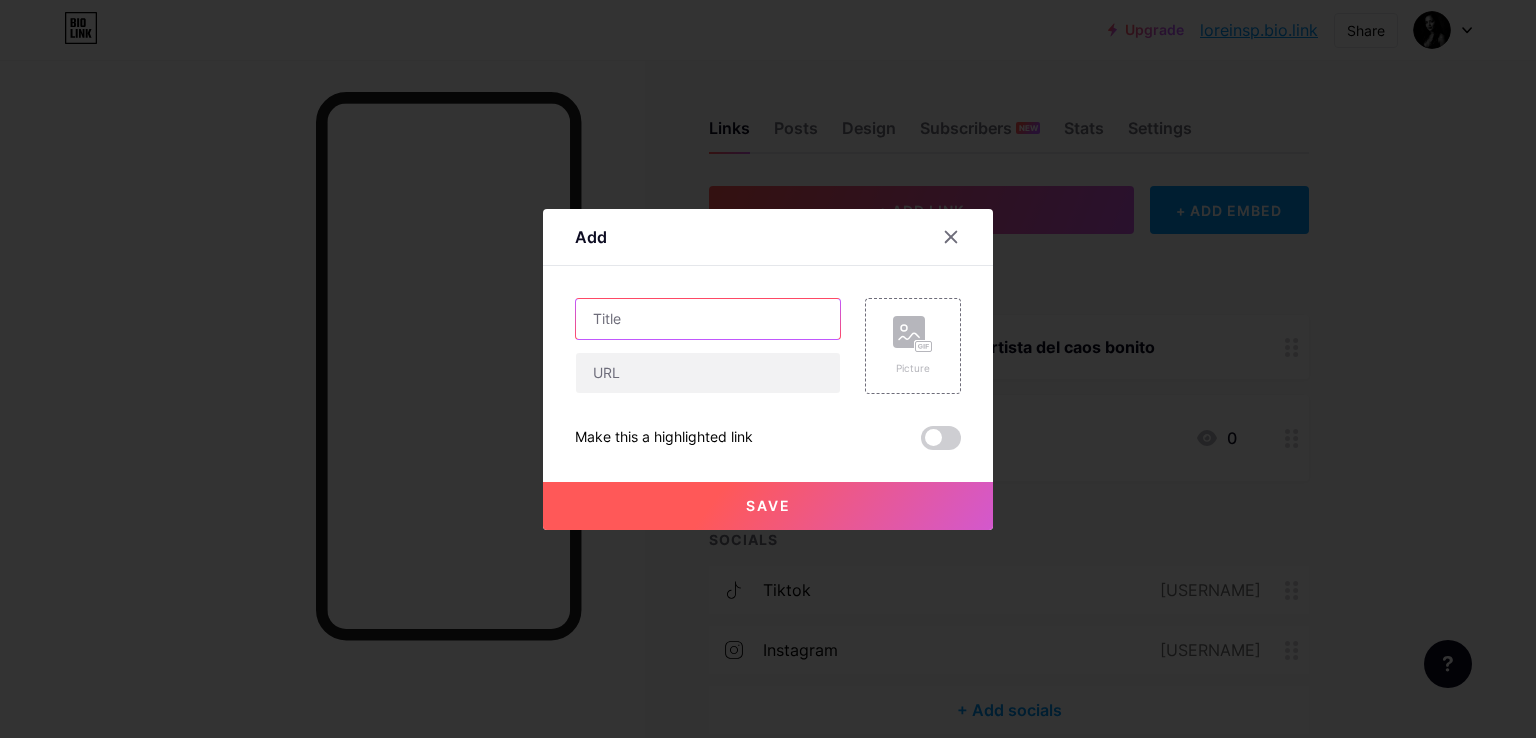click at bounding box center (708, 319) 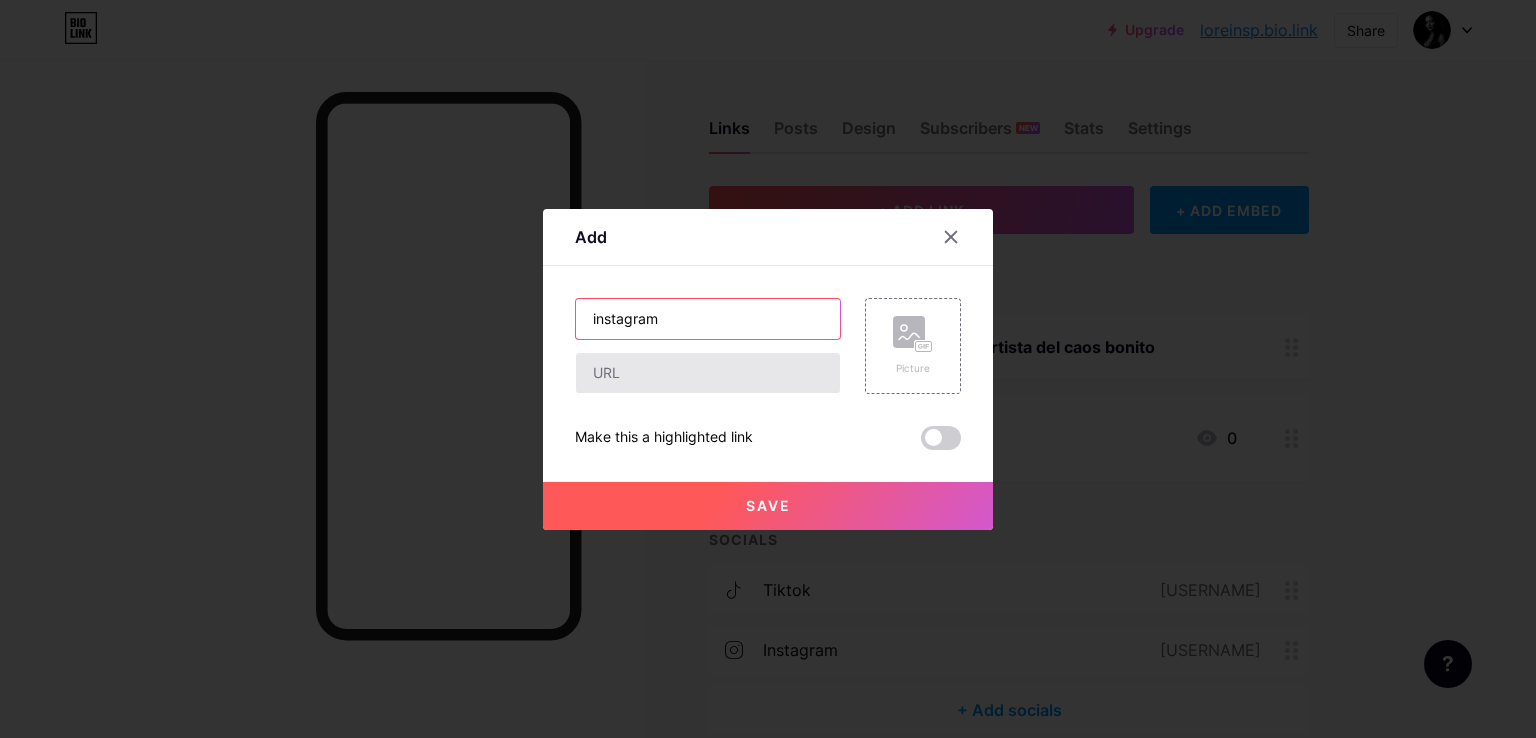 type on "instagram" 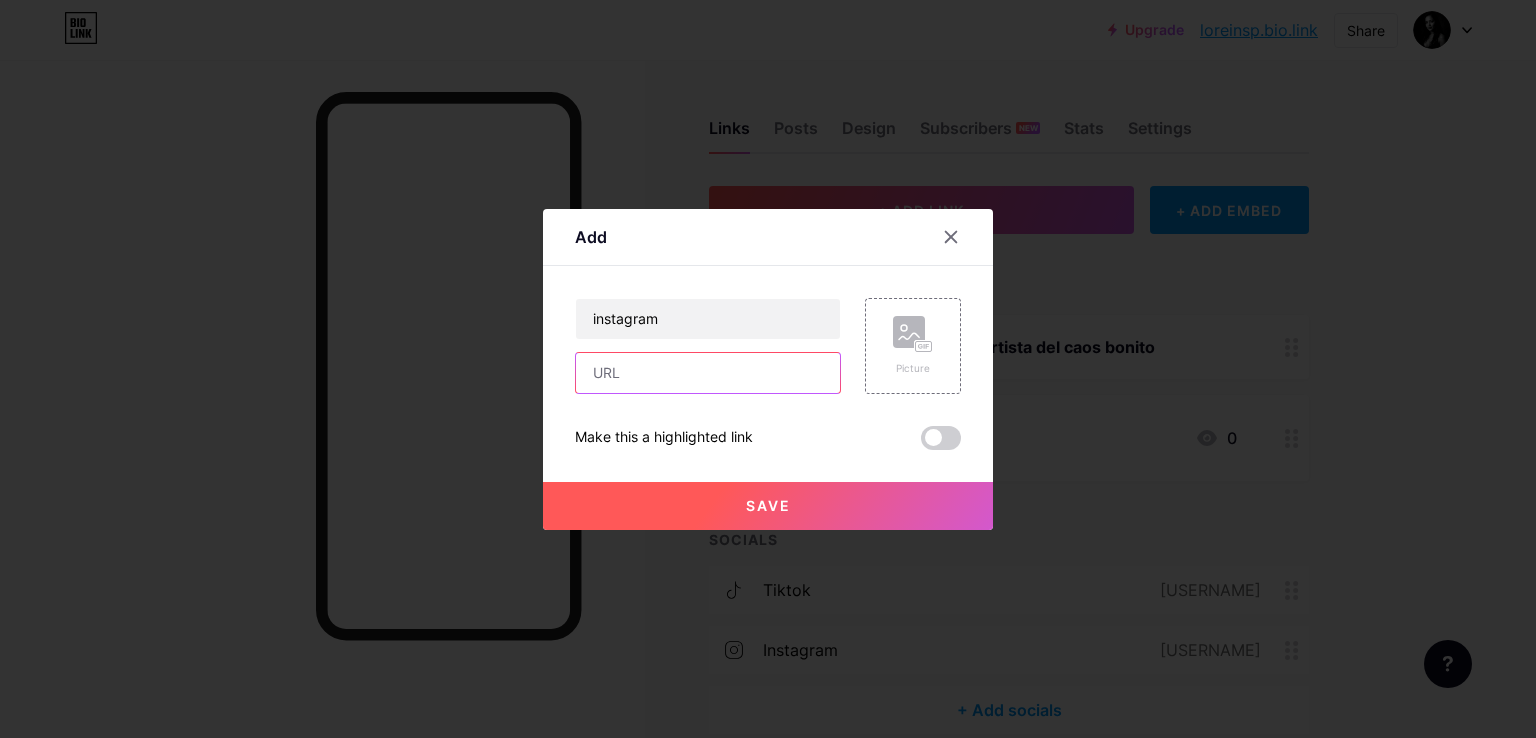 click at bounding box center (708, 373) 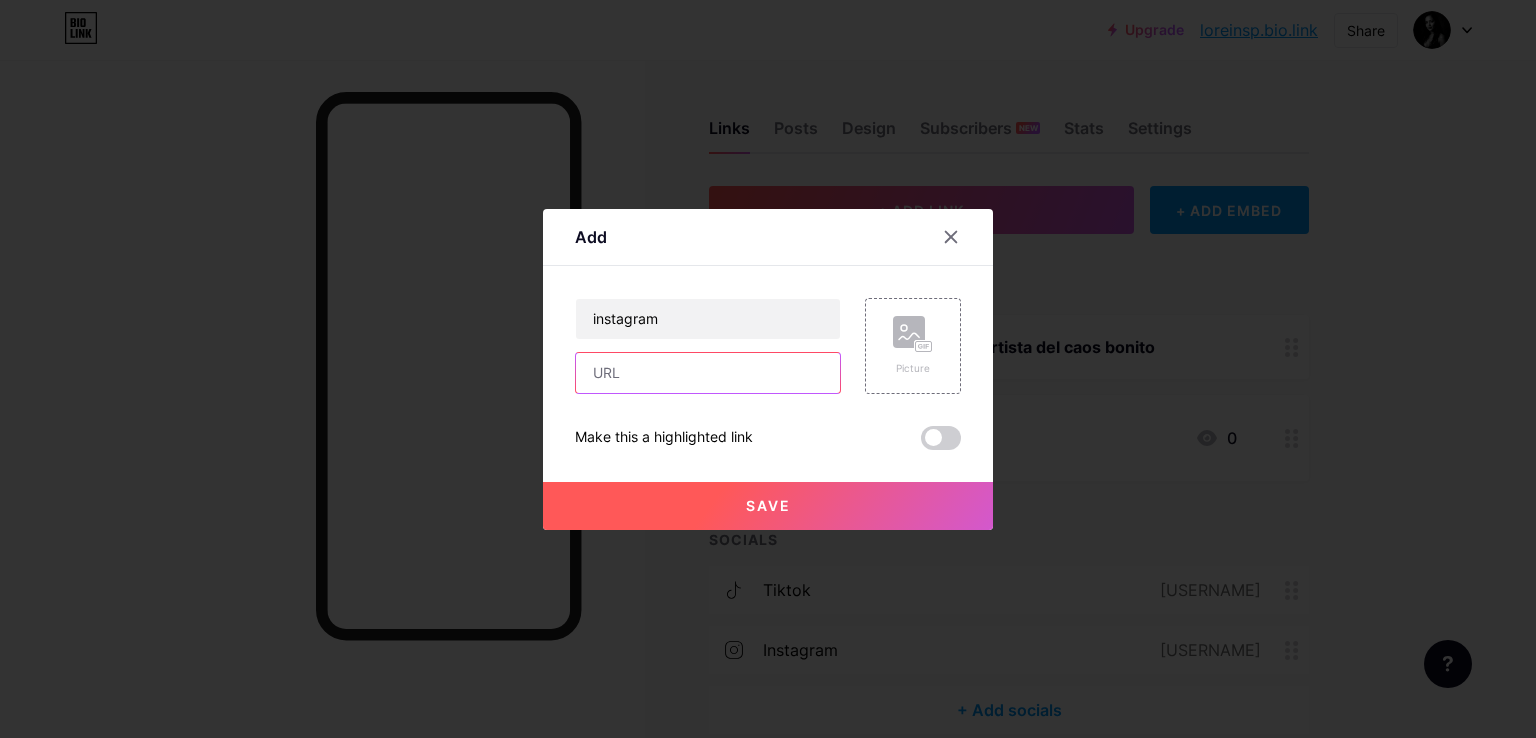 paste on "https://www.instagram.com/[USERNAME]/" 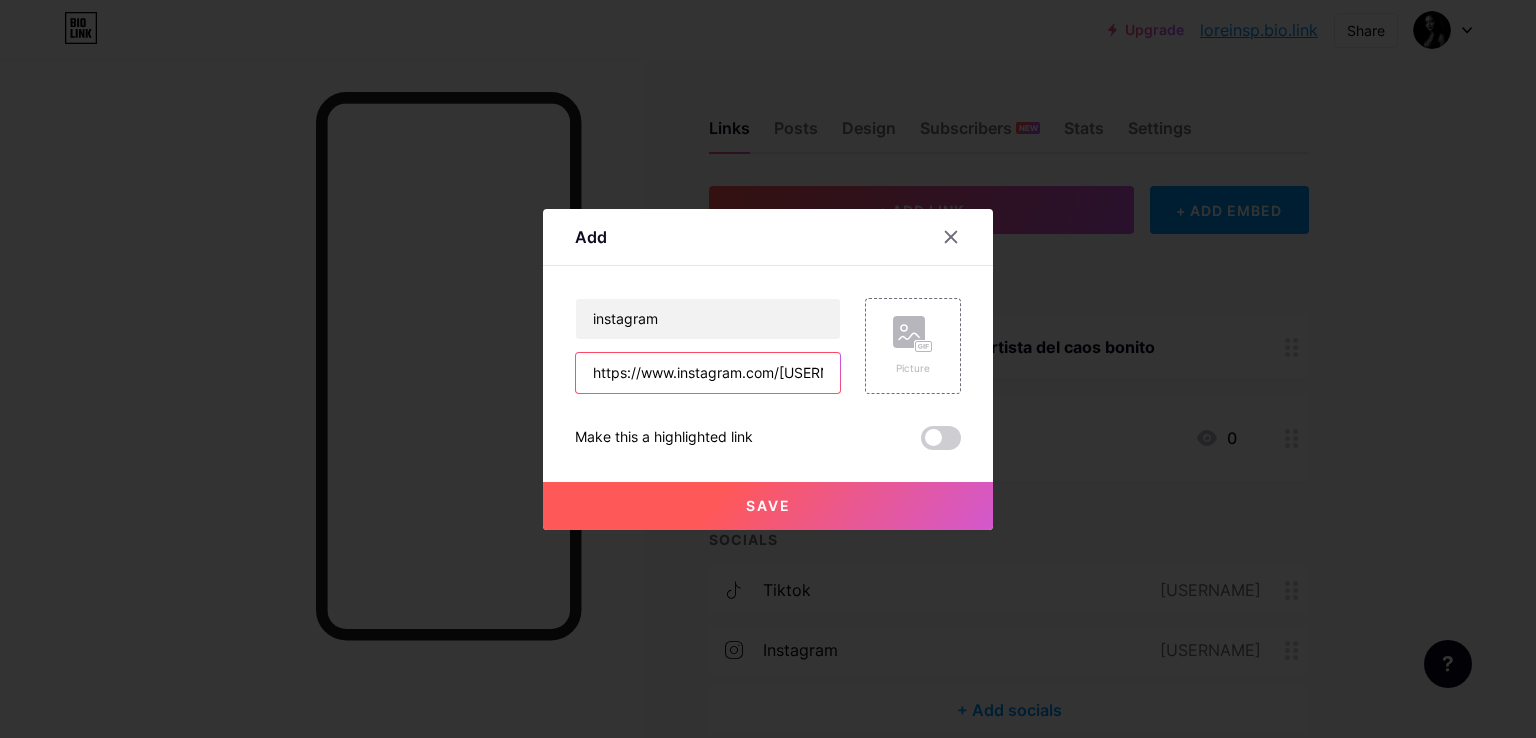 scroll, scrollTop: 0, scrollLeft: 30, axis: horizontal 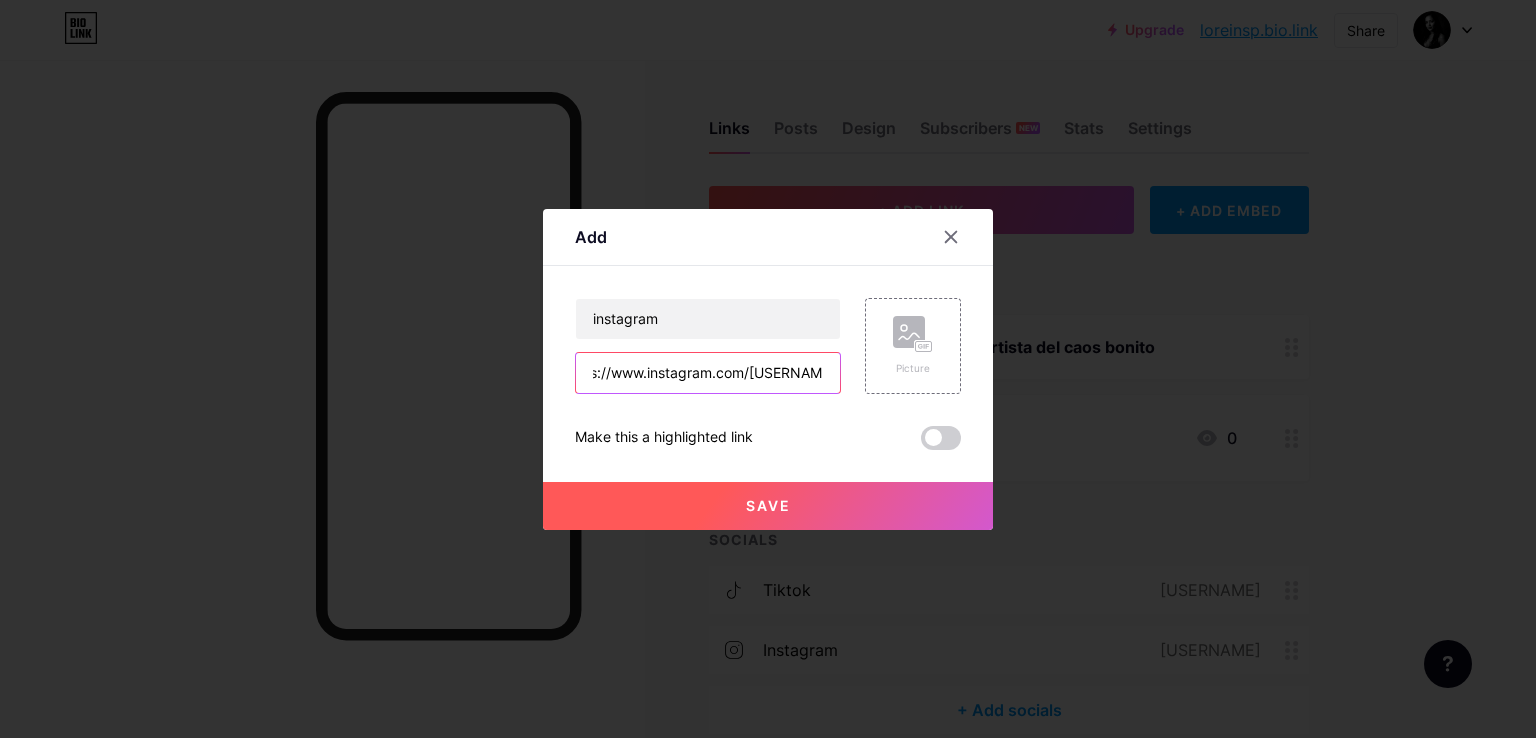 type on "https://www.instagram.com/[USERNAME]/" 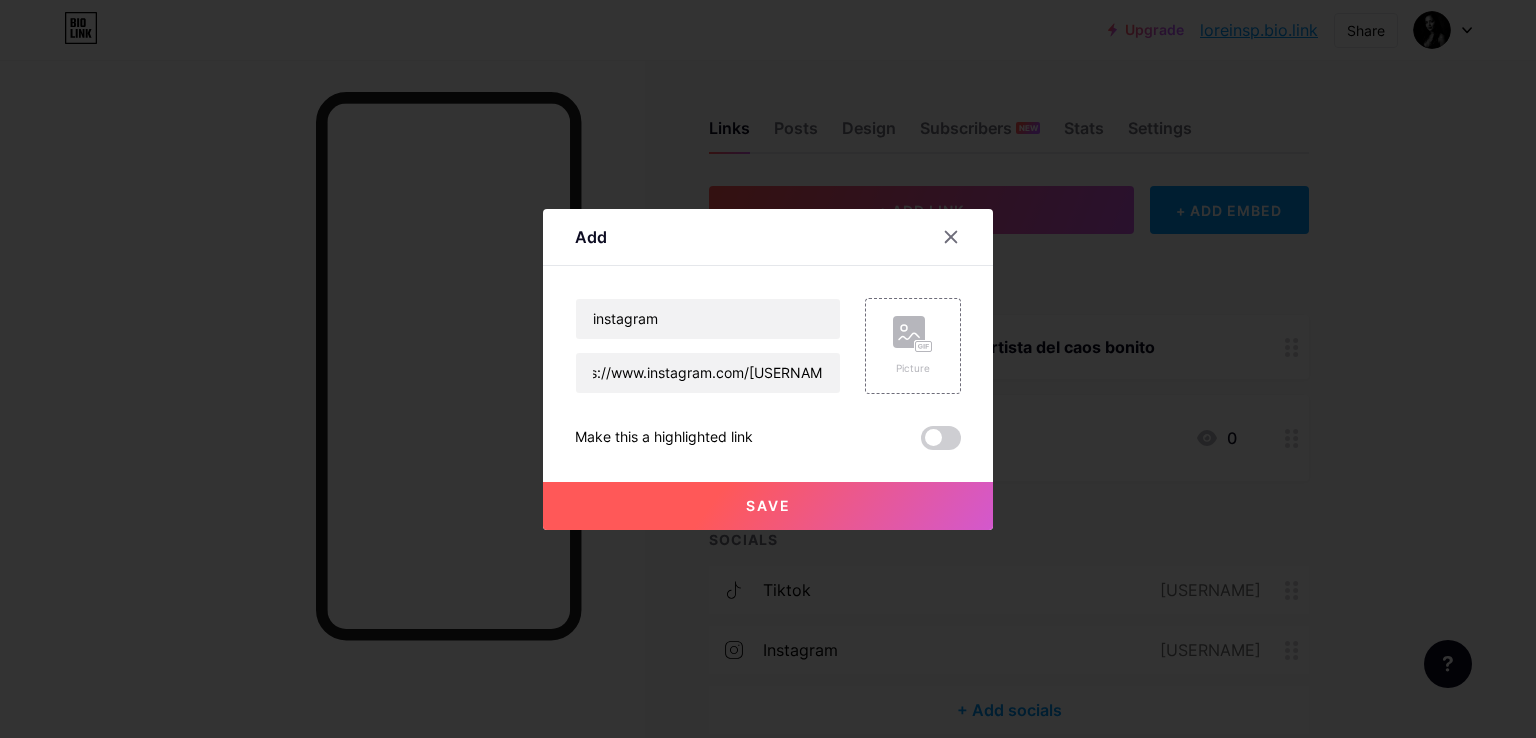 click on "Save" at bounding box center [768, 506] 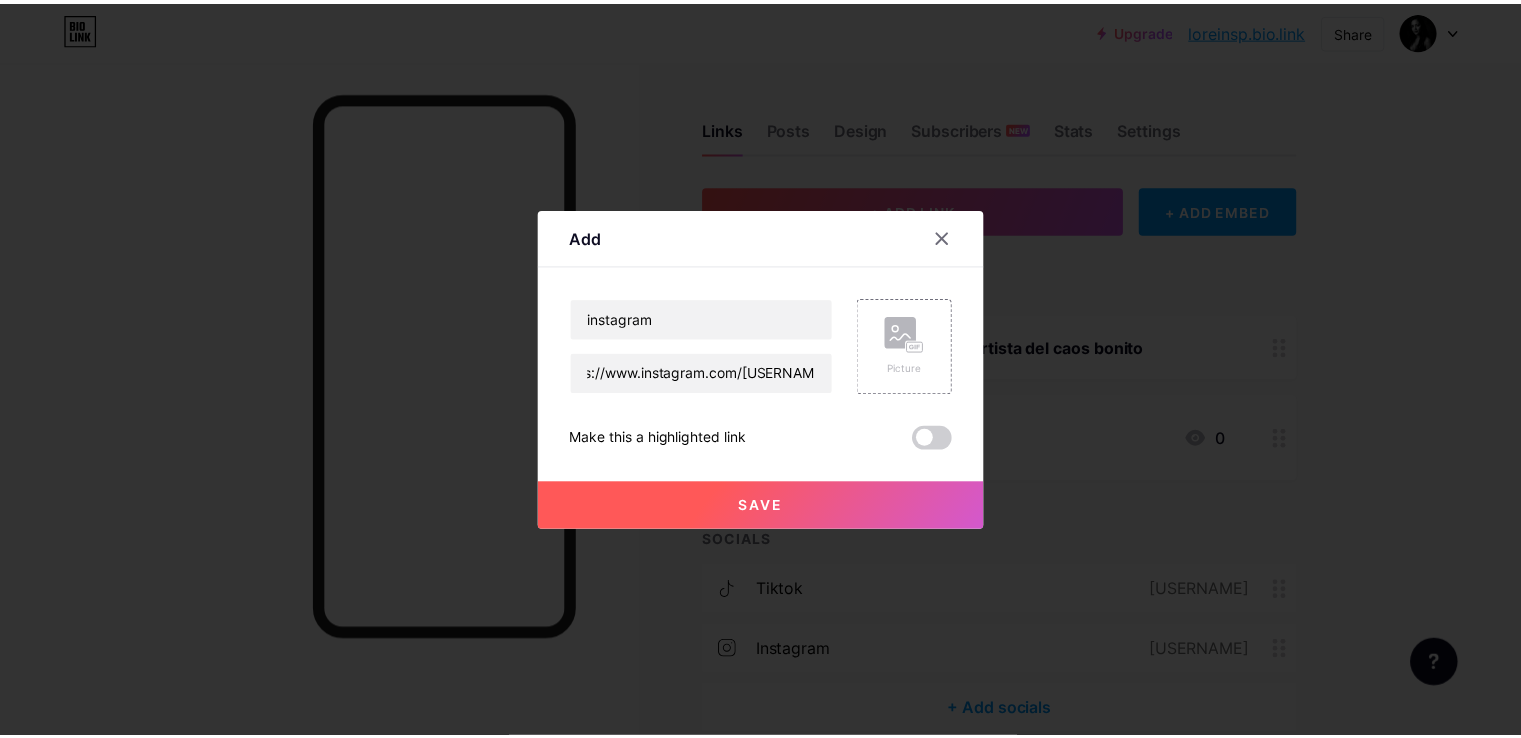 scroll, scrollTop: 0, scrollLeft: 0, axis: both 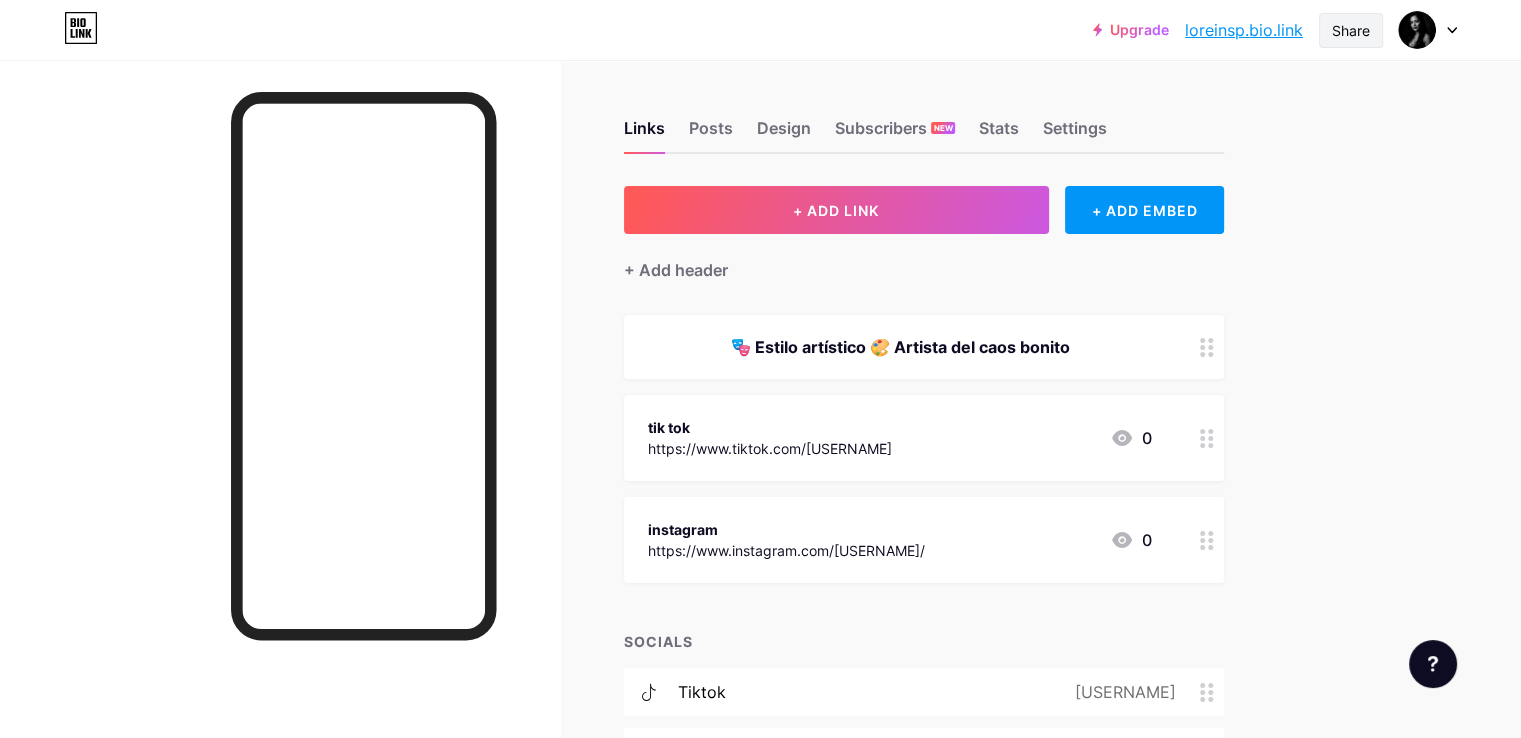 click on "Share" at bounding box center [1351, 30] 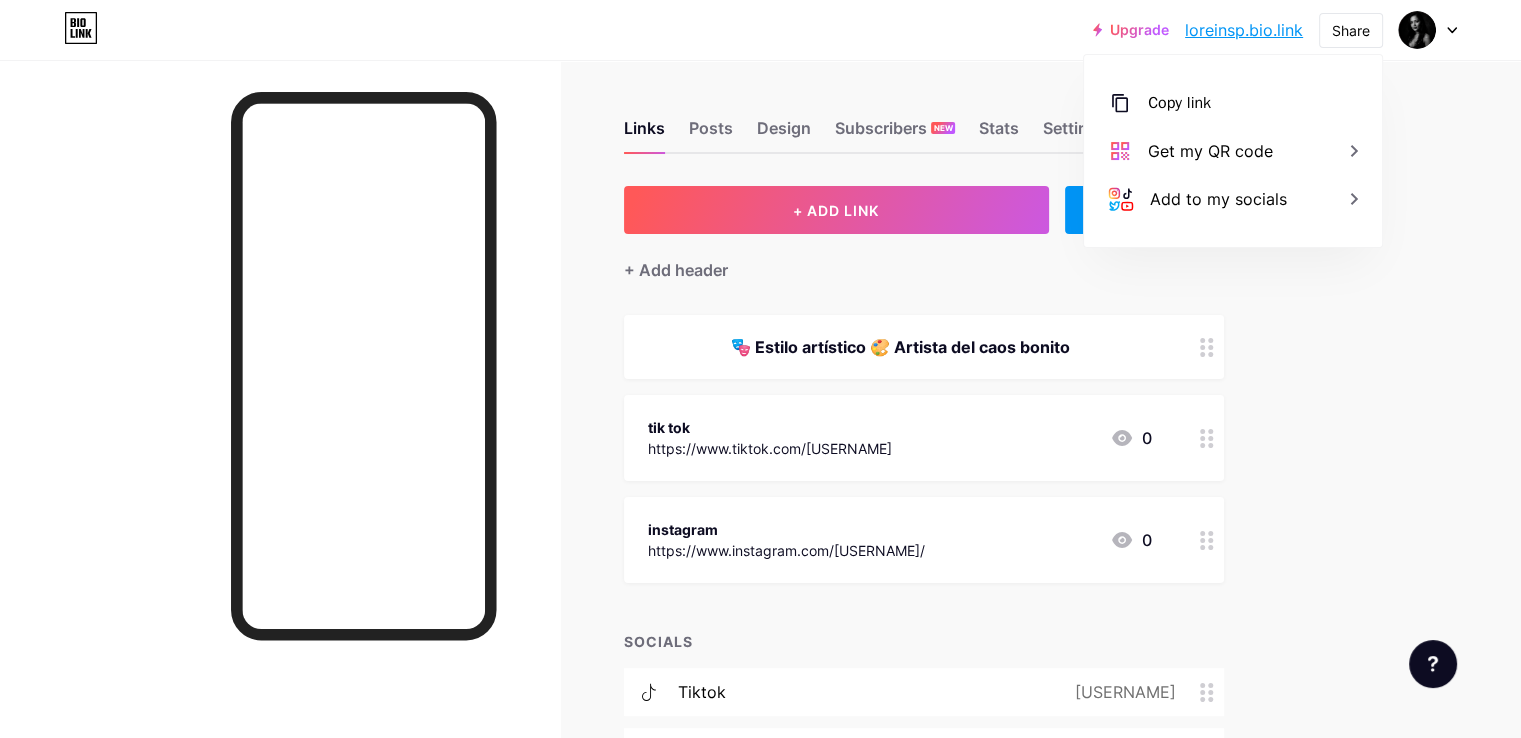 click on "Upgrade   loreinsp.bio.li...   loreinsp.bio.link   Share
Copy link   loreinsp.bio.link
Get my QR code
Add to my socials                   Switch accounts     Lore Inspira   bio.link/loreinsp       + Add a new page        Account settings   Logout" at bounding box center (760, 30) 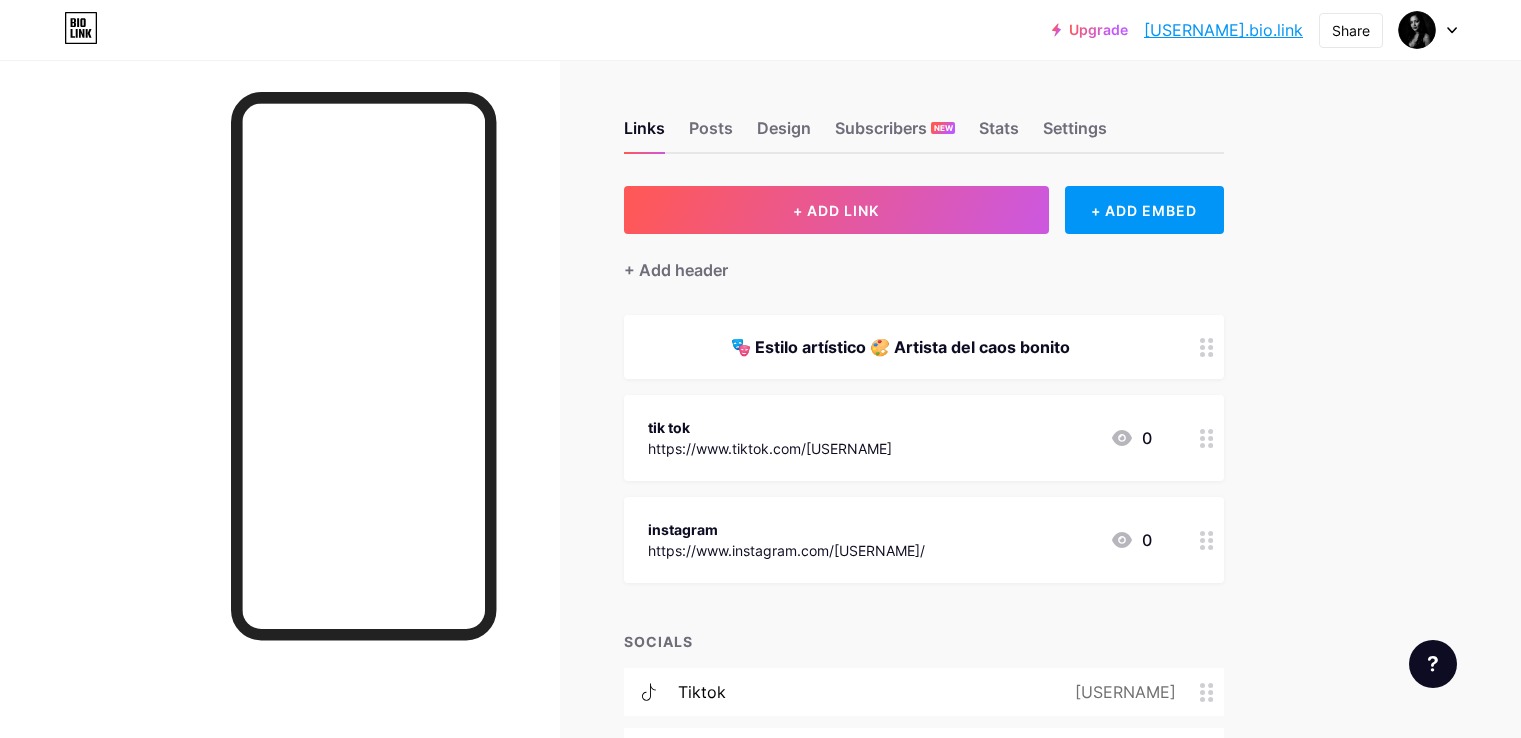 scroll, scrollTop: 0, scrollLeft: 0, axis: both 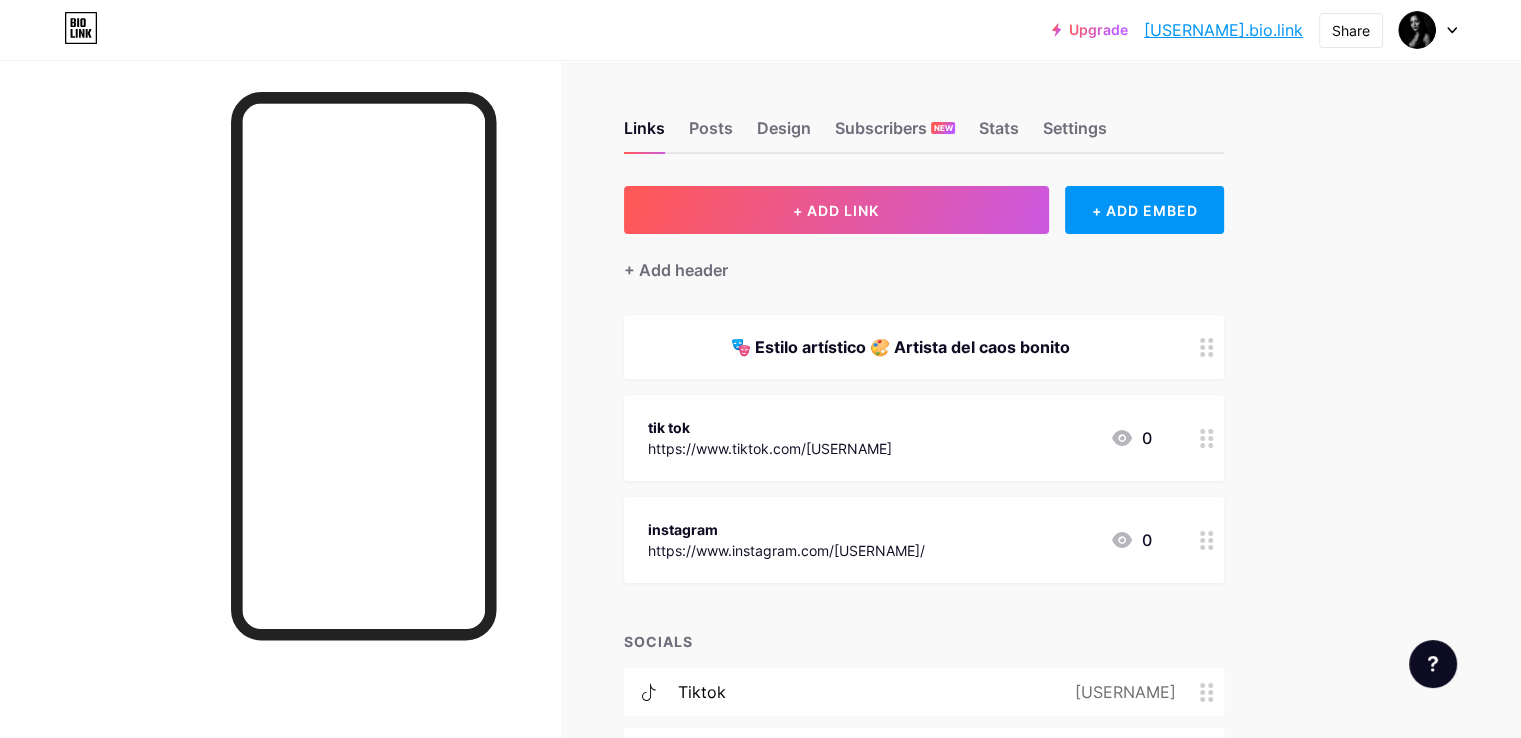 click on "Upgrade   [USERNAME].bio.li...   [USERNAME].bio.link   Share               Switch accounts     [FULLNAME]   bio.link/[USERNAME]       + Add a new page        Account settings   Logout" at bounding box center [760, 30] 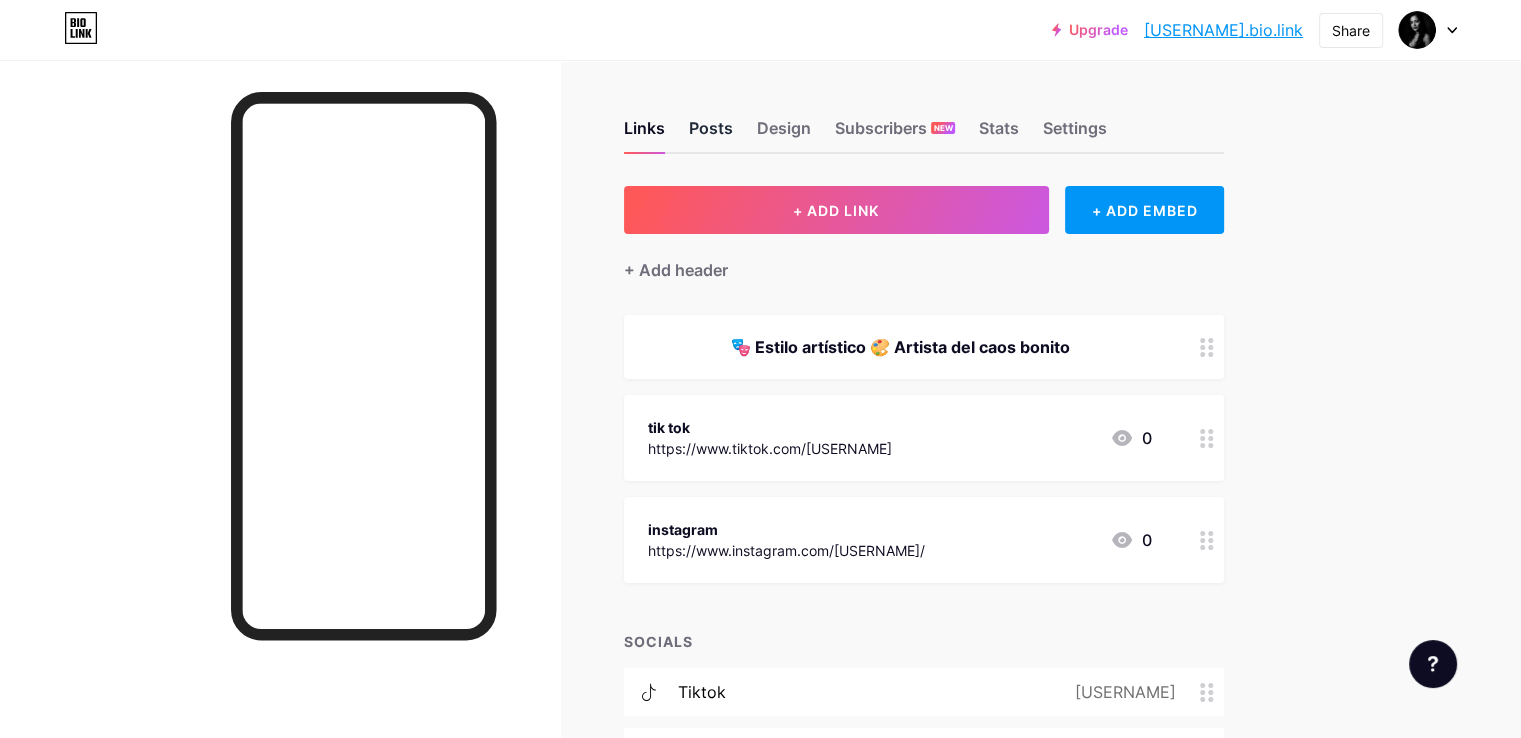click on "Posts" at bounding box center [711, 134] 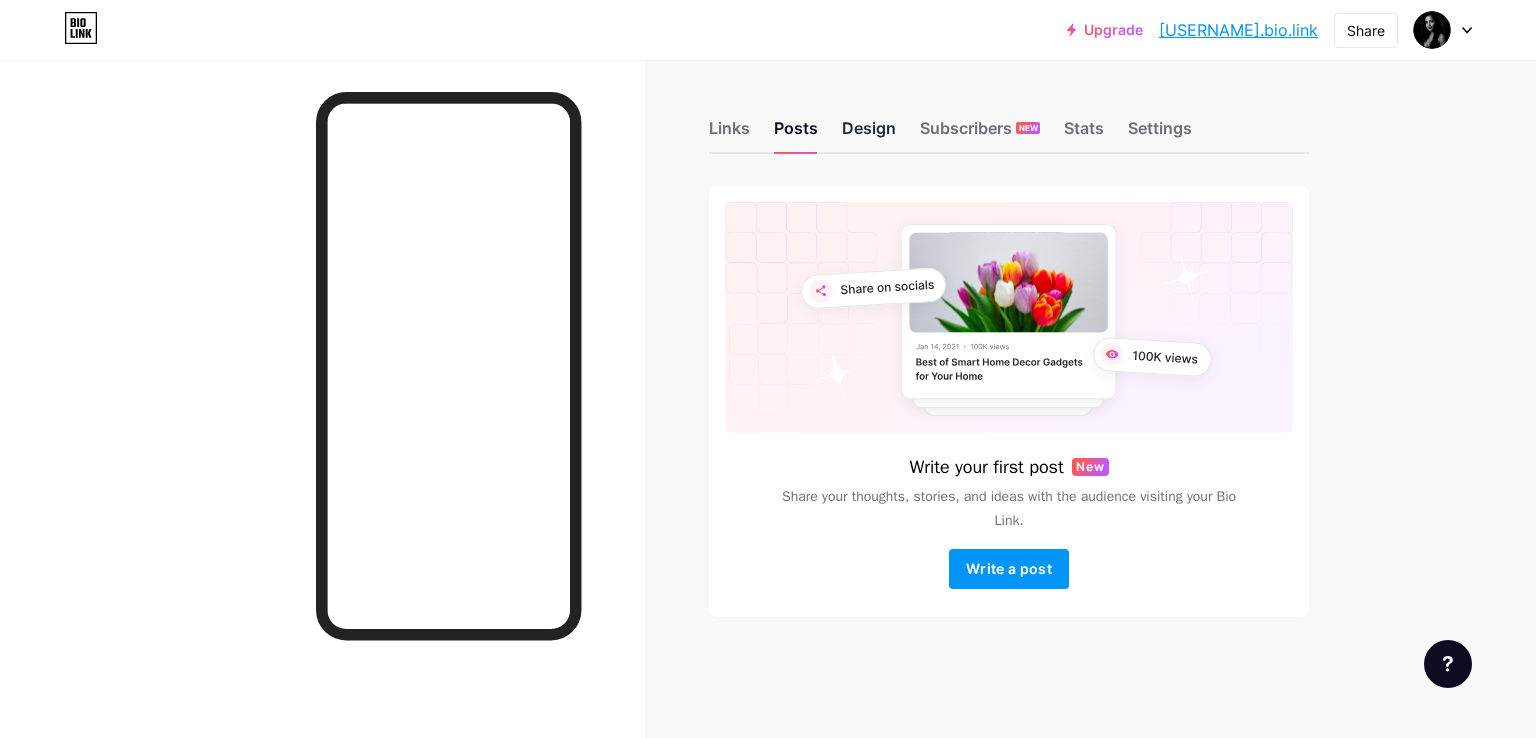 click on "Design" at bounding box center [869, 134] 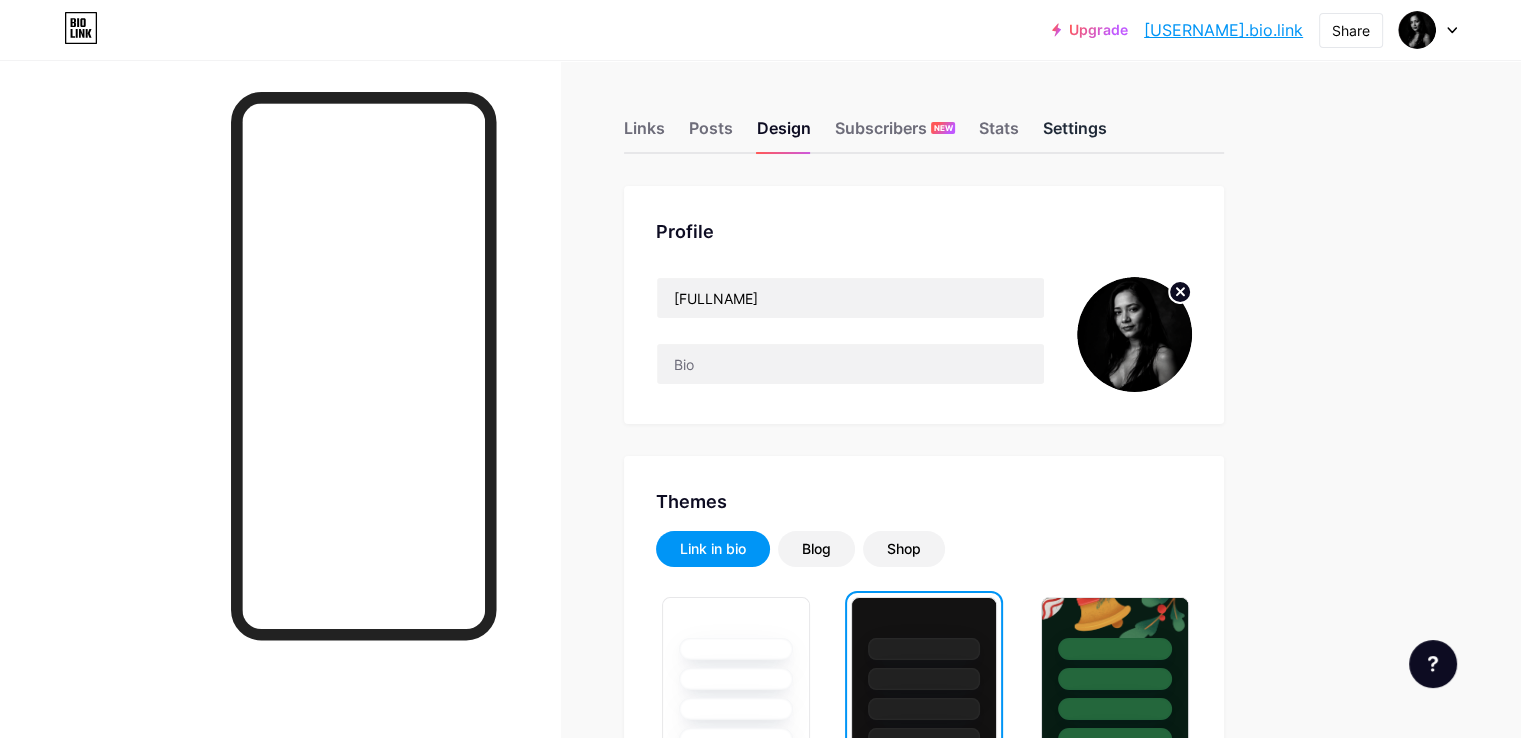 click on "Settings" at bounding box center [1075, 134] 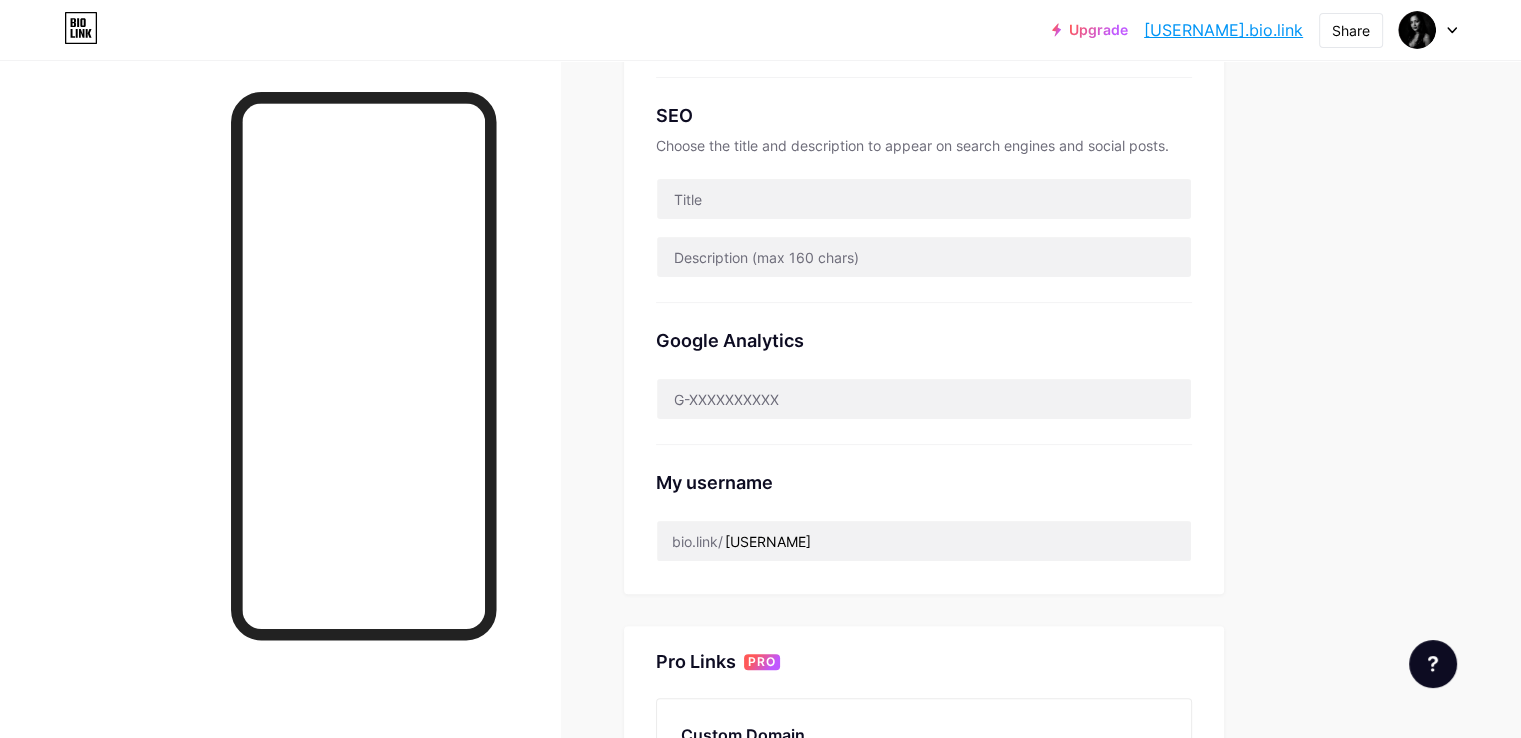 scroll, scrollTop: 0, scrollLeft: 0, axis: both 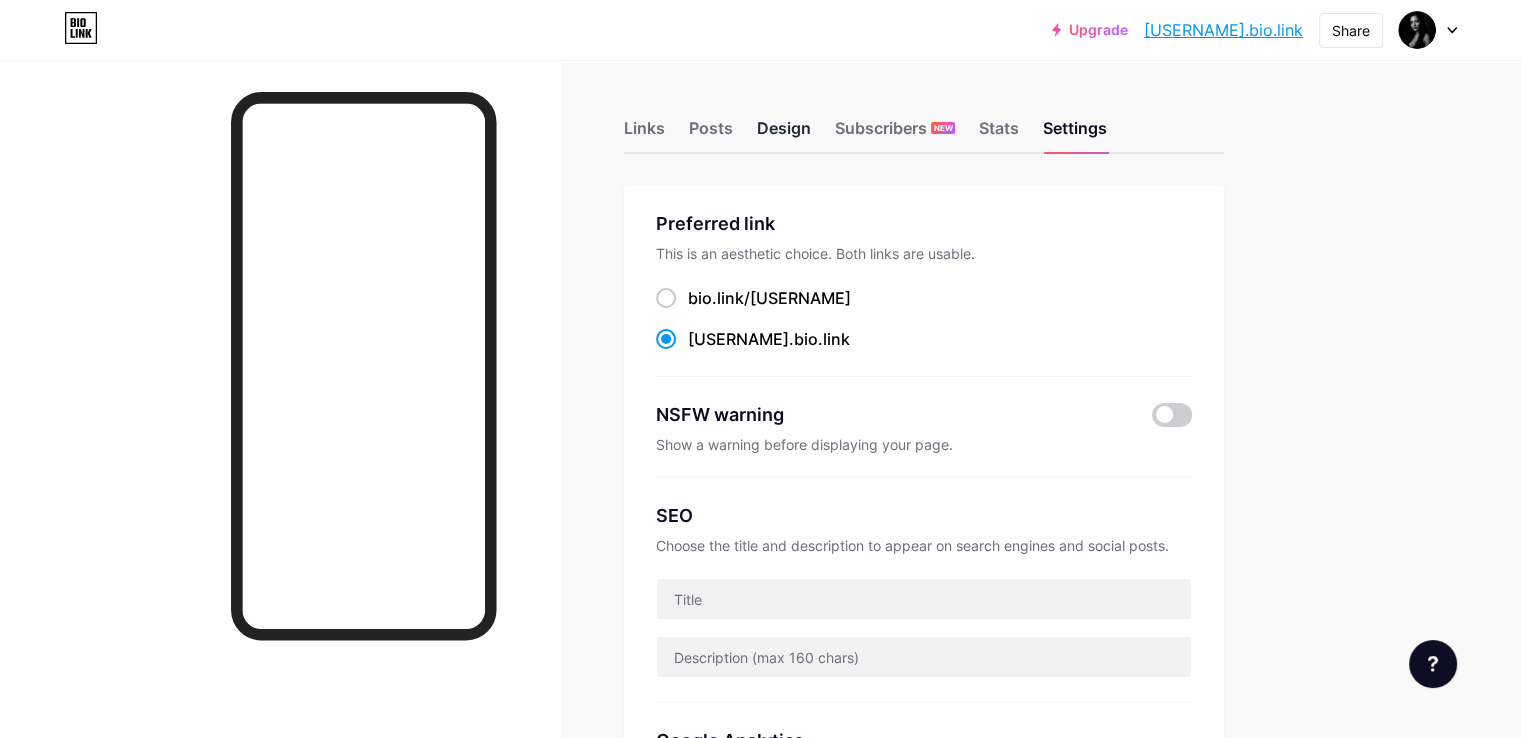 click on "Design" at bounding box center [784, 134] 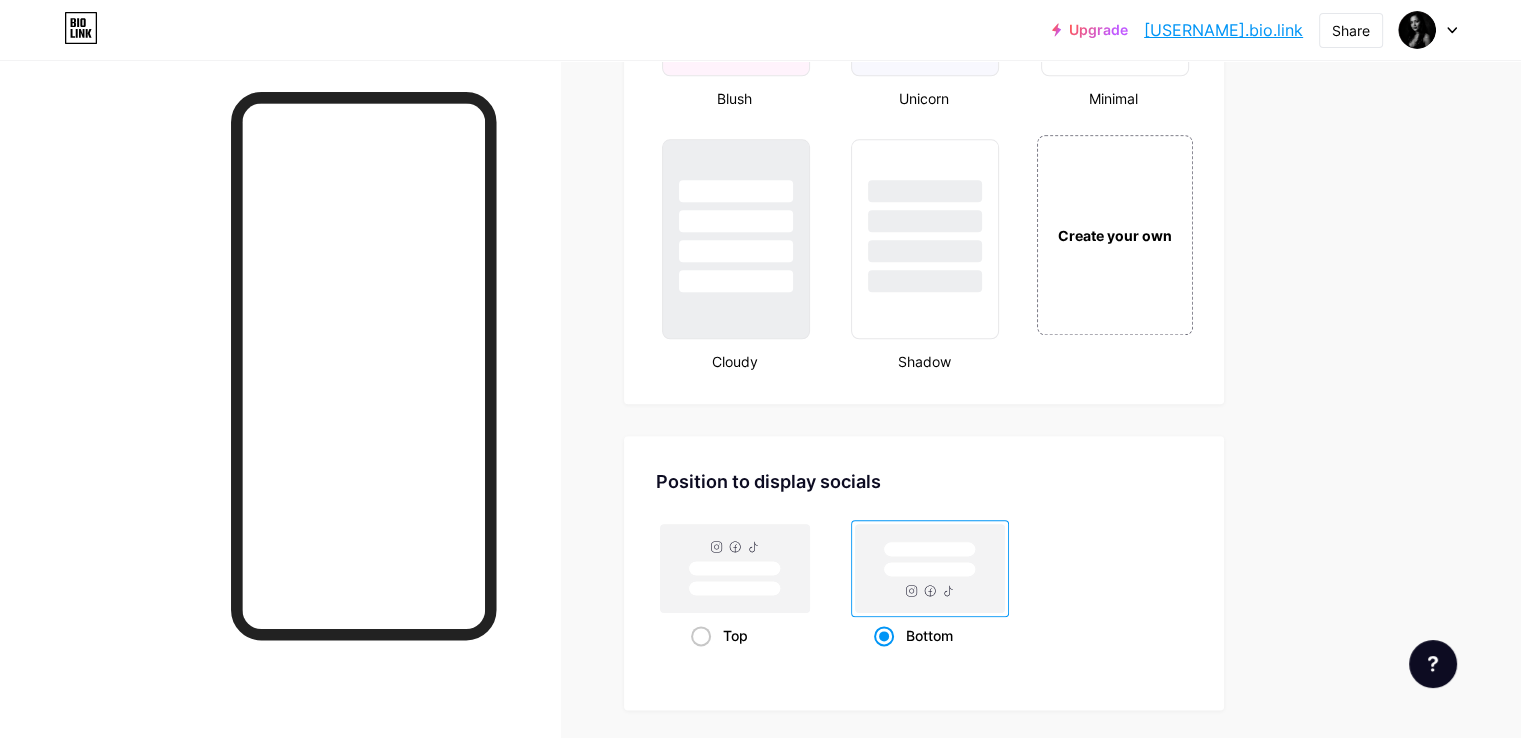 scroll, scrollTop: 2300, scrollLeft: 0, axis: vertical 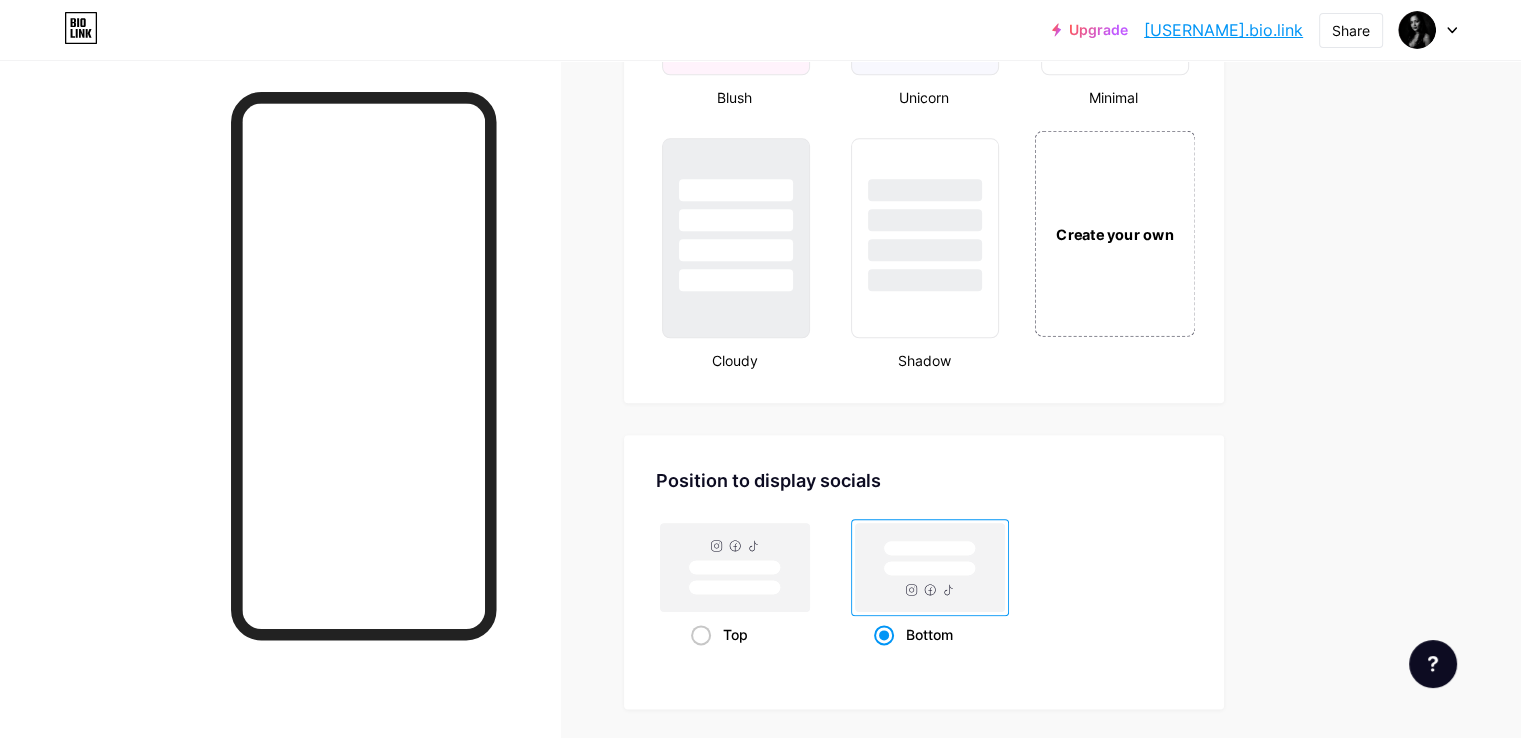 click on "Create your own" at bounding box center [1114, 233] 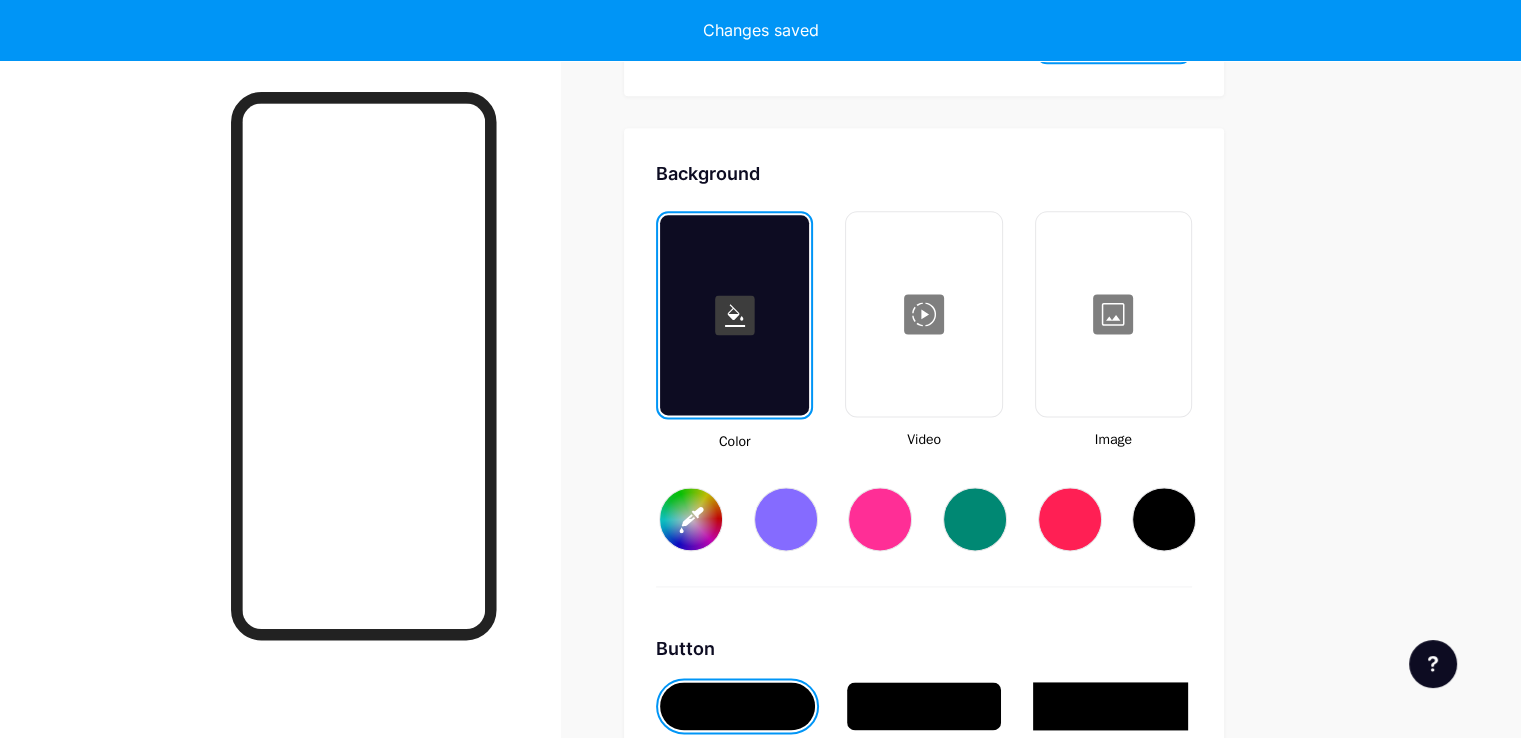 type on "#ffffff" 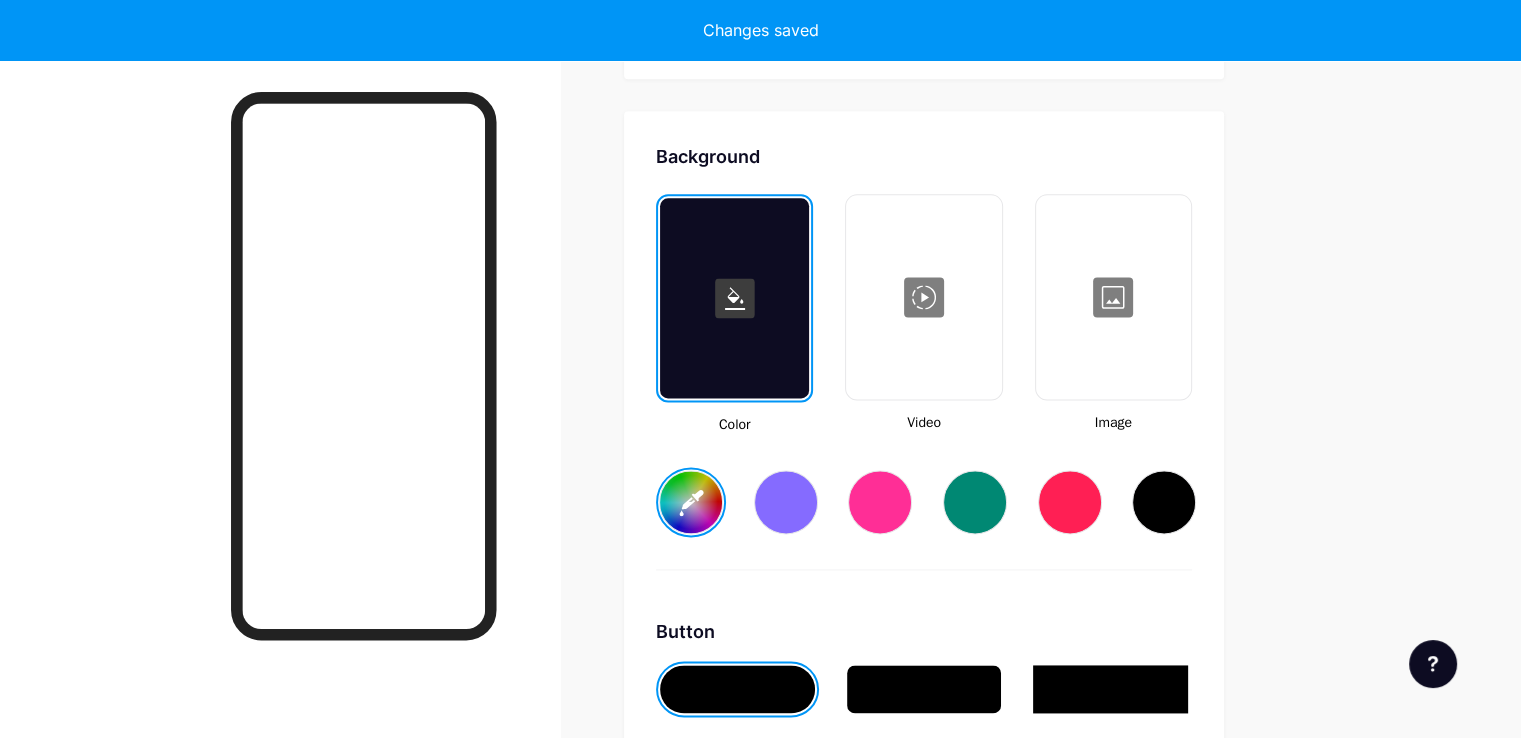 scroll, scrollTop: 2648, scrollLeft: 0, axis: vertical 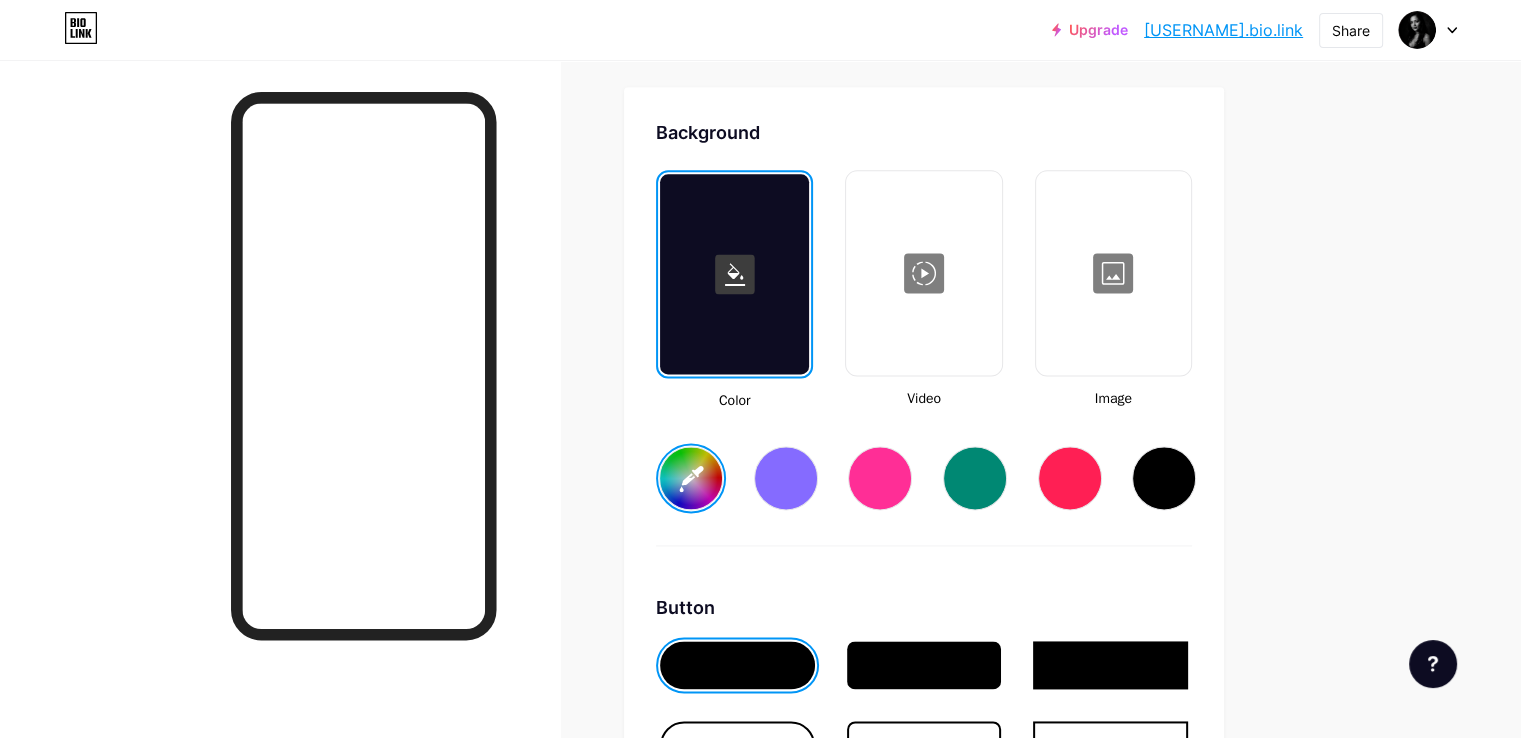 click 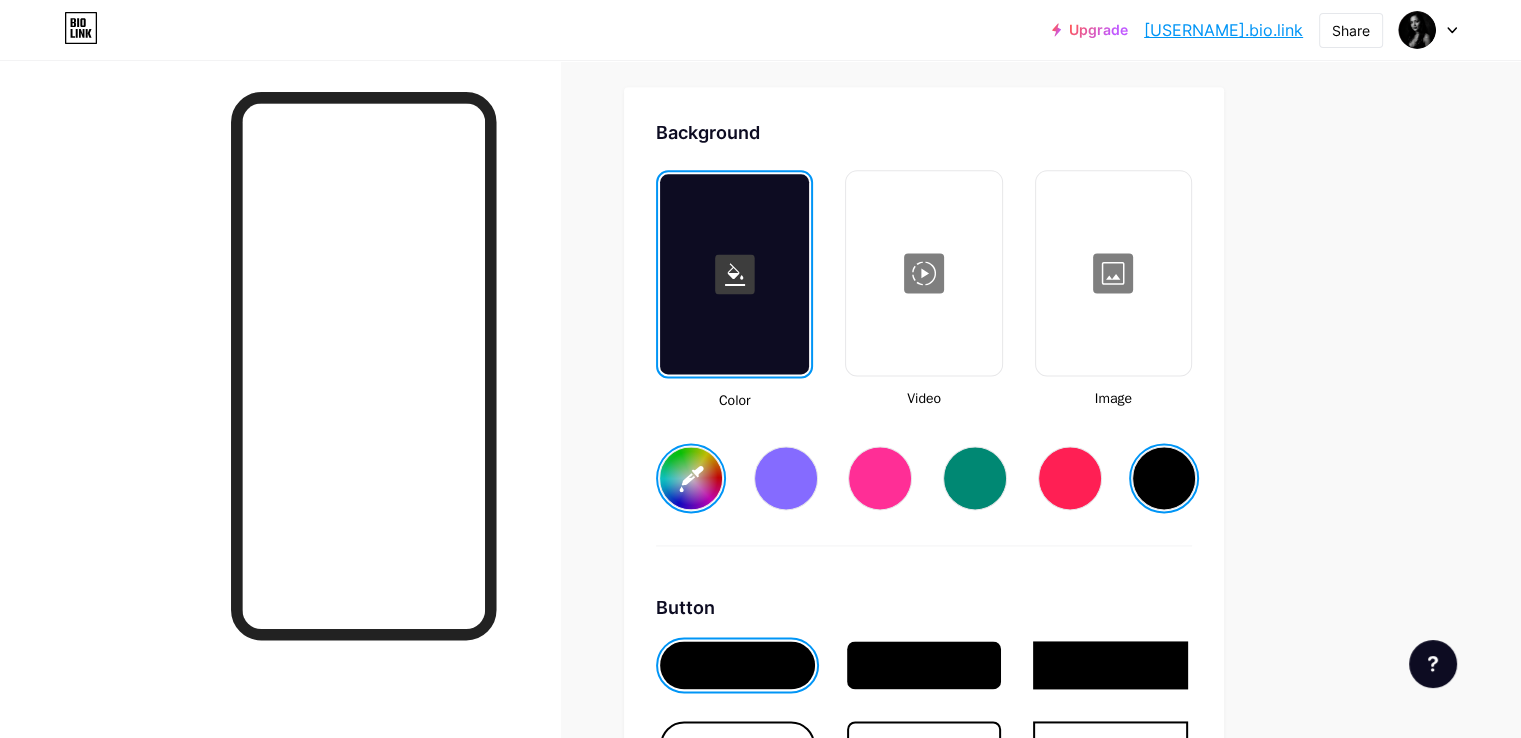 type on "#000000" 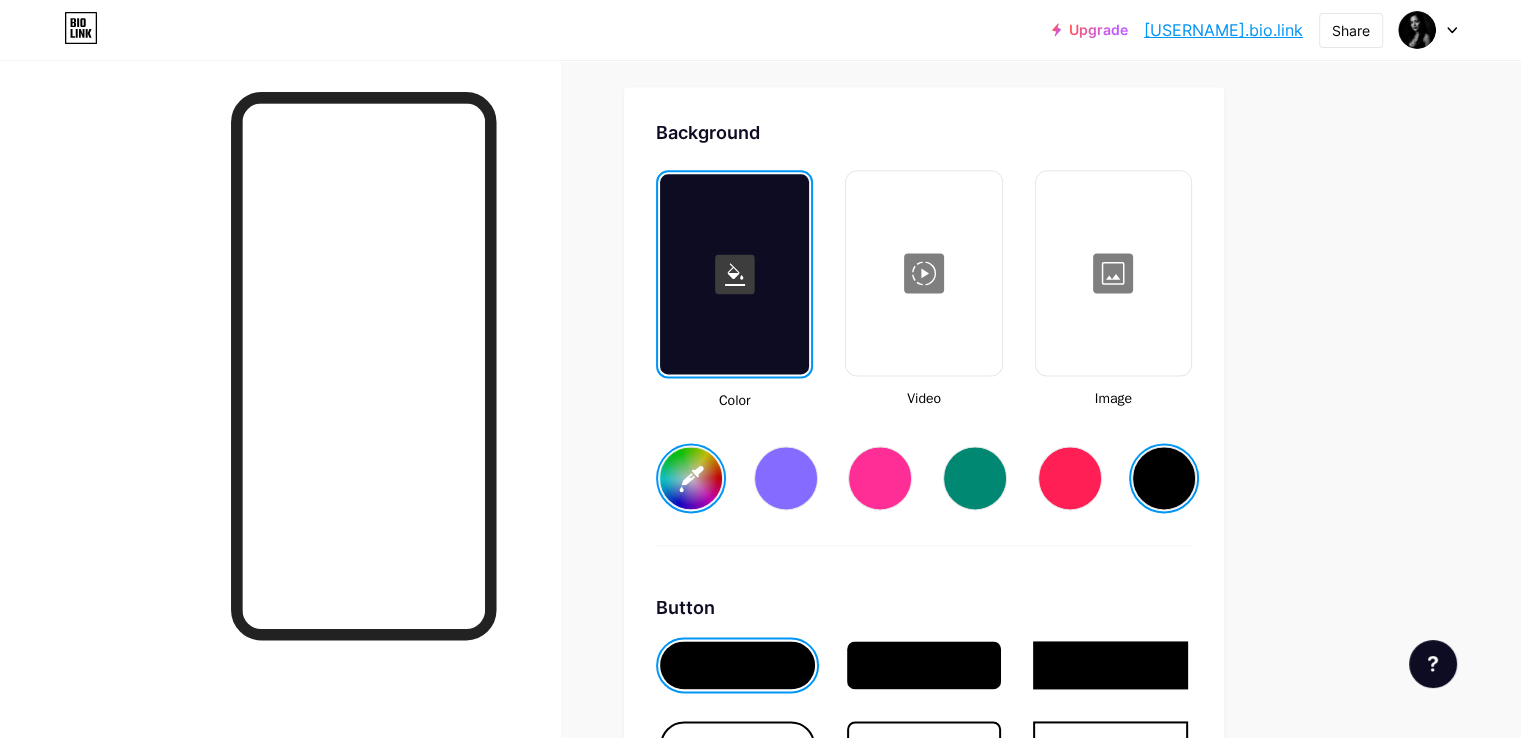 click on "#000000" at bounding box center (924, 462) 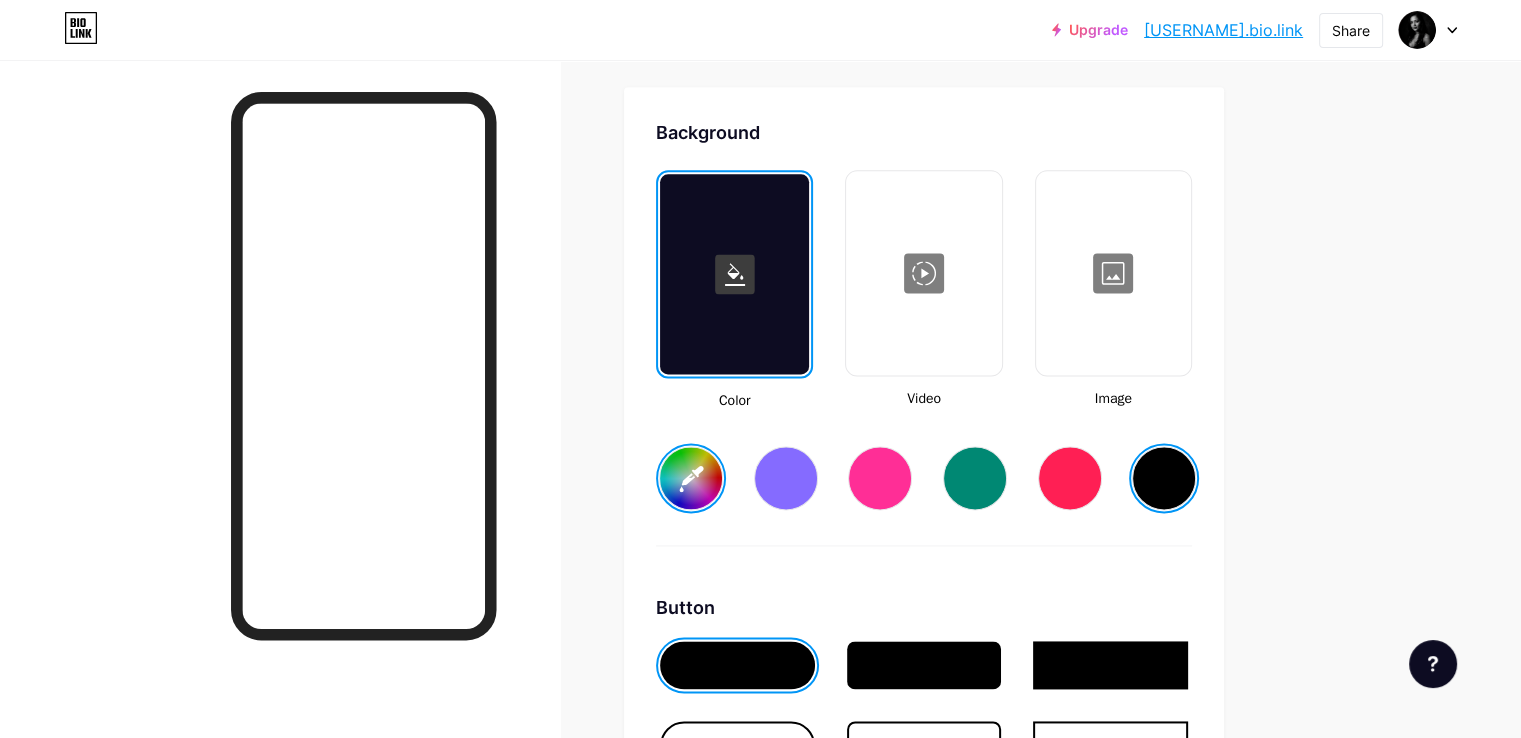scroll, scrollTop: 2848, scrollLeft: 0, axis: vertical 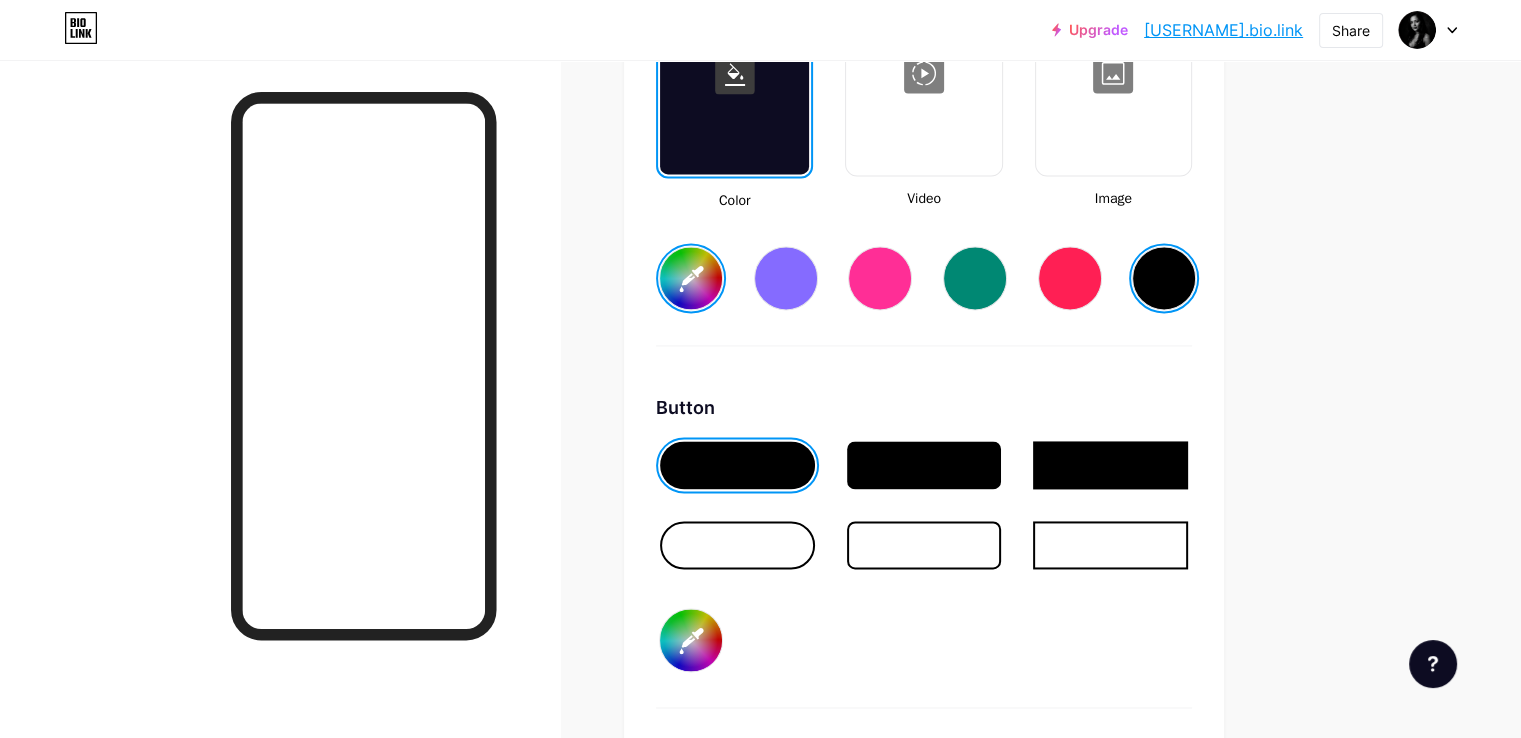 click on "#000000" at bounding box center [691, 640] 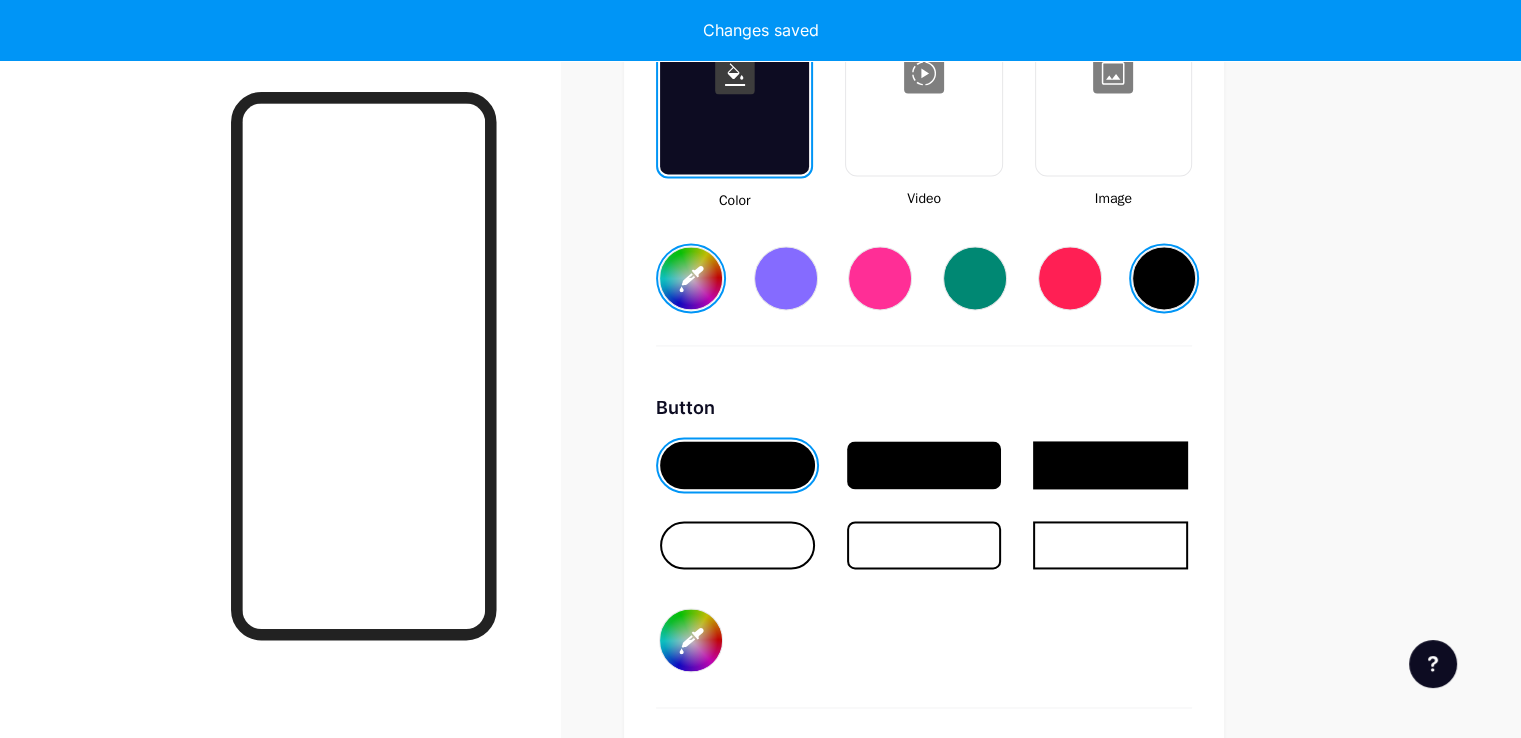 type on "#212121" 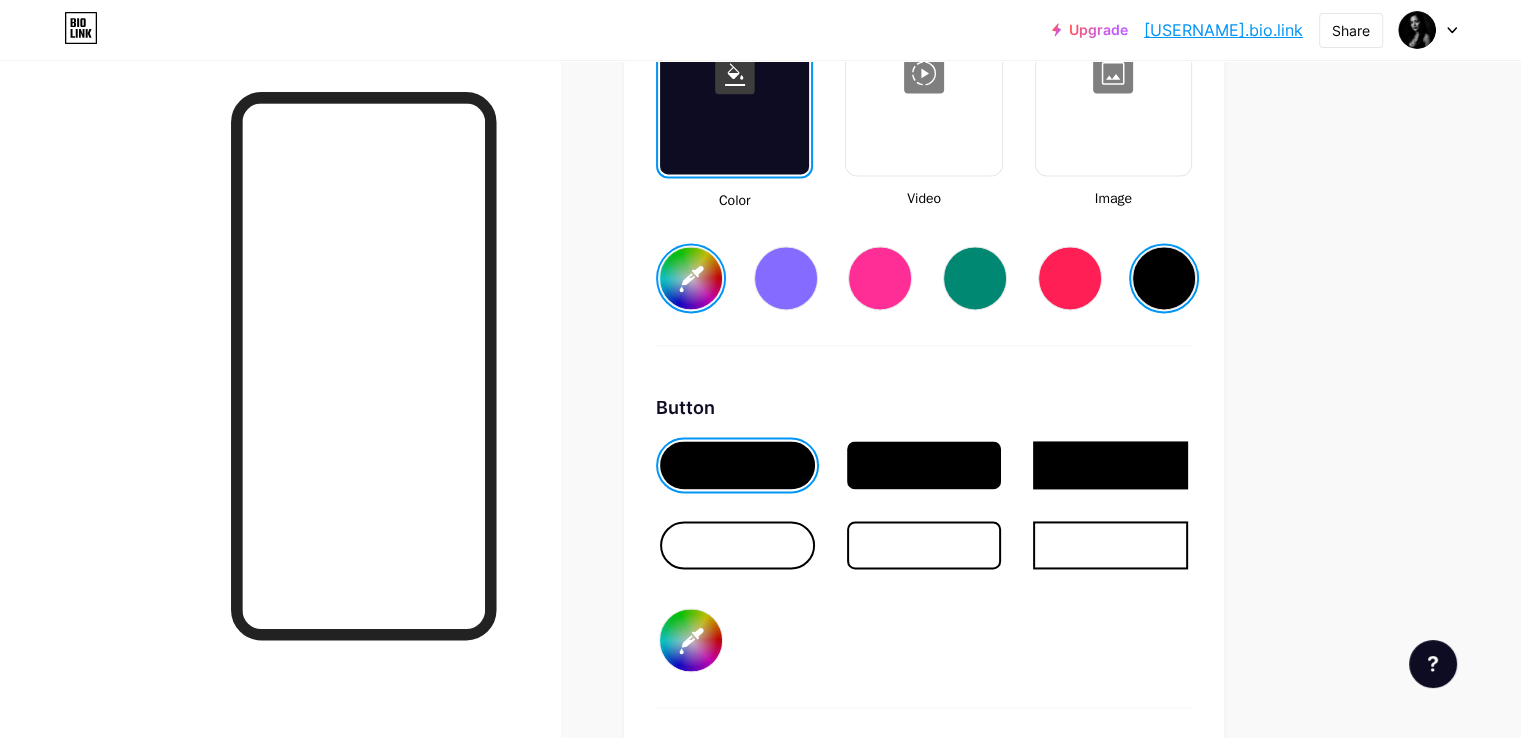click on "Background         Color           Video             Image           #000000     Button       #212121   Font   Inter Poppins EB Garamond TEKO BALSAMIQ SANS Kite One PT Sans Quicksand DM Sans     #000000   Changes saved" at bounding box center [924, 511] 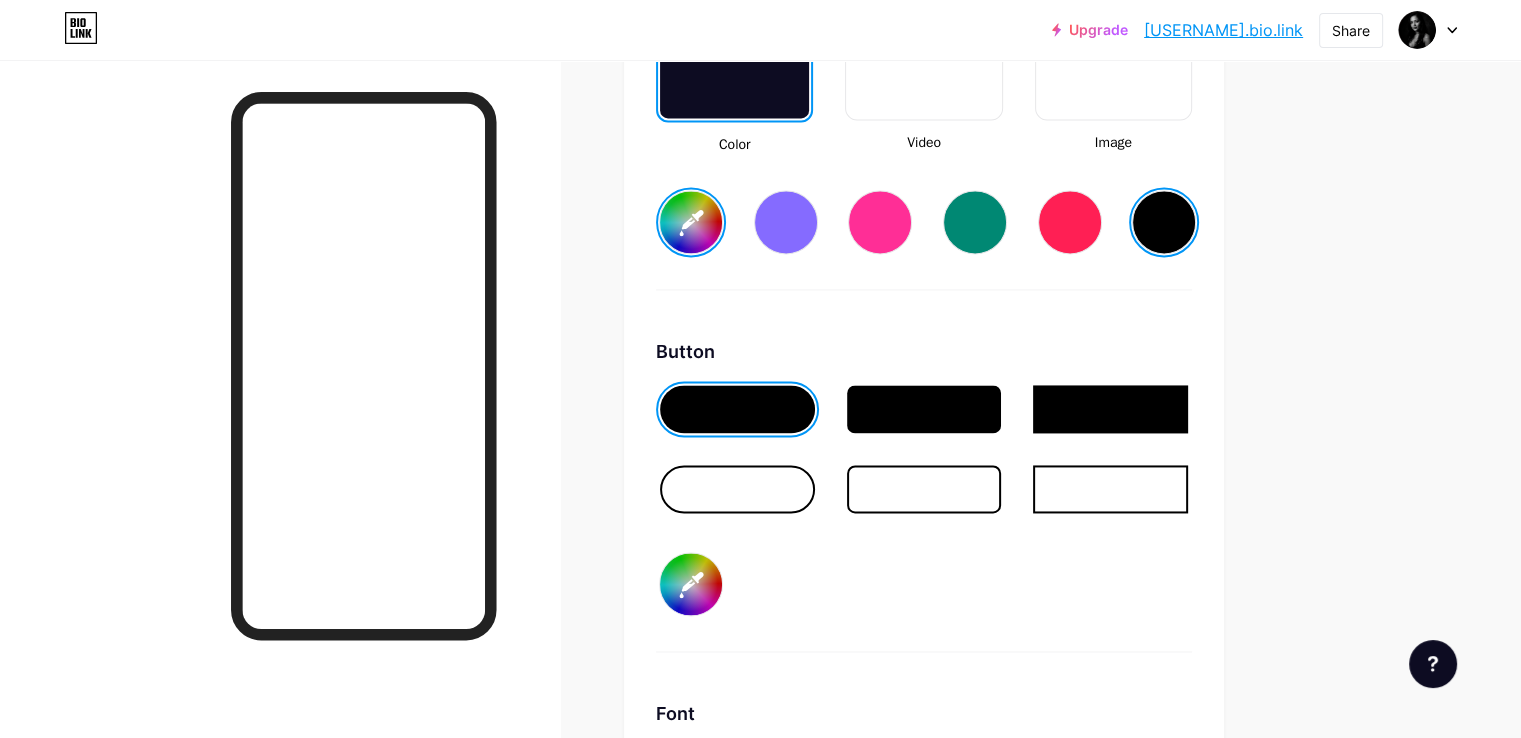 scroll, scrollTop: 3248, scrollLeft: 0, axis: vertical 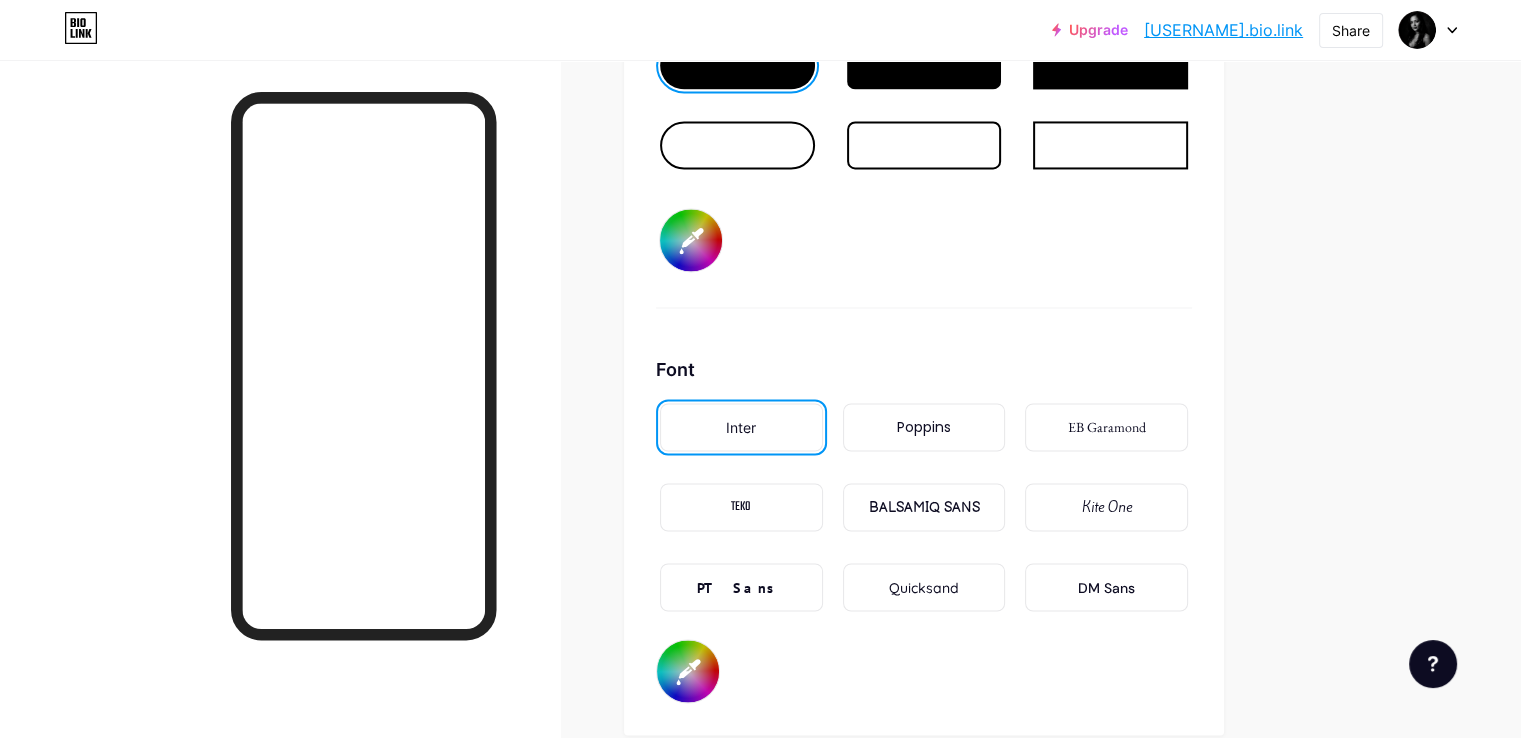 click on "BALSAMIQ SANS" at bounding box center (923, 507) 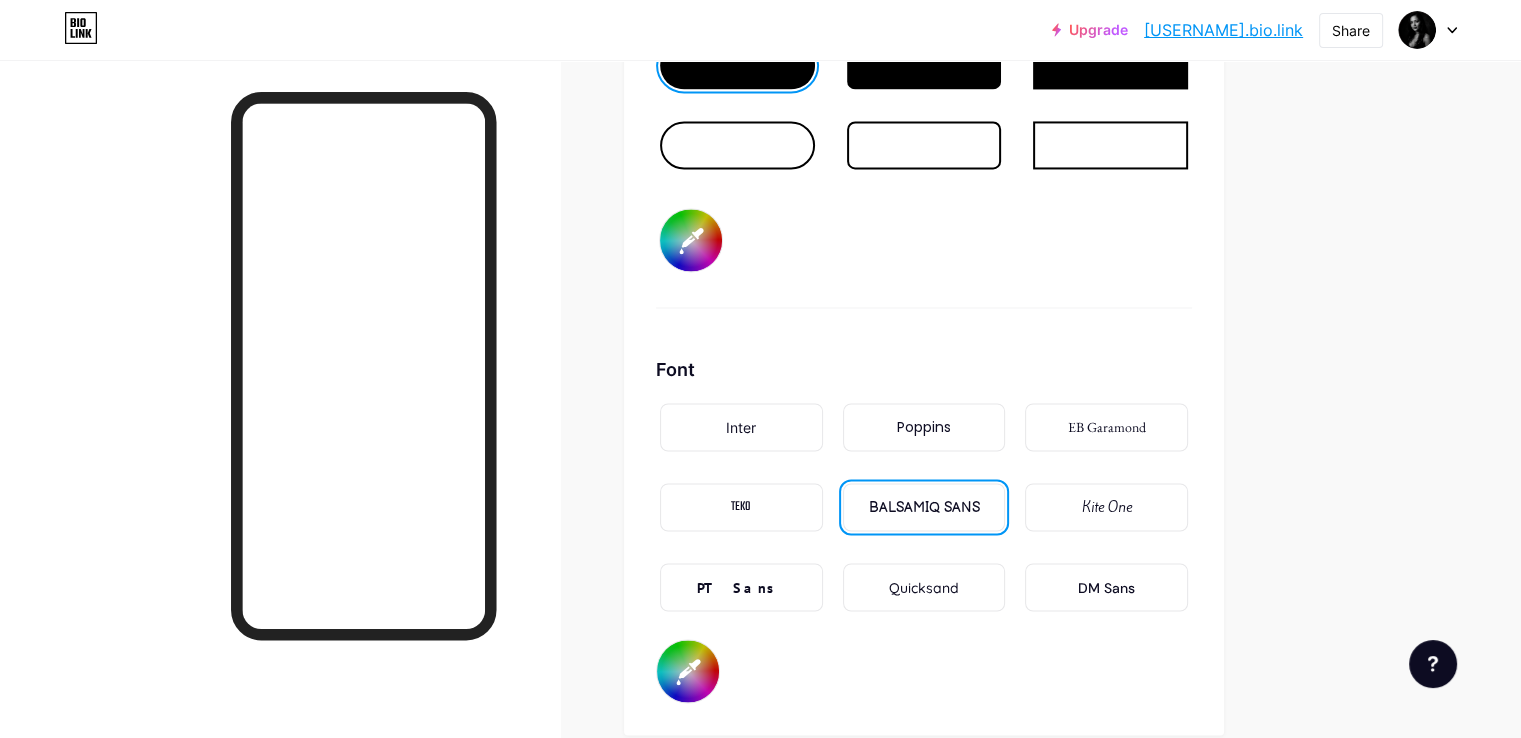 click on "EB Garamond" at bounding box center [1106, 427] 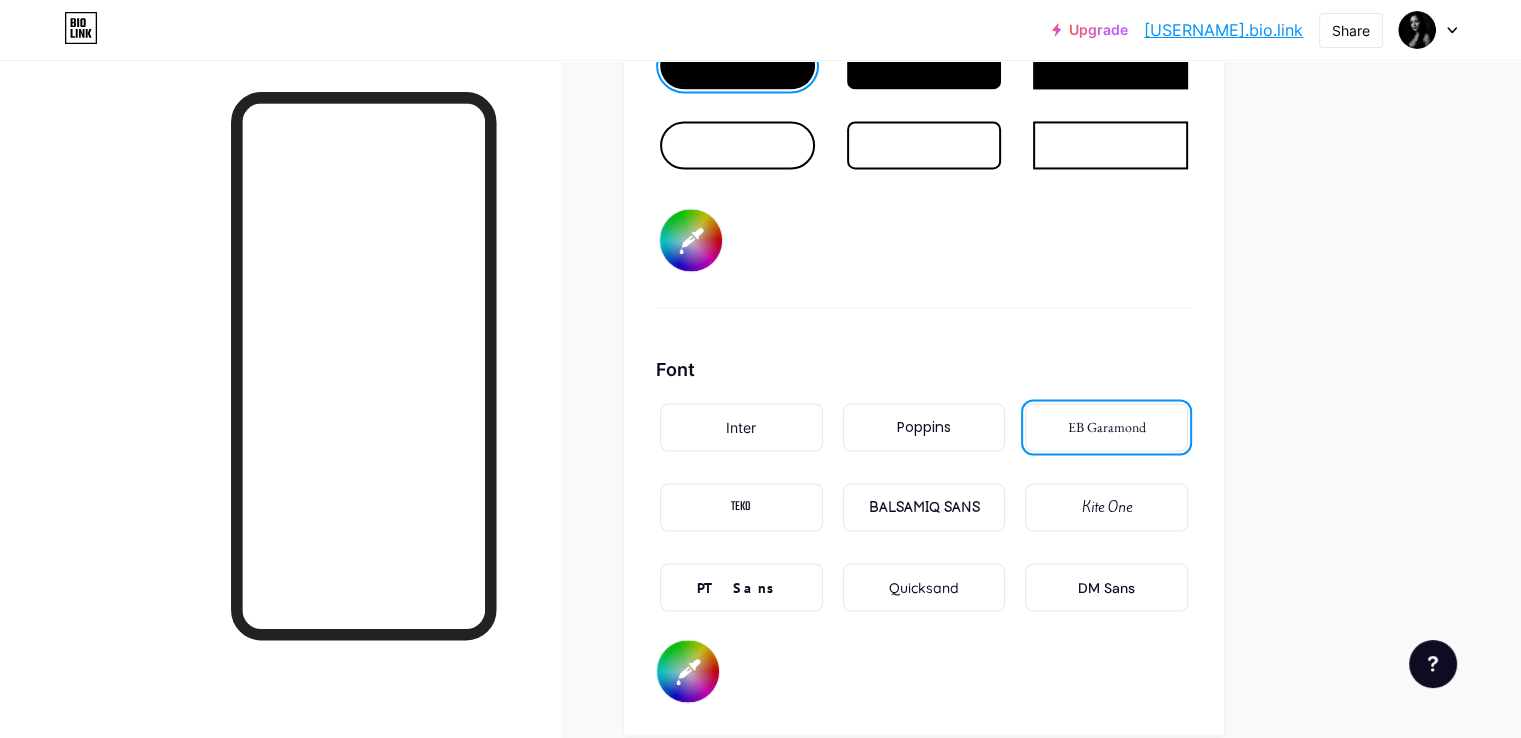 click on "Quicksand" at bounding box center [924, 587] 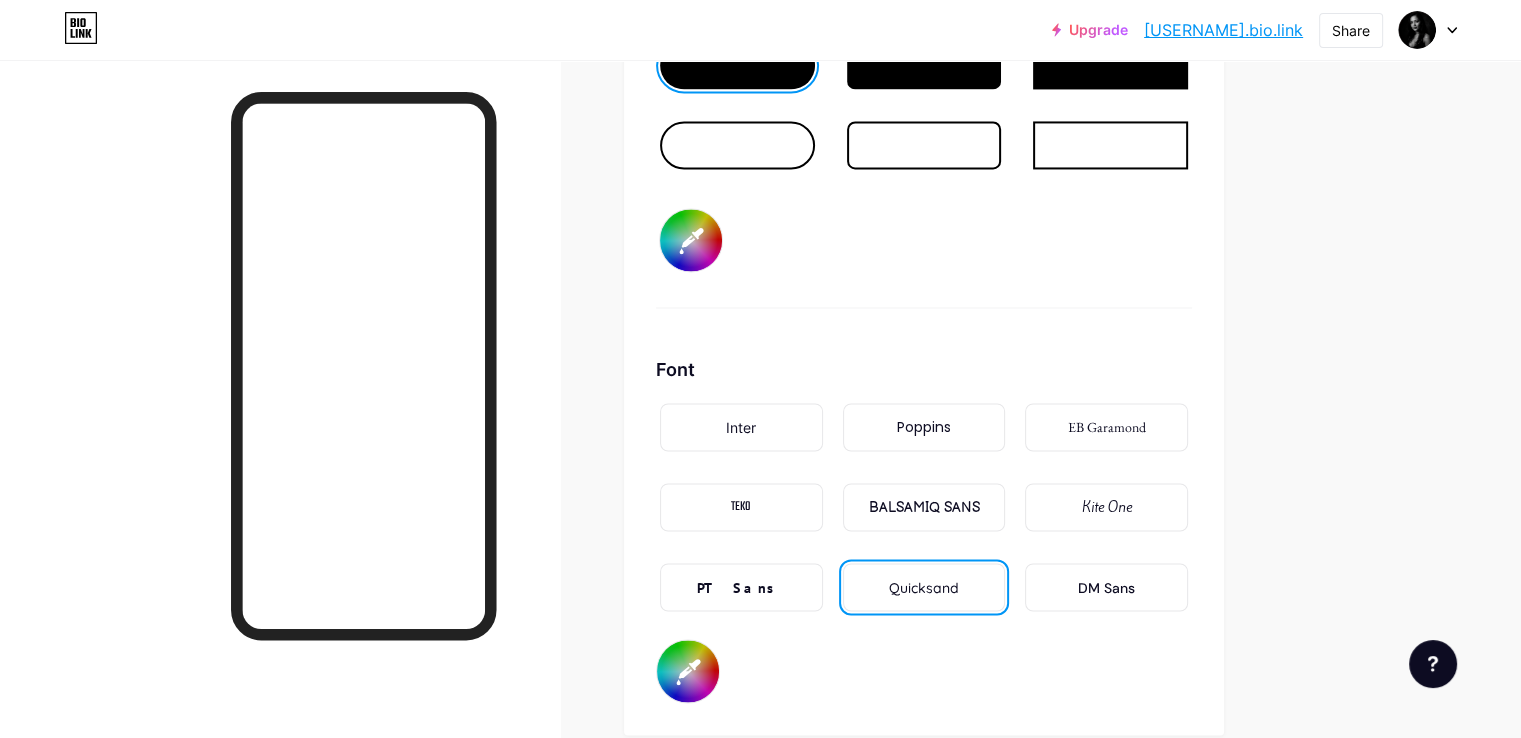 click on "PT Sans" at bounding box center (741, 587) 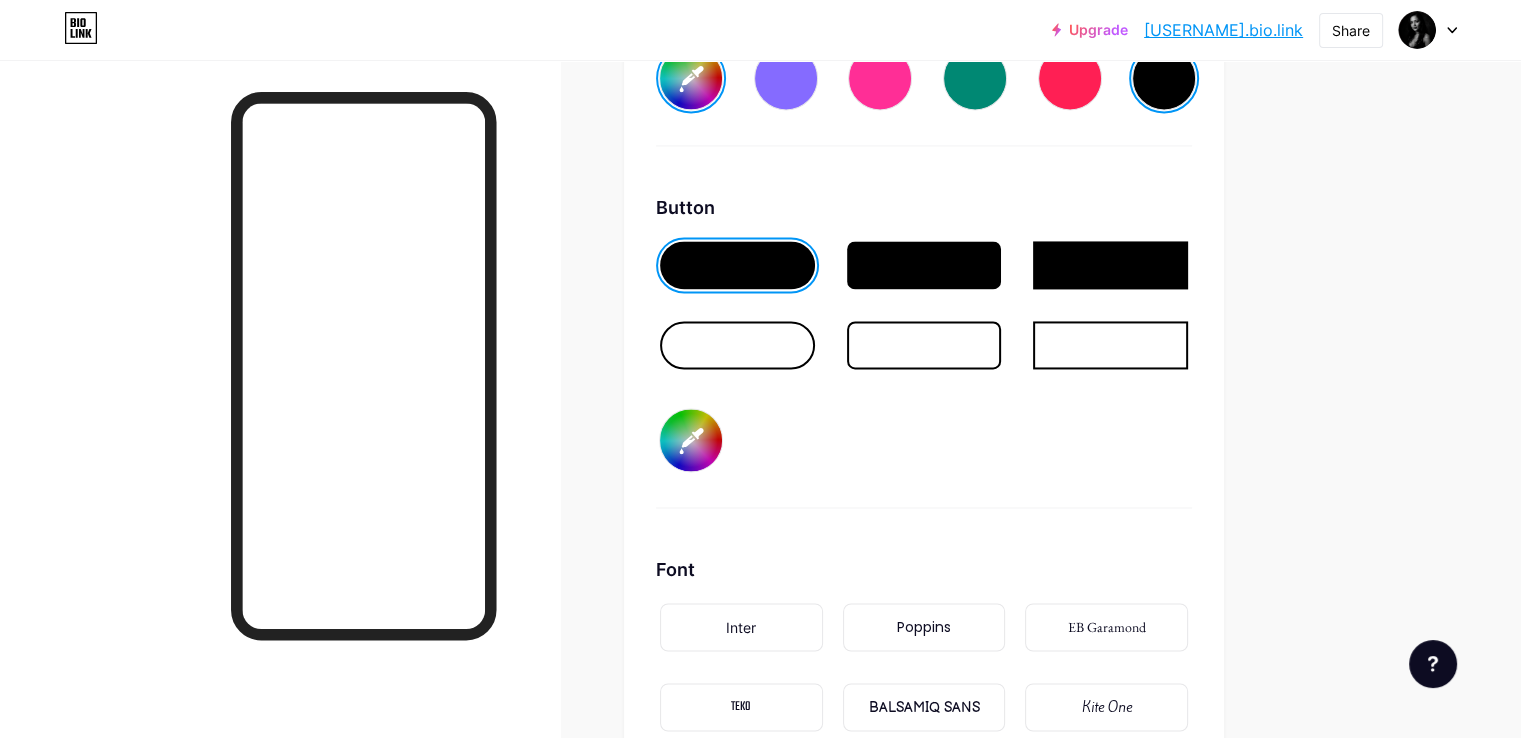 scroll, scrollTop: 3448, scrollLeft: 0, axis: vertical 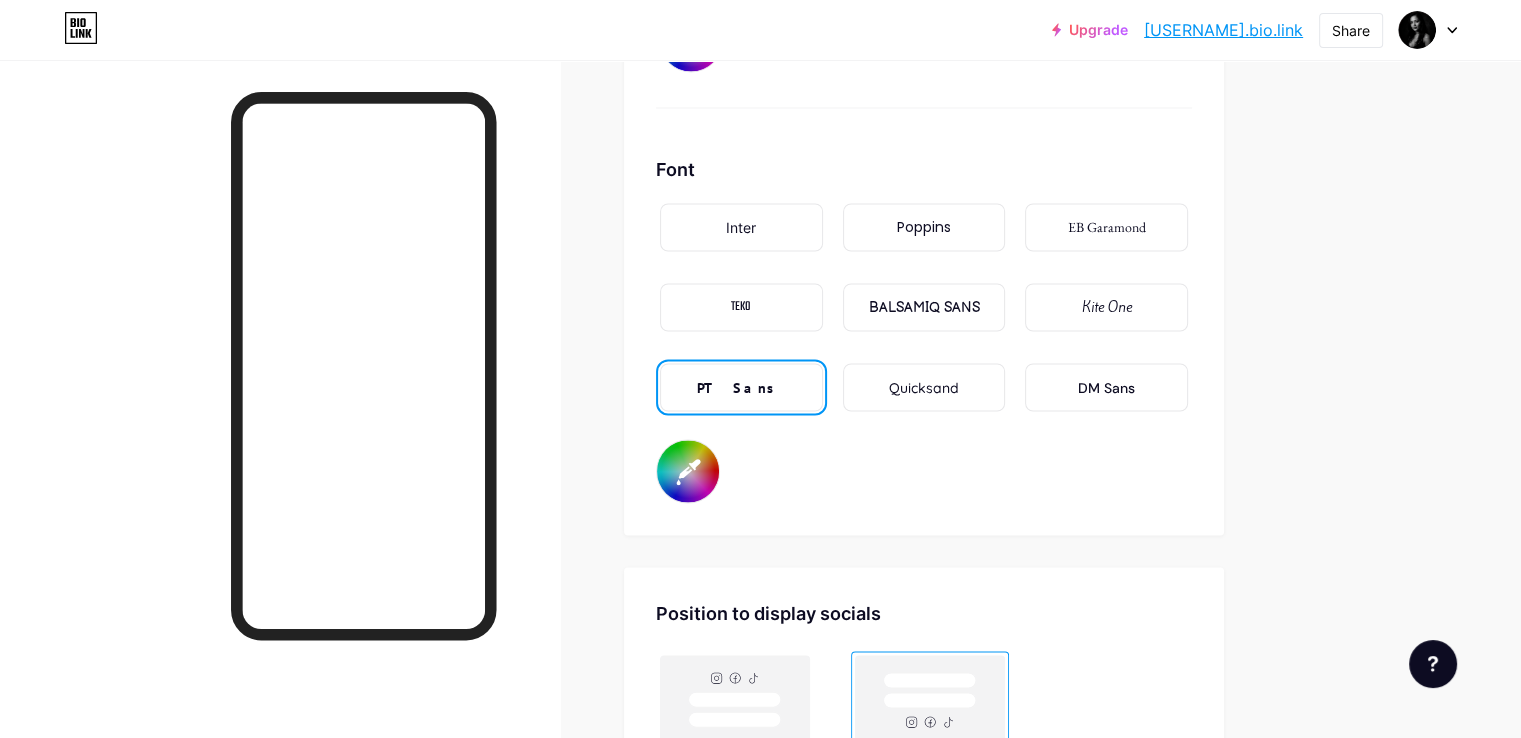 click on "#000000" at bounding box center [688, 471] 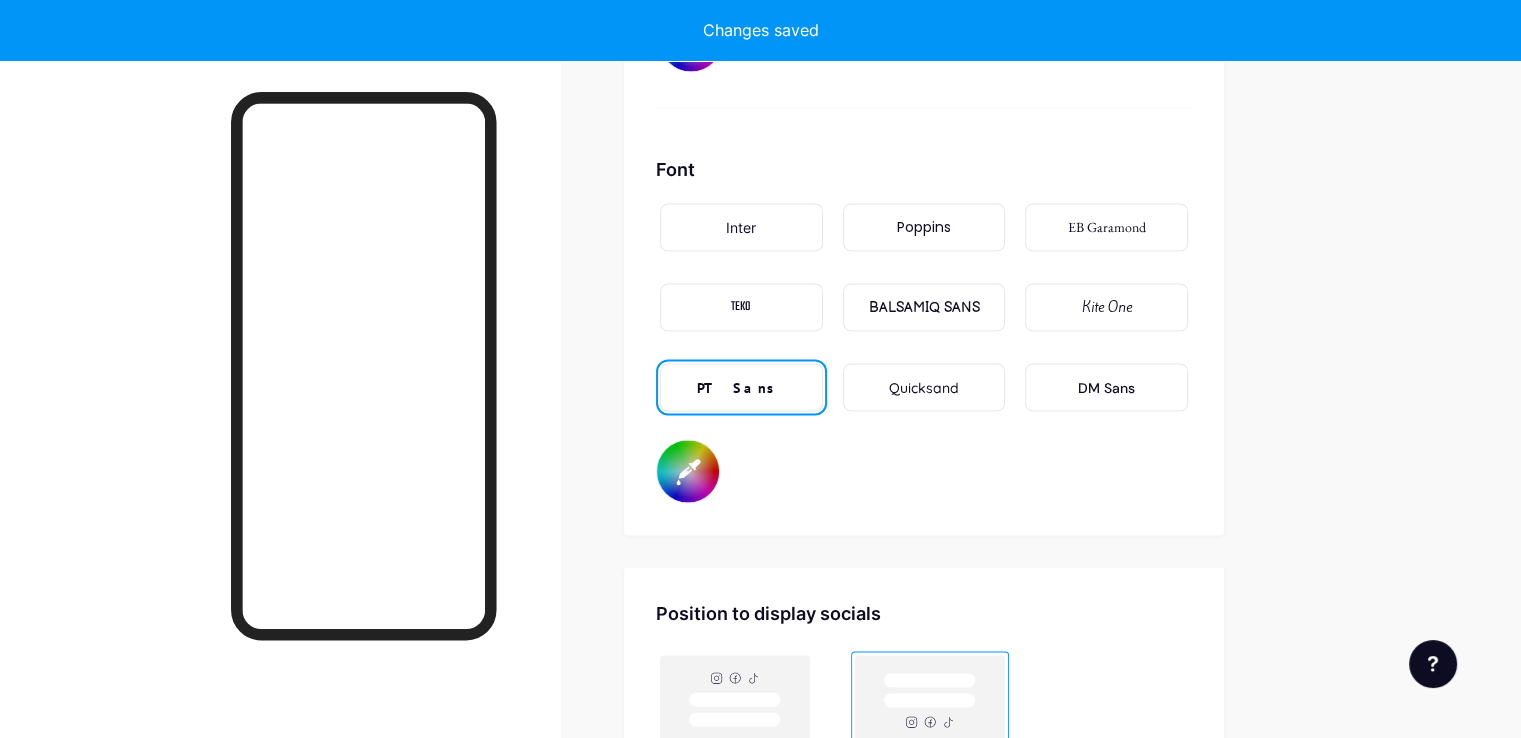 type on "#dedede" 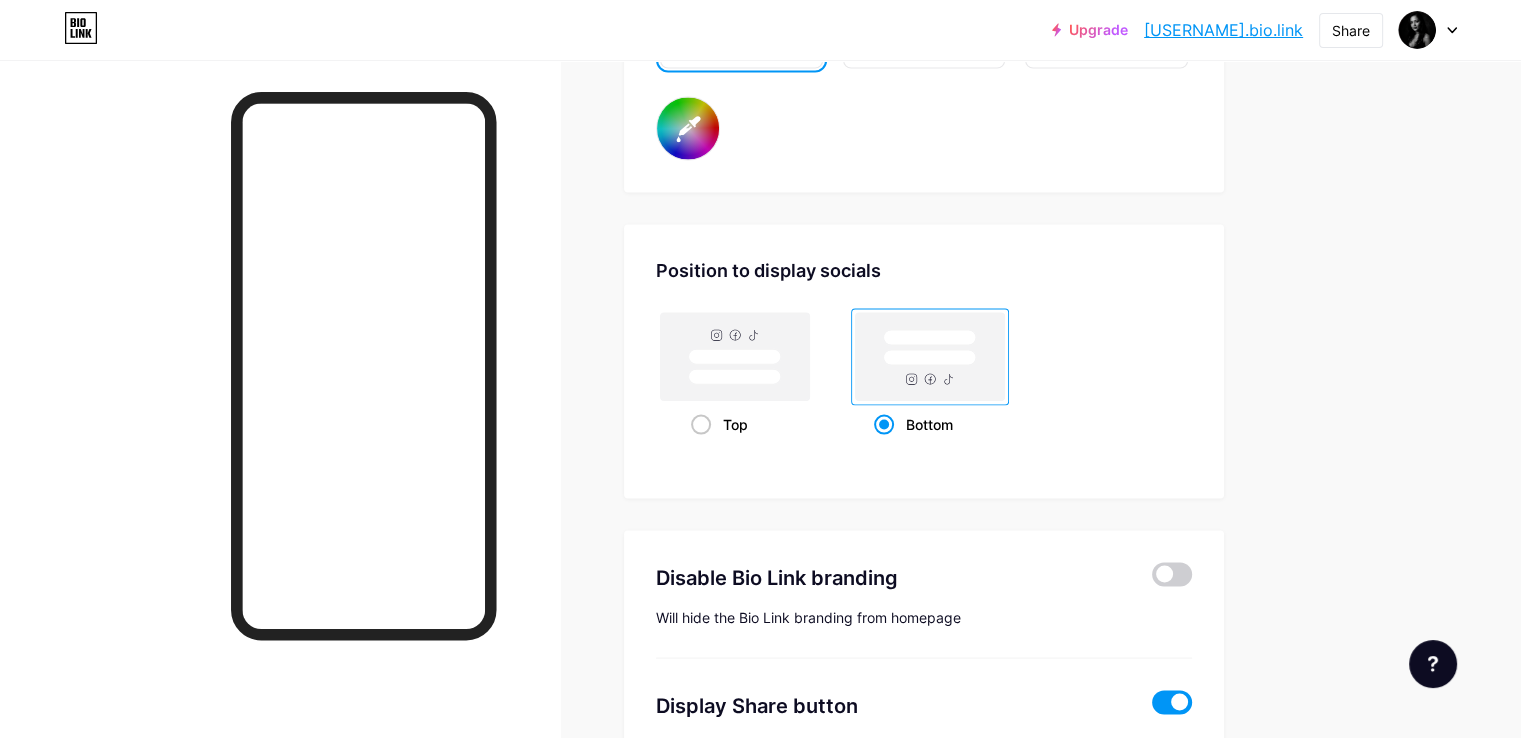 scroll, scrollTop: 3731, scrollLeft: 0, axis: vertical 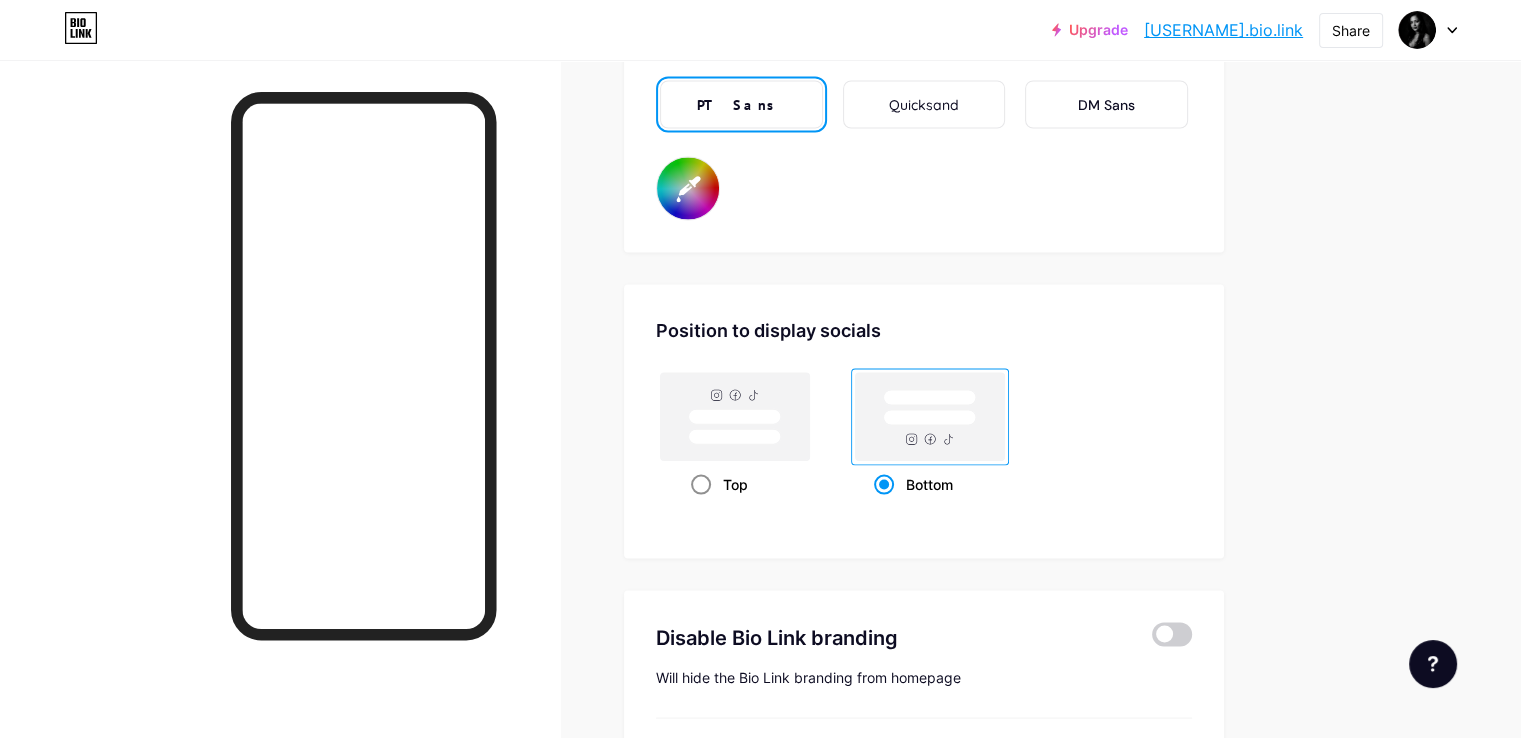 click at bounding box center [701, 484] 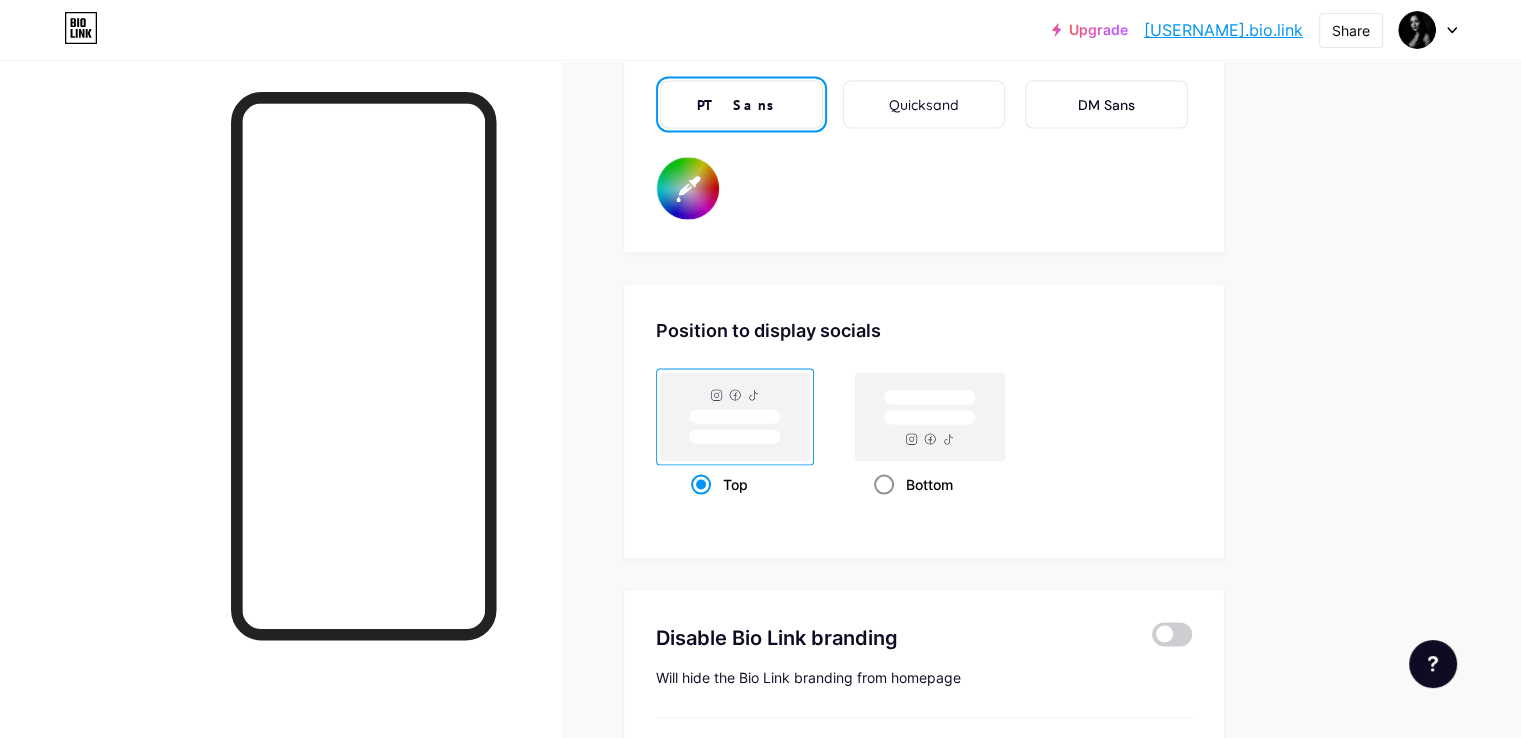 click at bounding box center (884, 484) 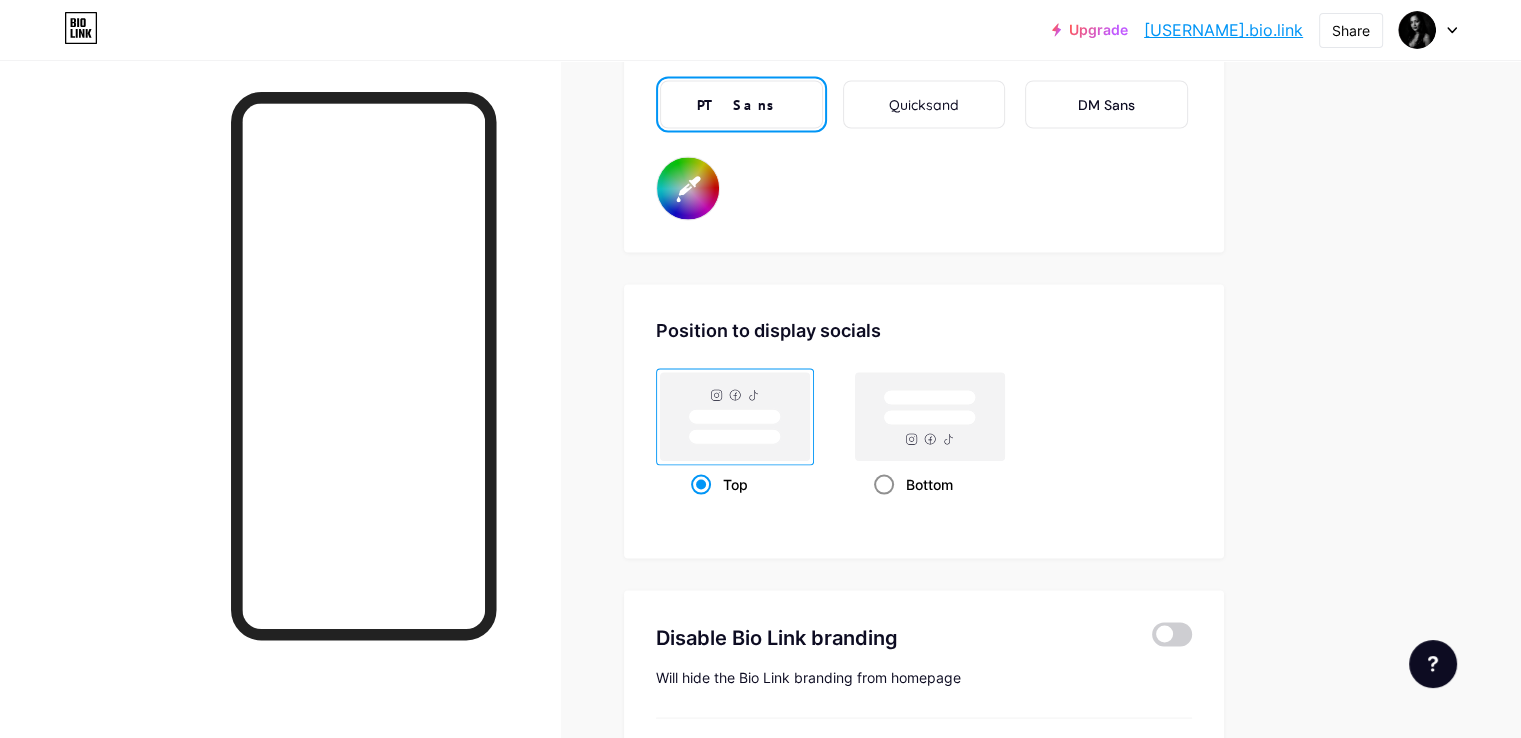 click on "Bottom" at bounding box center [880, 508] 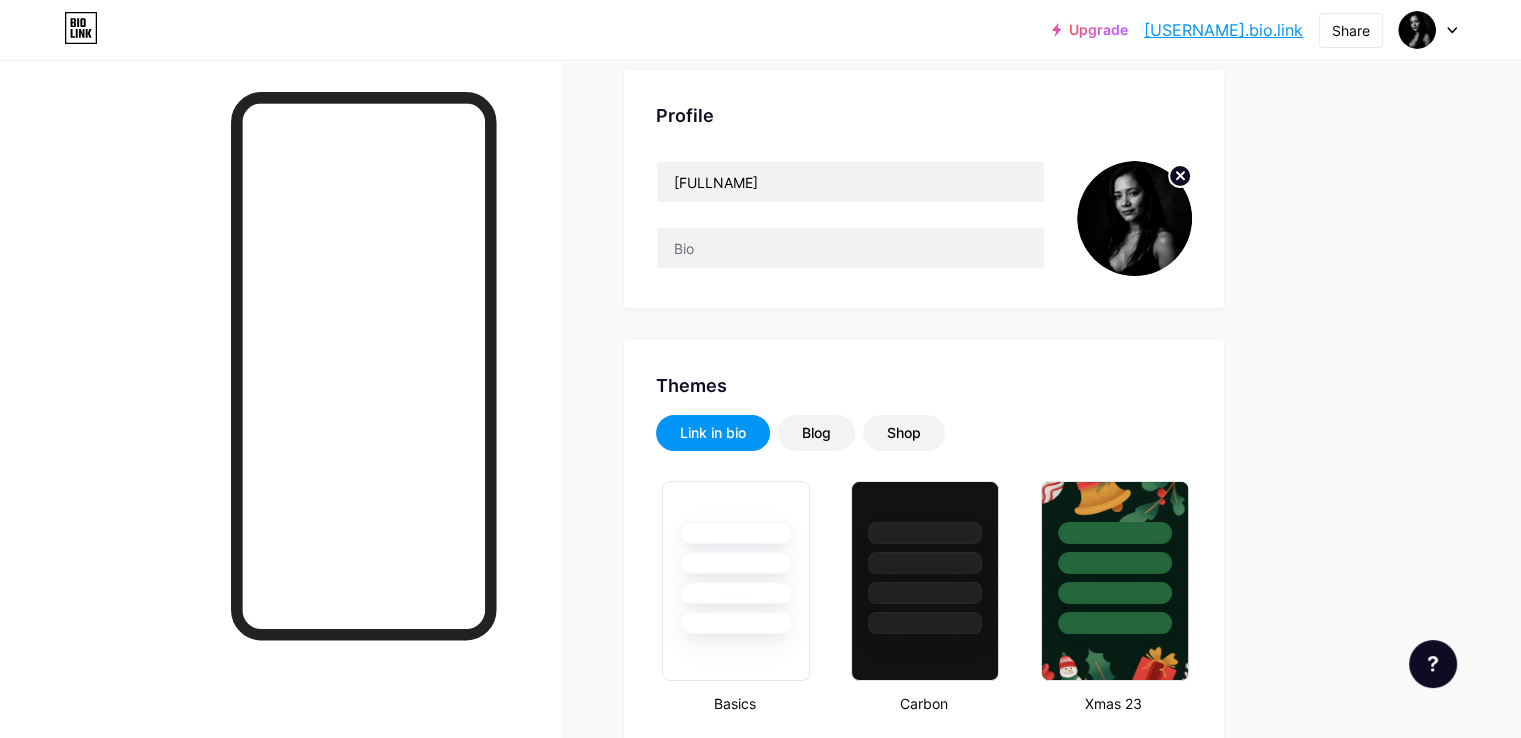 scroll, scrollTop: 0, scrollLeft: 0, axis: both 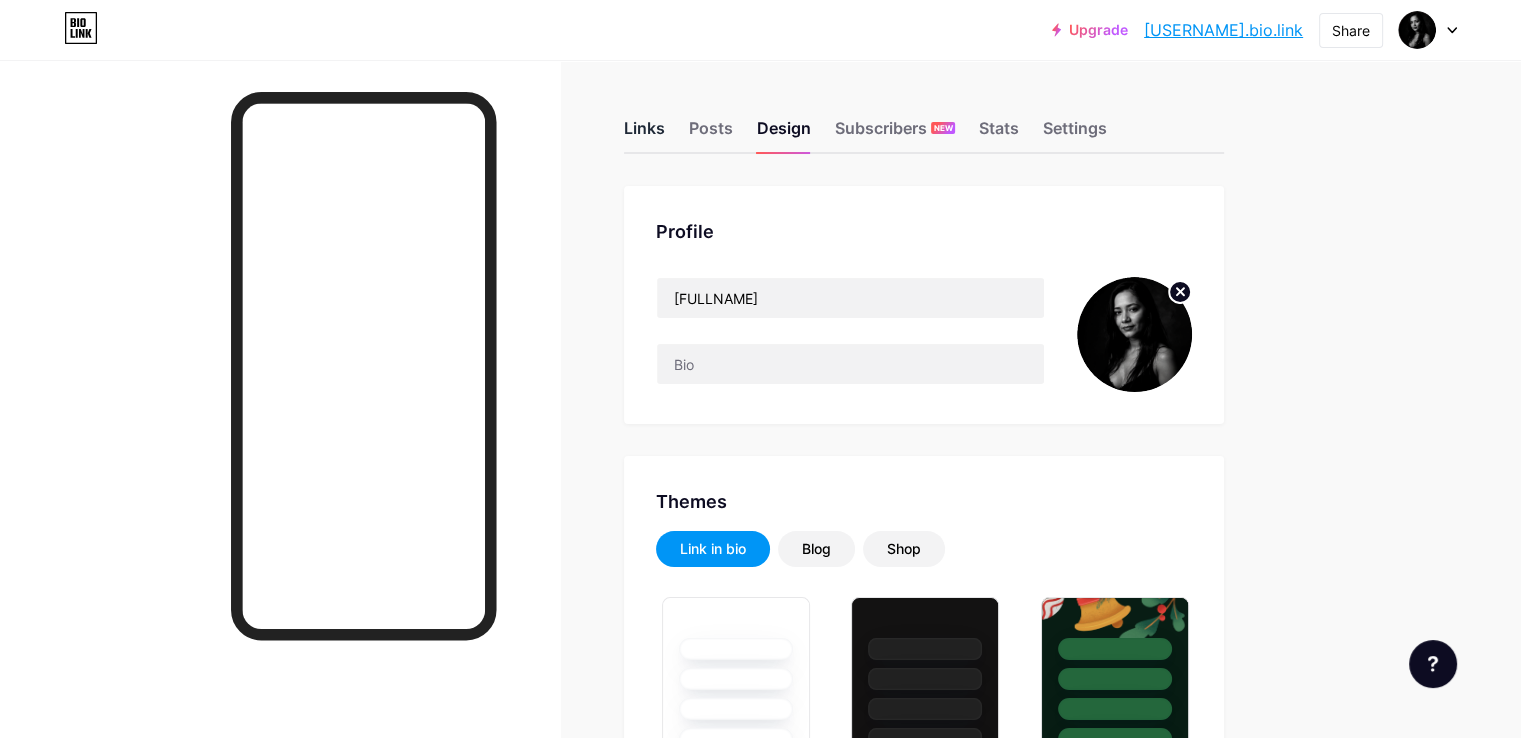 click on "Links" at bounding box center [644, 134] 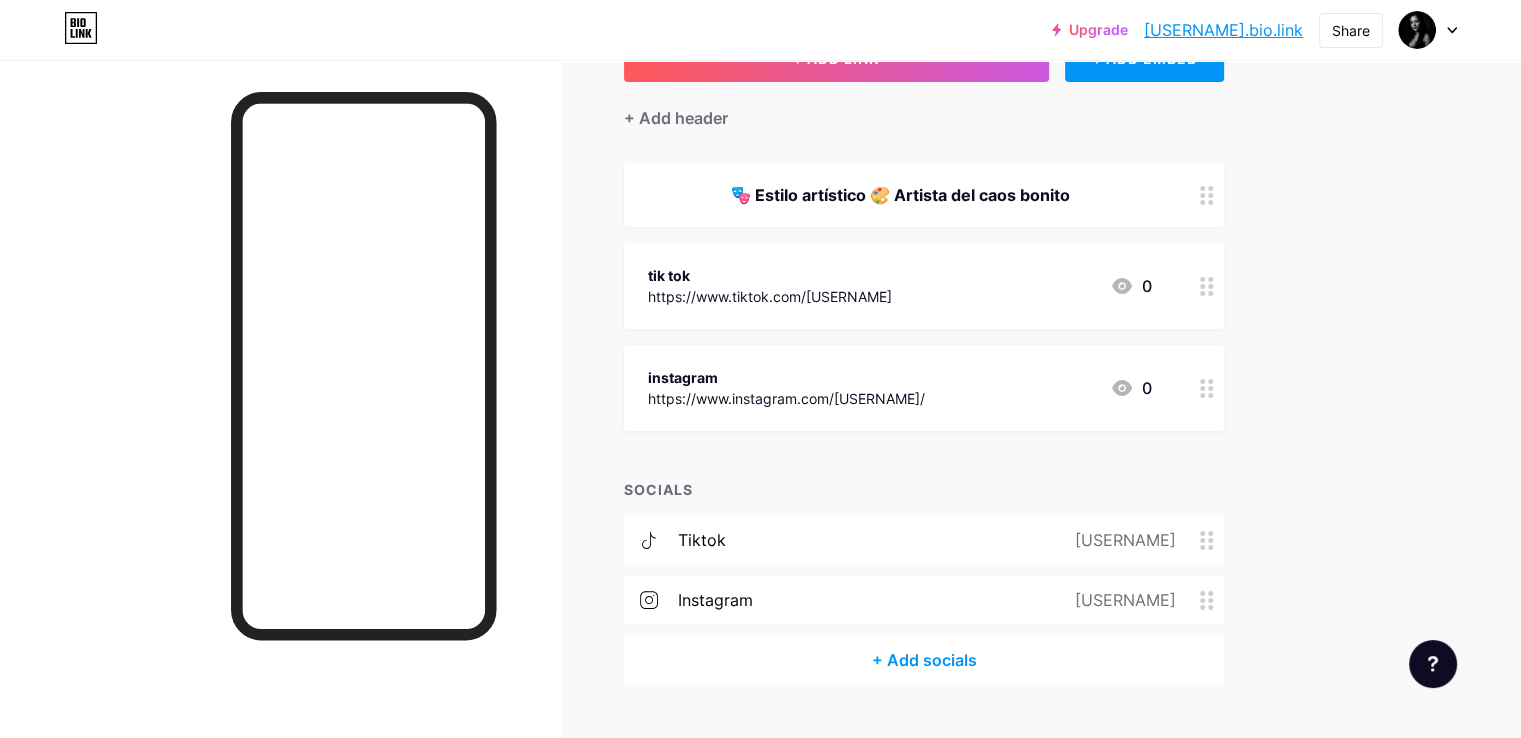 scroll, scrollTop: 0, scrollLeft: 0, axis: both 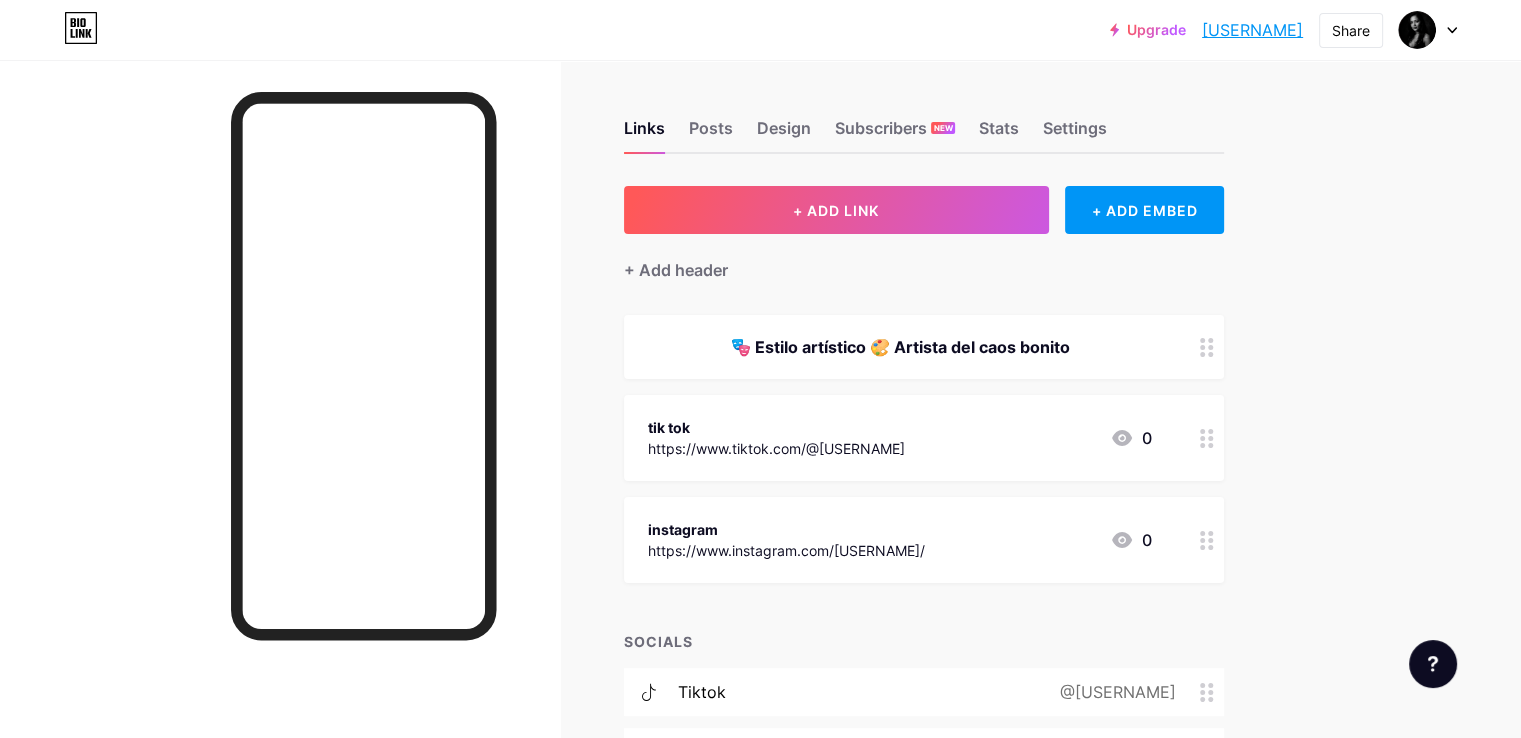 click on "https://www.tiktok.com/@[USERNAME]" at bounding box center [776, 448] 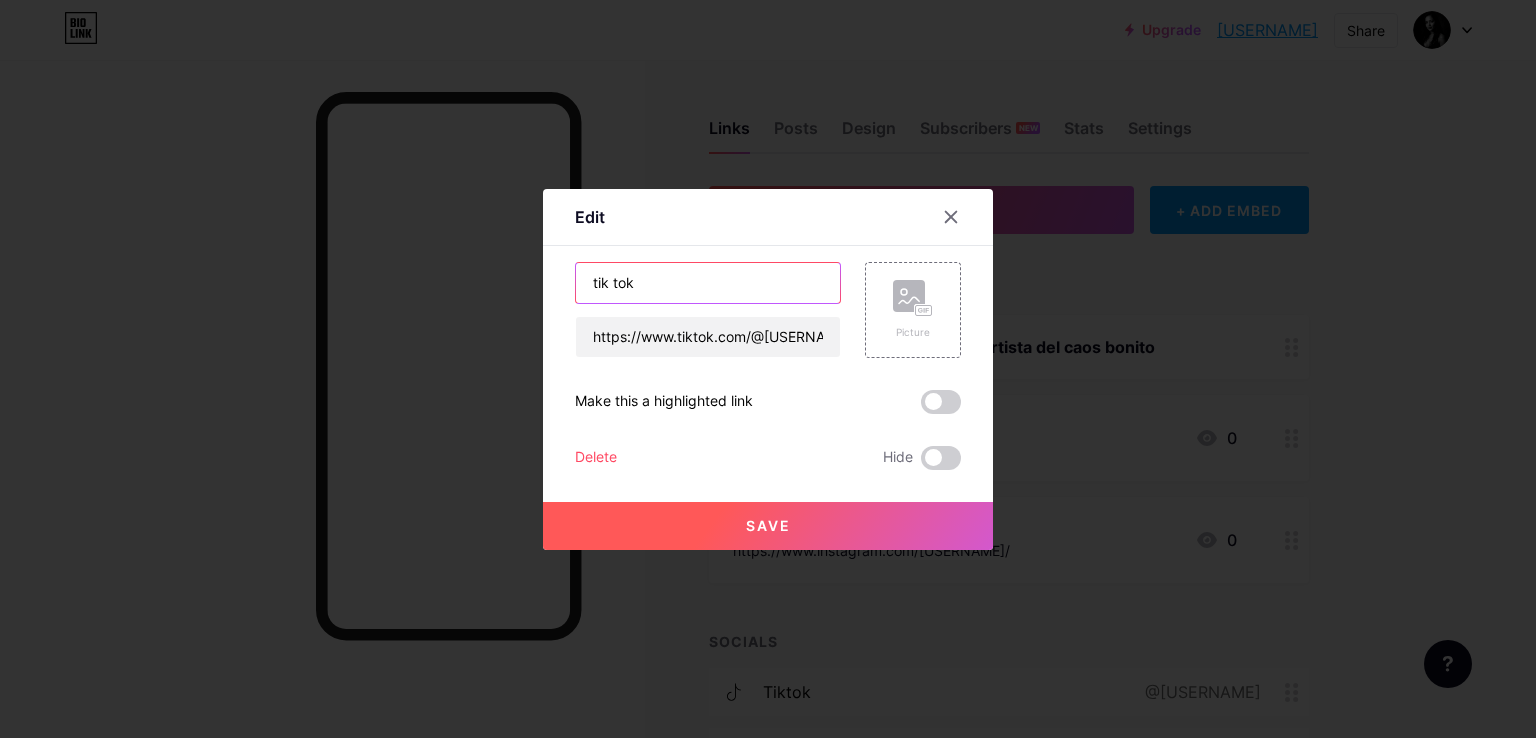 drag, startPoint x: 664, startPoint y: 291, endPoint x: 412, endPoint y: 284, distance: 252.0972 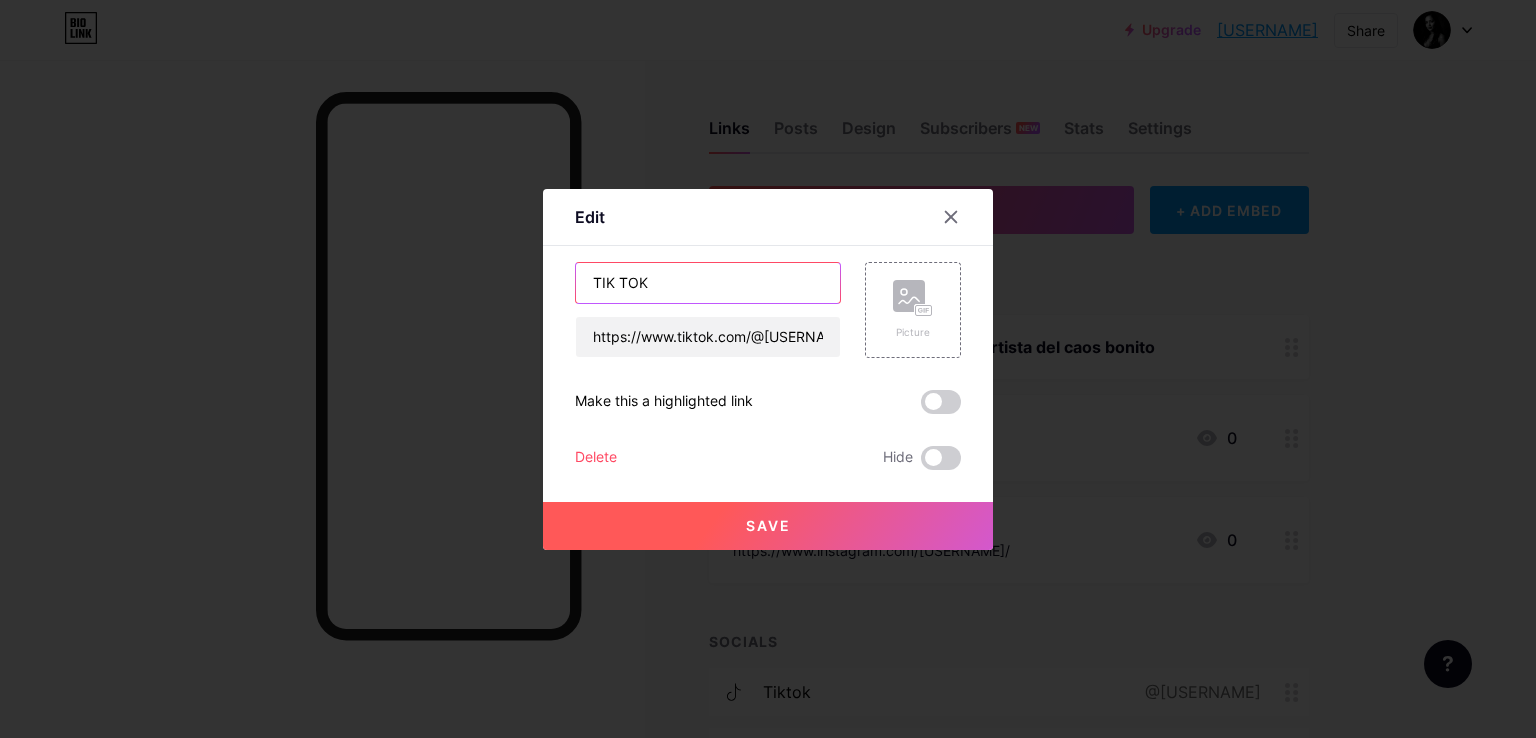 type on "TIK TOK" 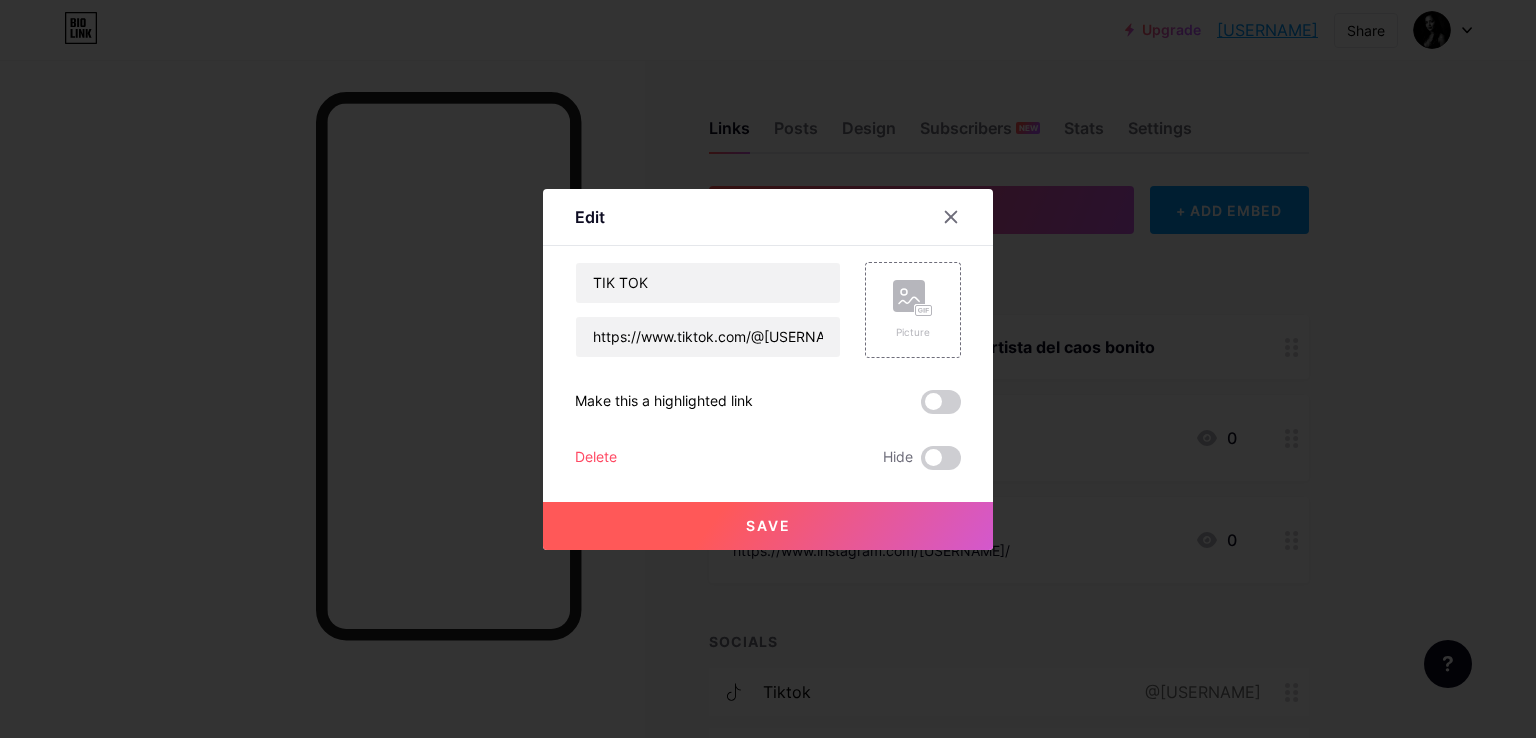 click on "Save" at bounding box center (768, 525) 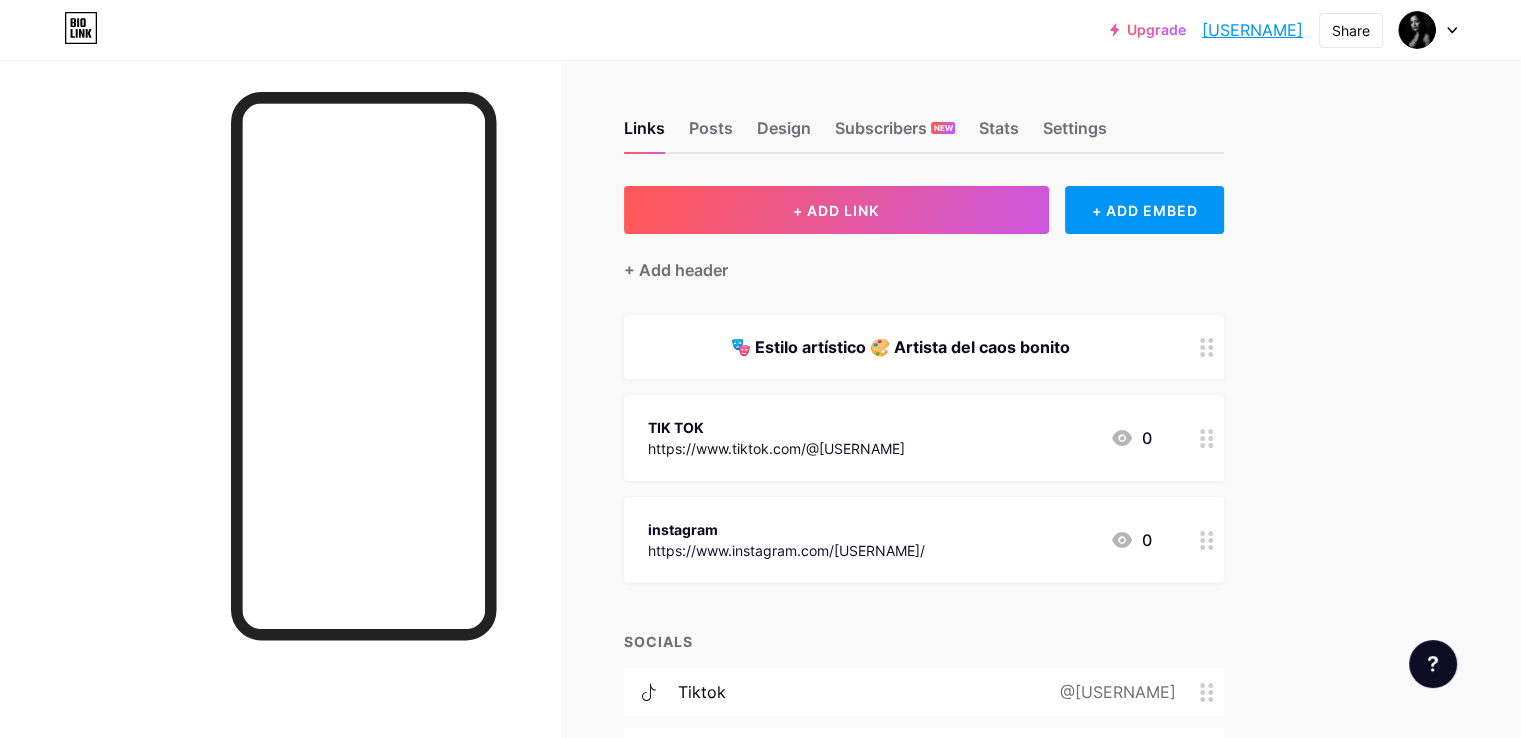 click on "instagram" at bounding box center (786, 529) 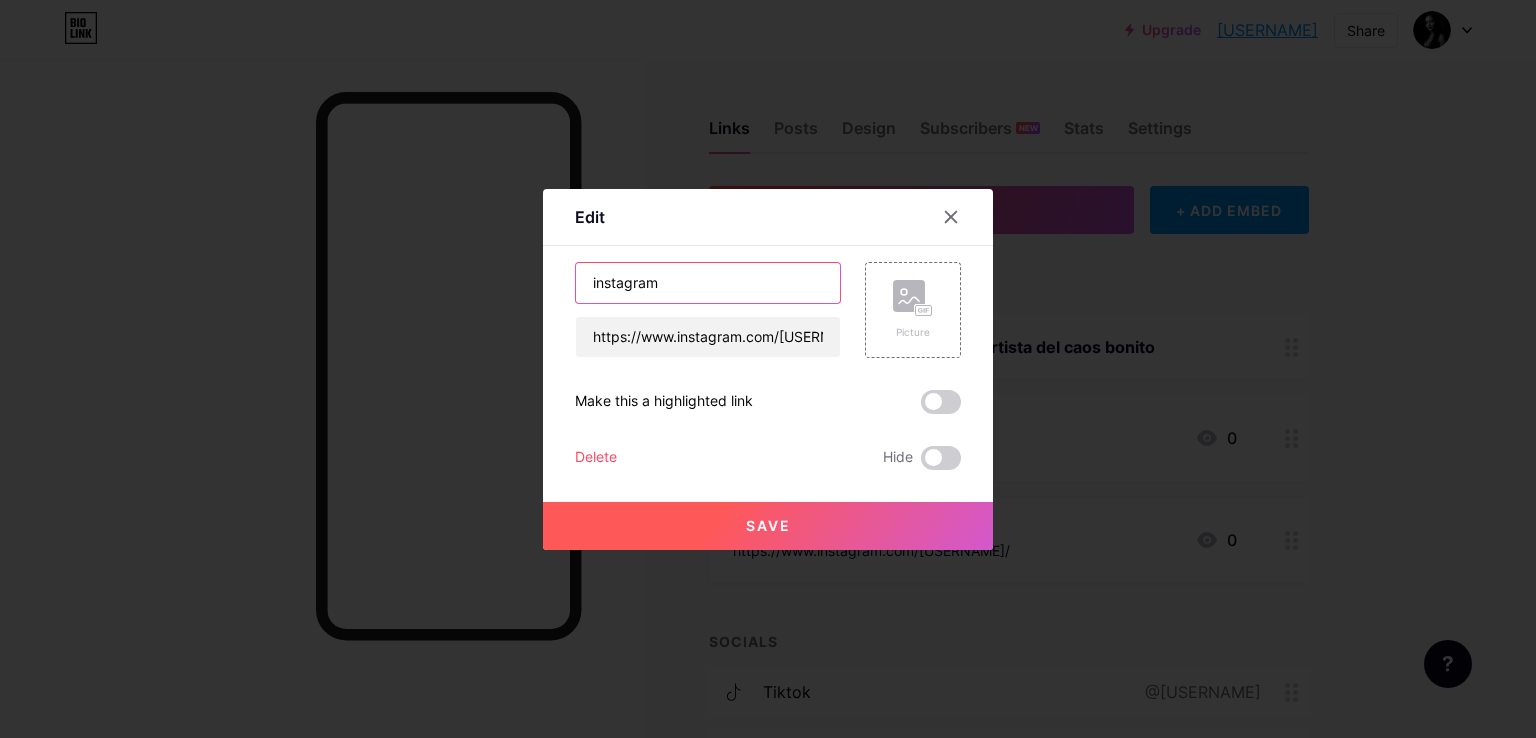 drag, startPoint x: 661, startPoint y: 278, endPoint x: 290, endPoint y: 302, distance: 371.77548 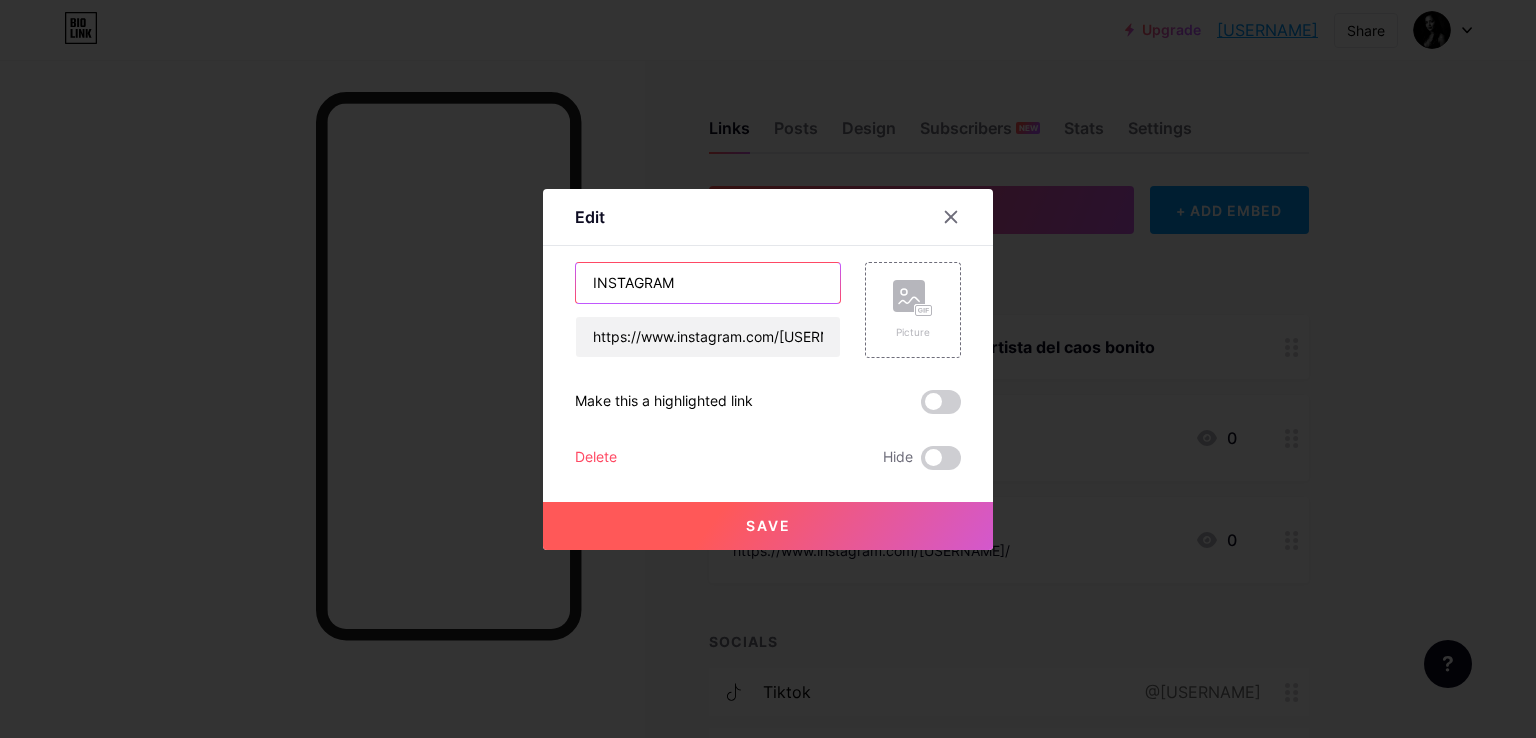 type on "INSTAGRAM" 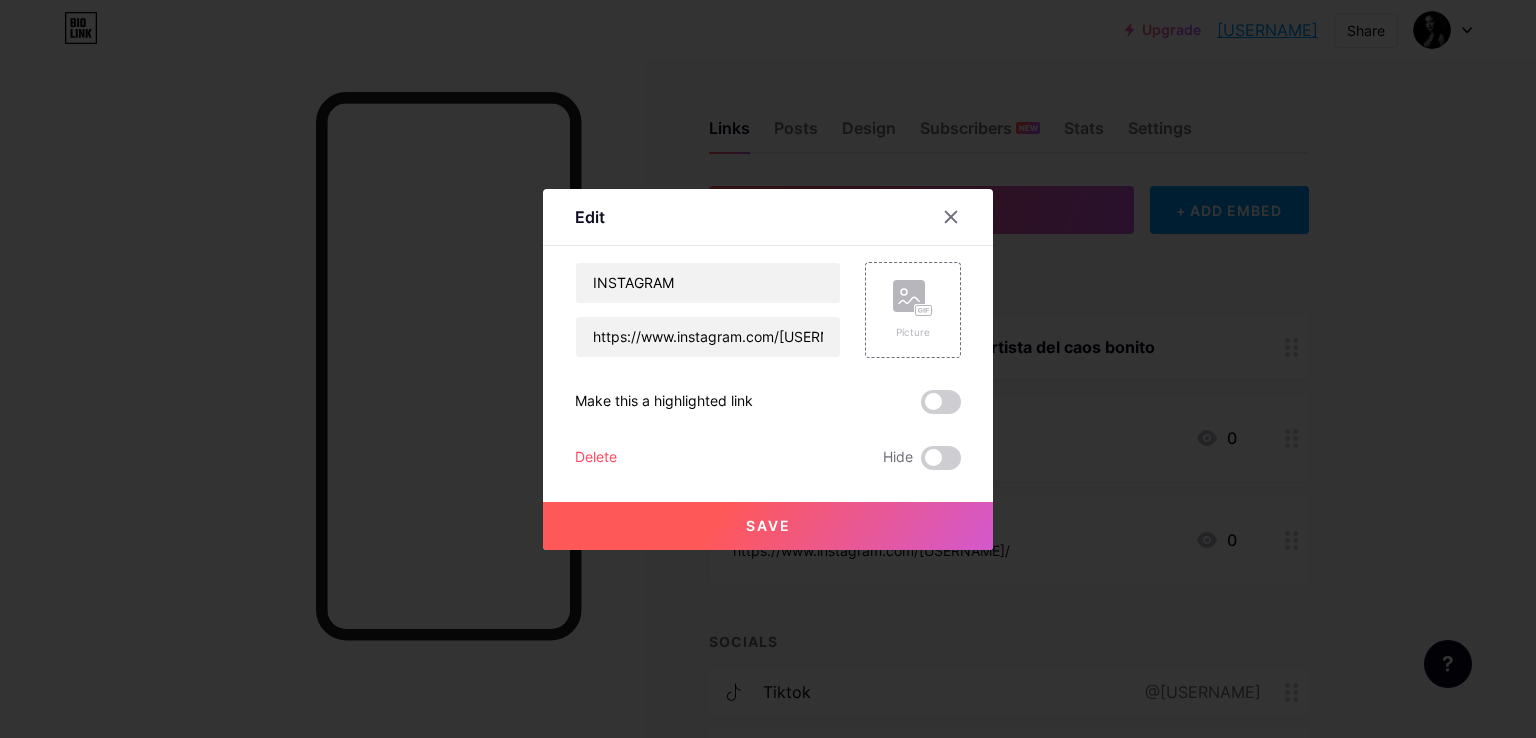 click on "Save" at bounding box center [768, 526] 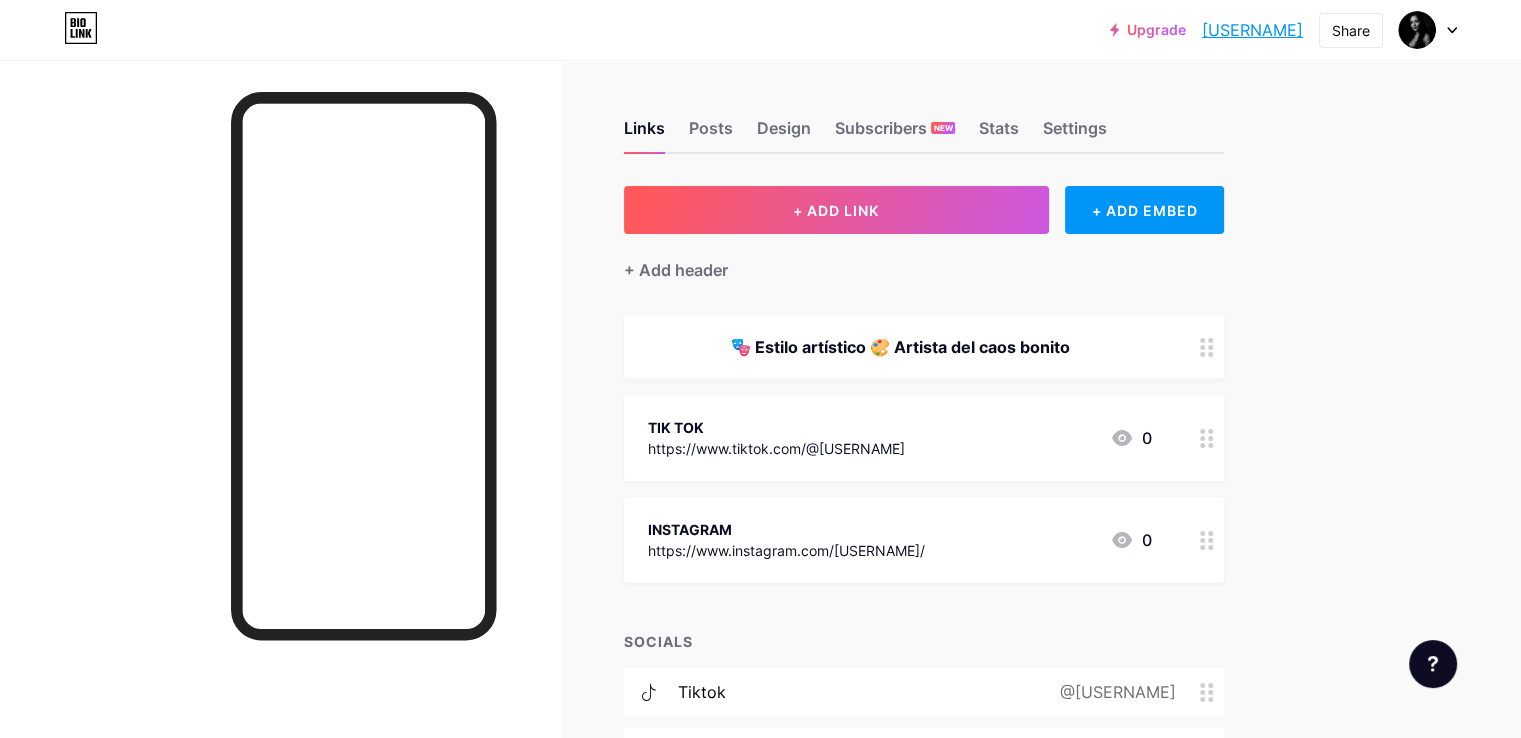 click on "🎭 Estilo artístico          🎨 Artista del caos bonito" at bounding box center [900, 347] 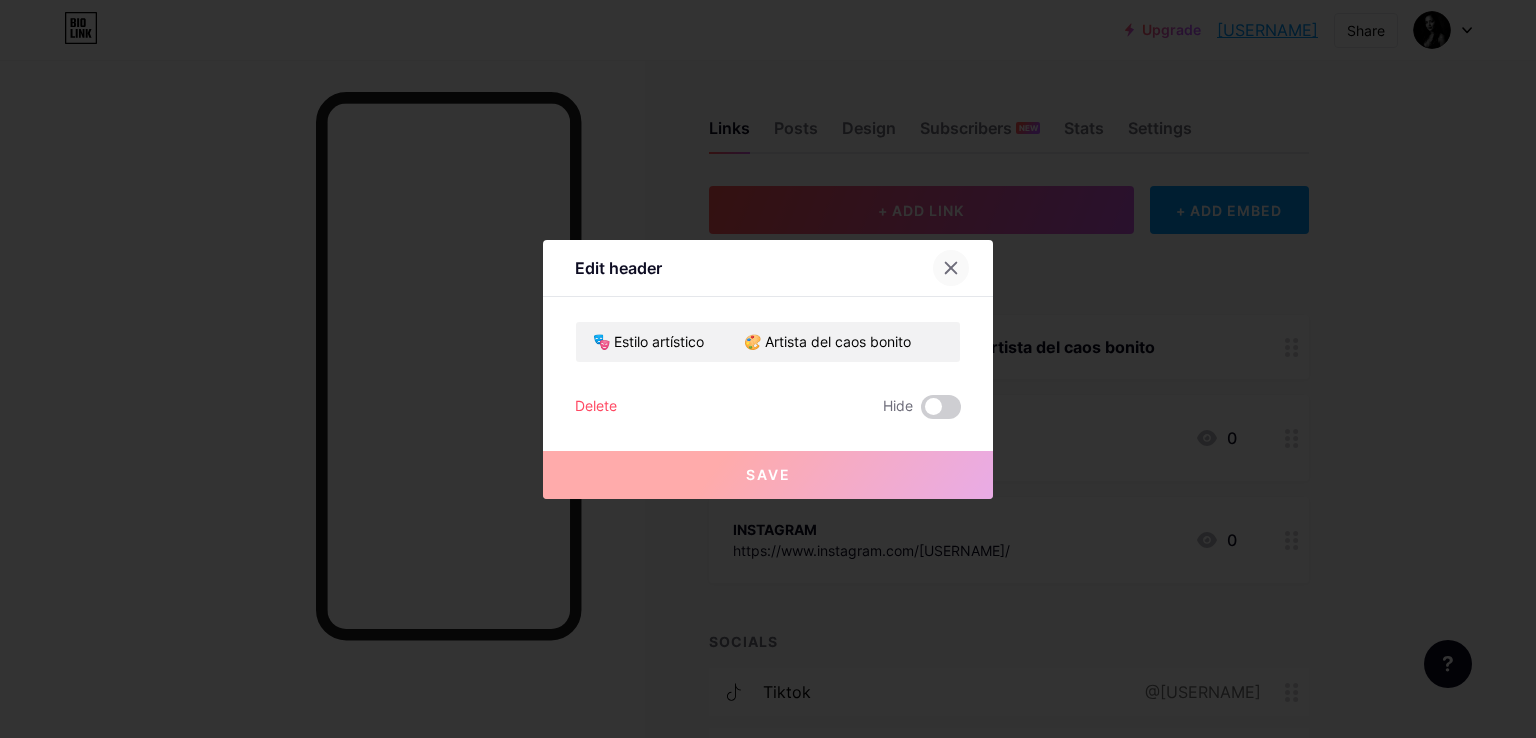 click 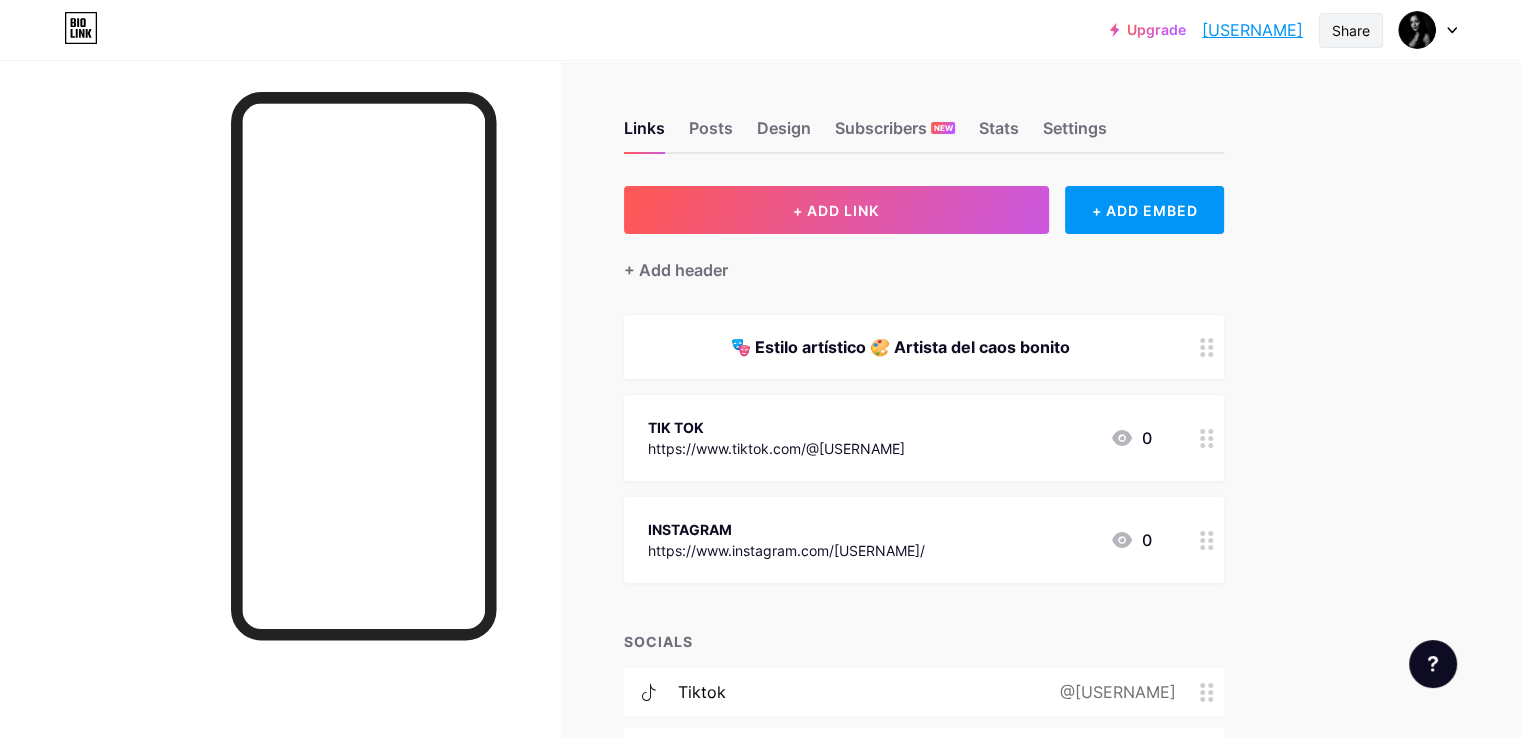 click on "Share" at bounding box center (1351, 30) 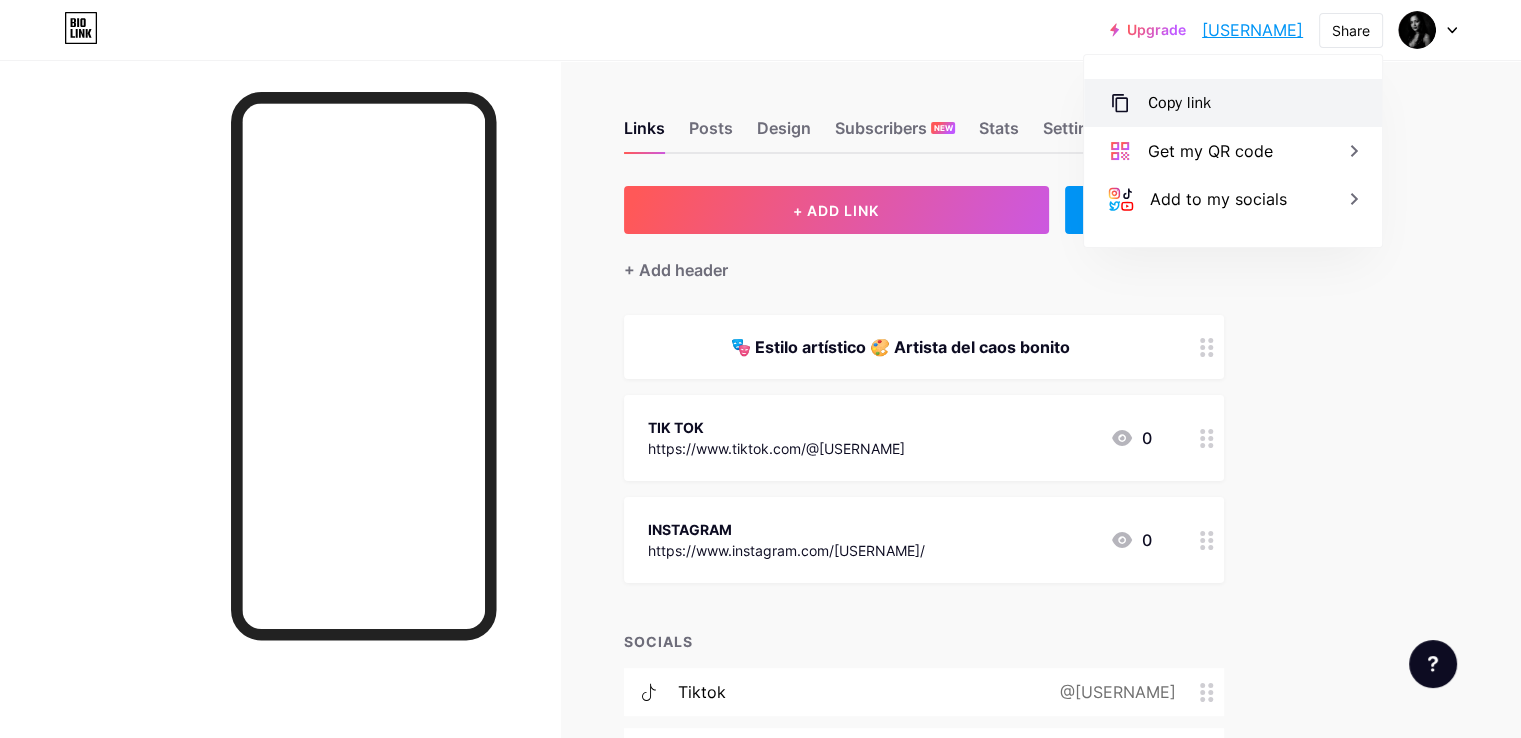 click on "Copy link" at bounding box center [1233, 103] 